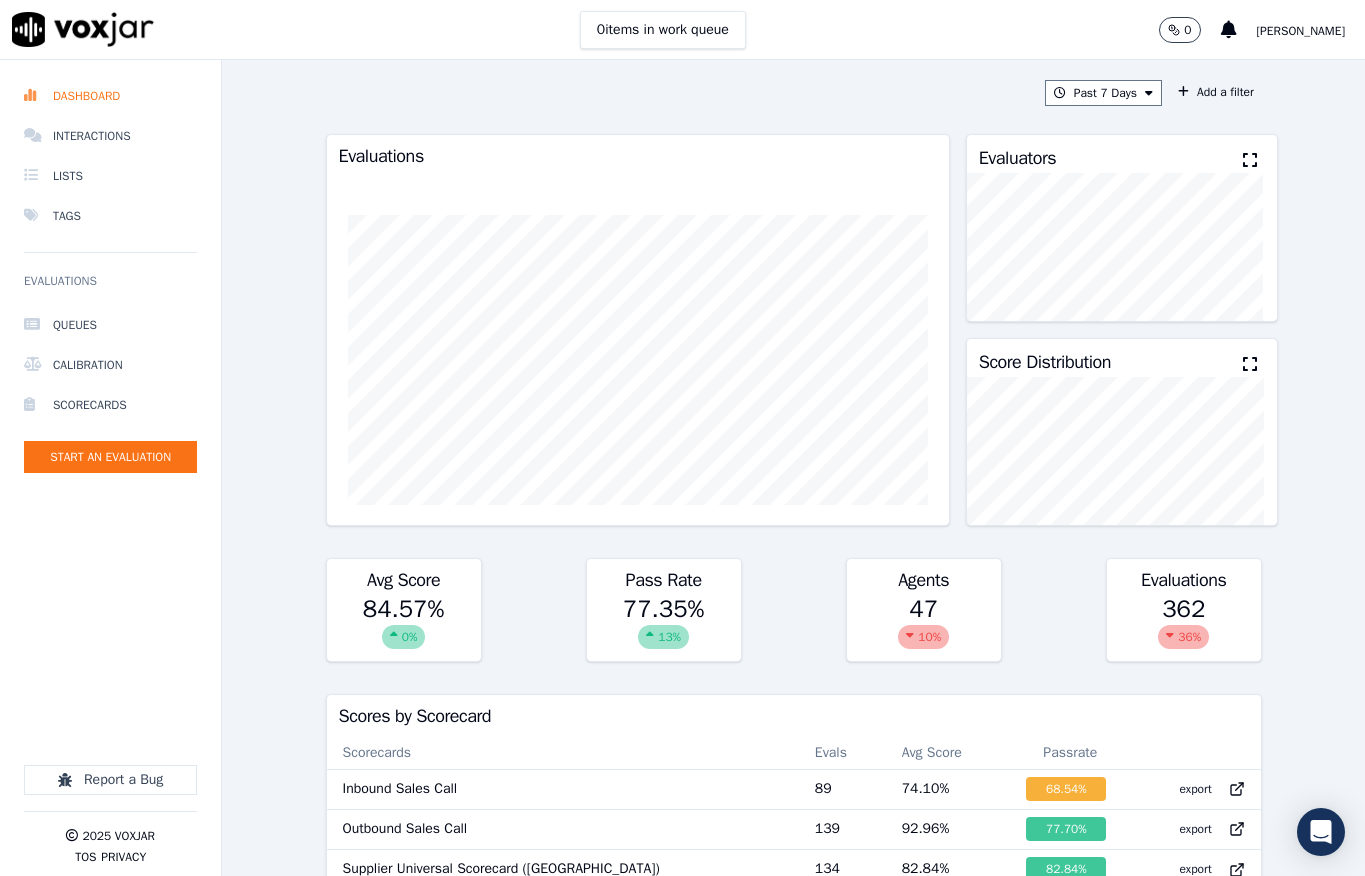 scroll, scrollTop: 0, scrollLeft: 0, axis: both 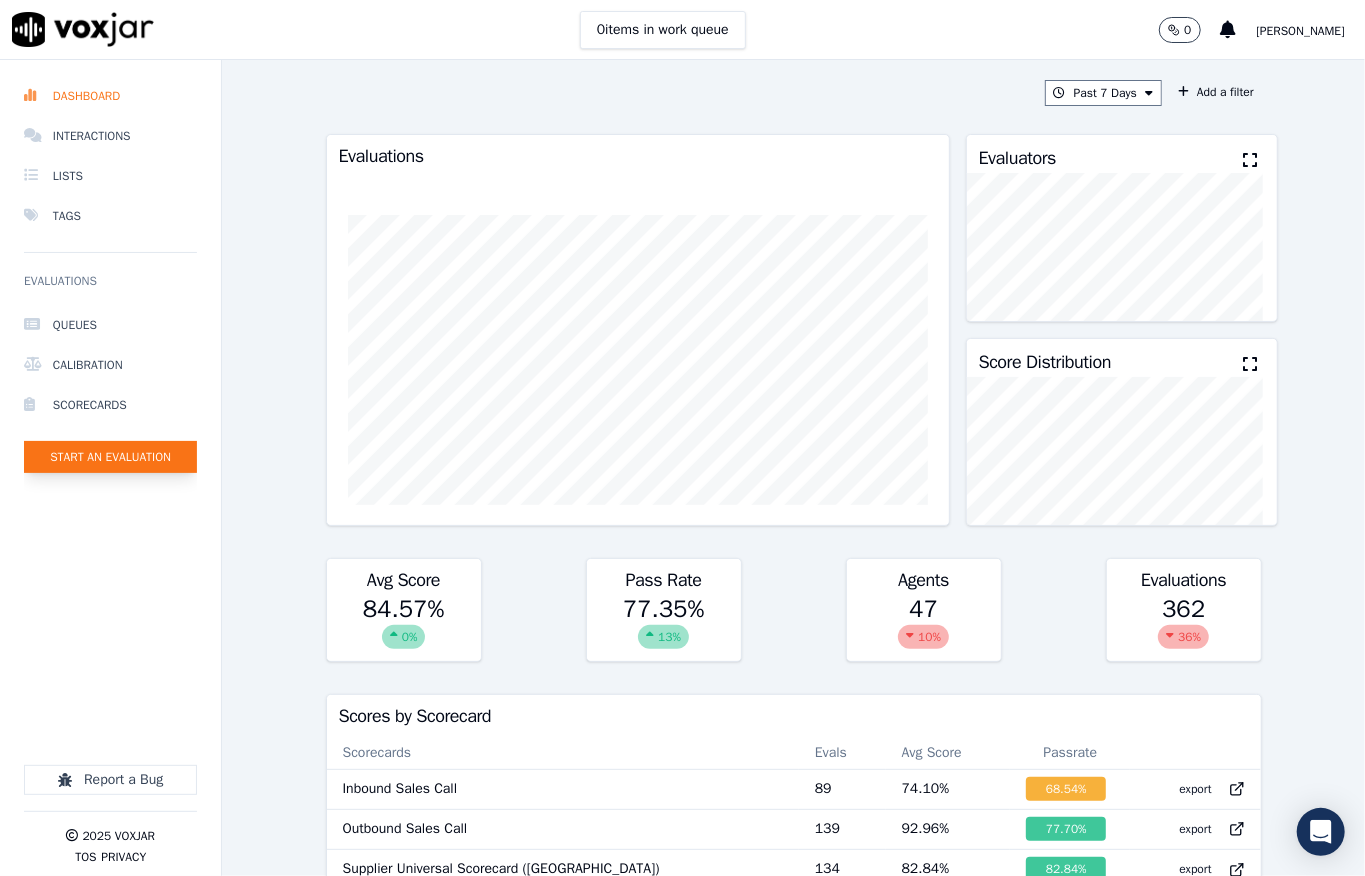 click on "Start an Evaluation" 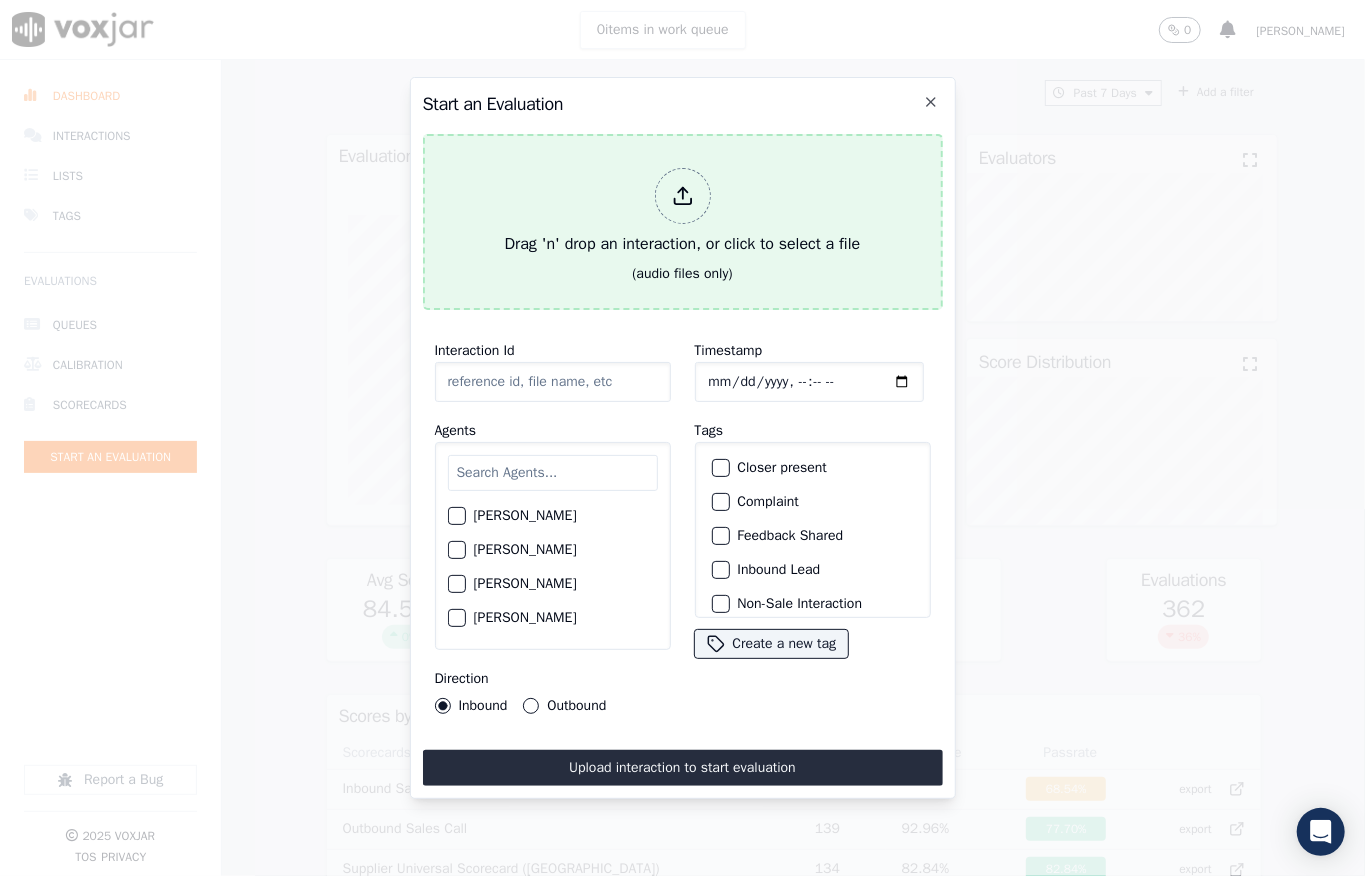click at bounding box center [683, 196] 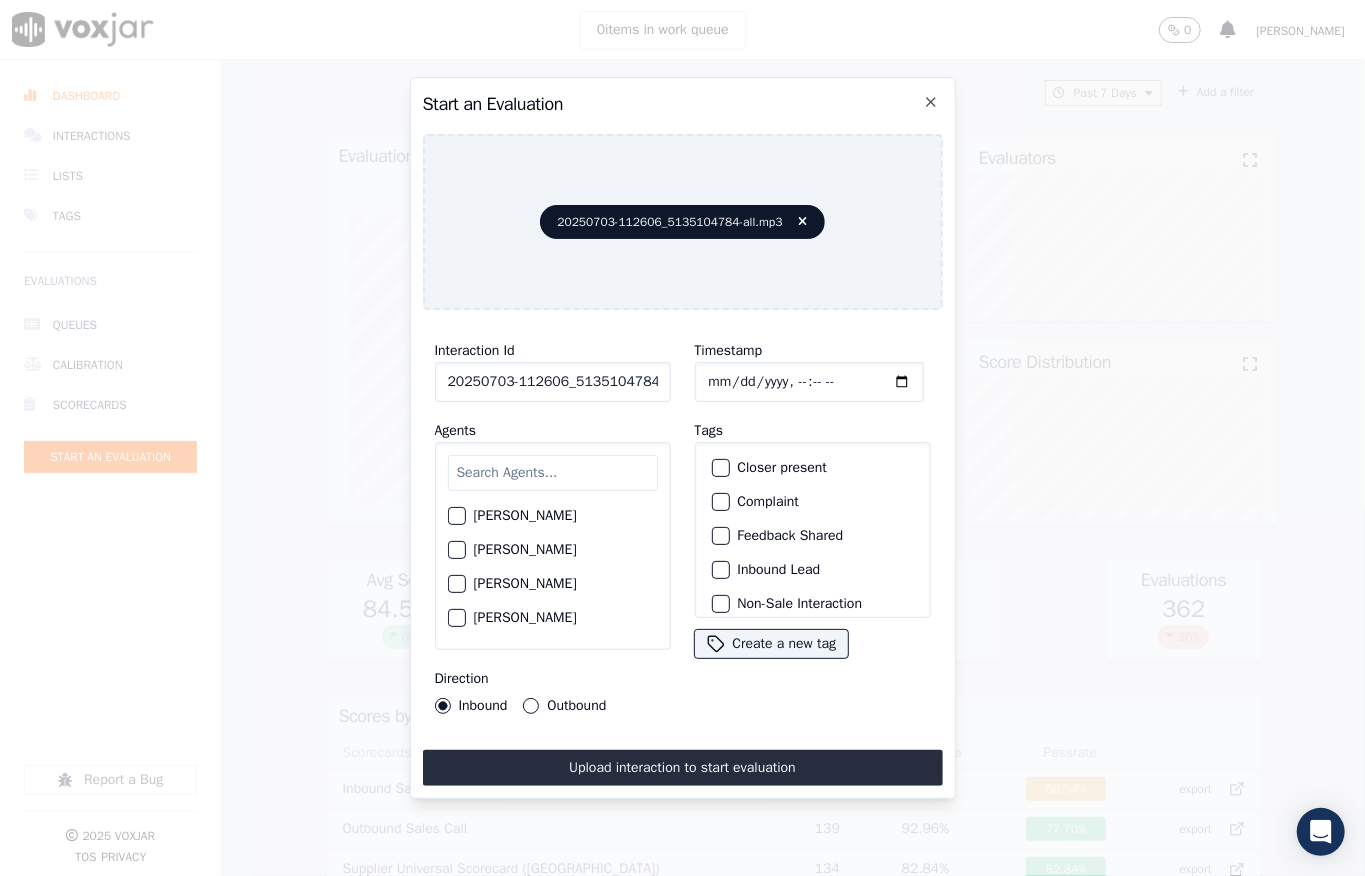 click on "Timestamp" 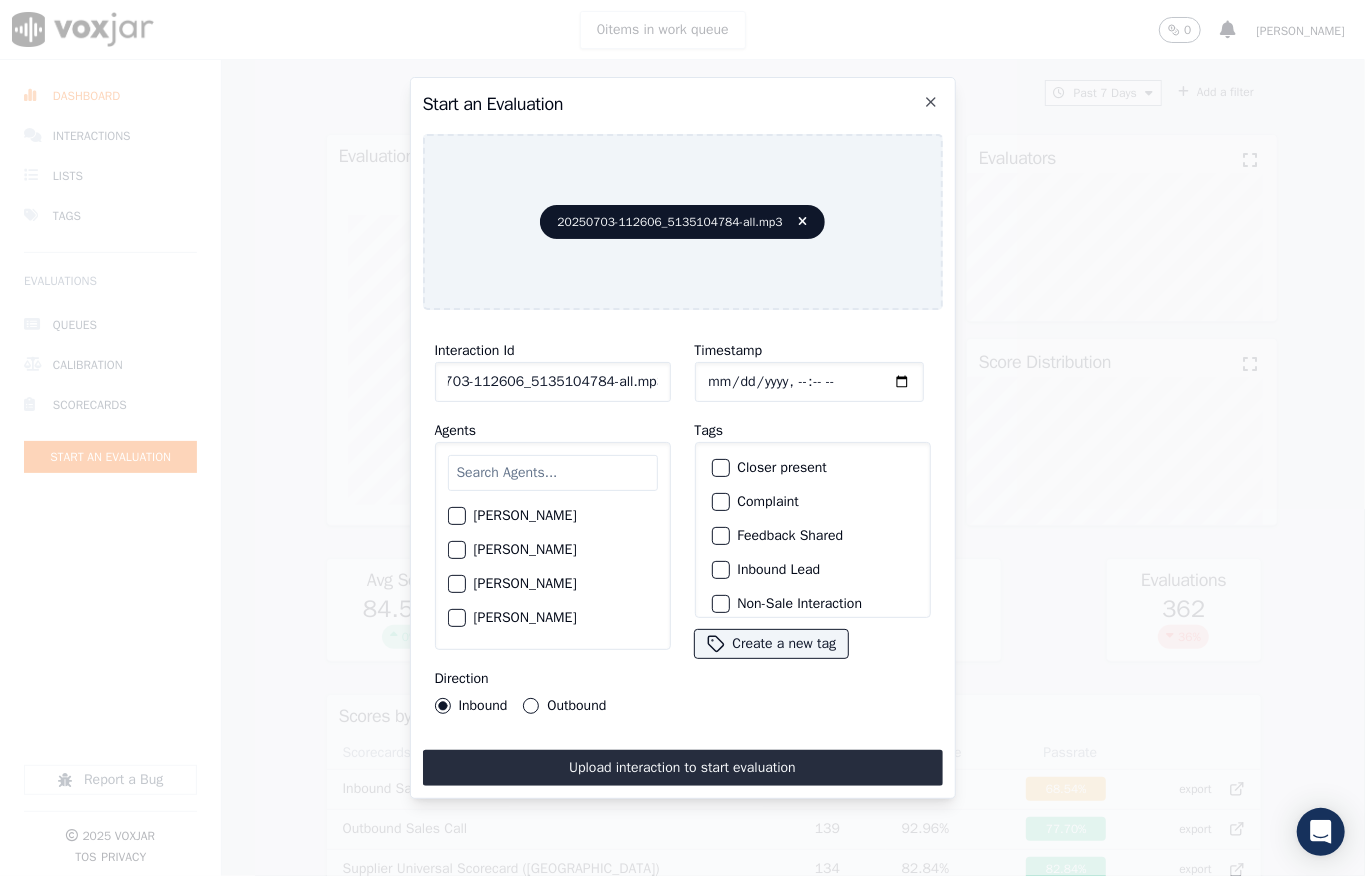 drag, startPoint x: 641, startPoint y: 373, endPoint x: 666, endPoint y: 366, distance: 25.96151 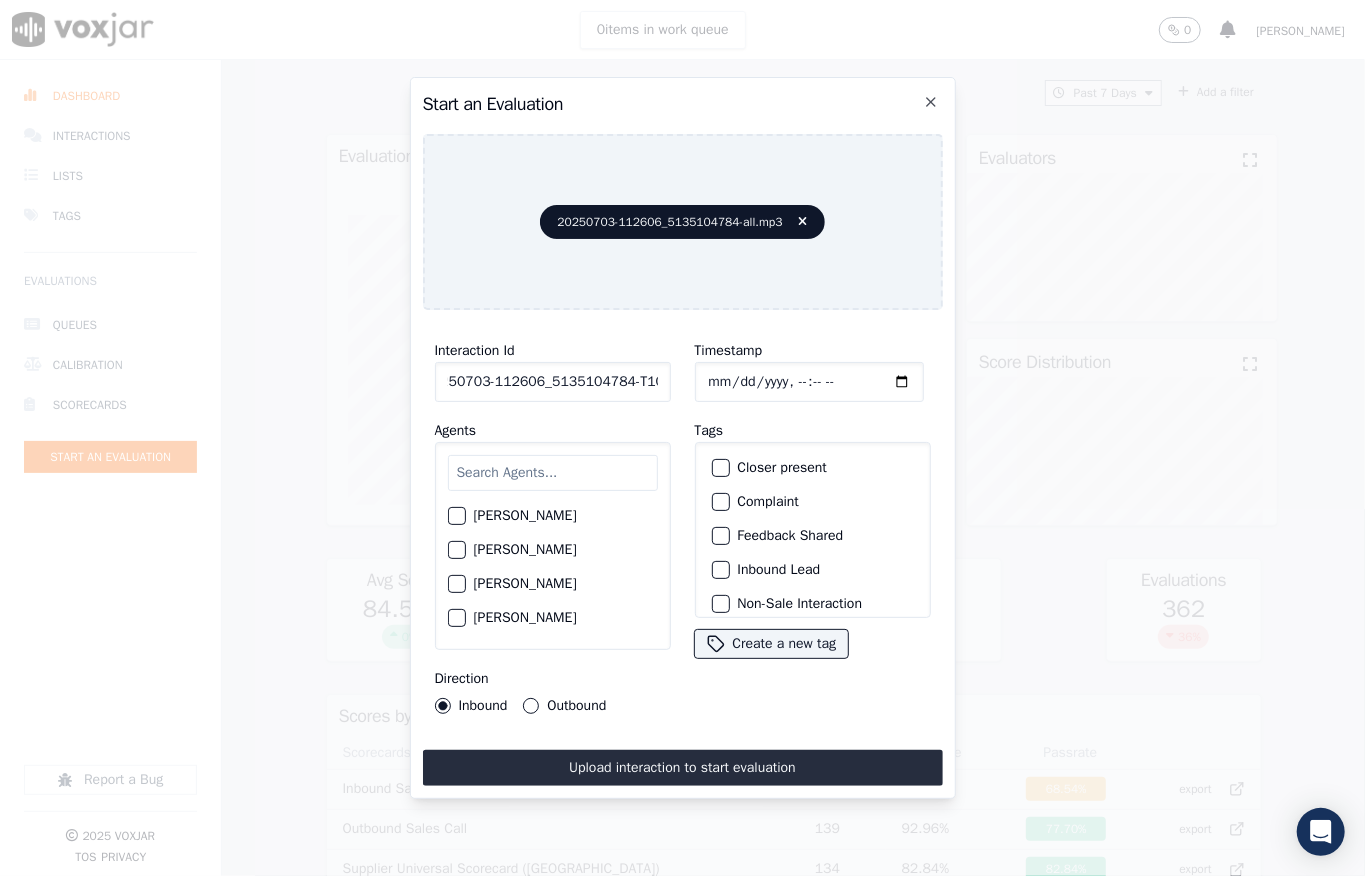 scroll, scrollTop: 0, scrollLeft: 32, axis: horizontal 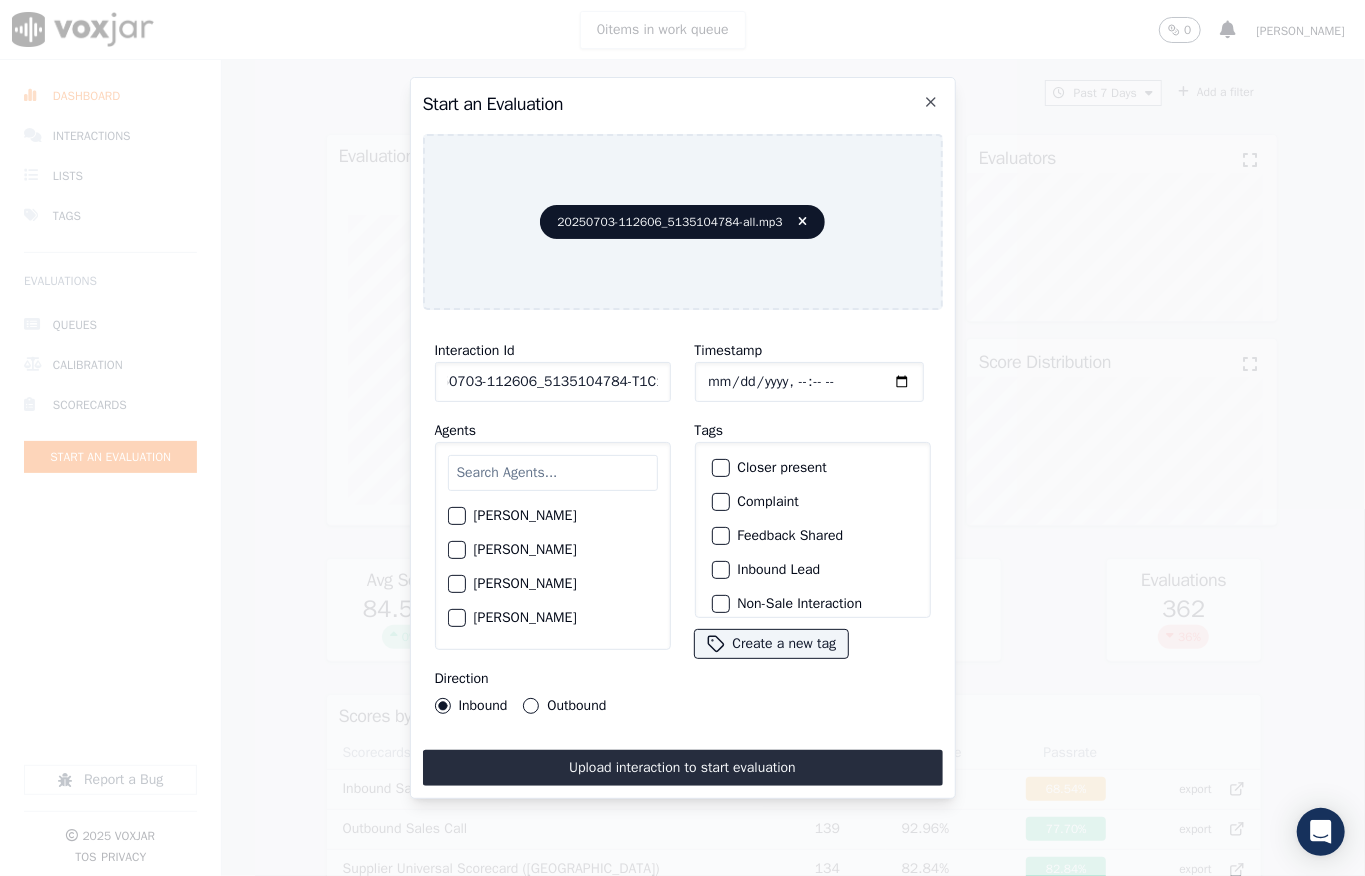 type on "20250703-112606_5135104784-T1C1" 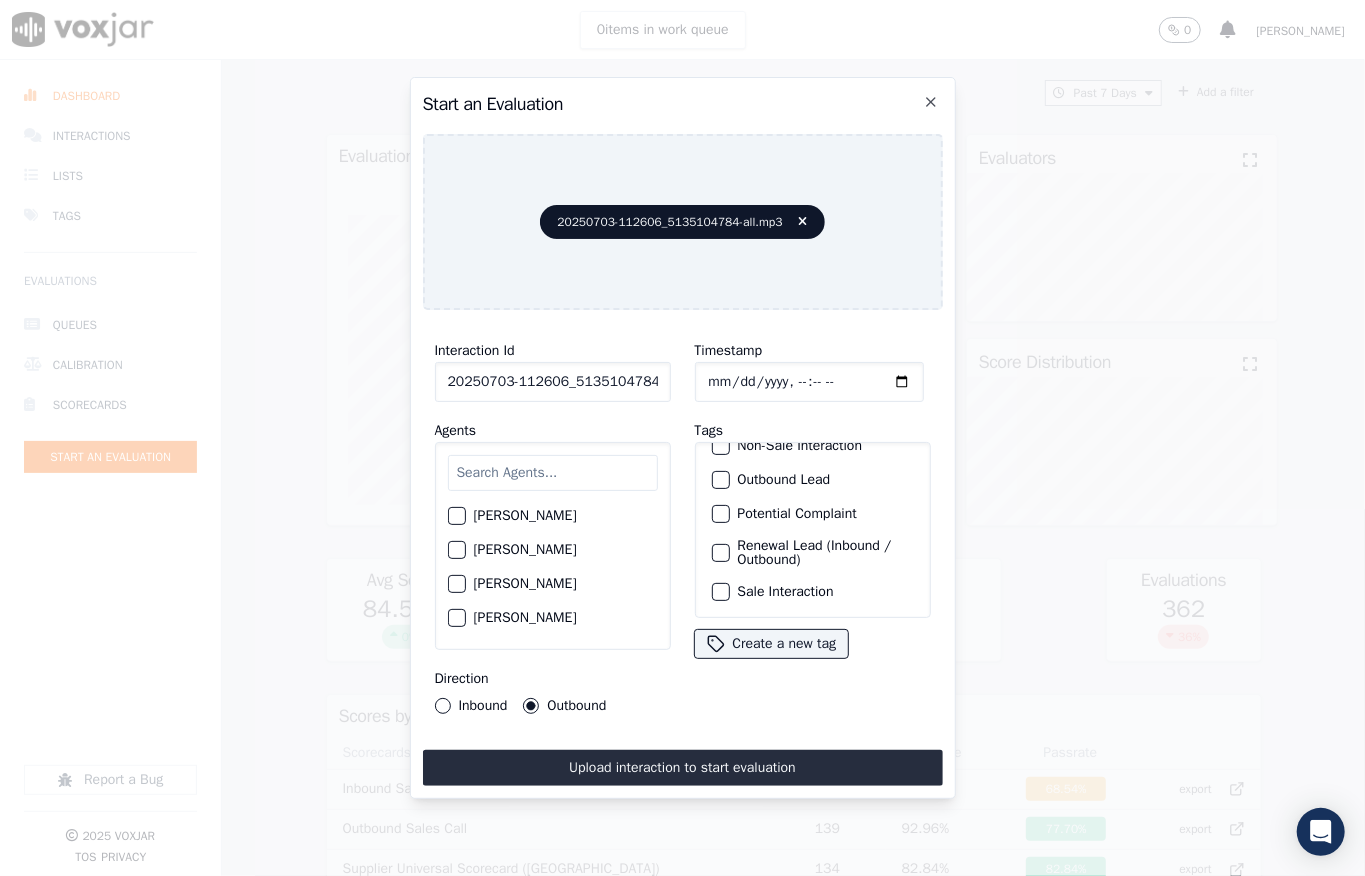 scroll, scrollTop: 200, scrollLeft: 0, axis: vertical 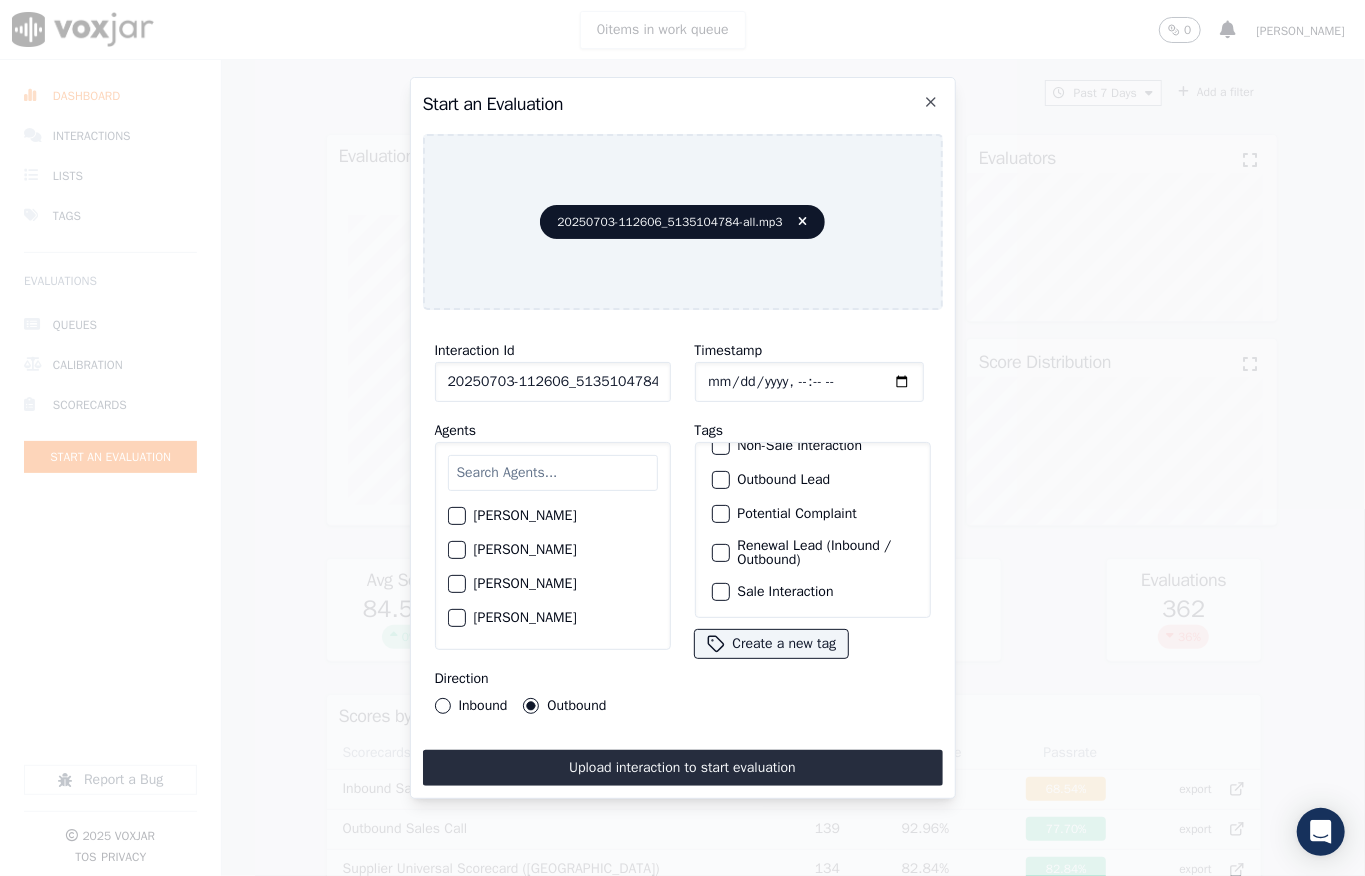 click at bounding box center (720, 592) 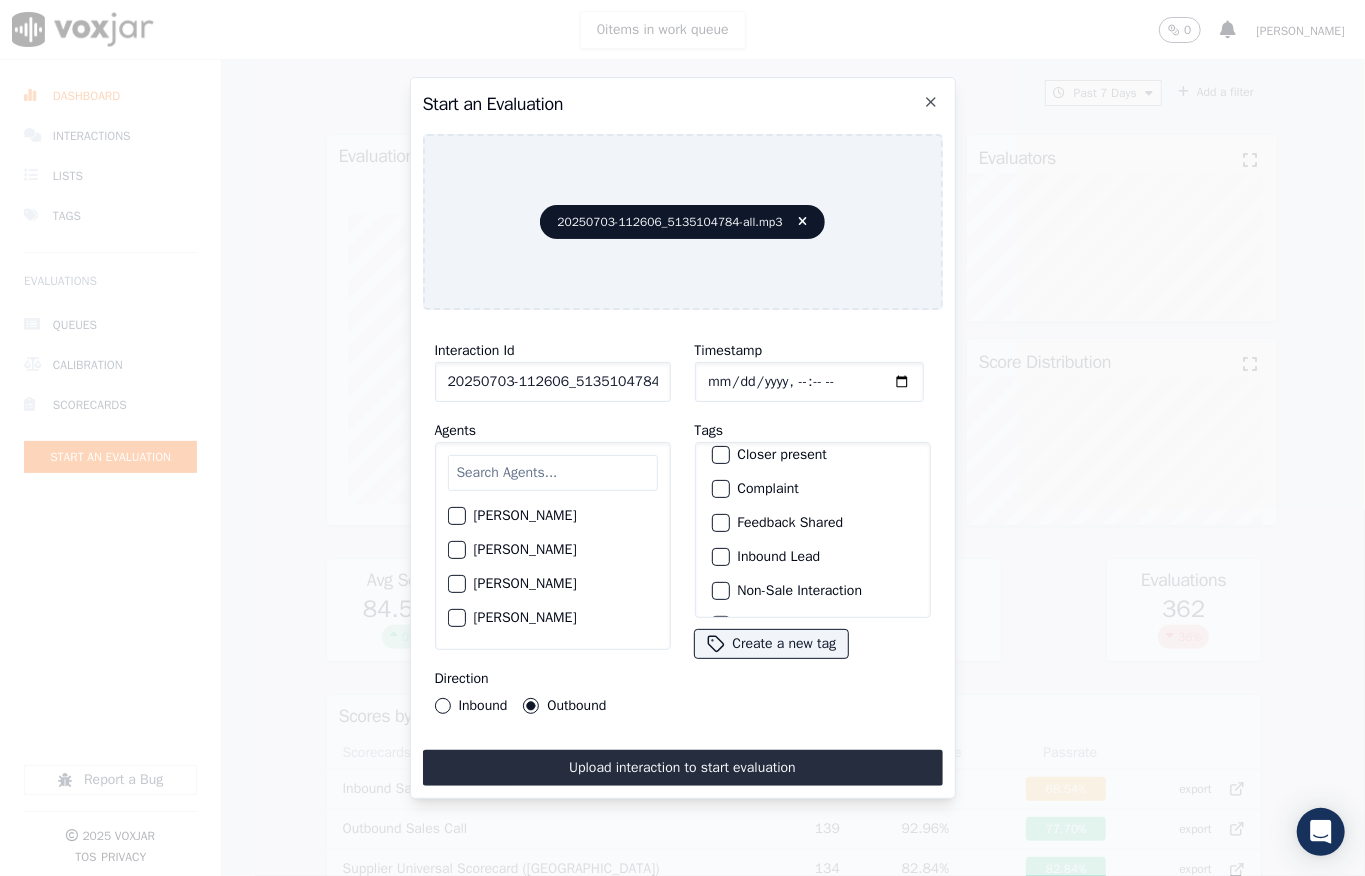 scroll, scrollTop: 0, scrollLeft: 0, axis: both 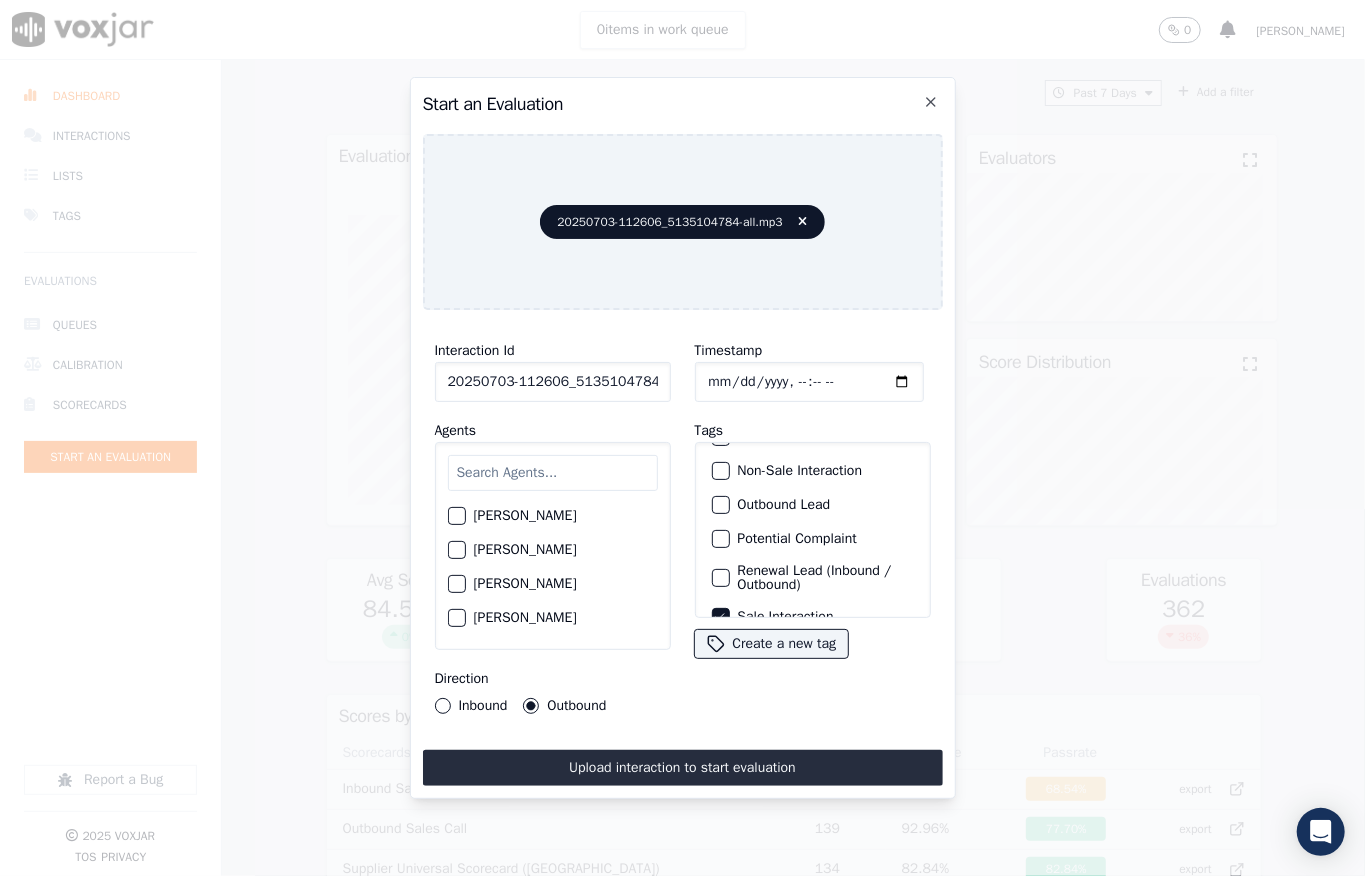 click at bounding box center [720, 505] 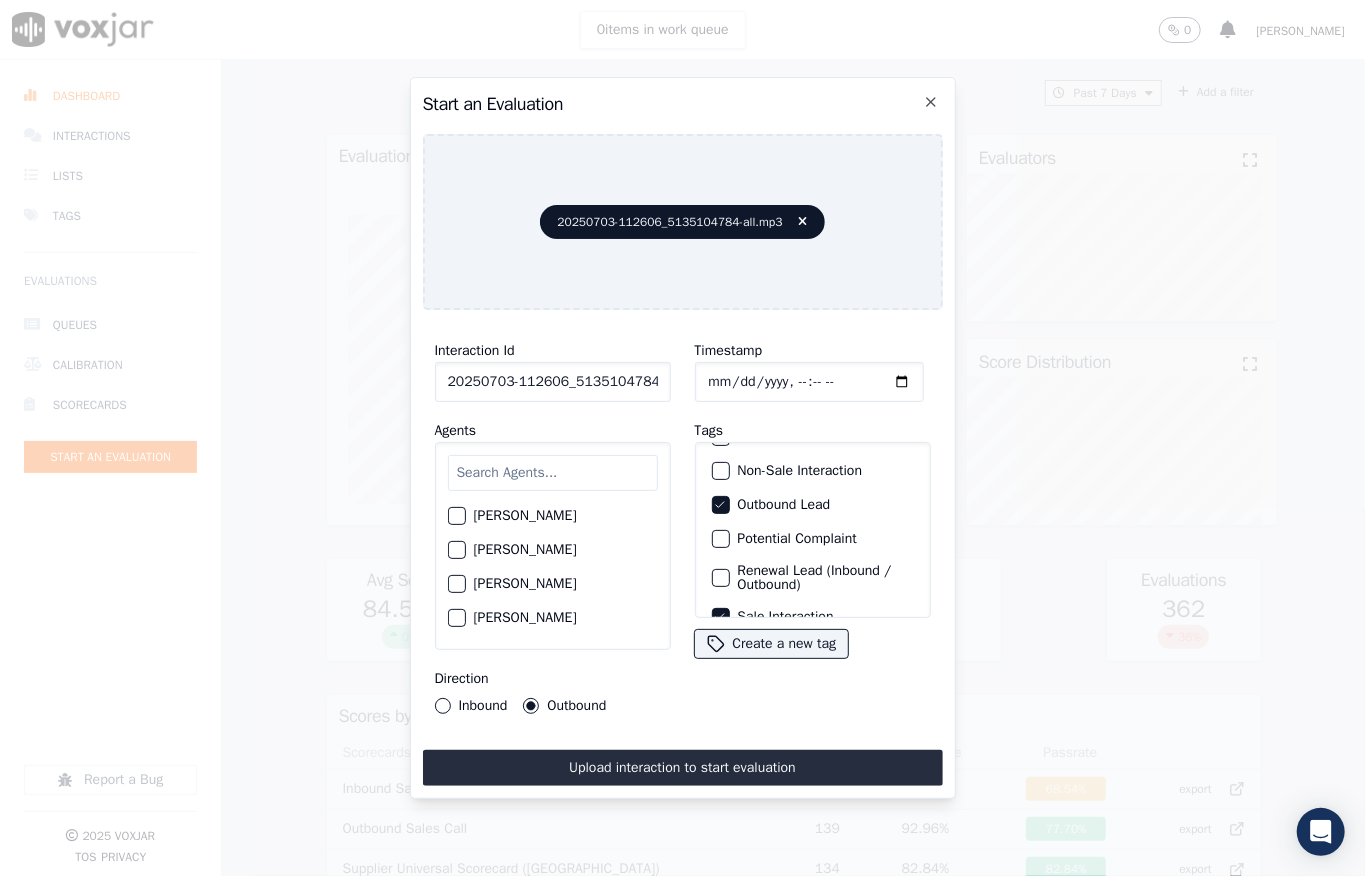 click at bounding box center [553, 473] 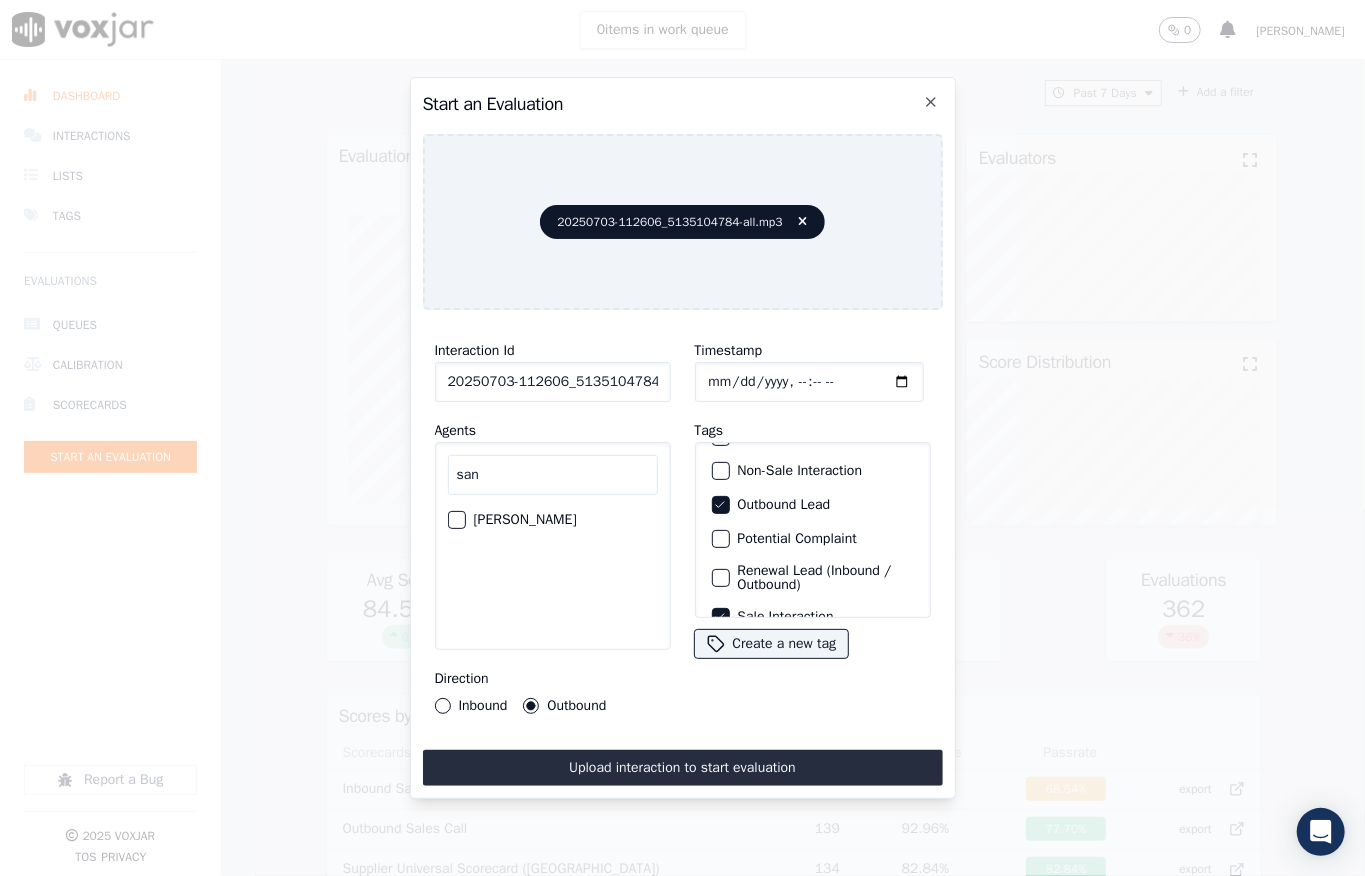 type on "san" 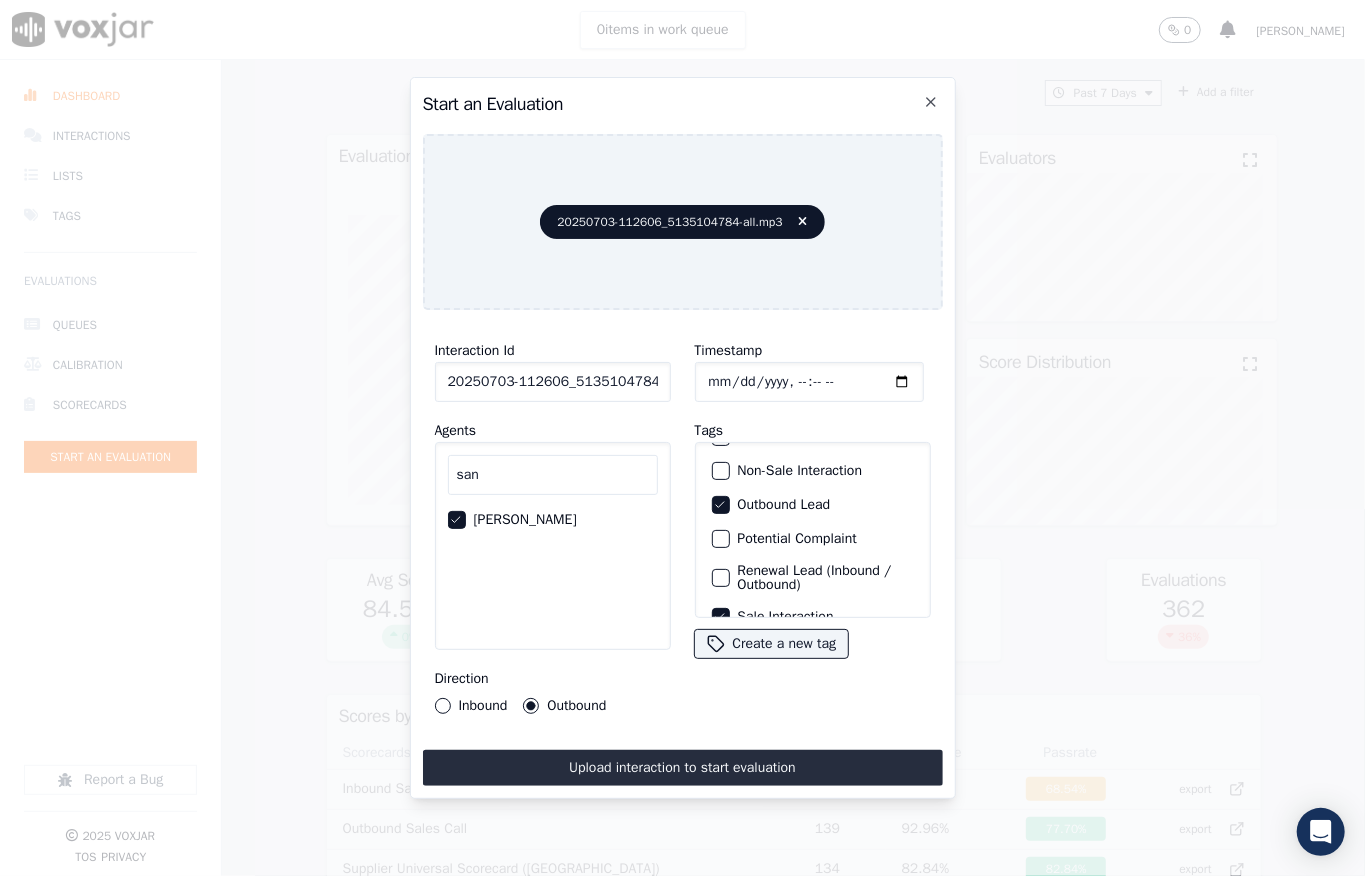 scroll, scrollTop: 0, scrollLeft: 32, axis: horizontal 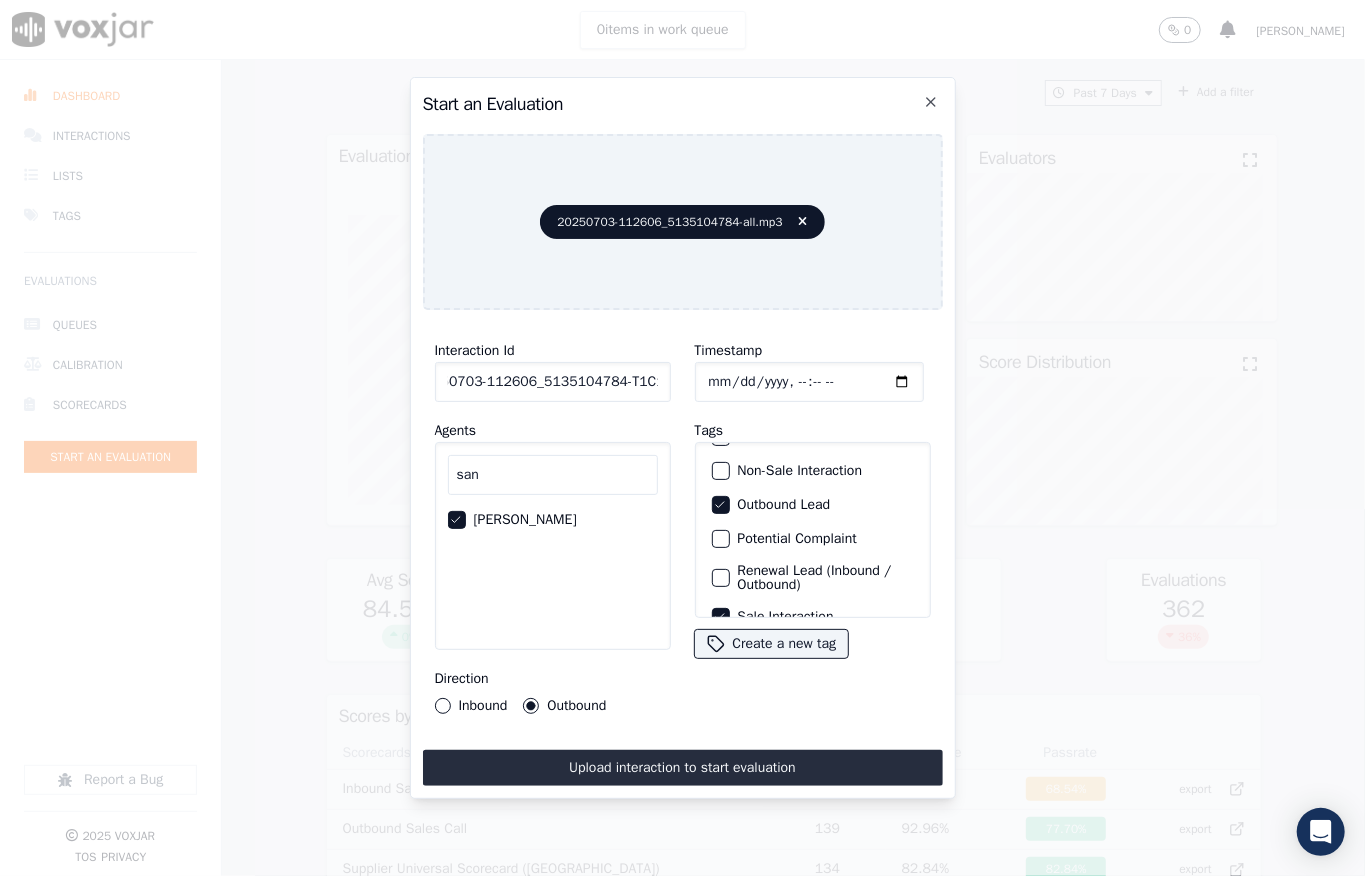 drag, startPoint x: 628, startPoint y: 368, endPoint x: 704, endPoint y: 366, distance: 76.02631 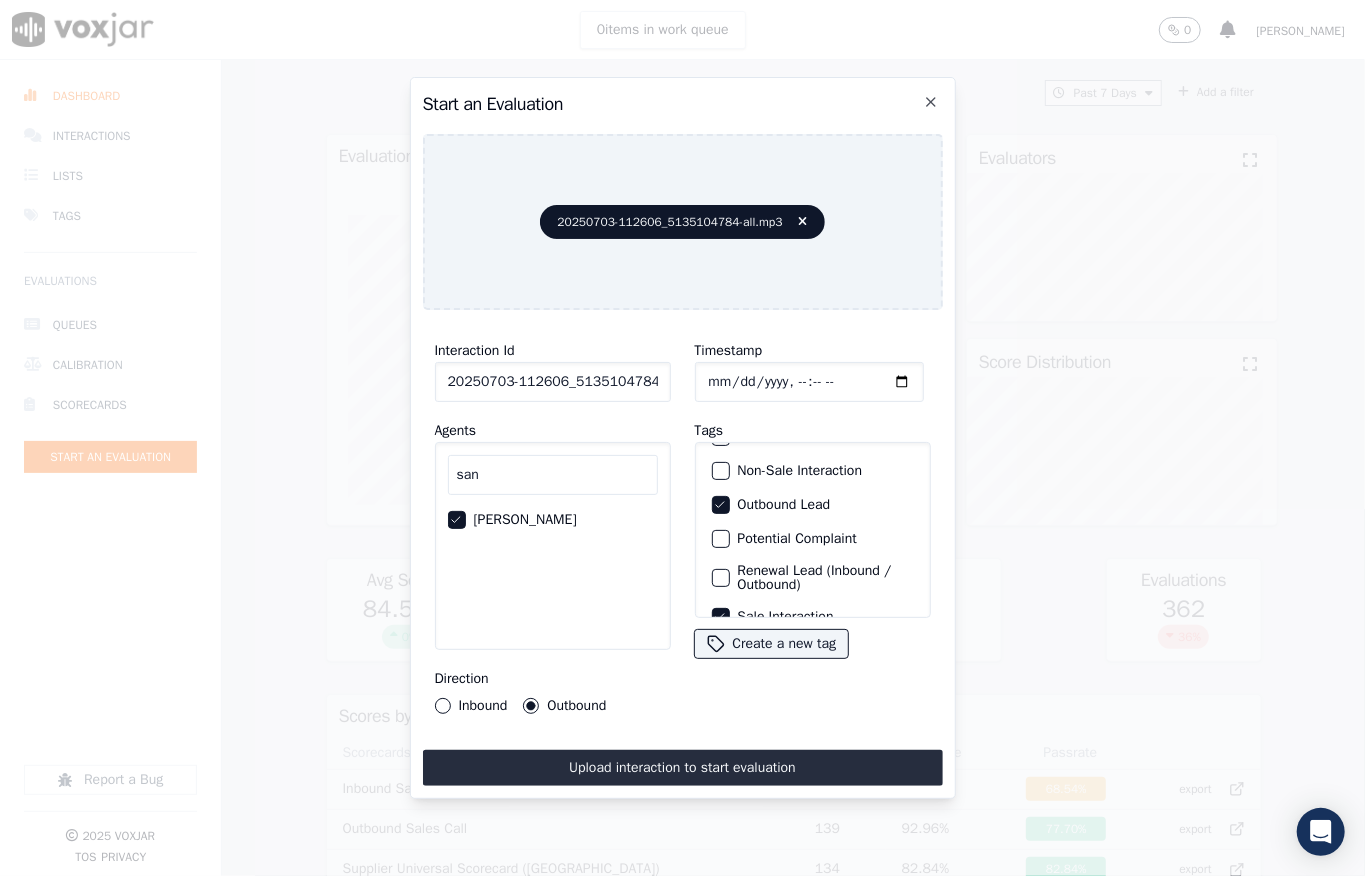 click on "20250703-112606_5135104784-T1C1" 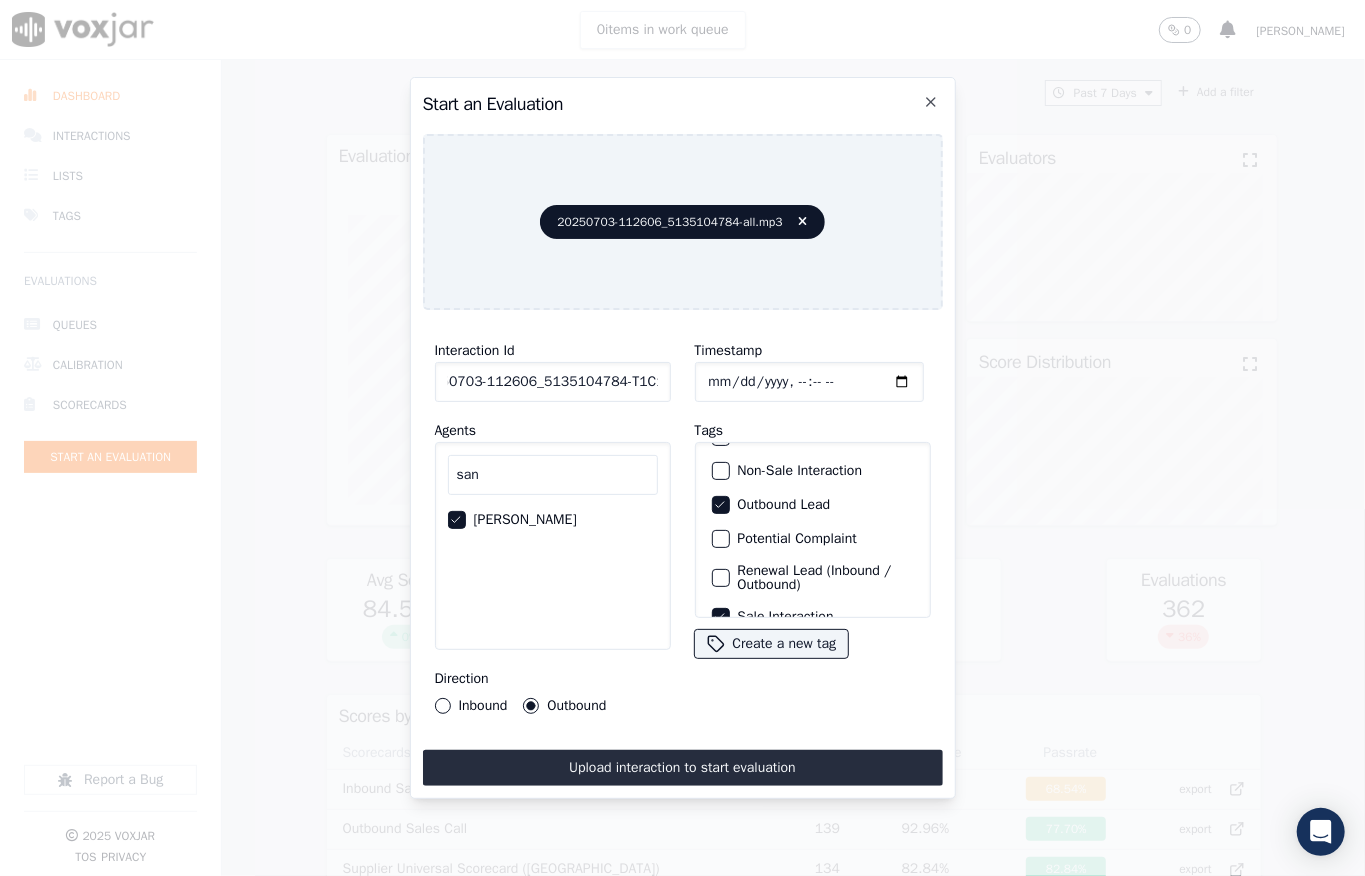 drag, startPoint x: 636, startPoint y: 377, endPoint x: 668, endPoint y: 376, distance: 32.01562 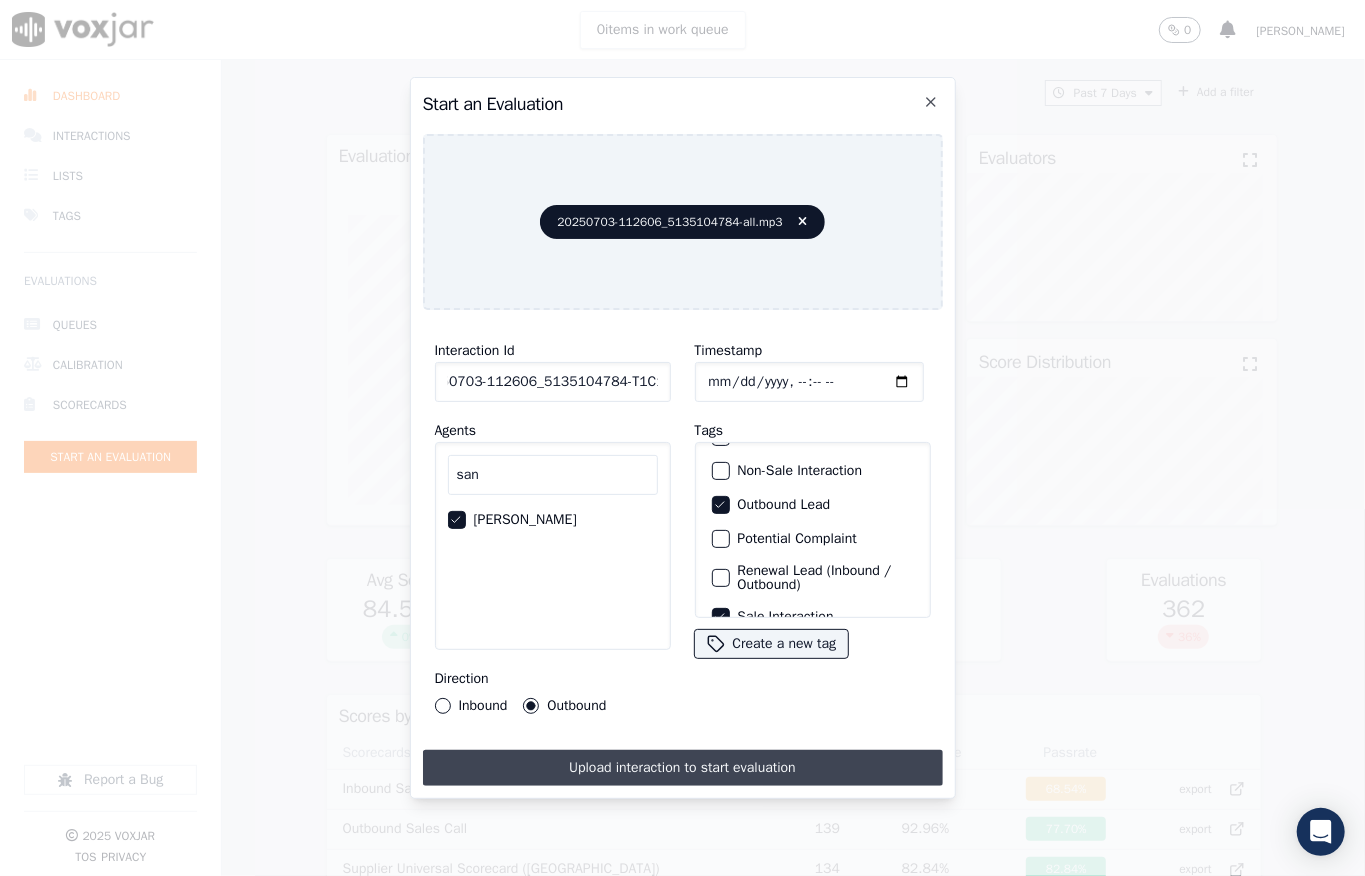 scroll, scrollTop: 0, scrollLeft: 0, axis: both 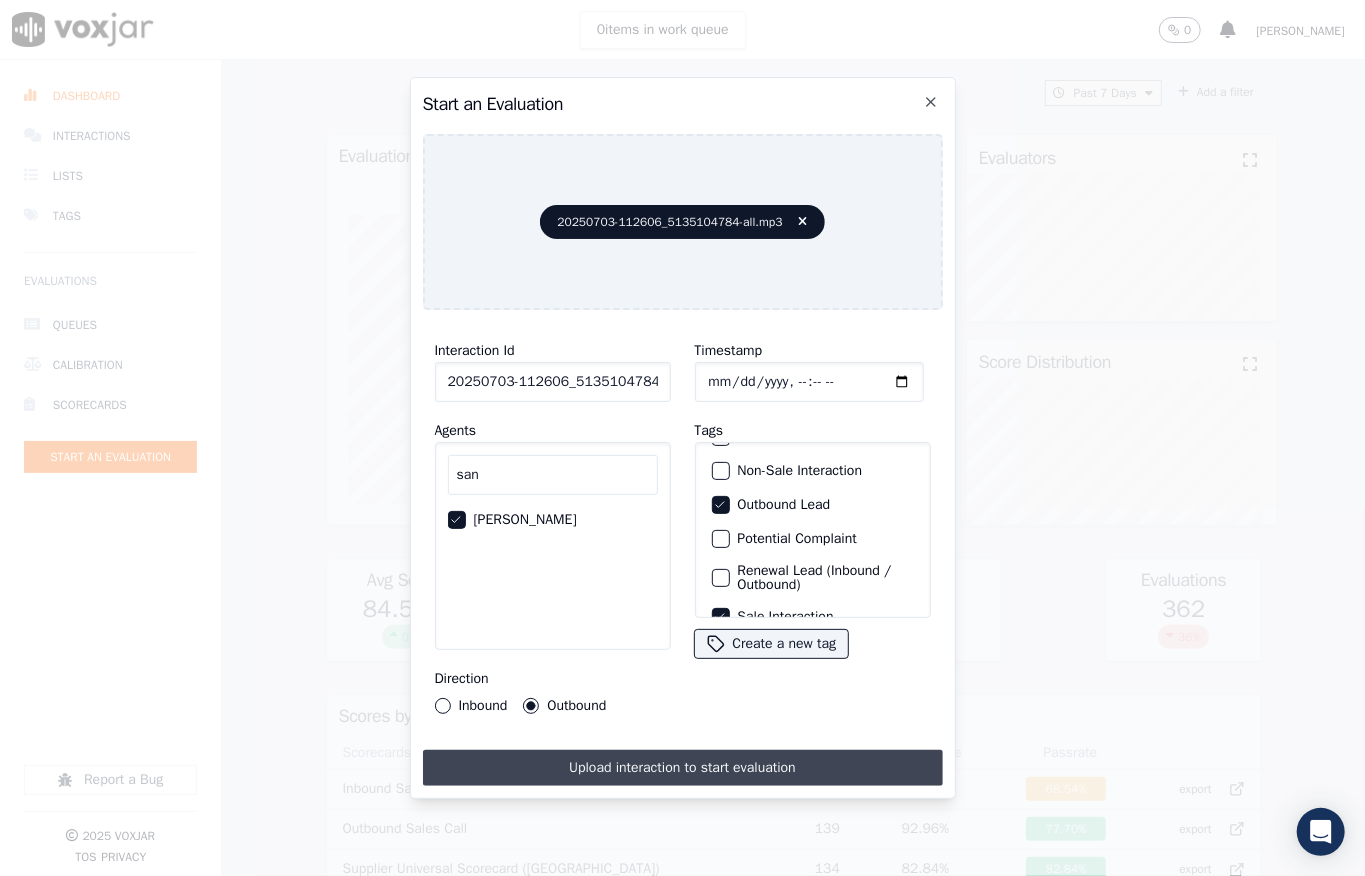 click on "Upload interaction to start evaluation" at bounding box center [683, 768] 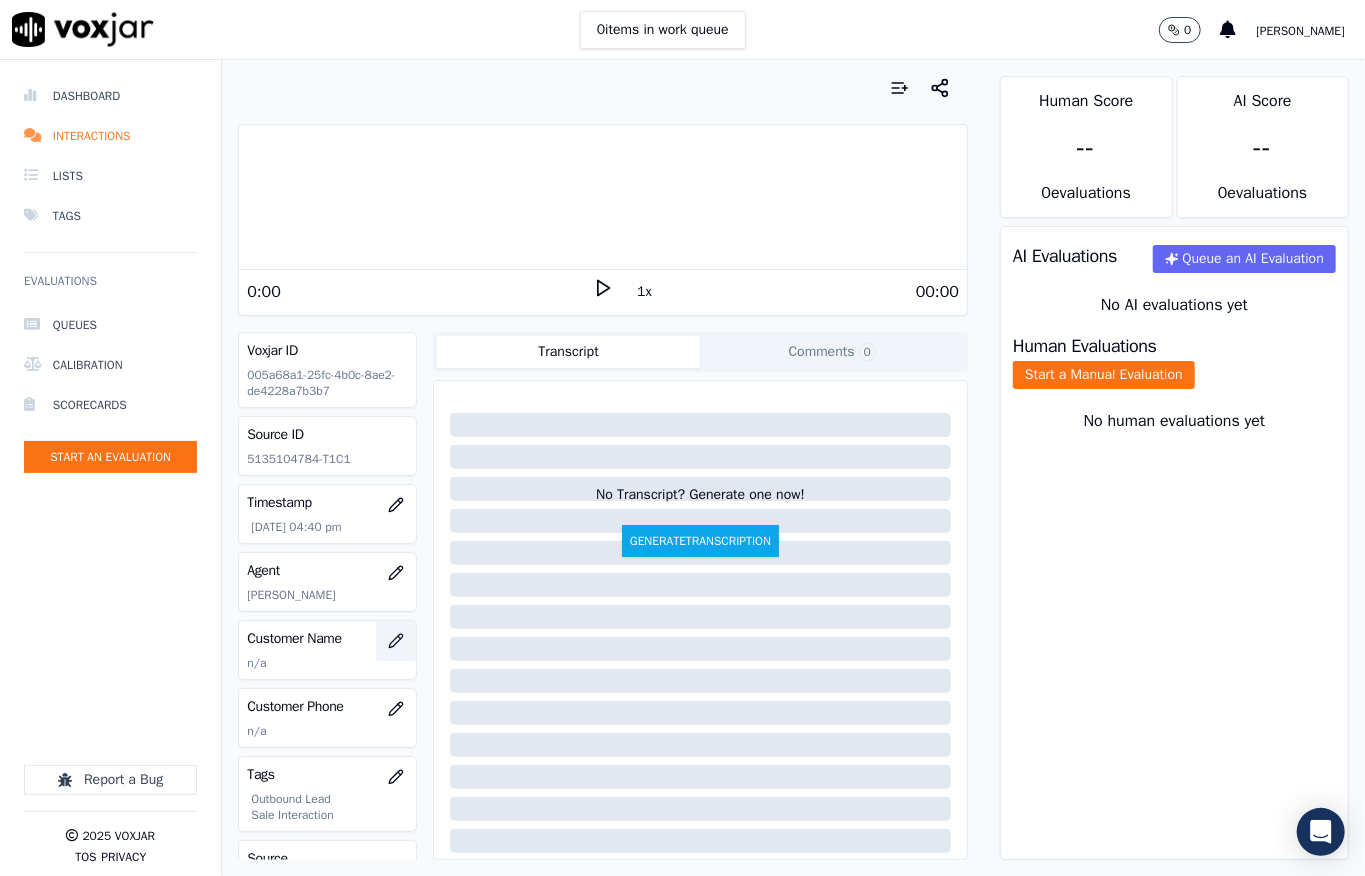 click 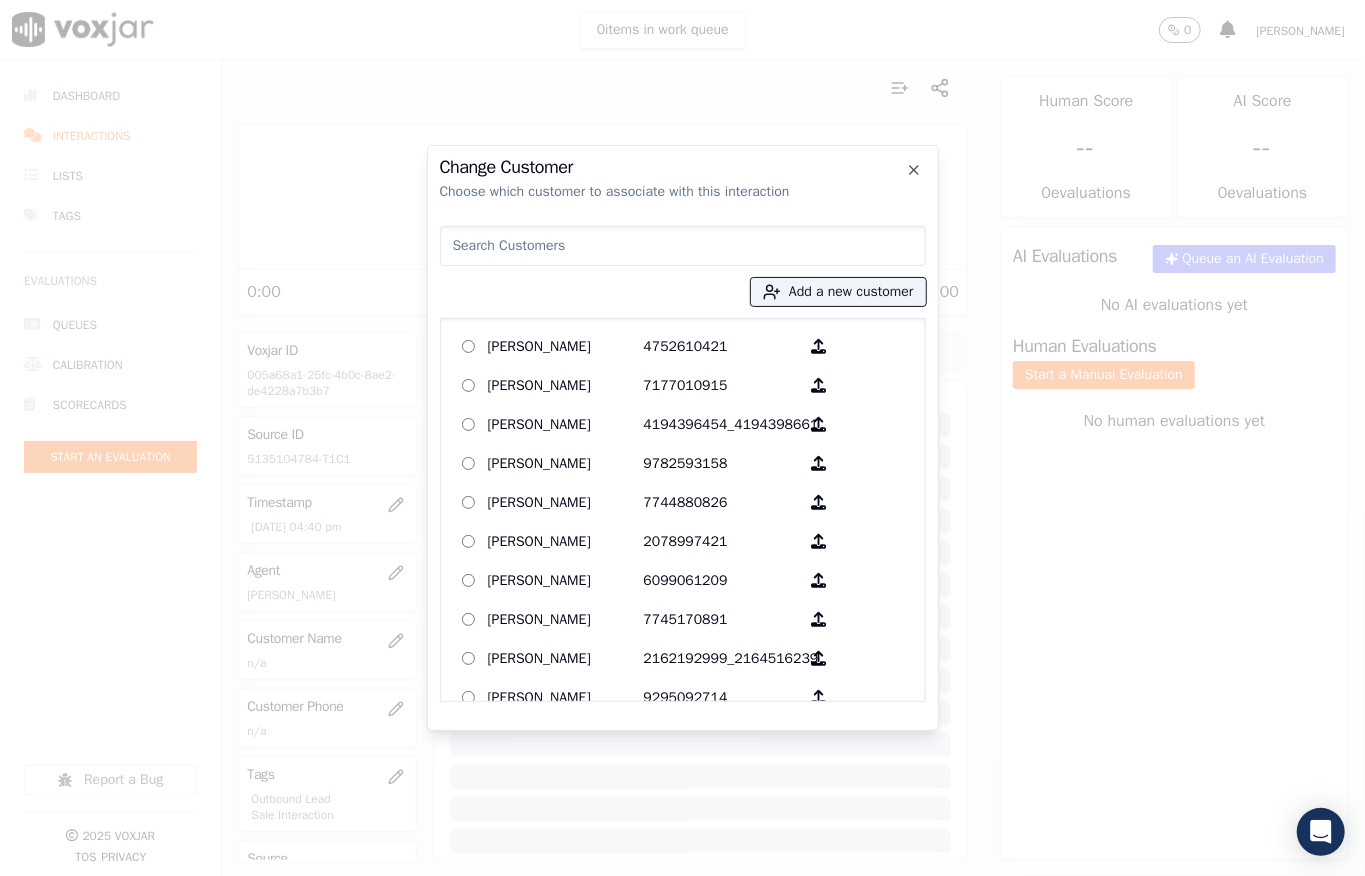 paste on "[PERSON_NAME]" 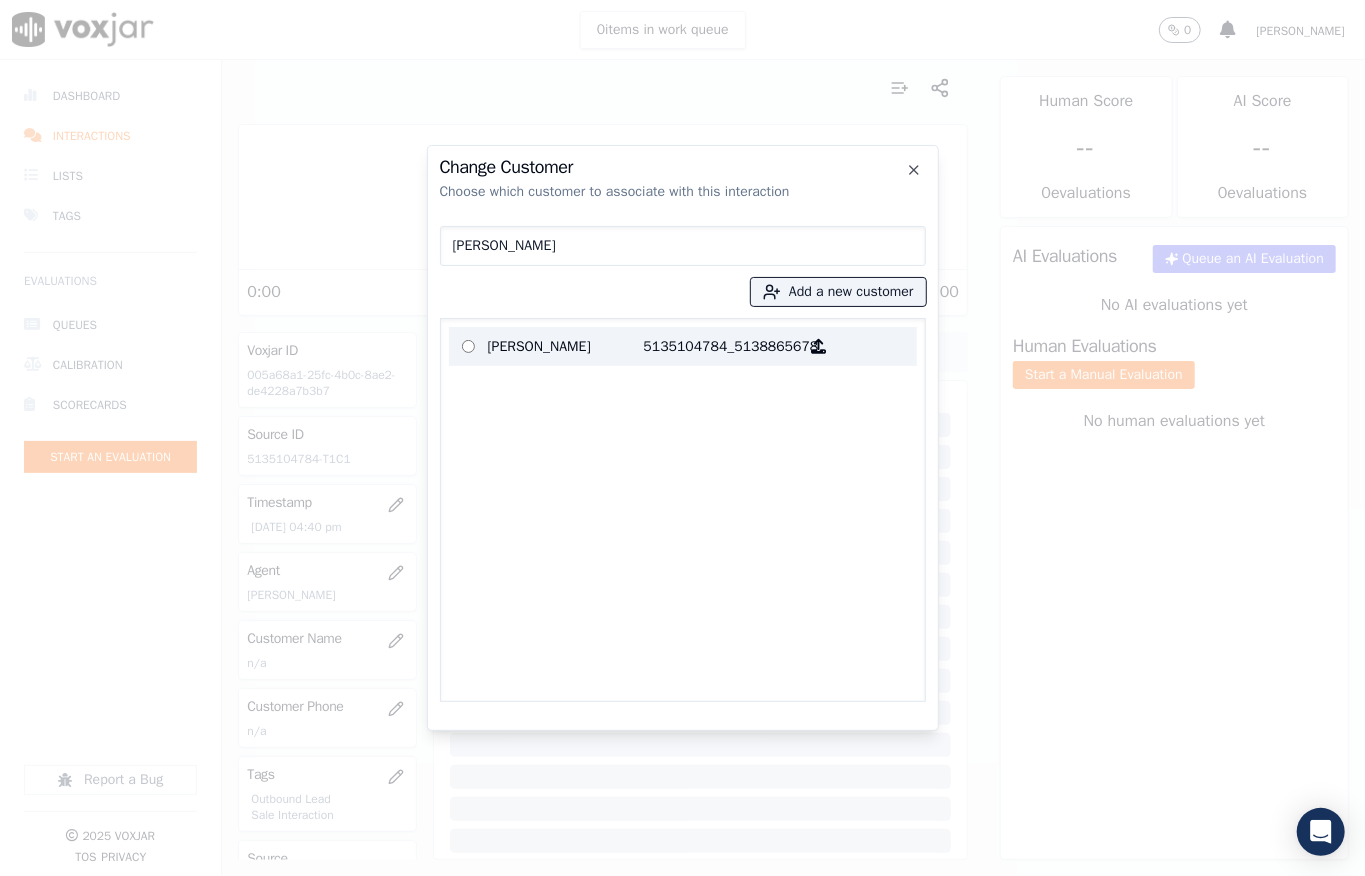 type on "[PERSON_NAME]" 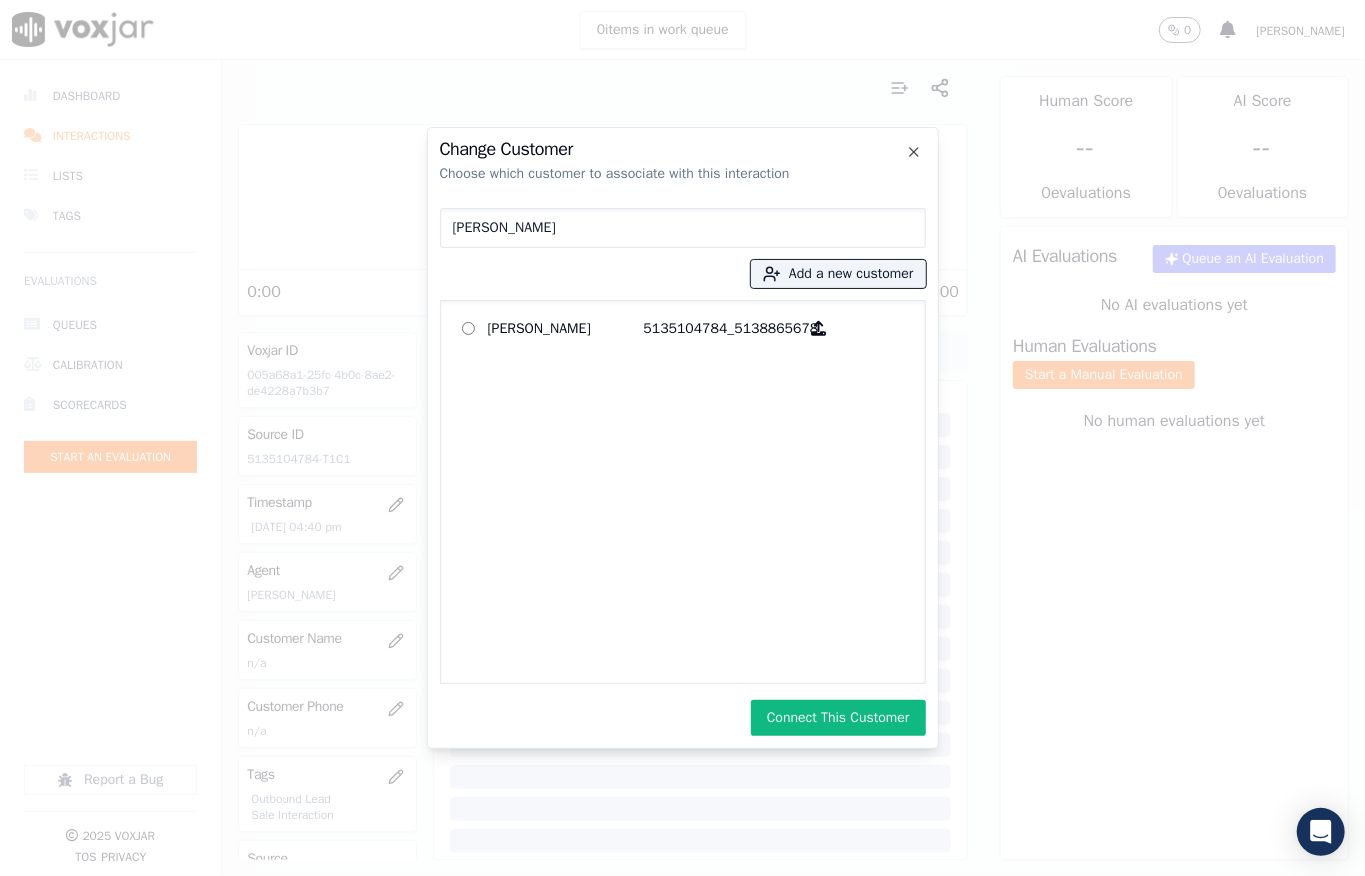 click on "Change Customer   Choose which customer to associate with this interaction   [PERSON_NAME]
Add a new customer           [PERSON_NAME]   5135104784_5138865678             Connect This Customer     Close" 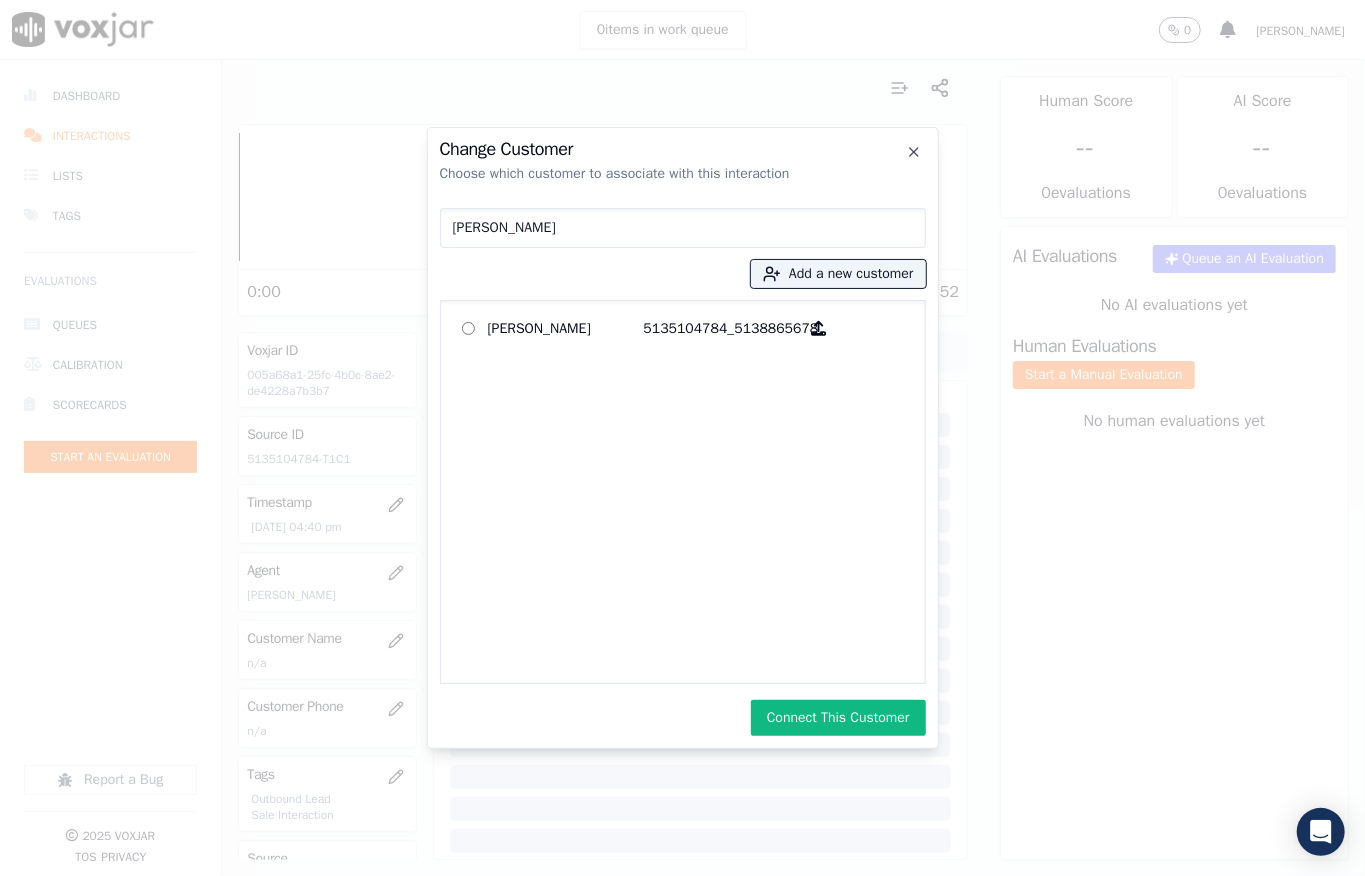 click on "Change Customer   Choose which customer to associate with this interaction   [PERSON_NAME]
Add a new customer           [PERSON_NAME]   5135104784_5138865678             Connect This Customer     Close" 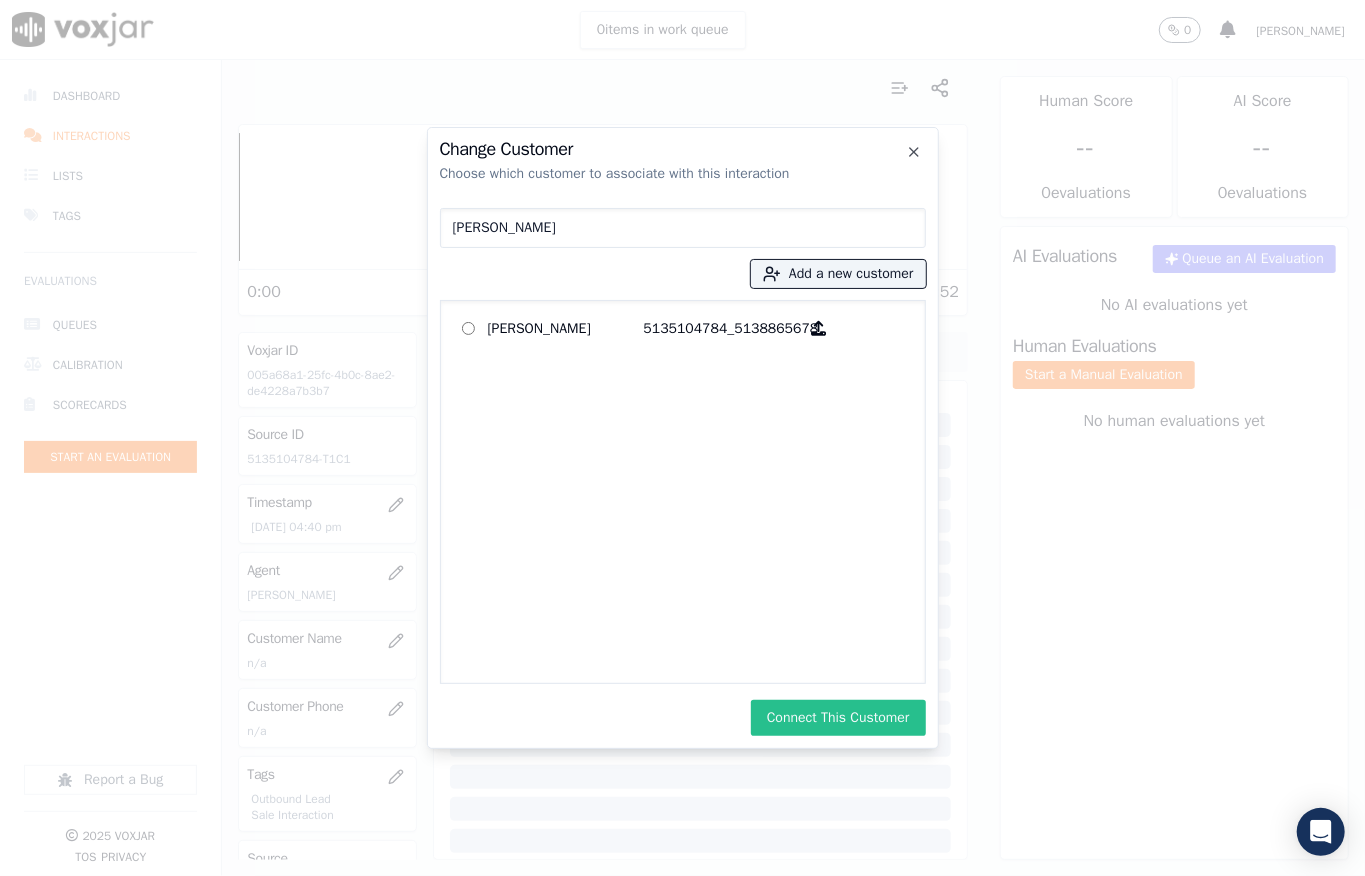 click on "Connect This Customer" at bounding box center (838, 718) 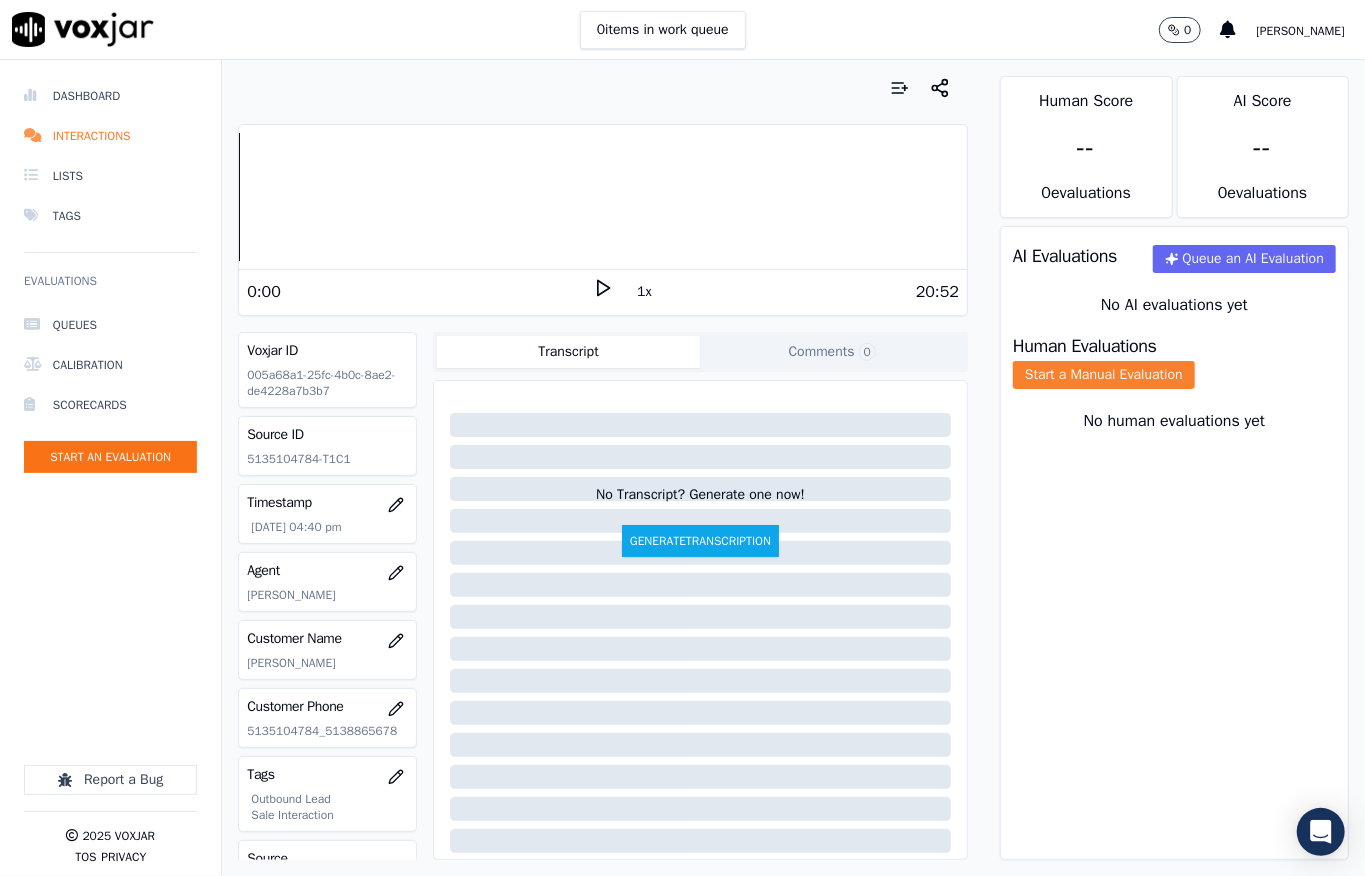 click on "Start a Manual Evaluation" 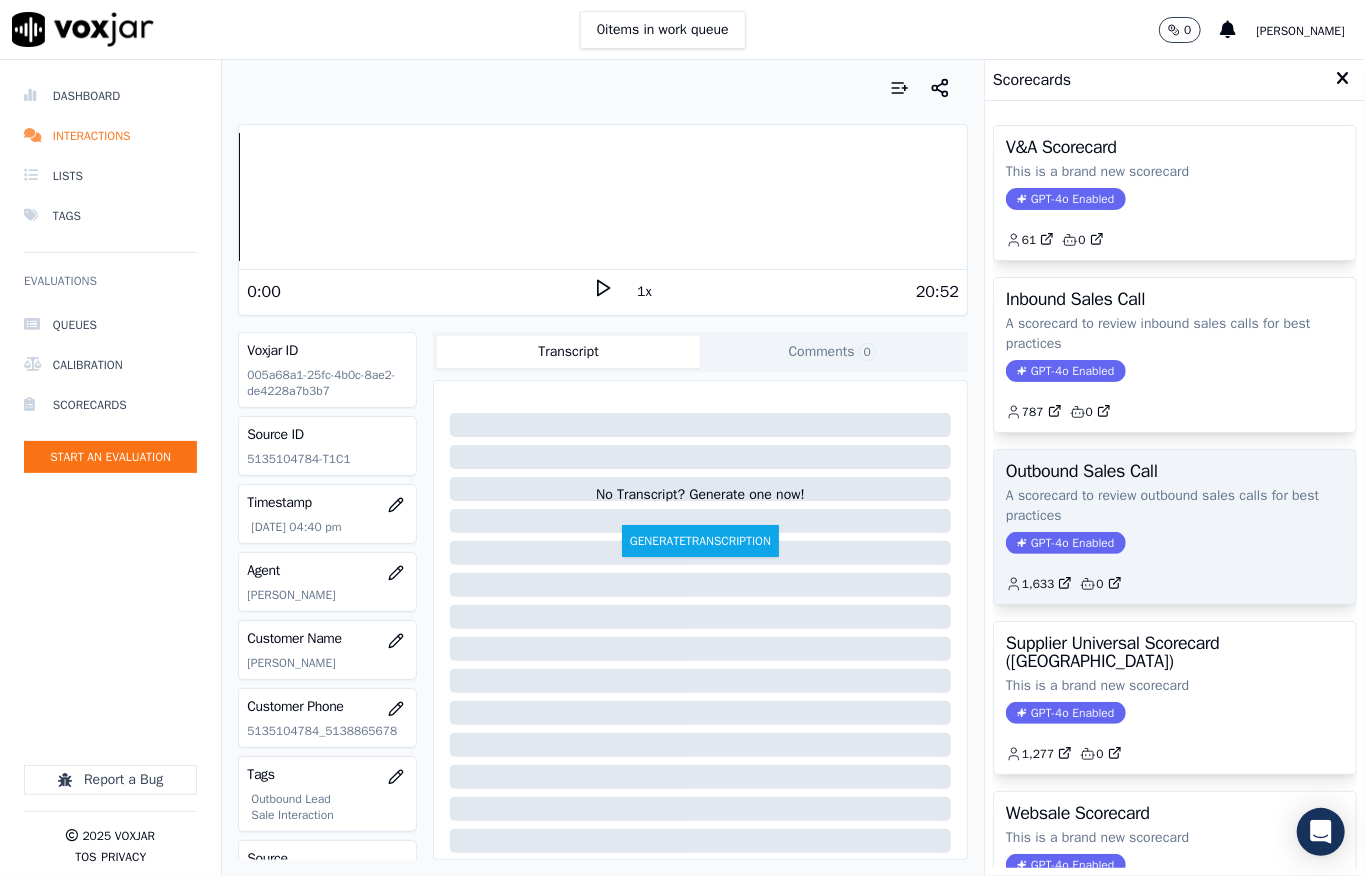 click on "GPT-4o Enabled" at bounding box center [1065, 543] 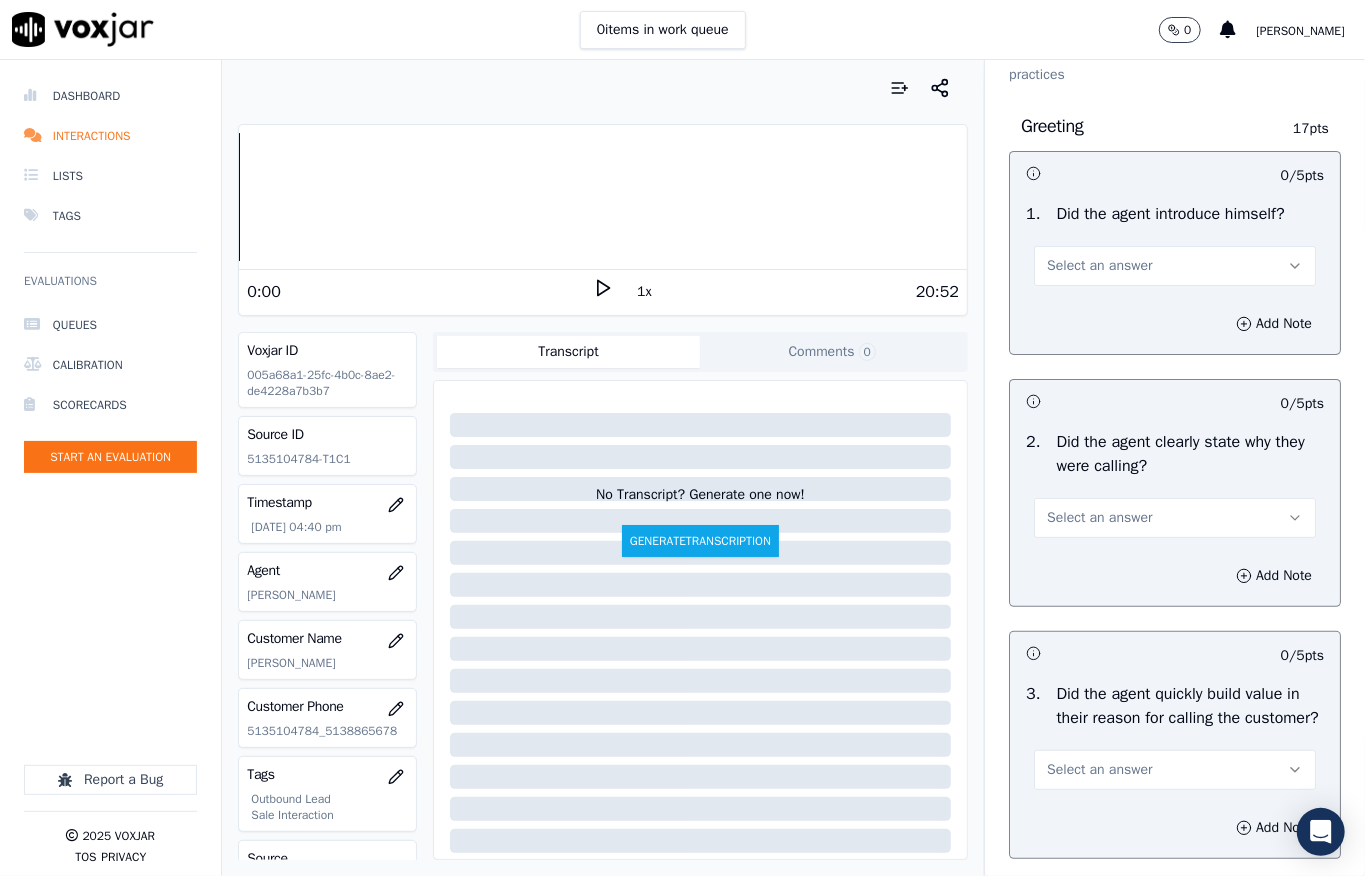 scroll, scrollTop: 133, scrollLeft: 0, axis: vertical 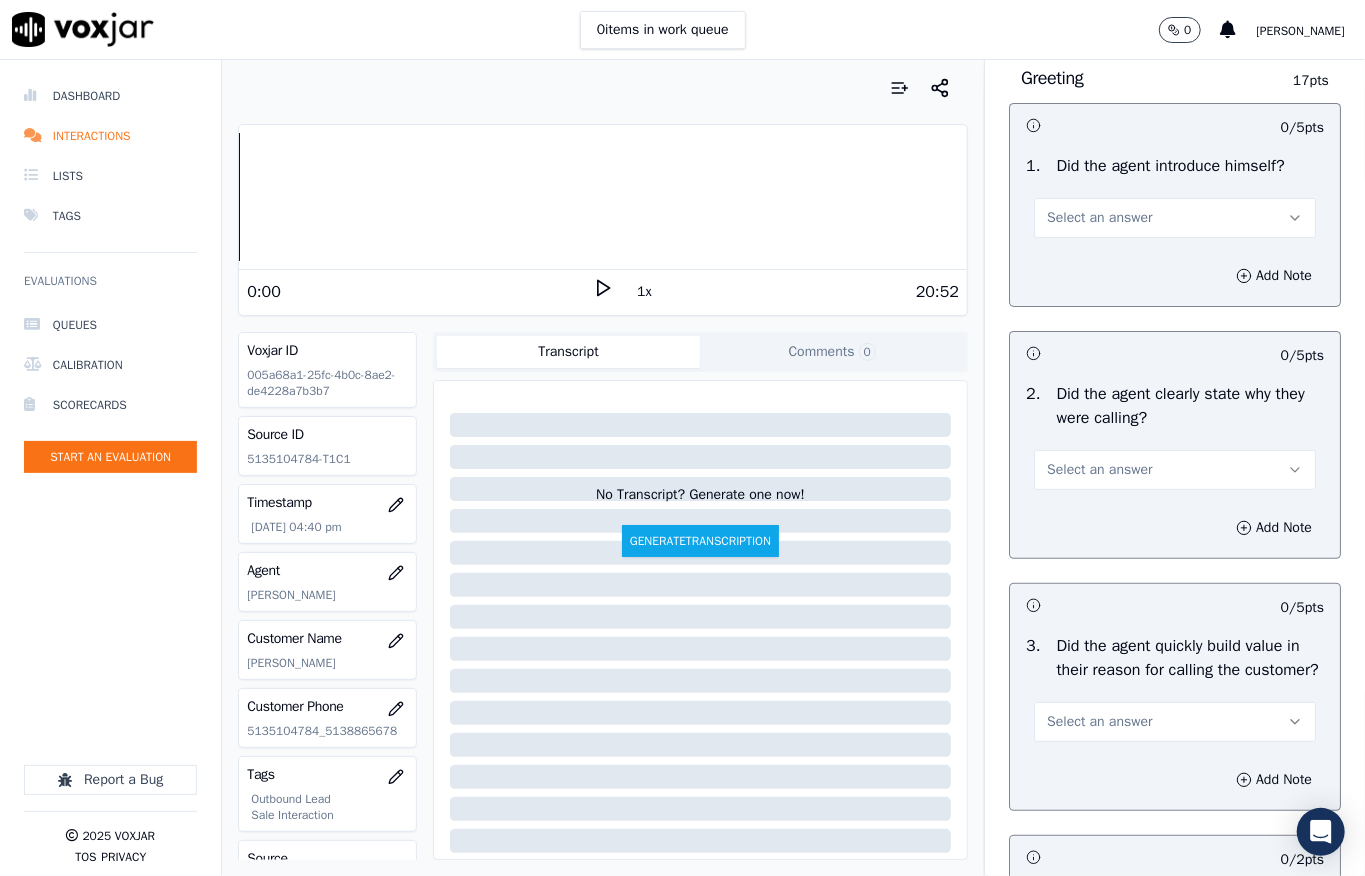 click on "Select an answer" at bounding box center (1099, 218) 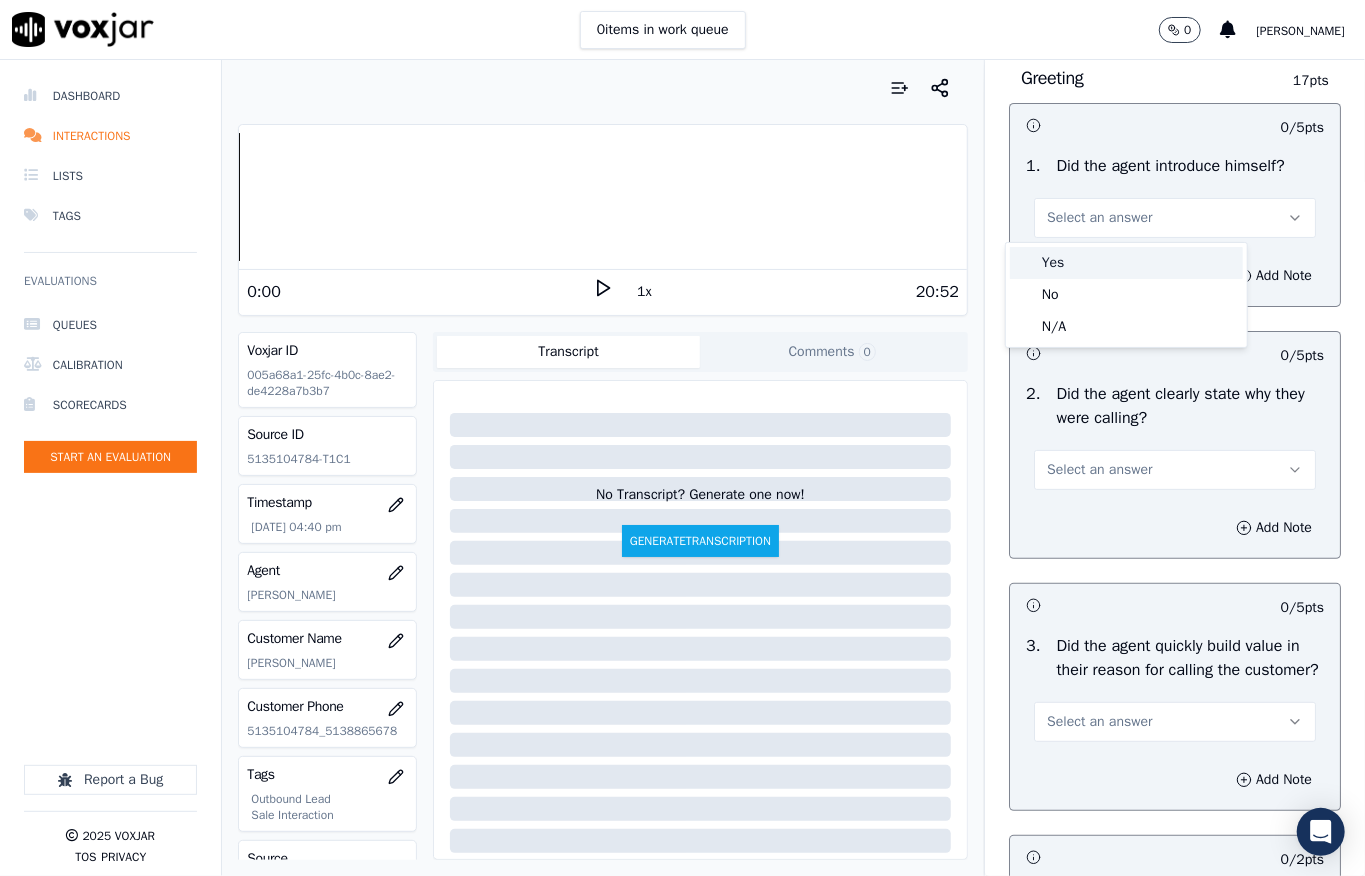 click on "Yes" at bounding box center [1126, 263] 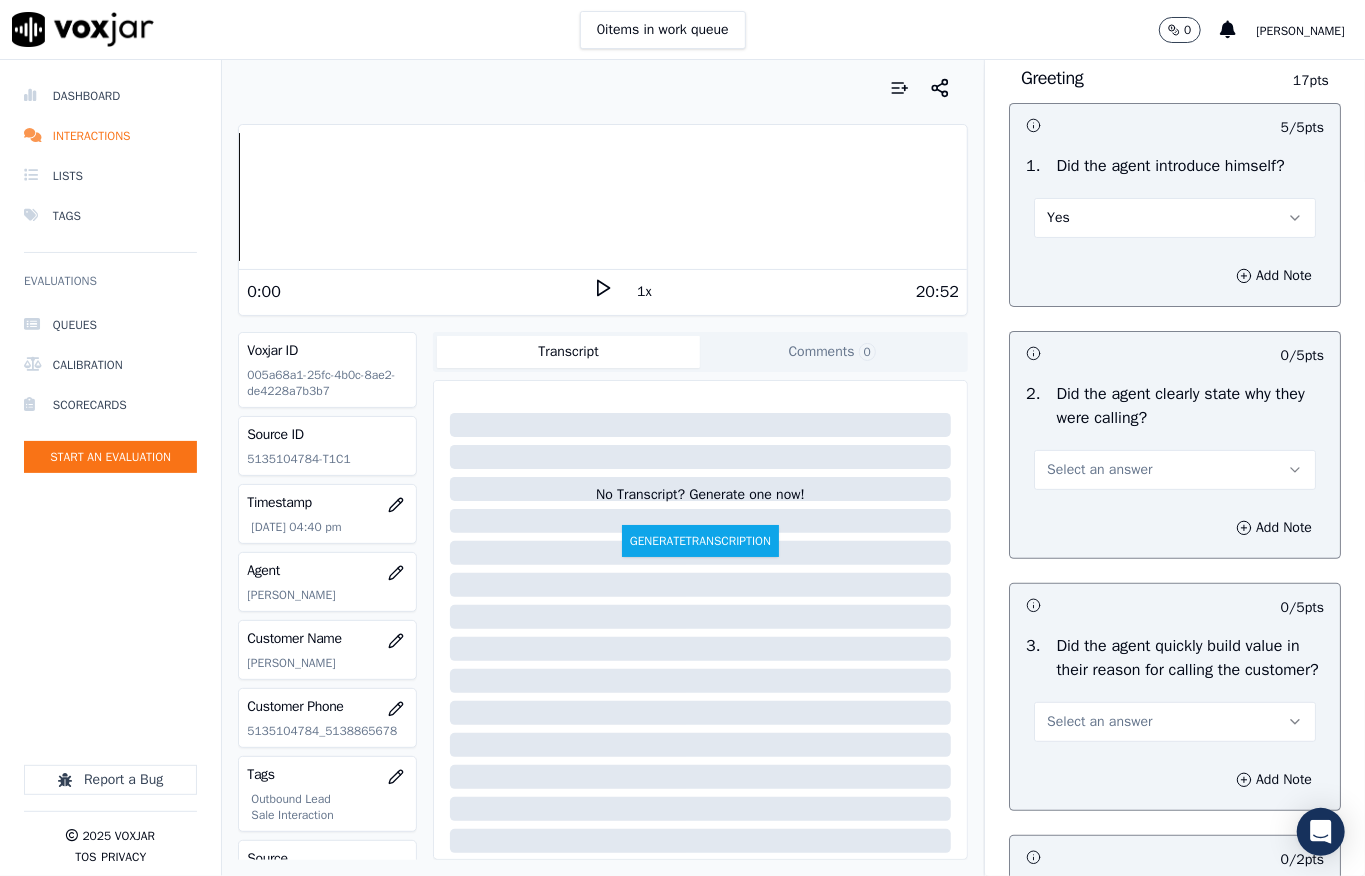 click on "Select an answer" at bounding box center [1099, 470] 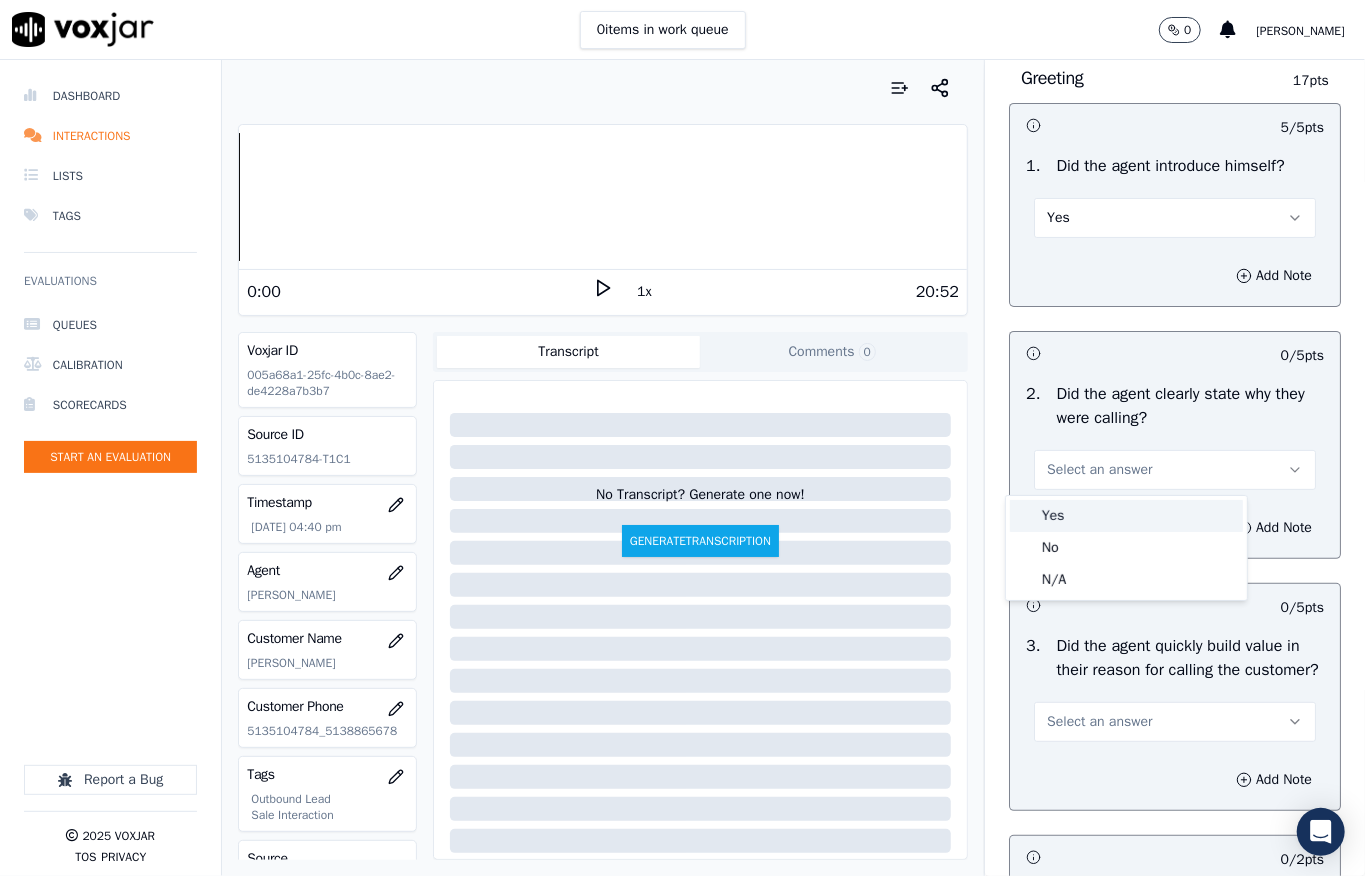 click on "Yes" at bounding box center [1126, 516] 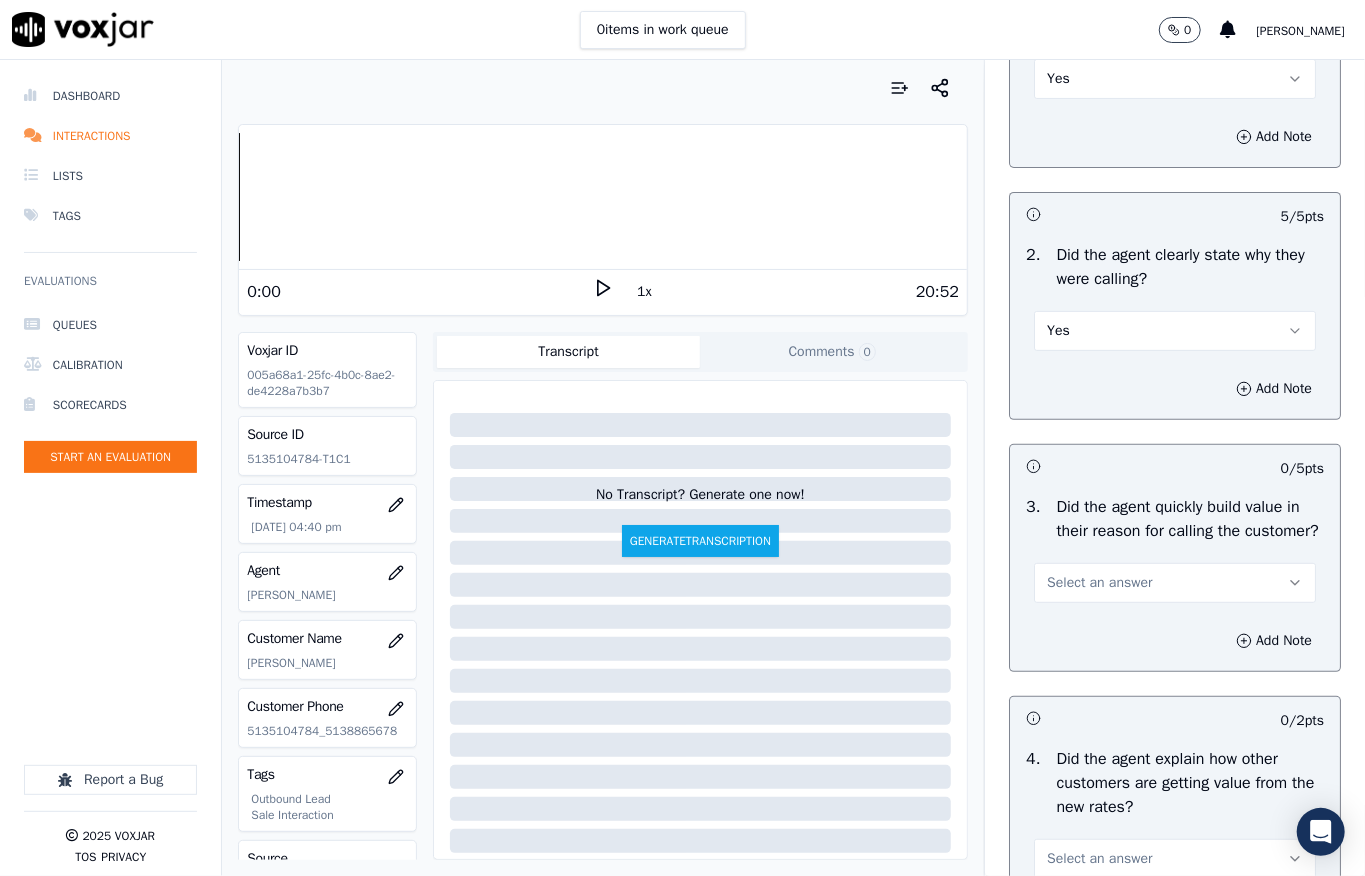 scroll, scrollTop: 400, scrollLeft: 0, axis: vertical 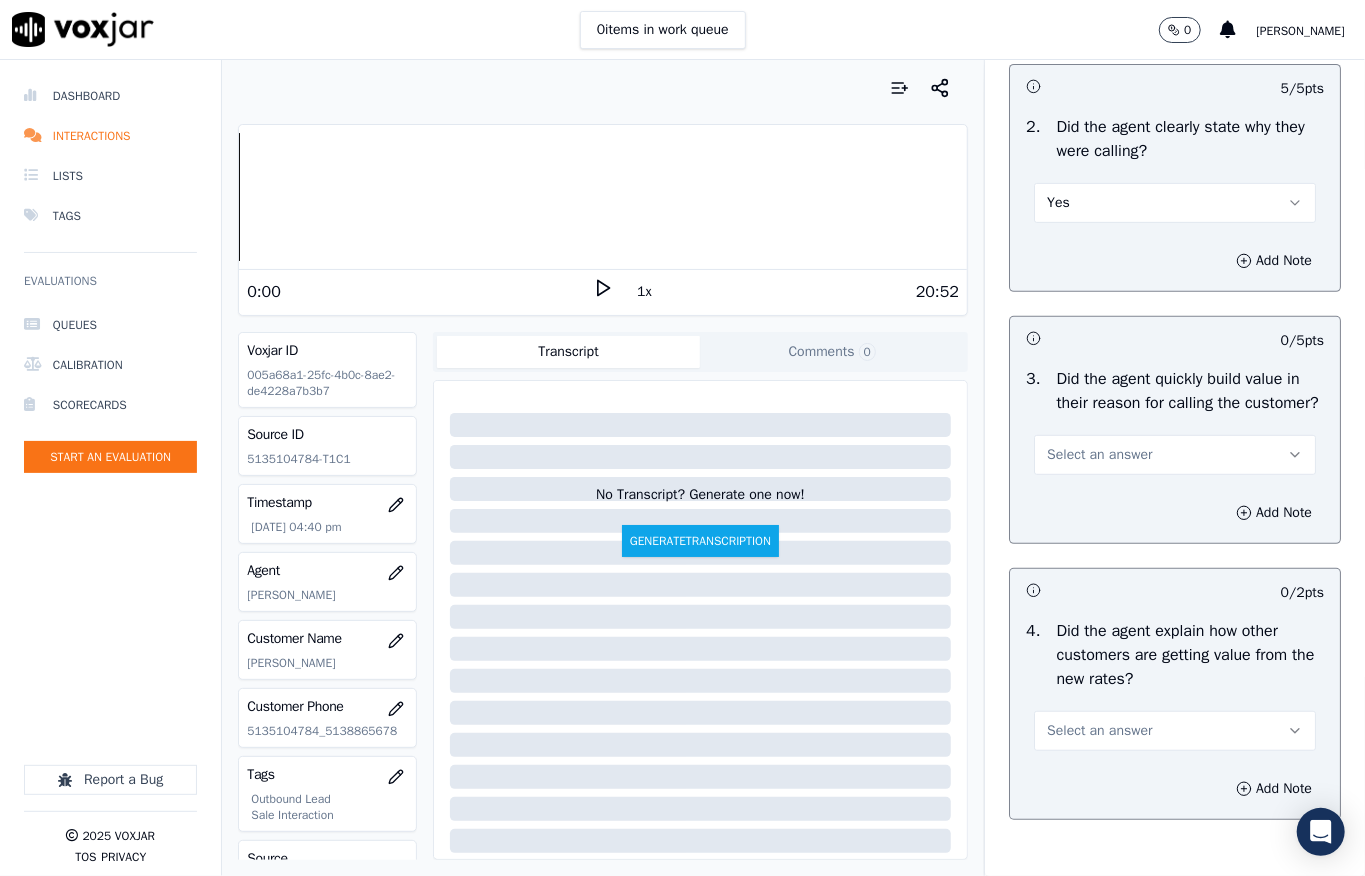 click on "Select an answer" at bounding box center (1099, 455) 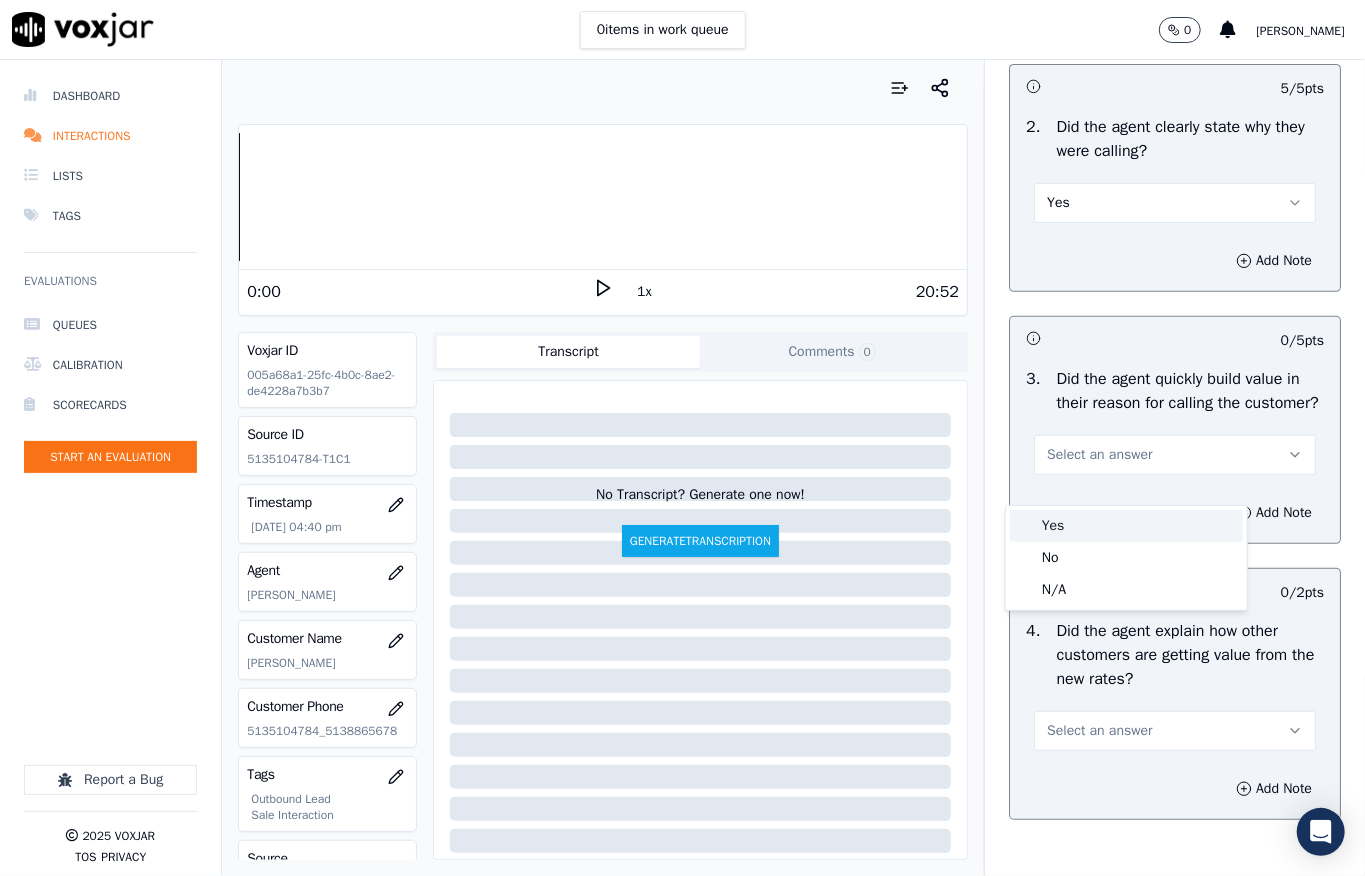 click on "Yes" at bounding box center [1126, 526] 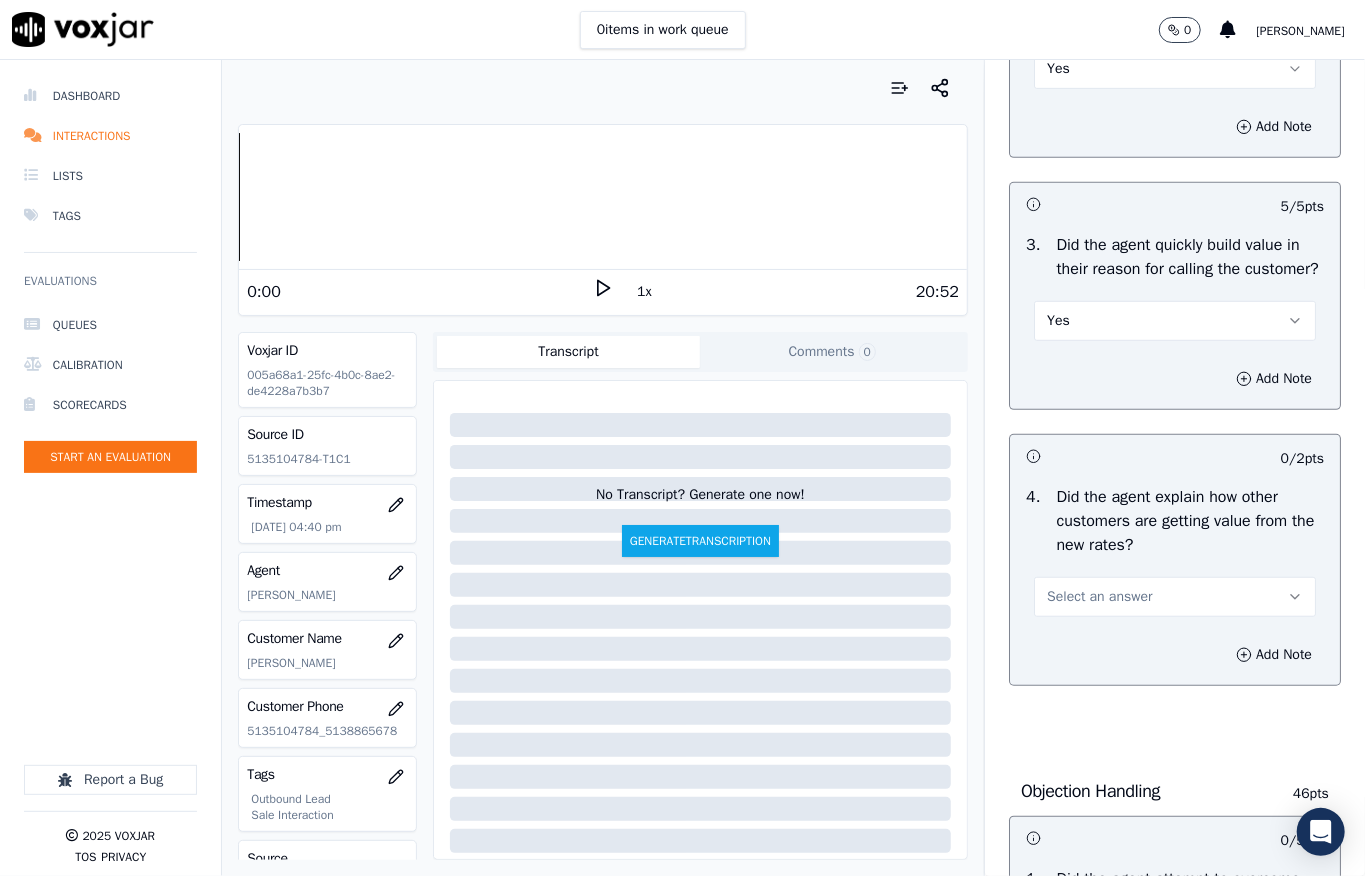 scroll, scrollTop: 666, scrollLeft: 0, axis: vertical 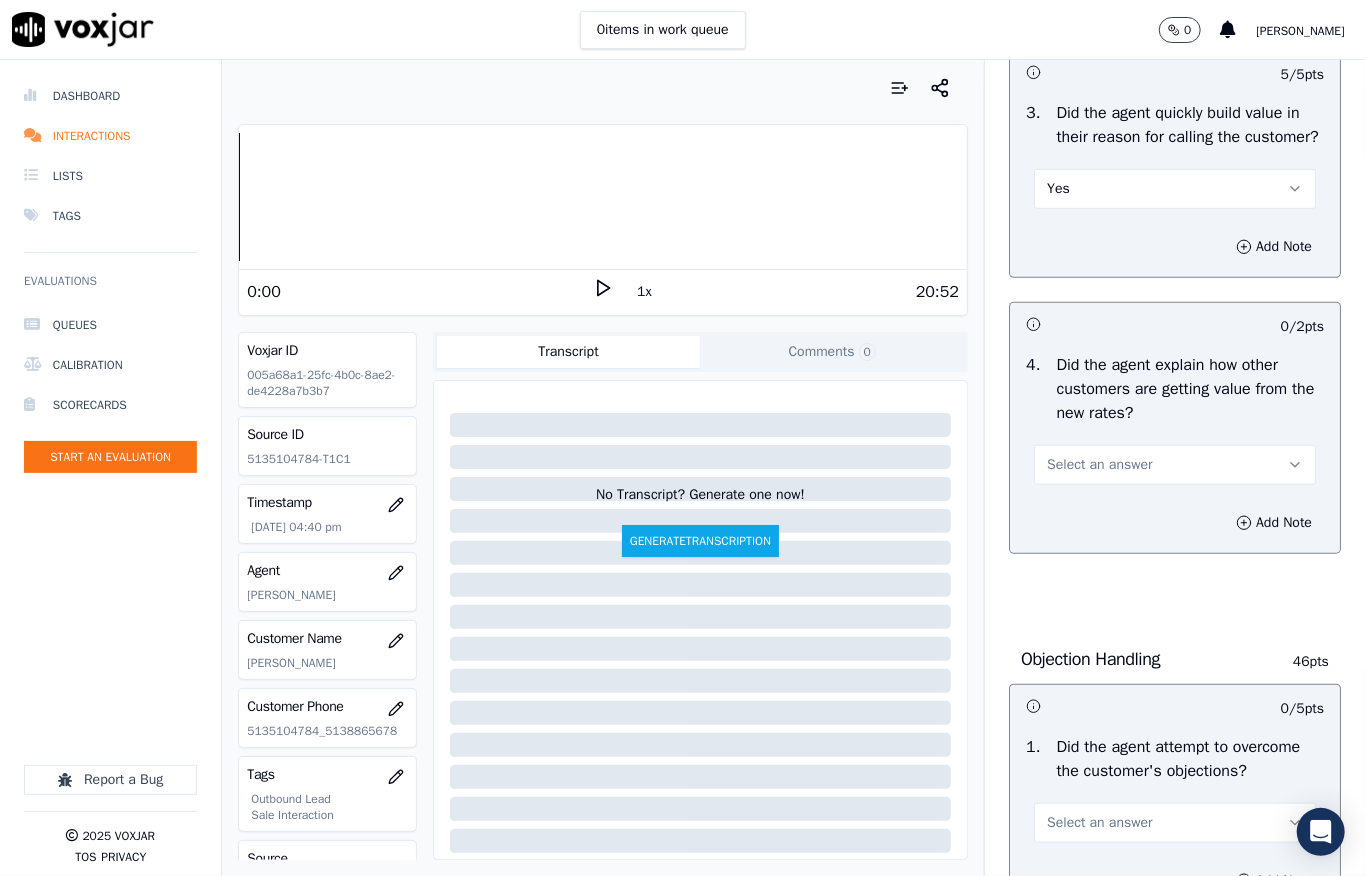 click on "Select an answer" at bounding box center [1099, 465] 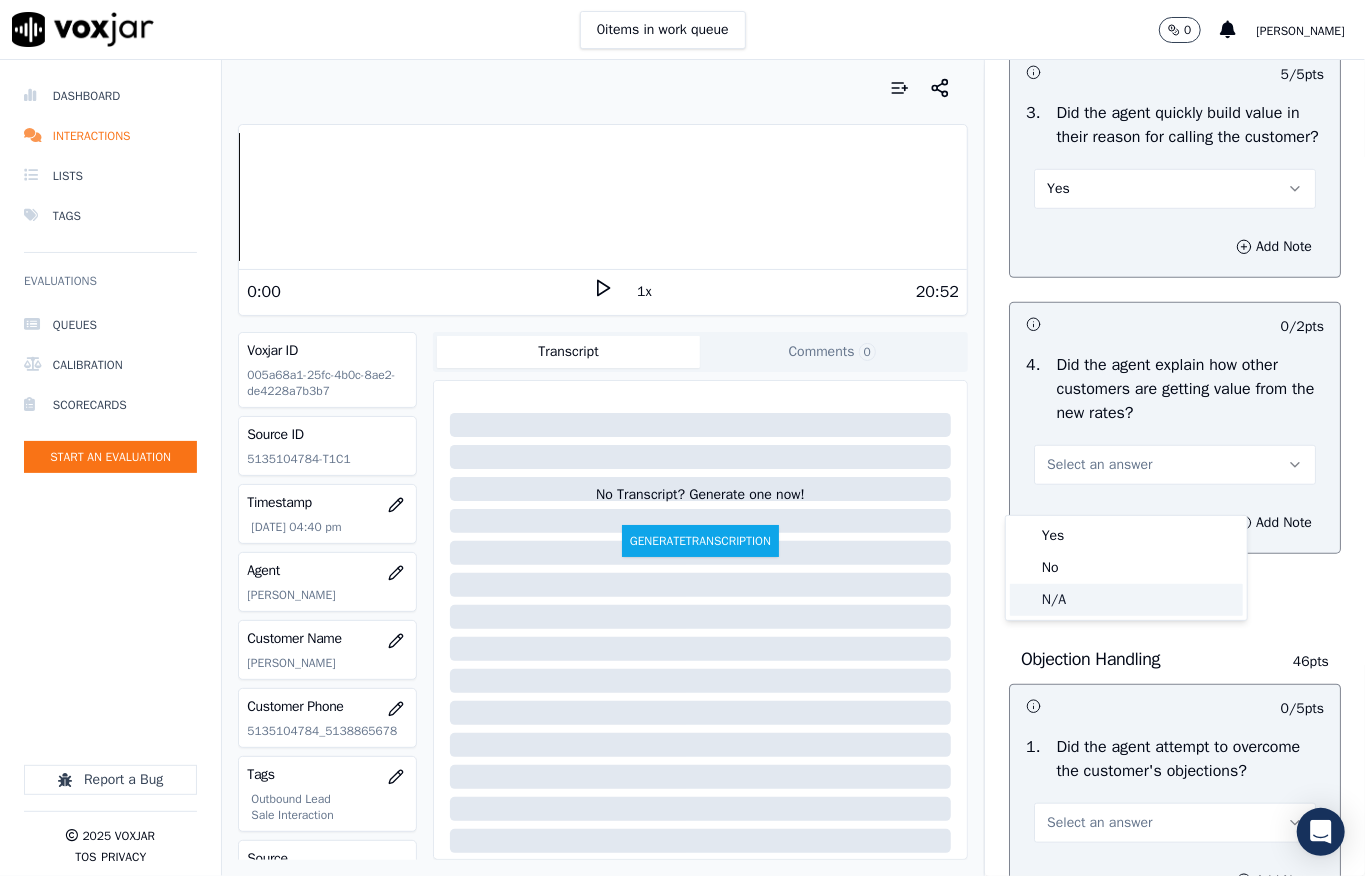 click on "N/A" 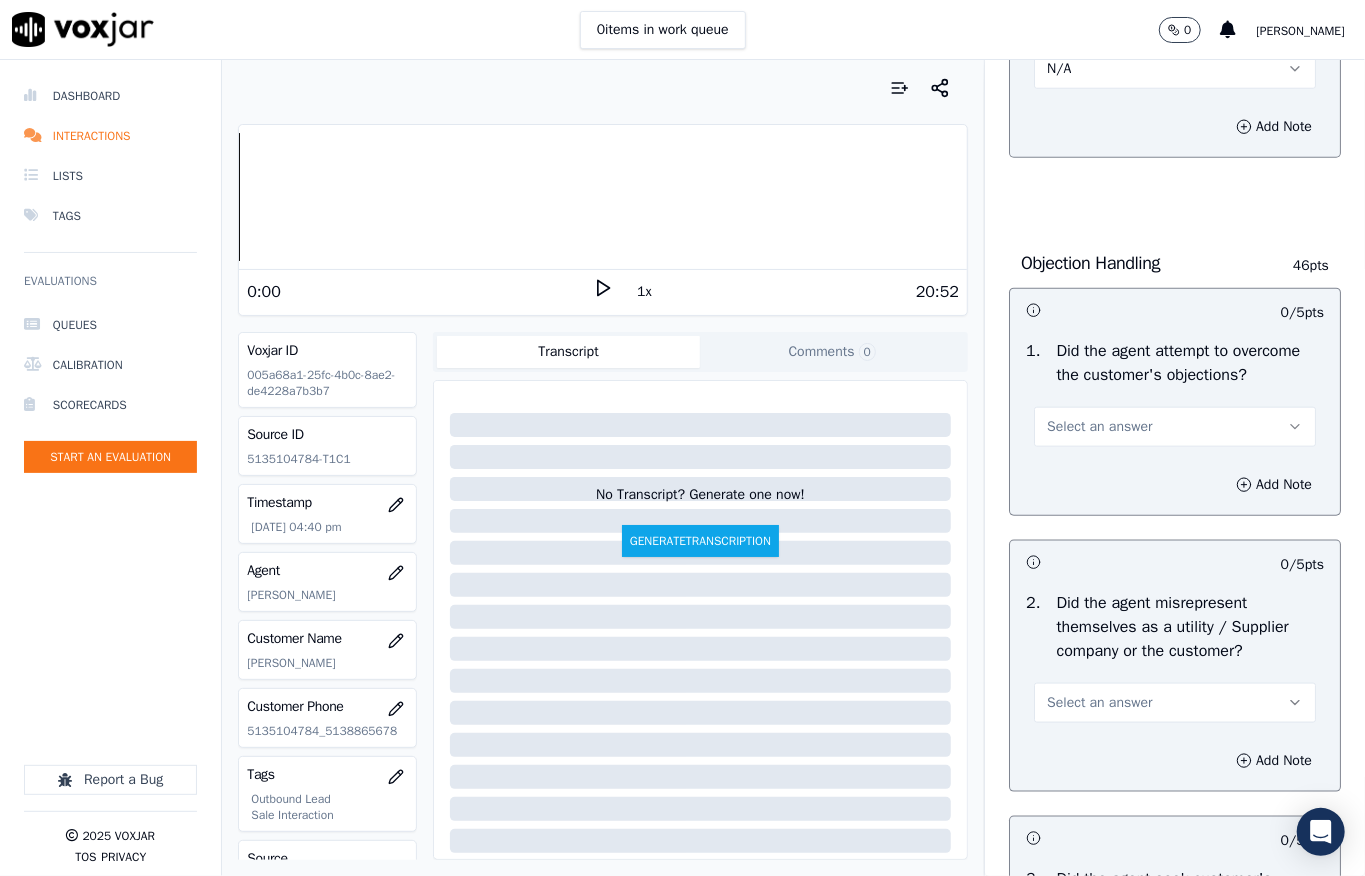 scroll, scrollTop: 1066, scrollLeft: 0, axis: vertical 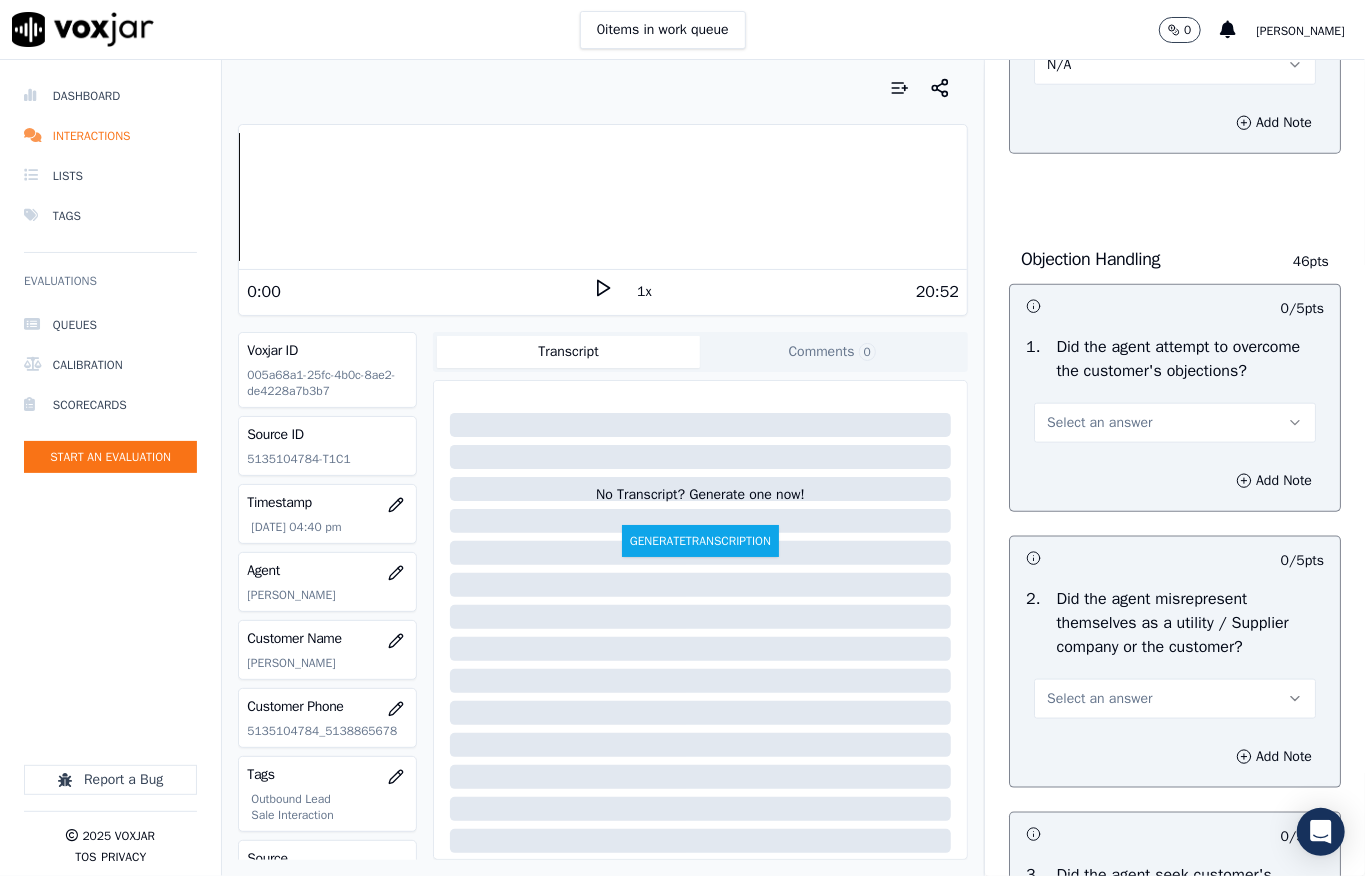 click on "Select an answer" at bounding box center (1099, 423) 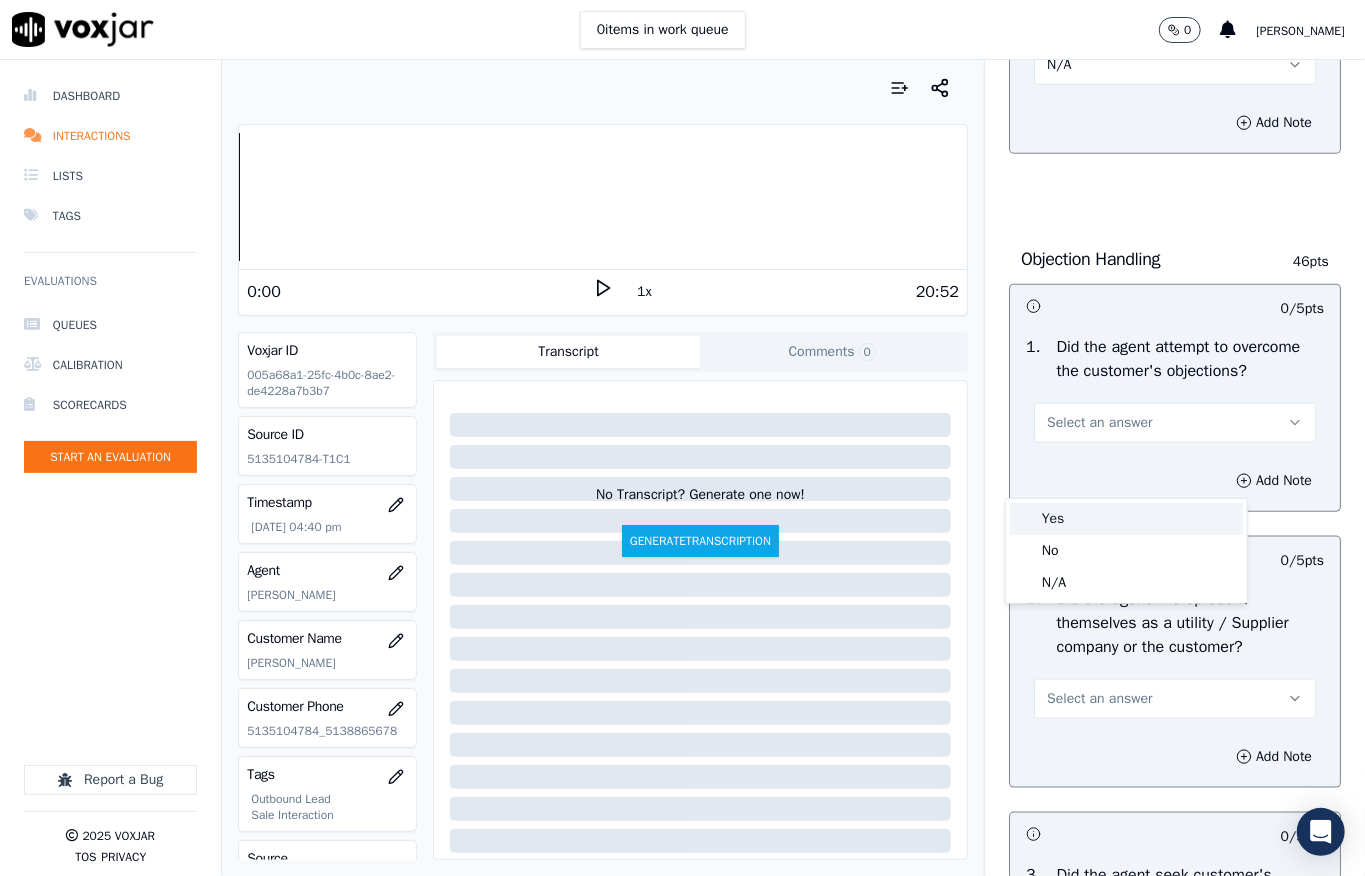 click on "Yes" at bounding box center (1126, 519) 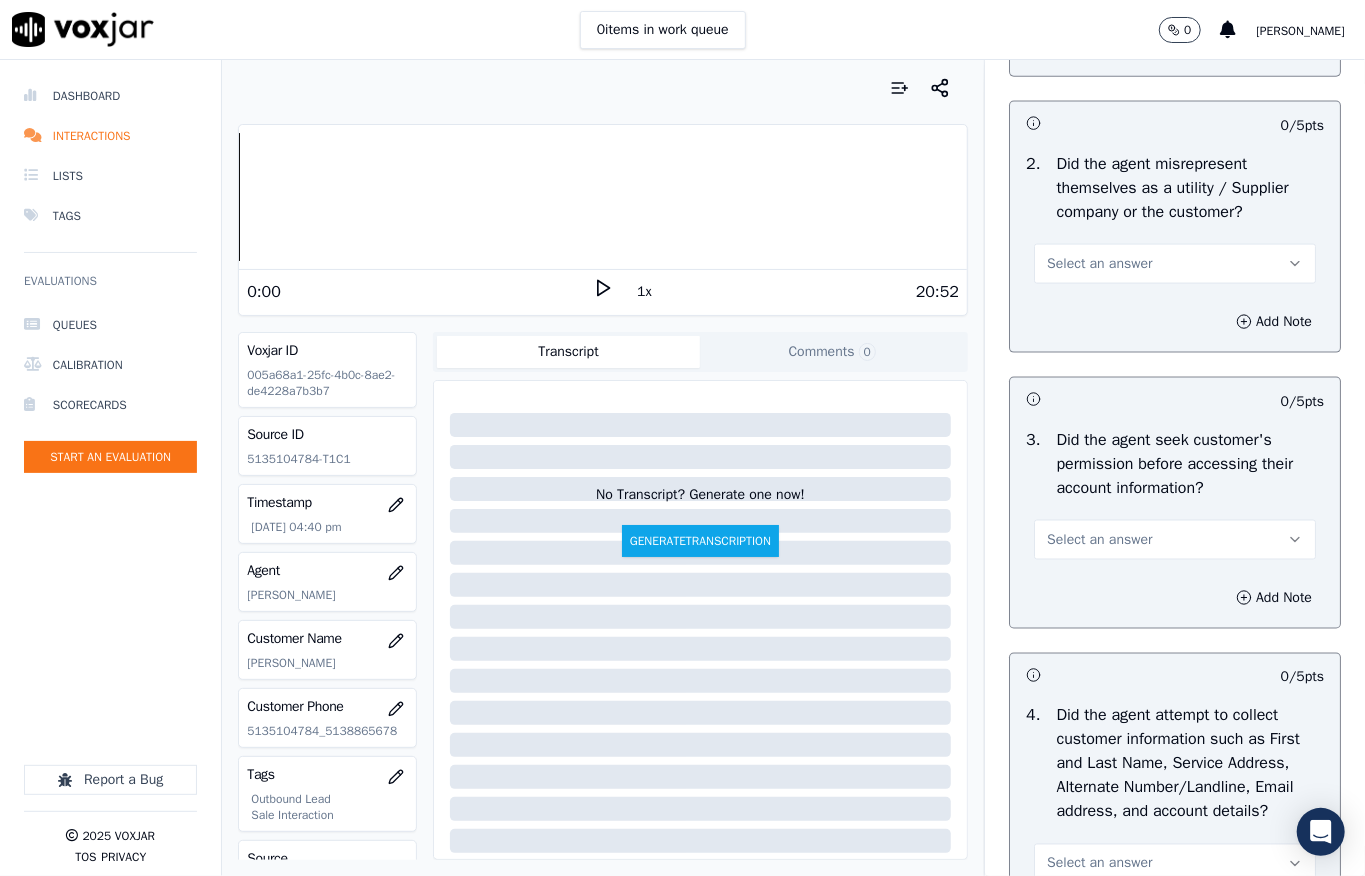 scroll, scrollTop: 1600, scrollLeft: 0, axis: vertical 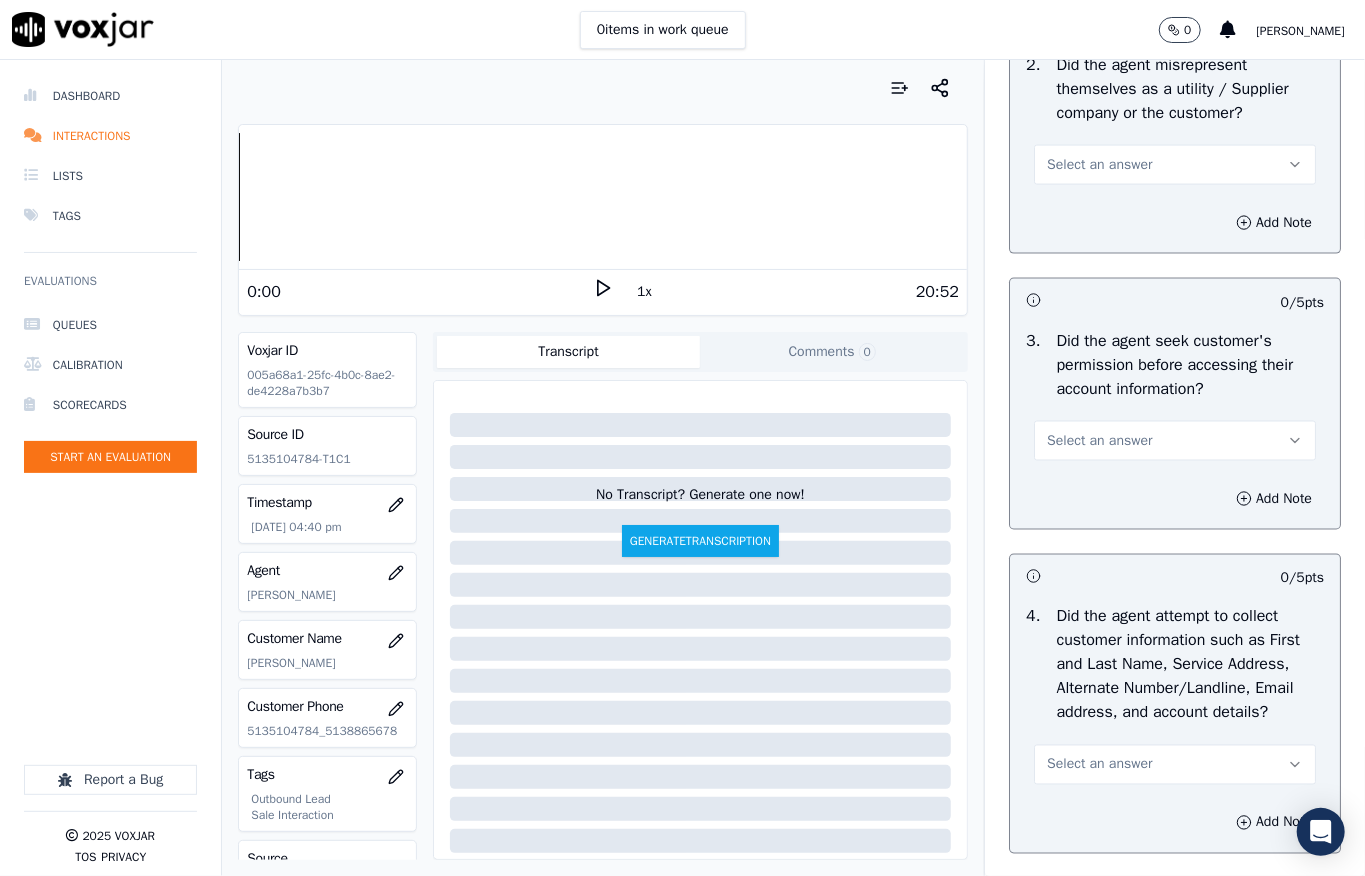 click on "Select an answer" at bounding box center [1099, 165] 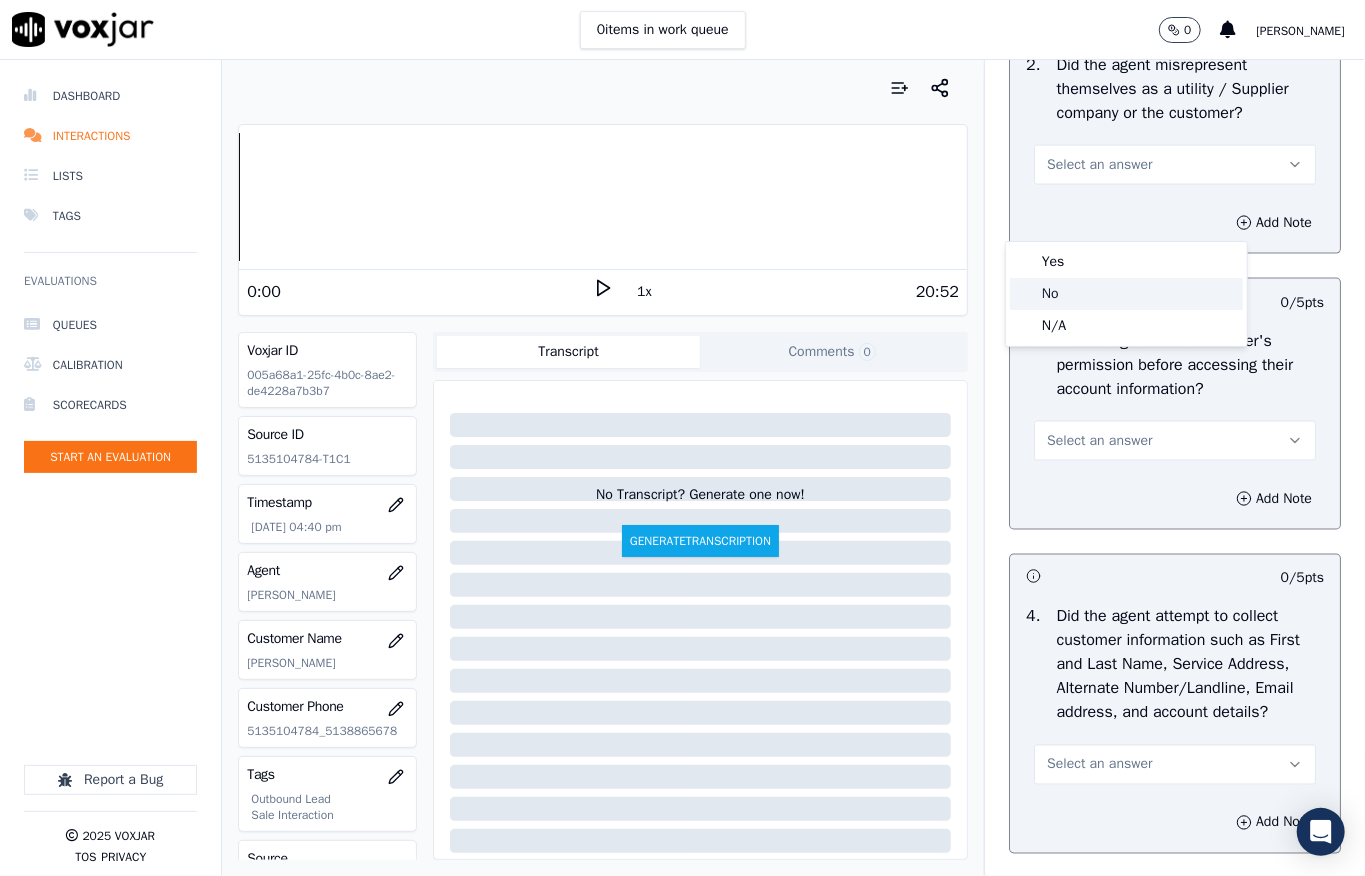 click on "No" 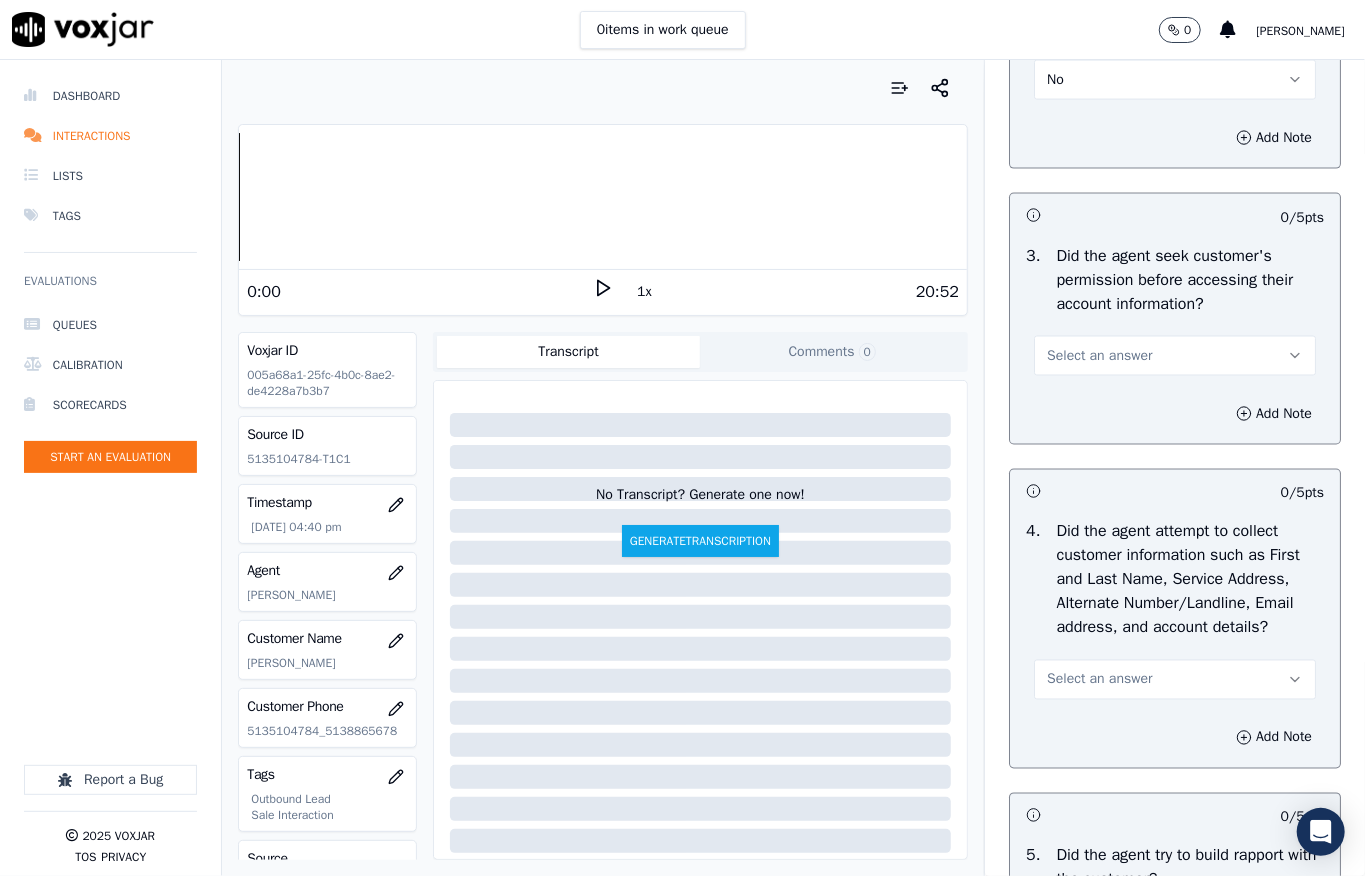 scroll, scrollTop: 1733, scrollLeft: 0, axis: vertical 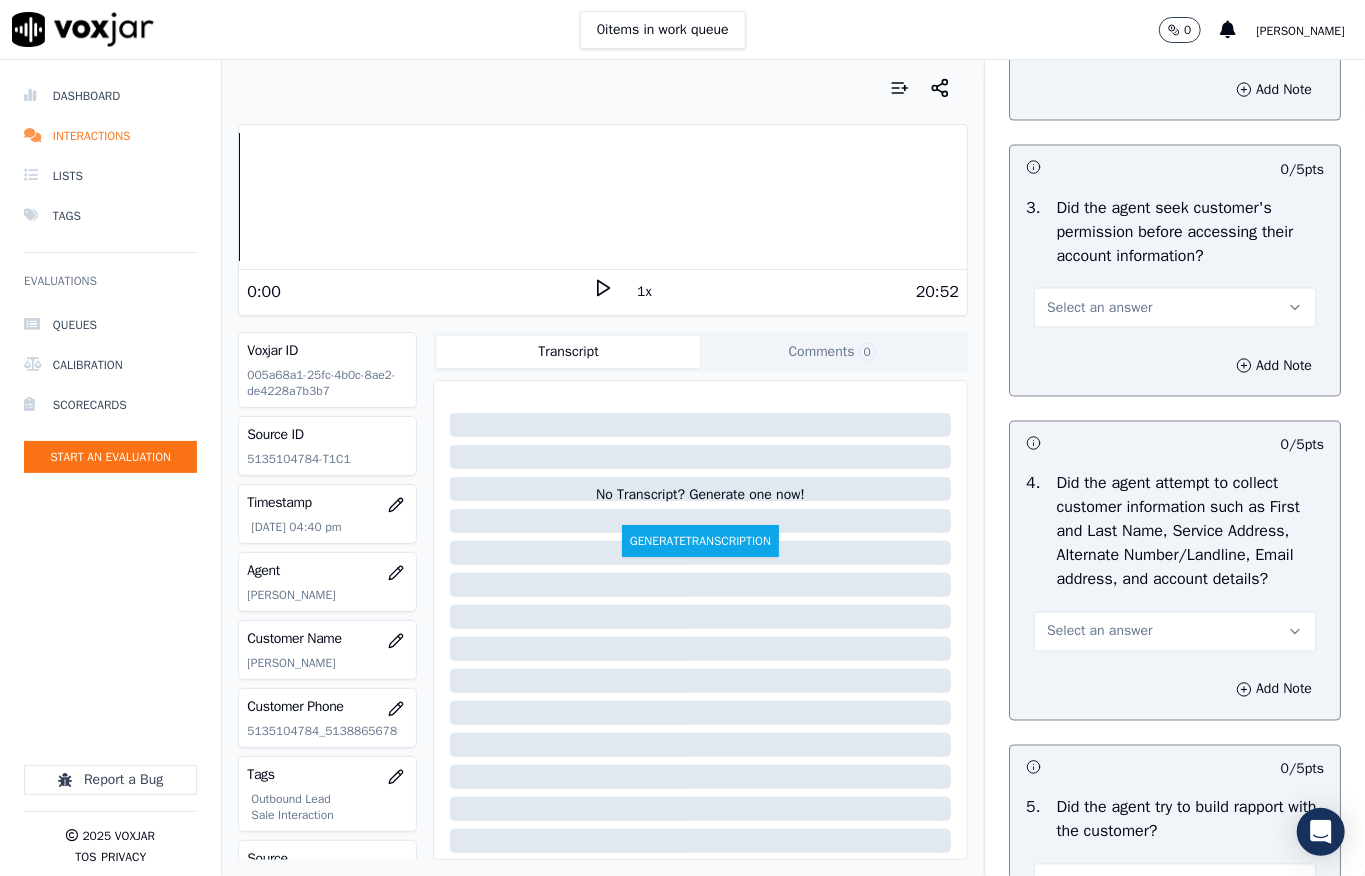 click on "Select an answer" at bounding box center [1099, 308] 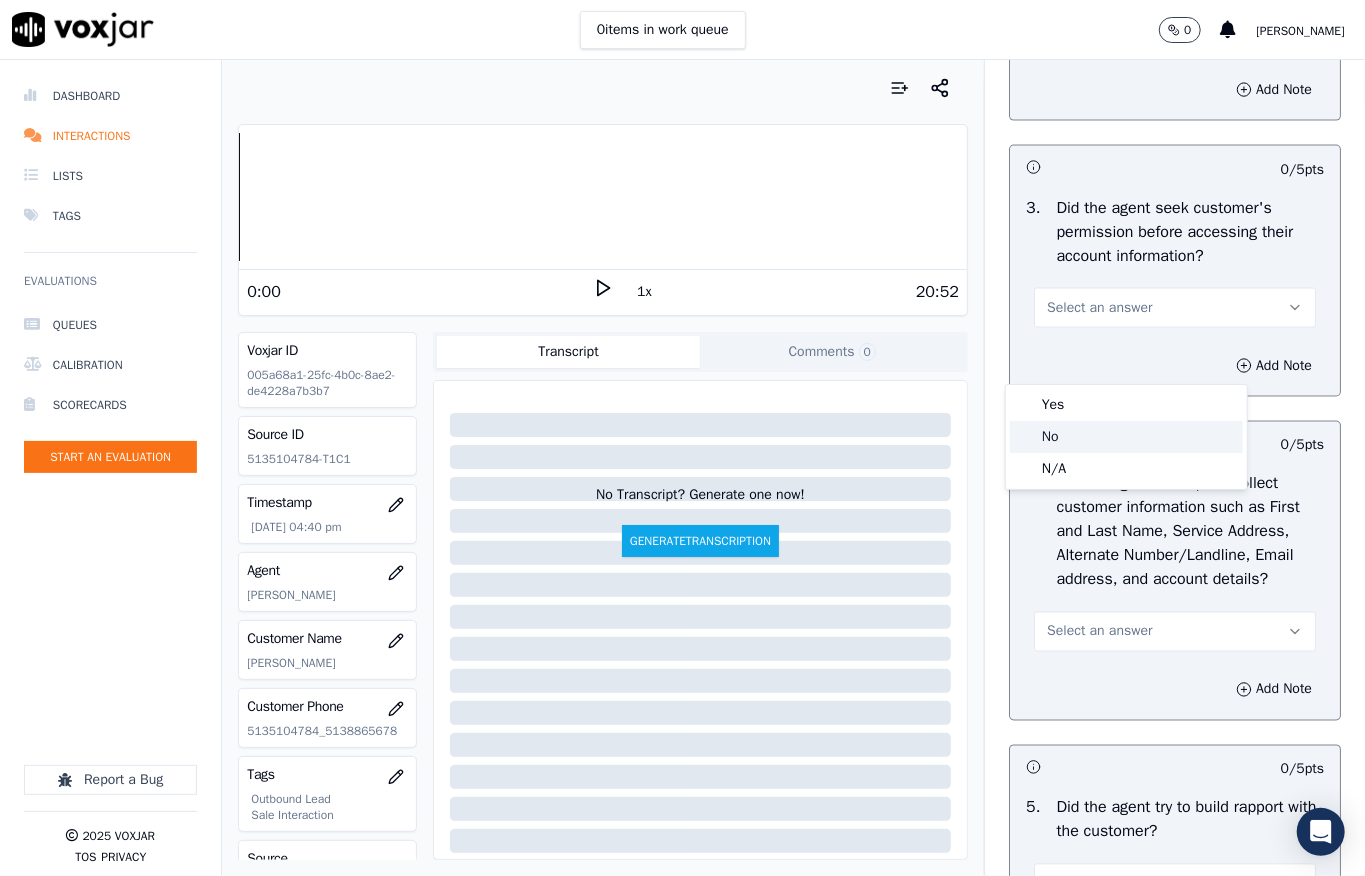 click on "No" 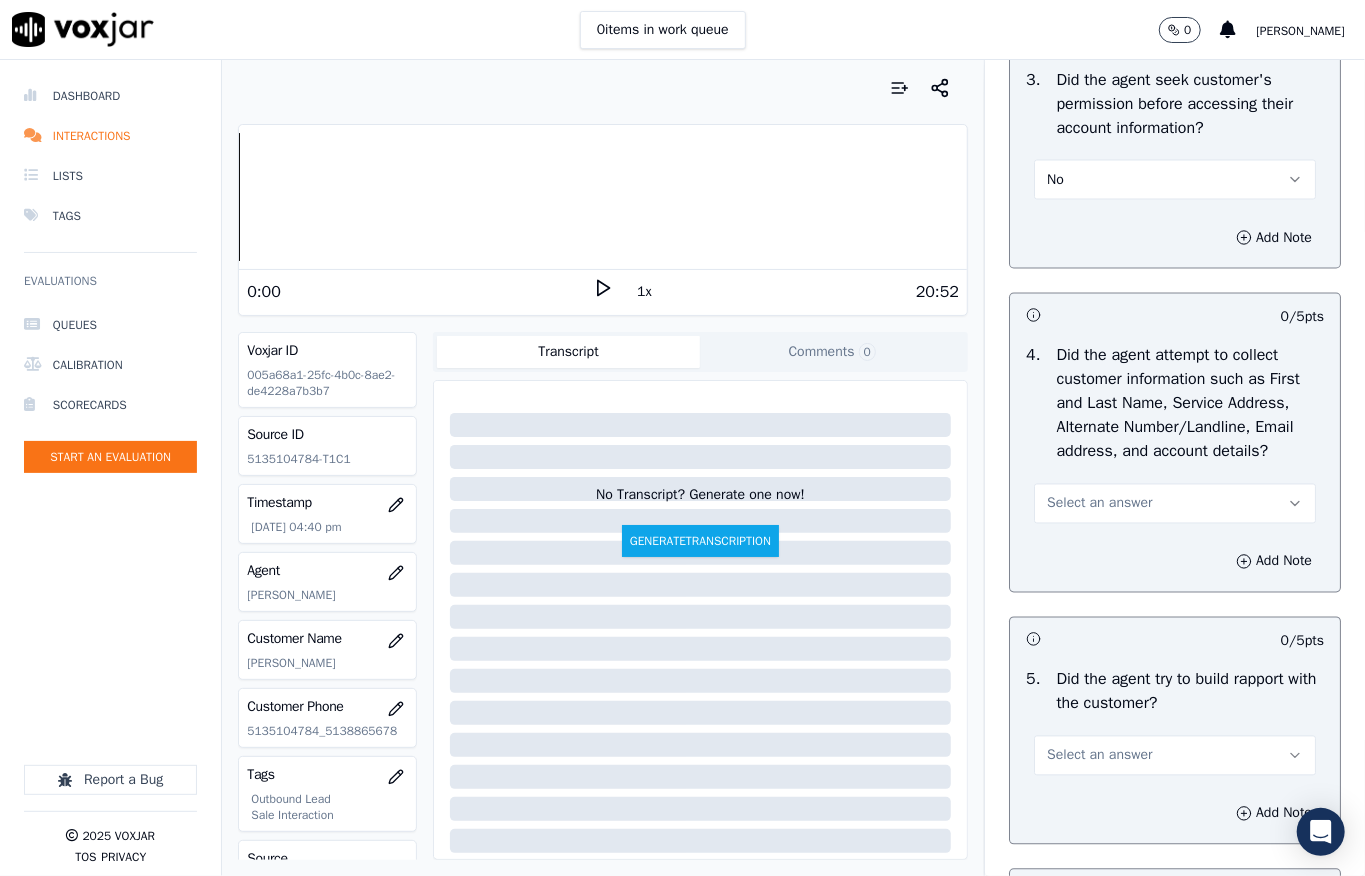 scroll, scrollTop: 1866, scrollLeft: 0, axis: vertical 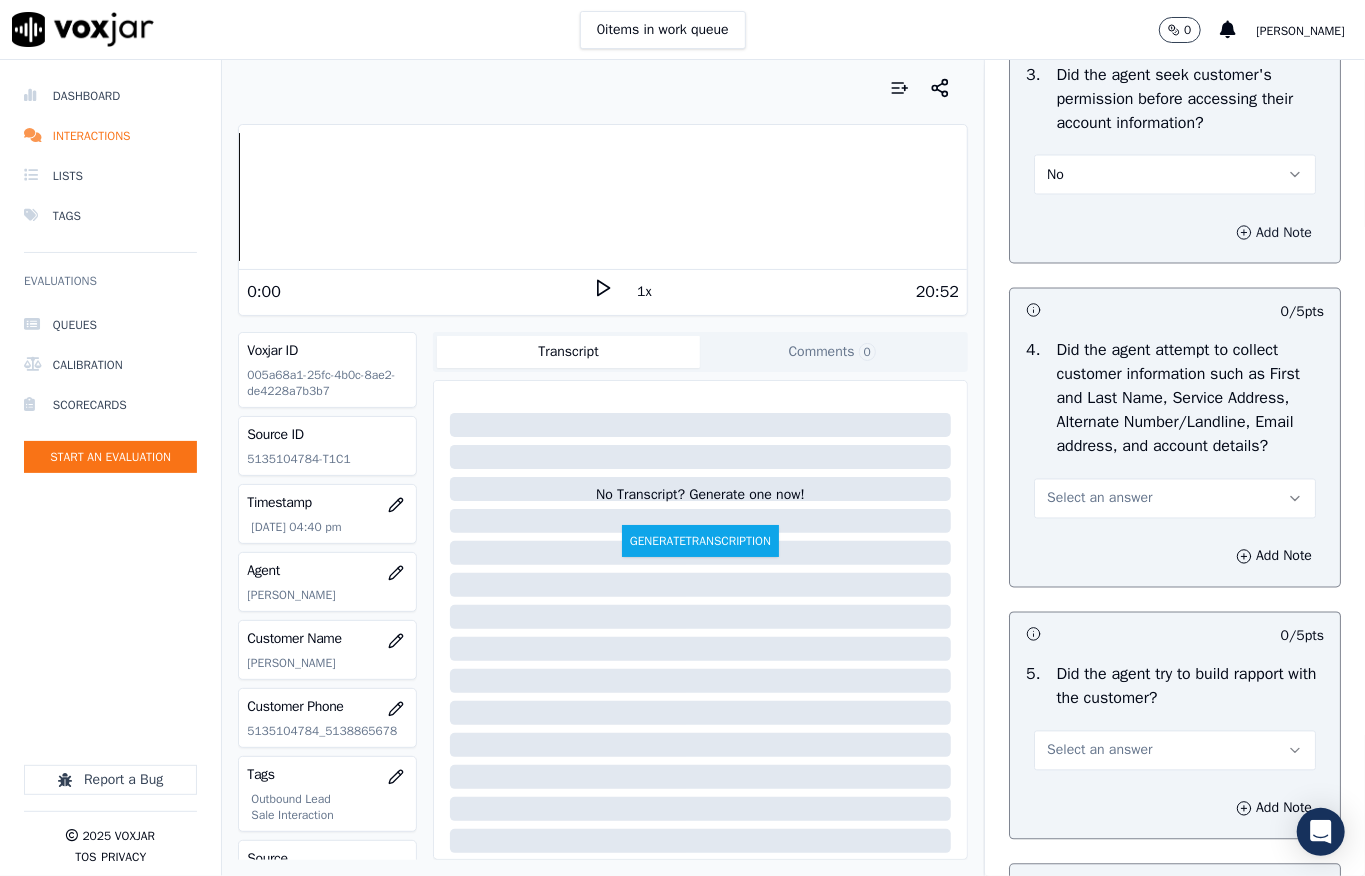click on "Add Note" at bounding box center [1274, 233] 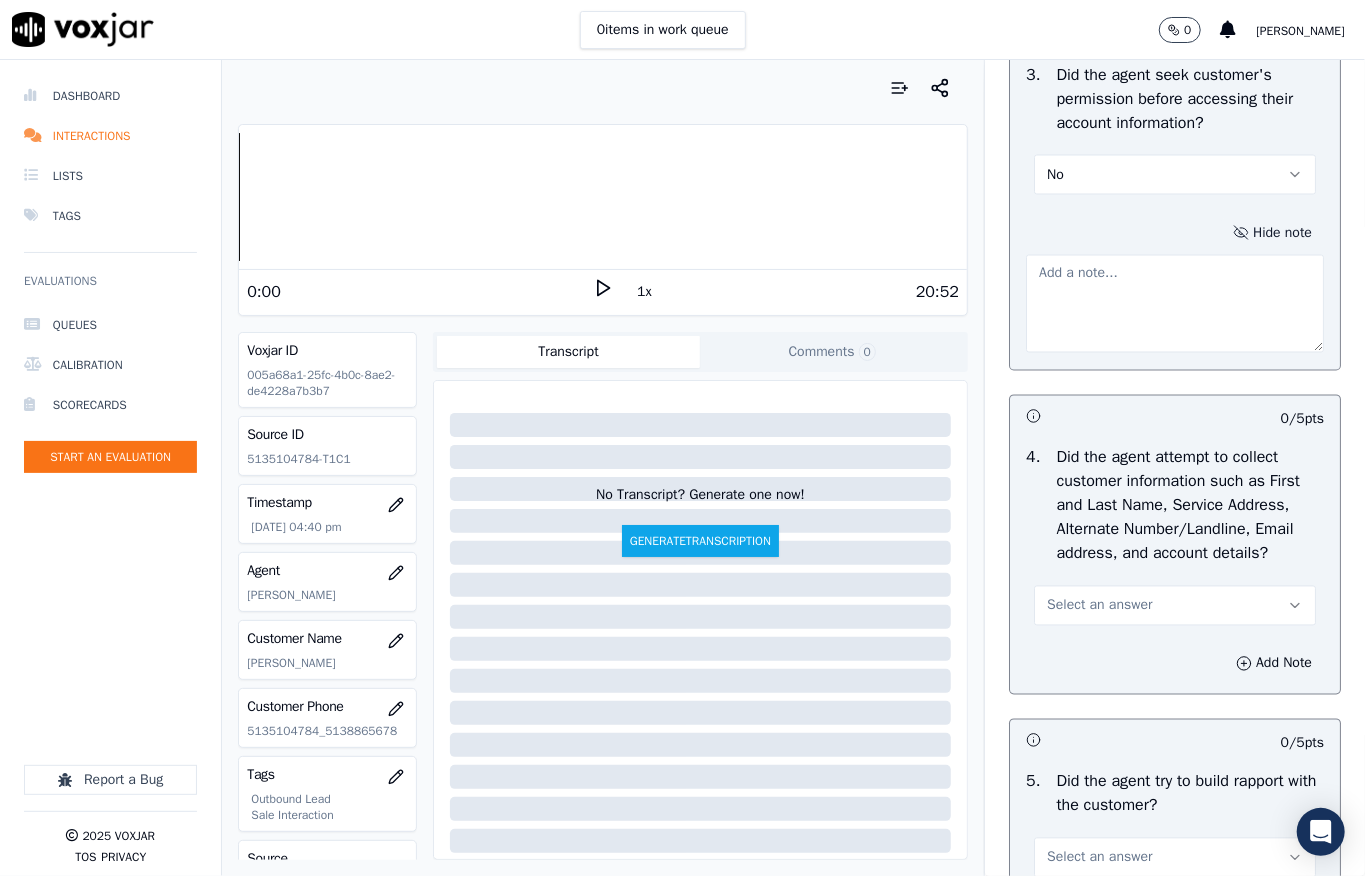 click at bounding box center (1175, 304) 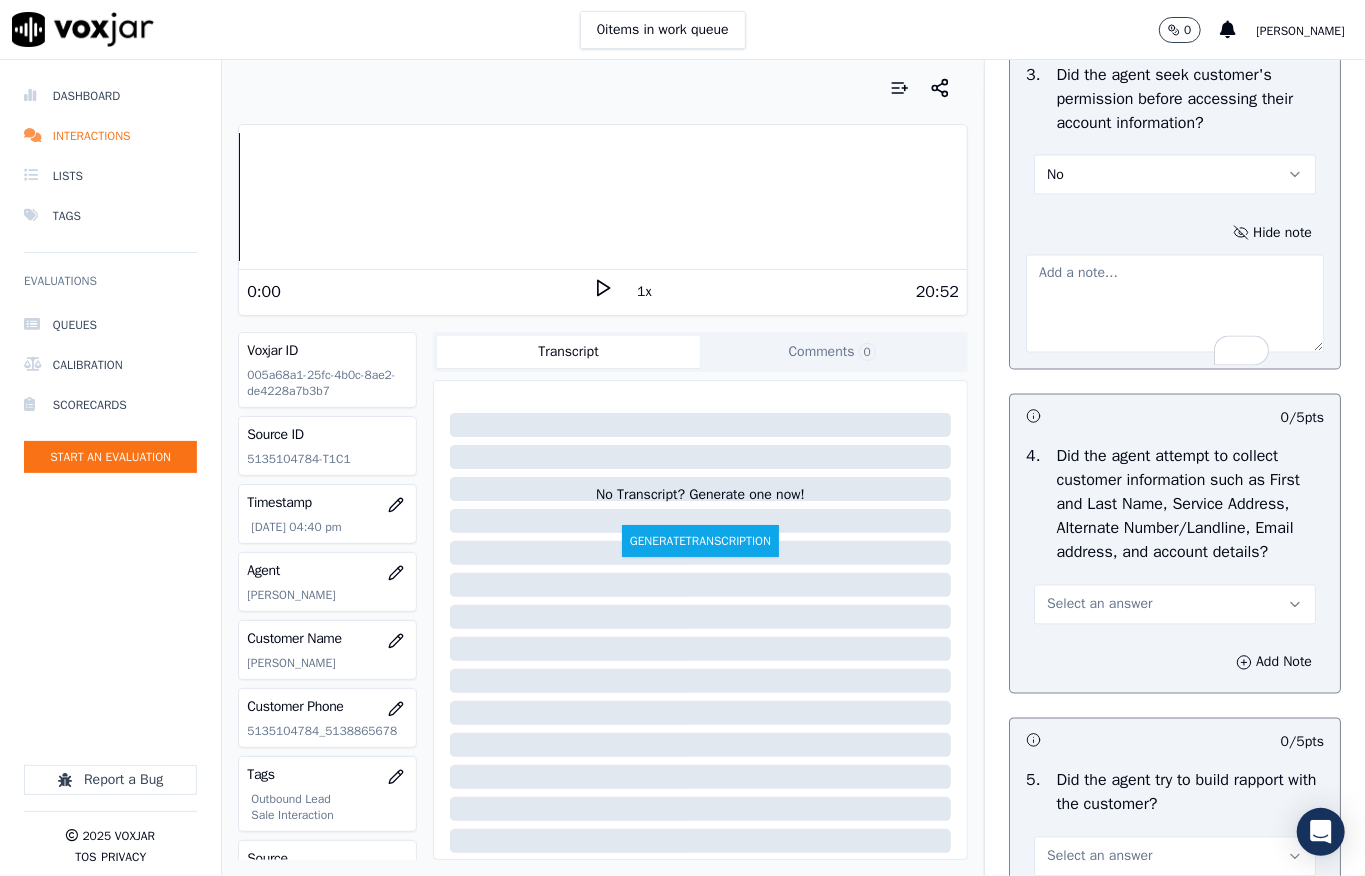 paste on "@2:28 - The agent shared the customer’s account details without first asking for their permission //" 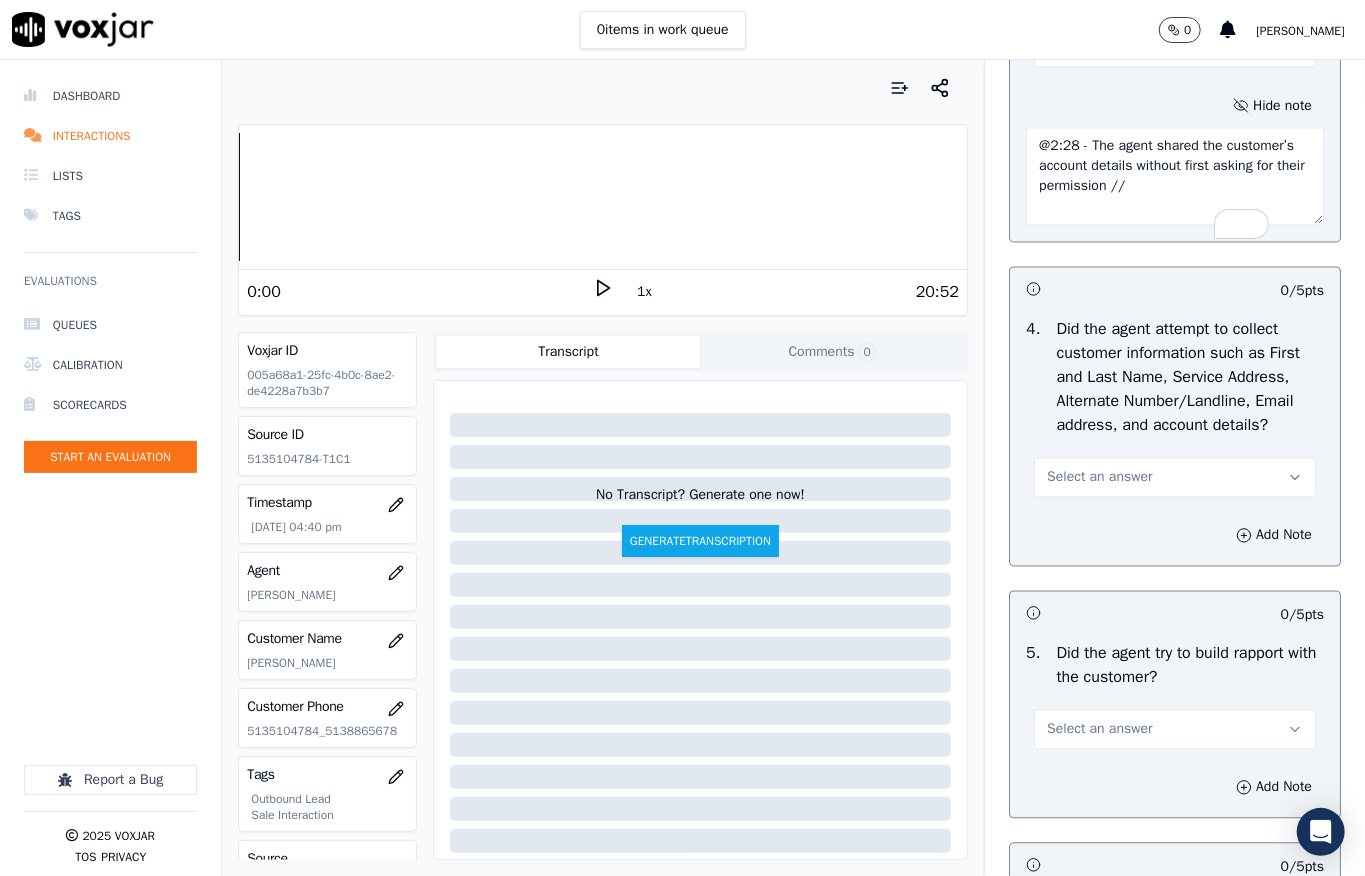 scroll, scrollTop: 2133, scrollLeft: 0, axis: vertical 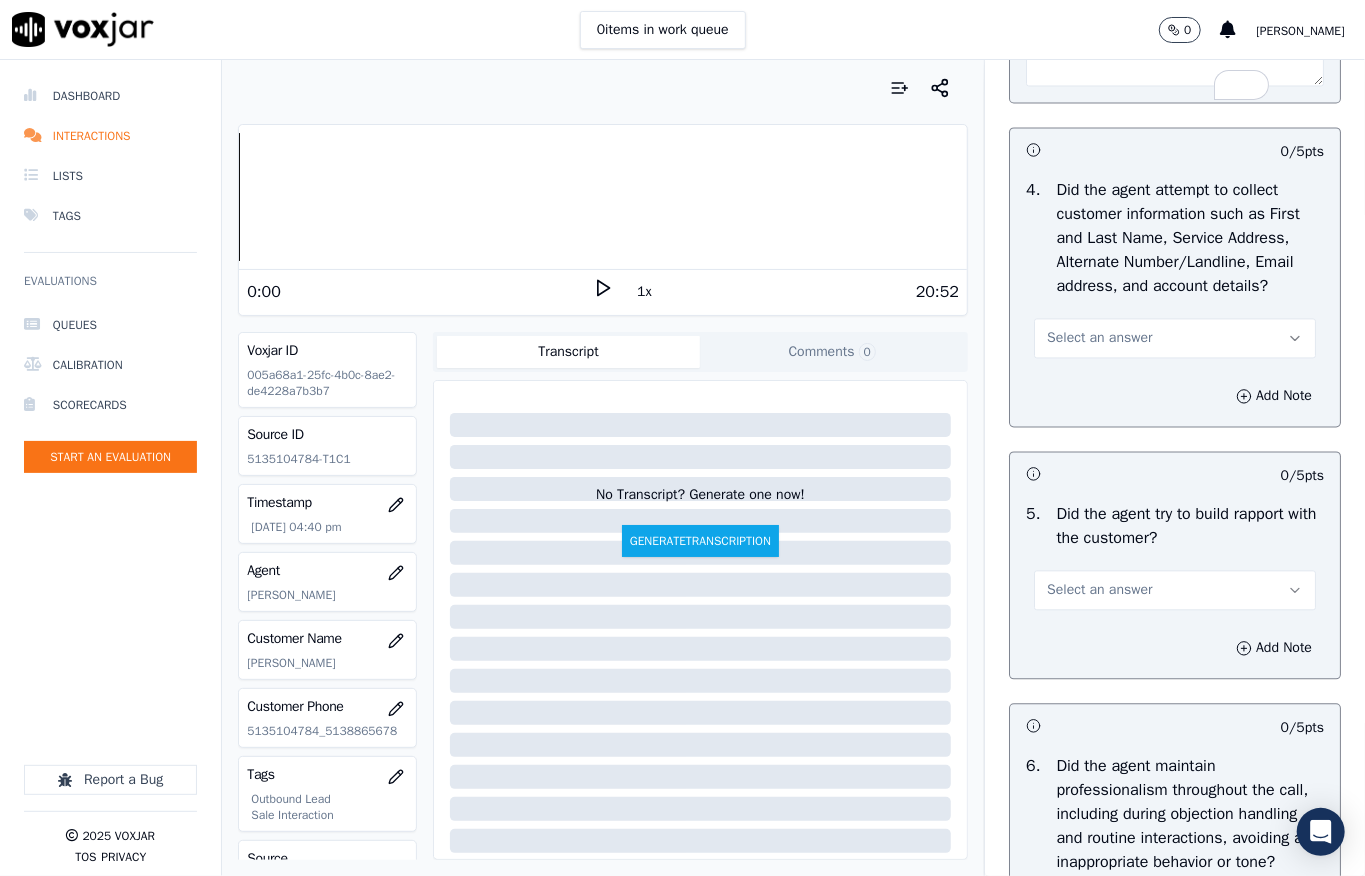 type on "@2:28 - The agent shared the customer’s account details without first asking for their permission //" 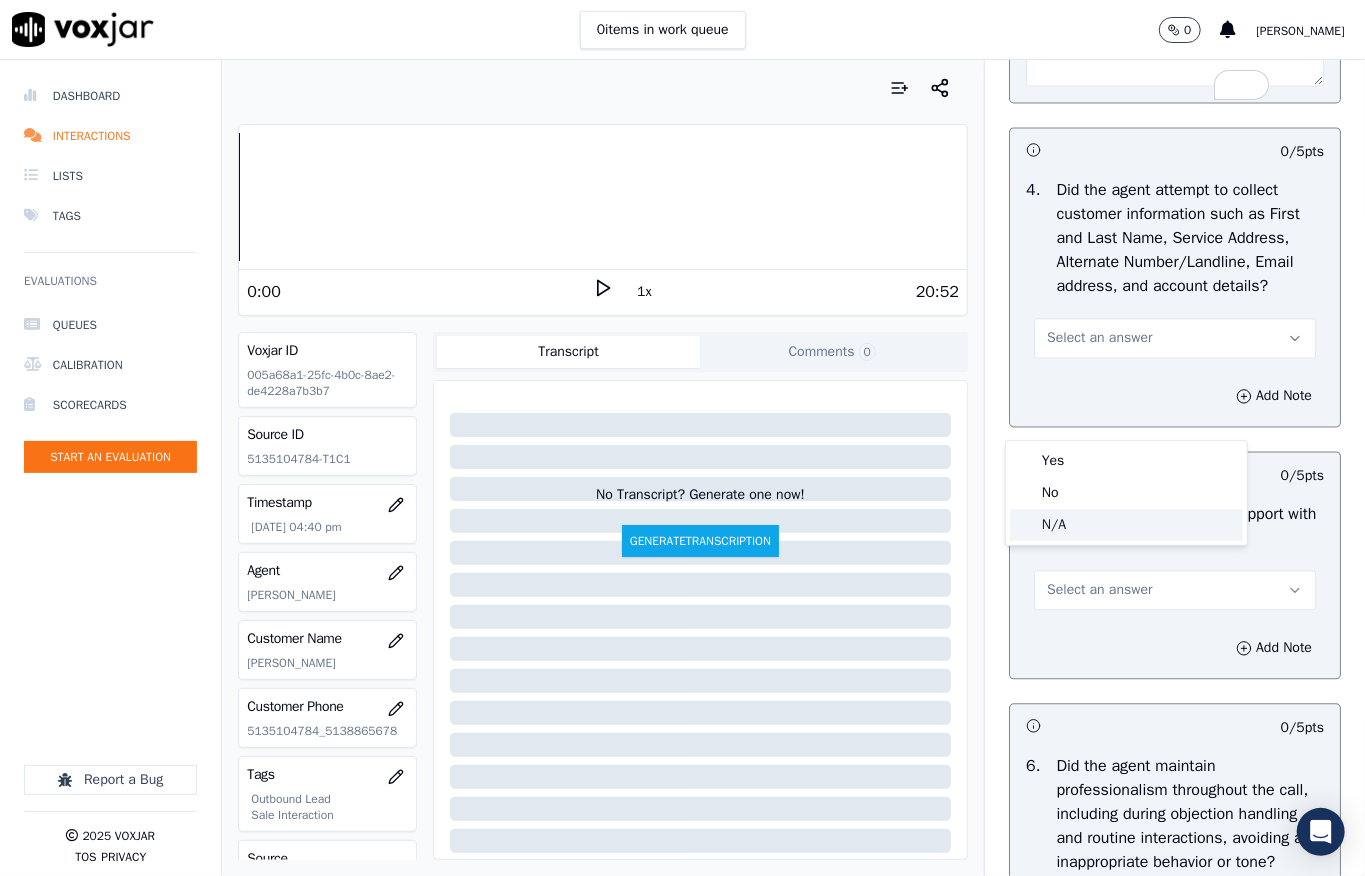 click on "N/A" 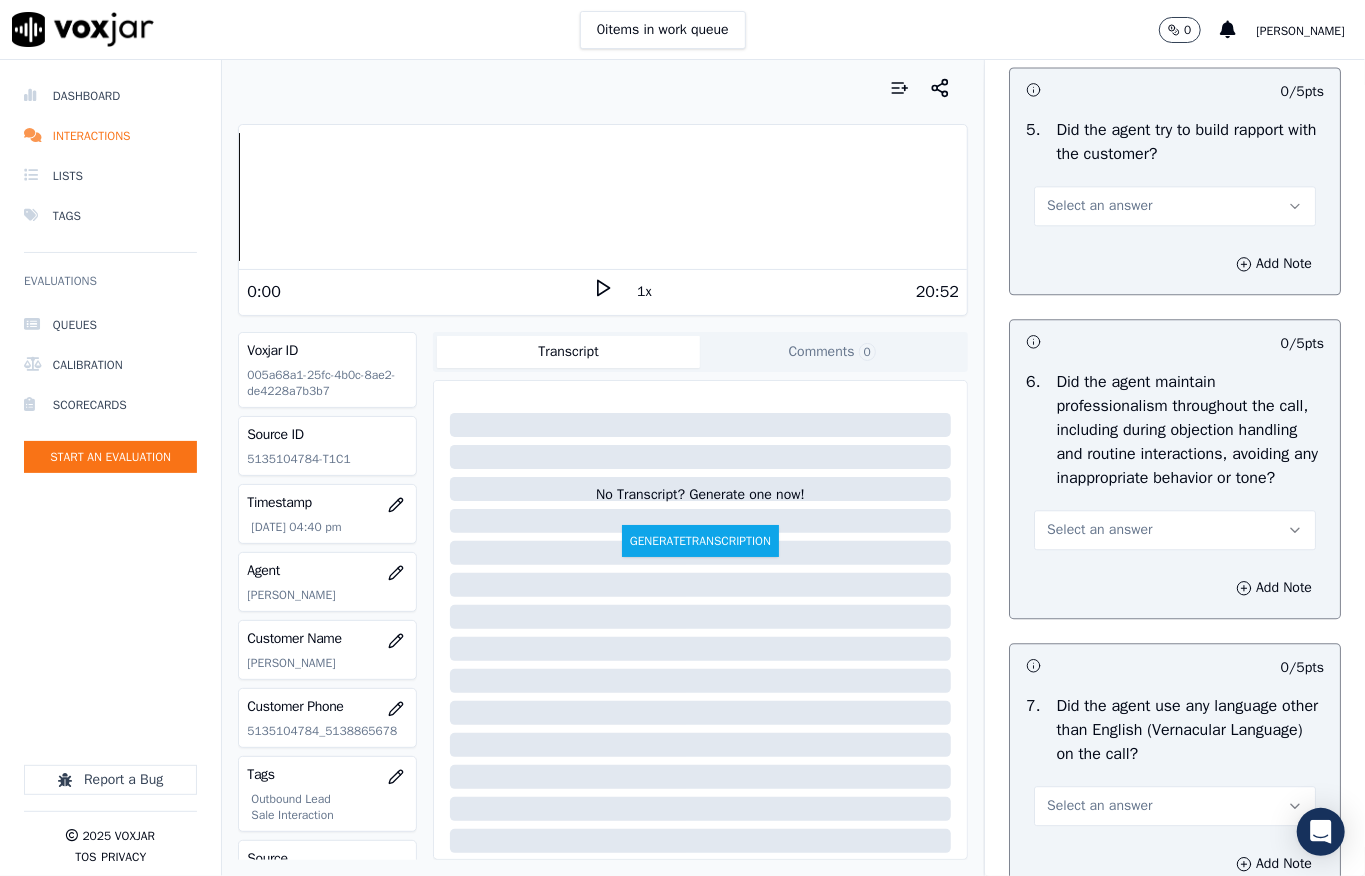 scroll, scrollTop: 2533, scrollLeft: 0, axis: vertical 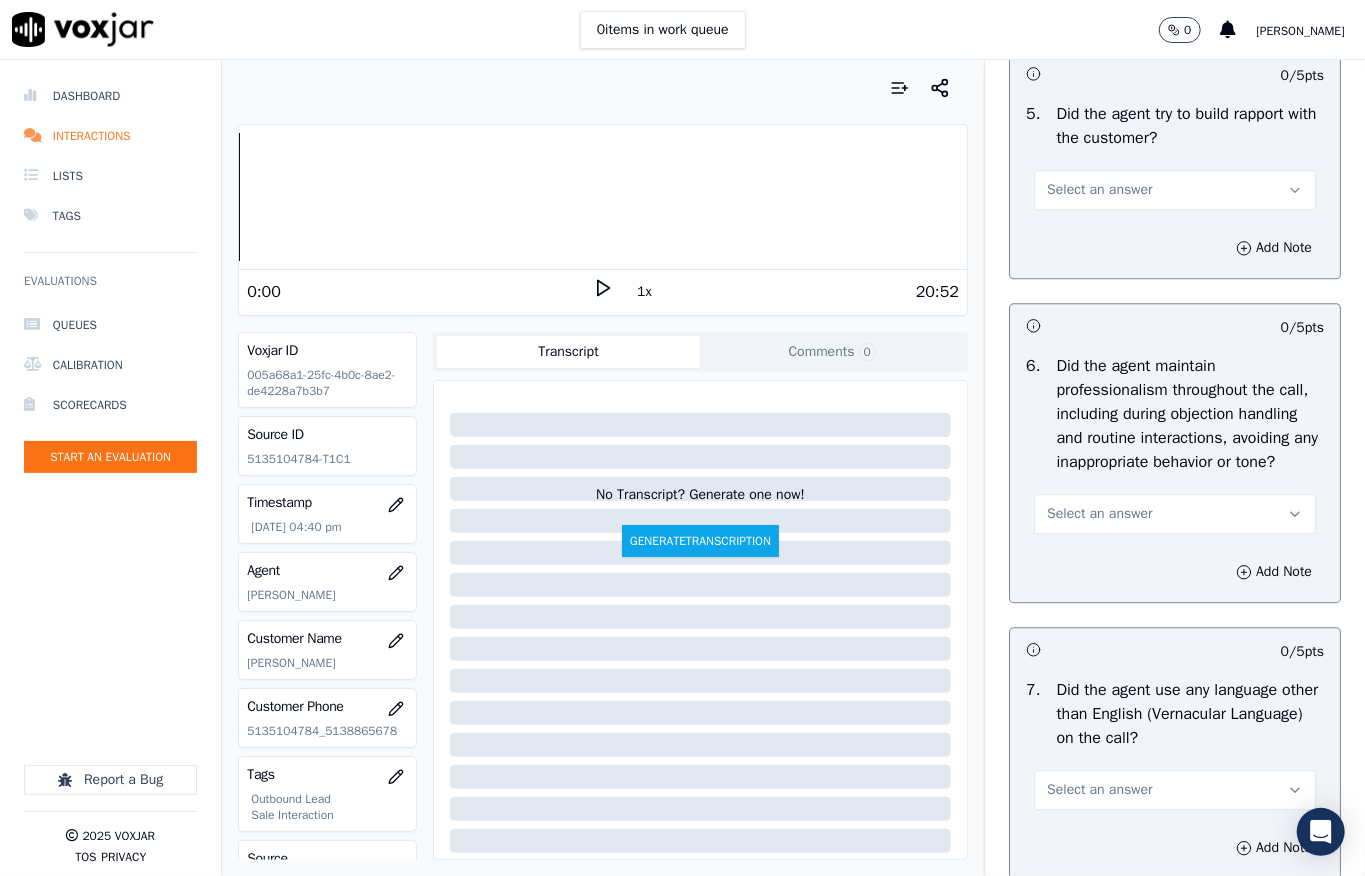 click on "Select an answer" at bounding box center (1099, 190) 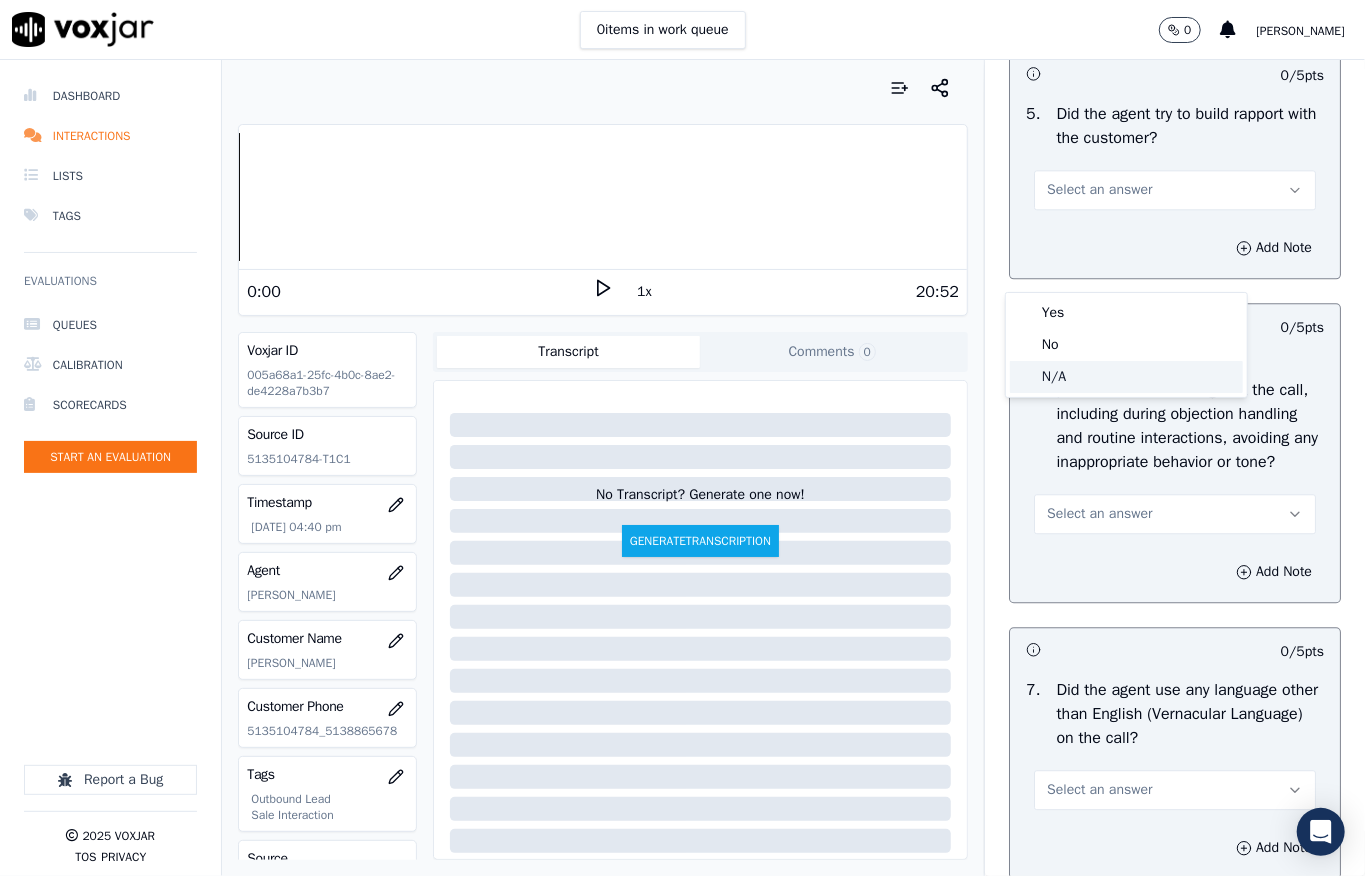 click on "N/A" 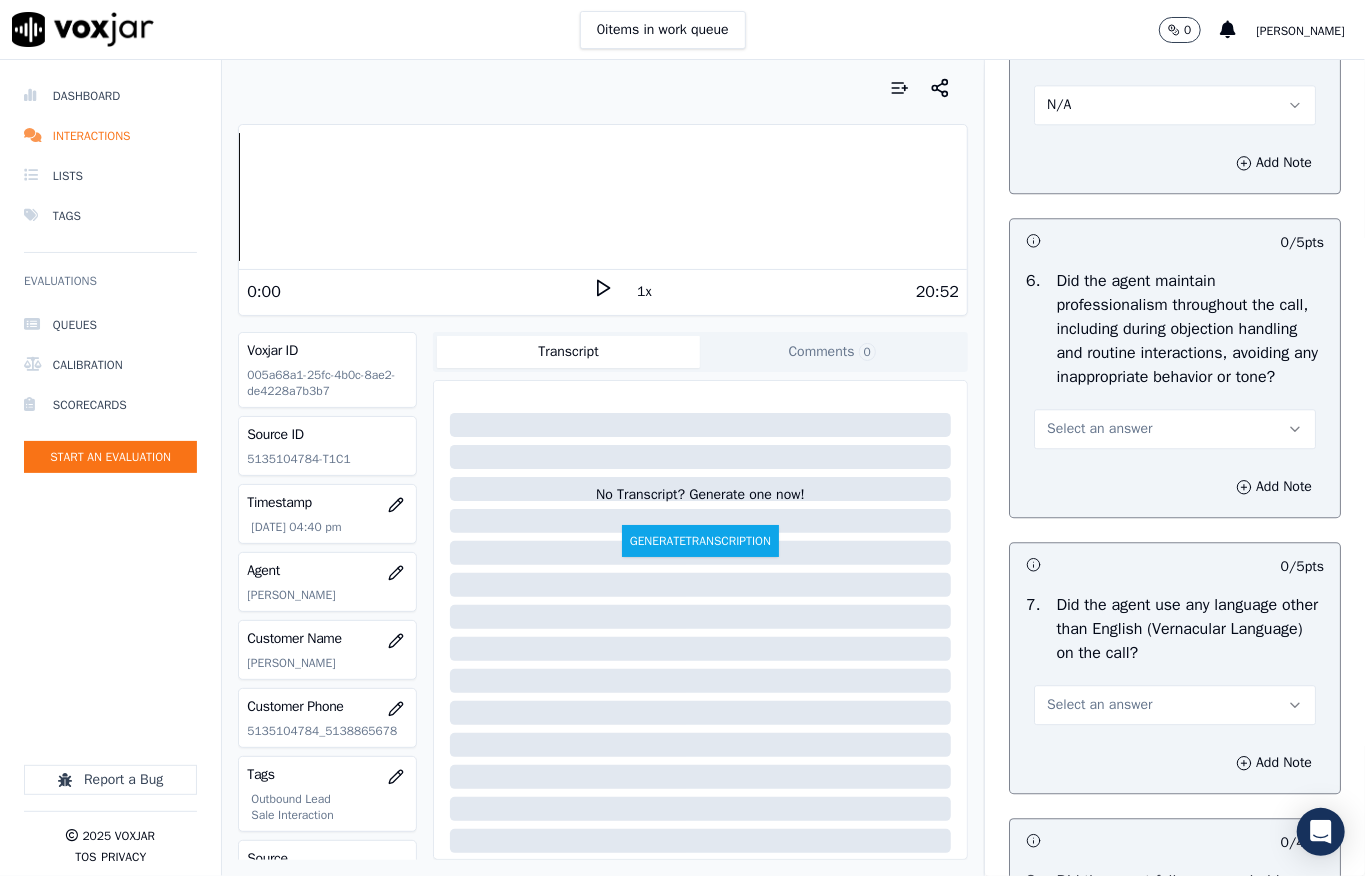 scroll, scrollTop: 2666, scrollLeft: 0, axis: vertical 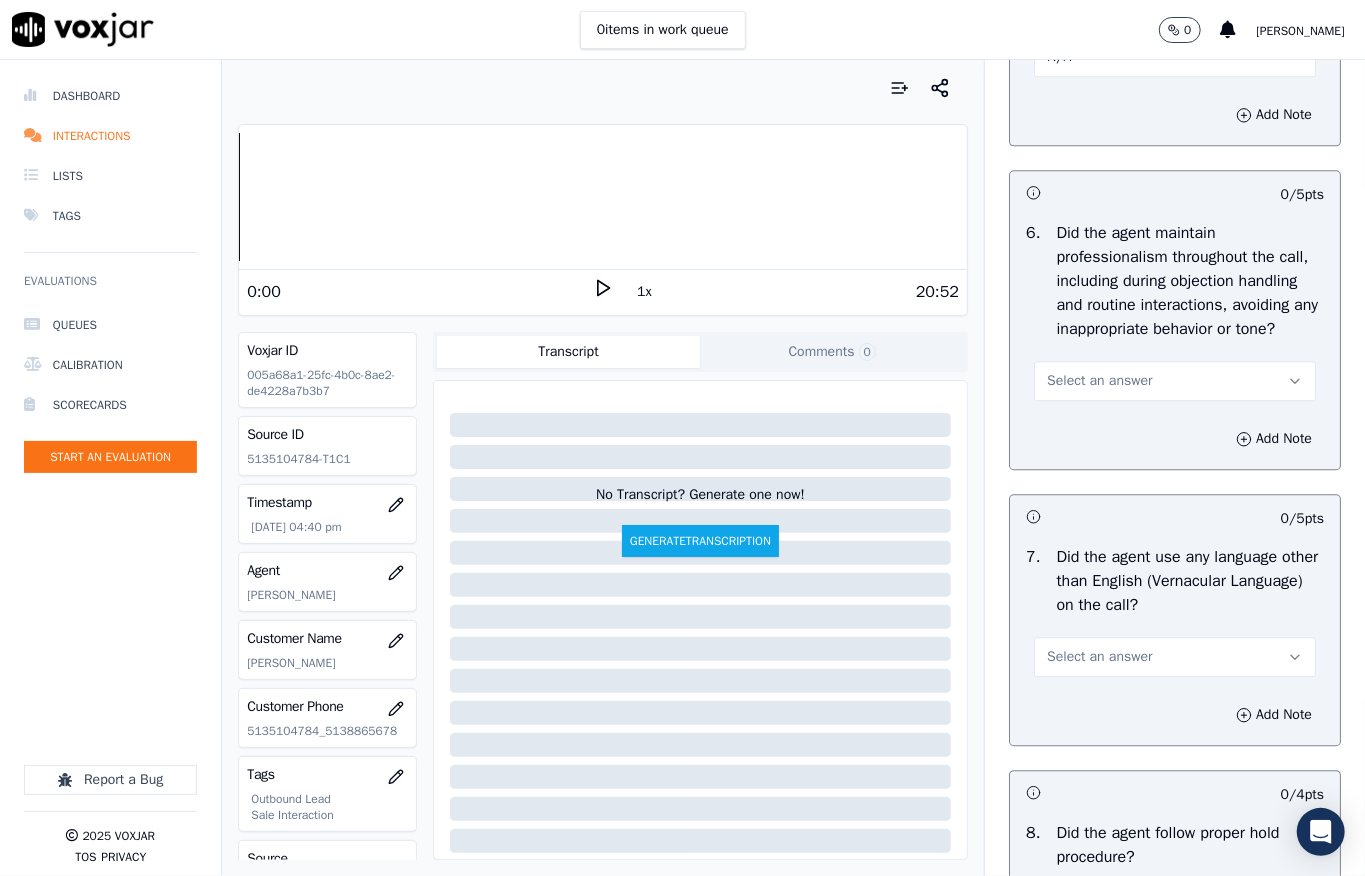 click on "Select an answer" at bounding box center (1099, 381) 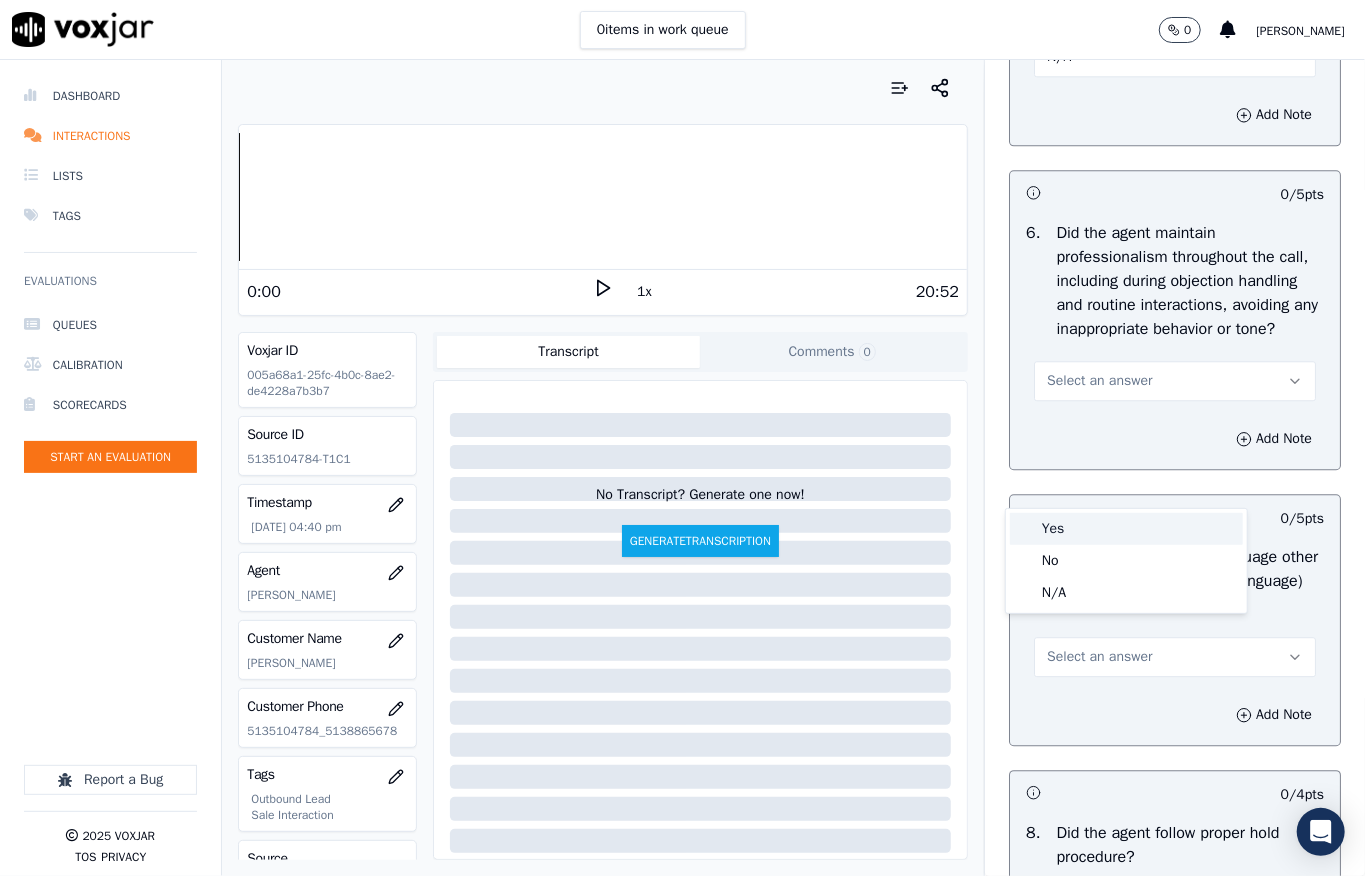 click on "Yes" at bounding box center [1126, 529] 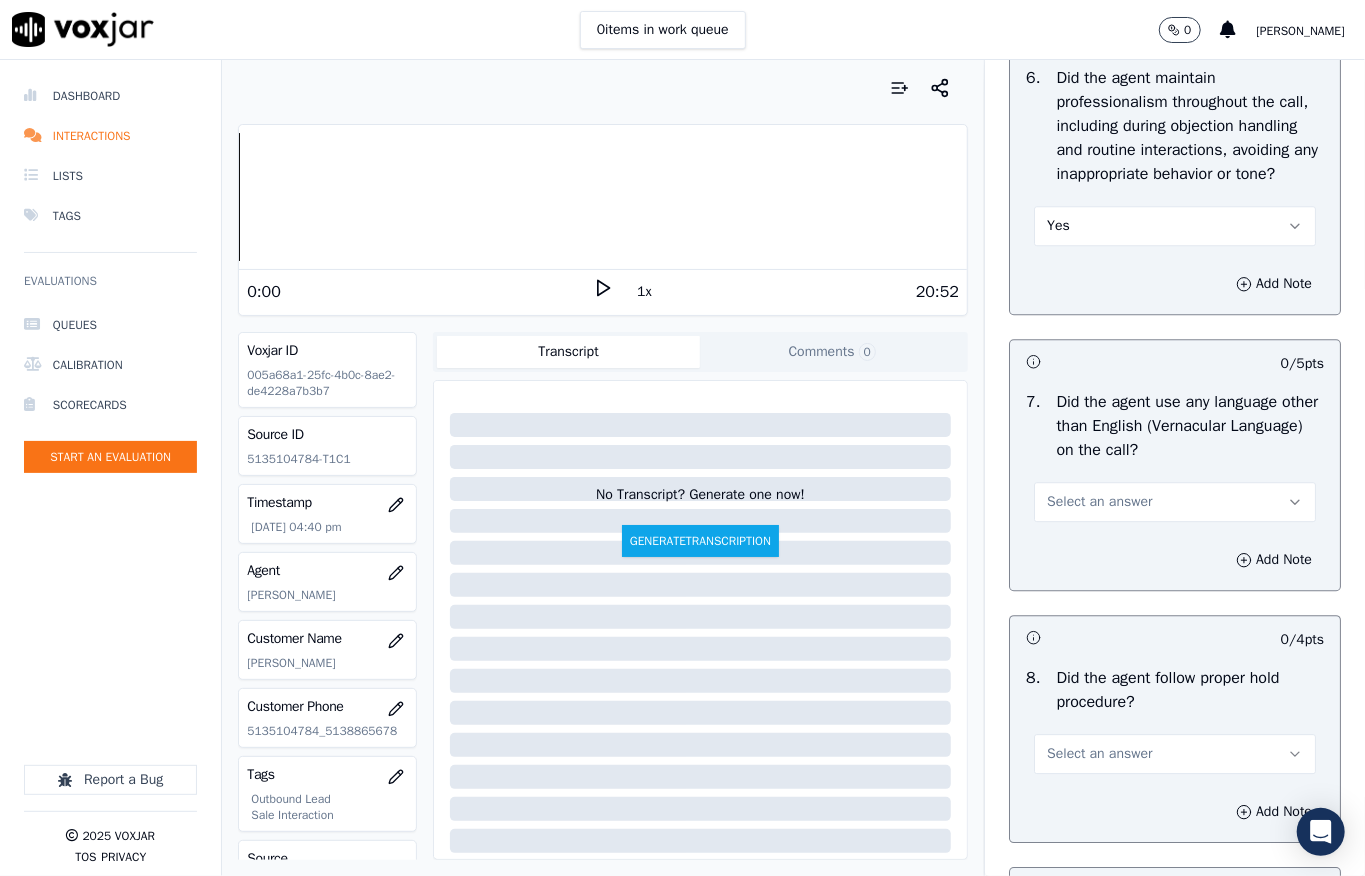 scroll, scrollTop: 3066, scrollLeft: 0, axis: vertical 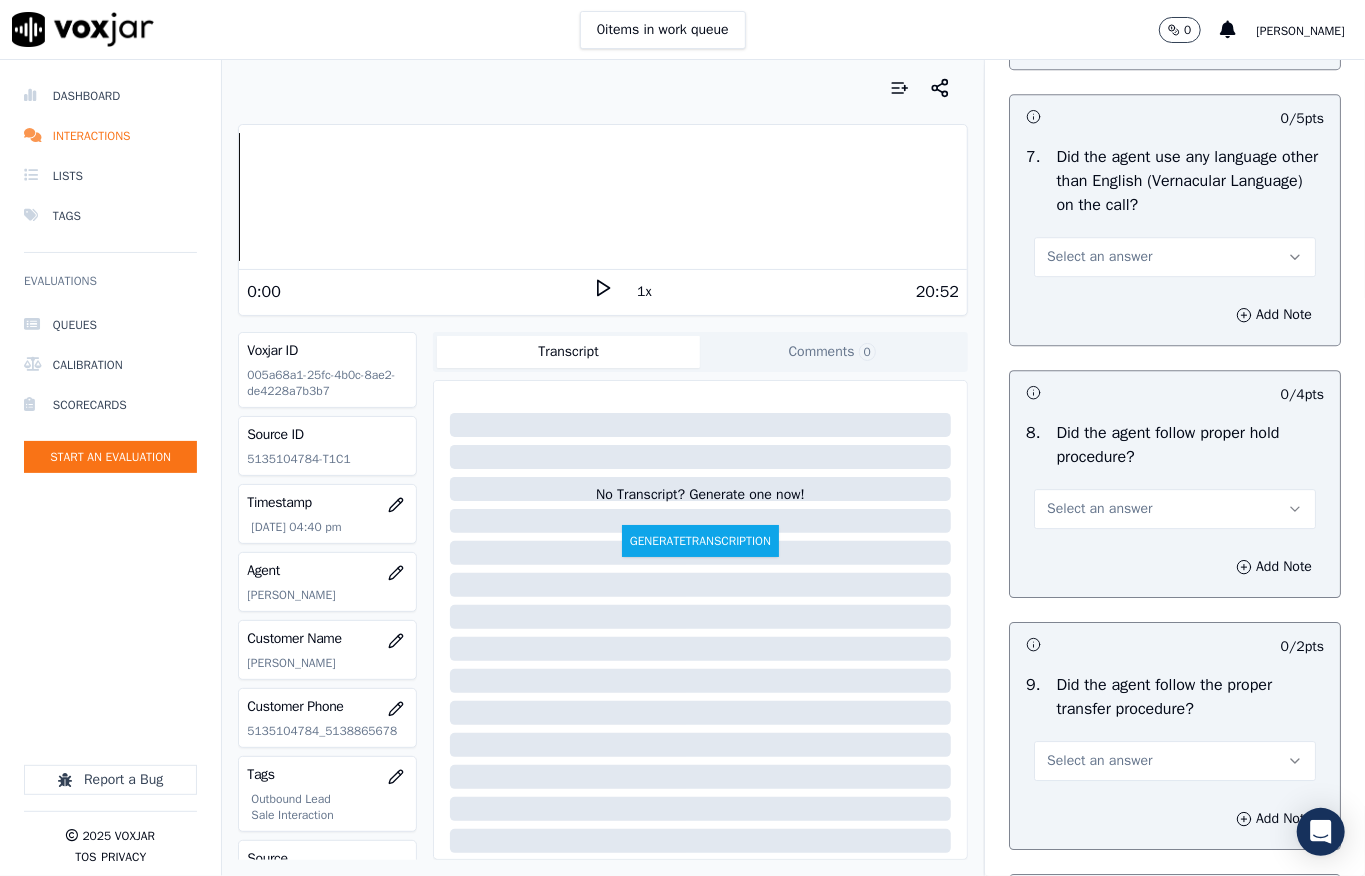 click on "Select an answer" at bounding box center [1099, 257] 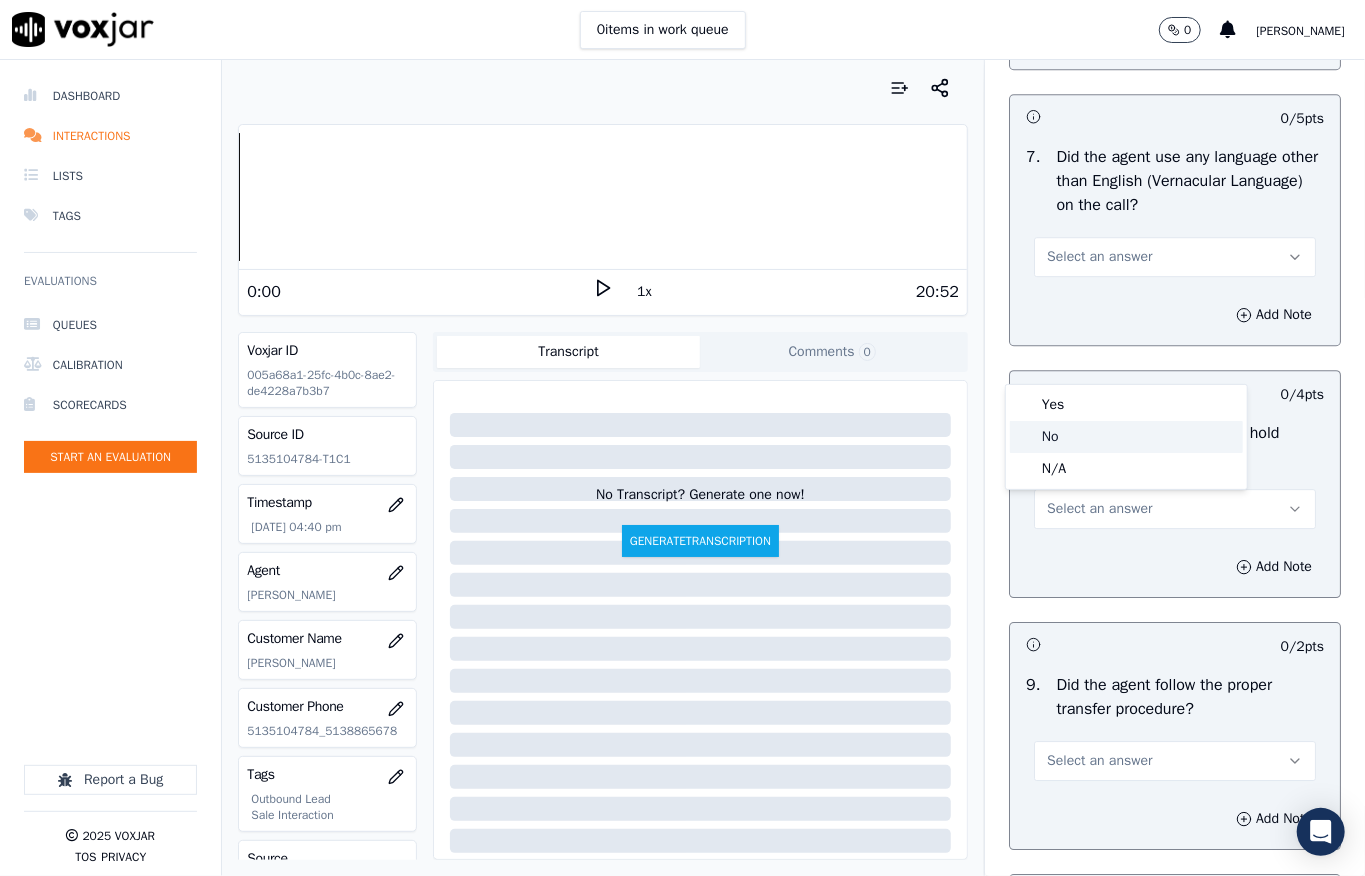 click on "No" 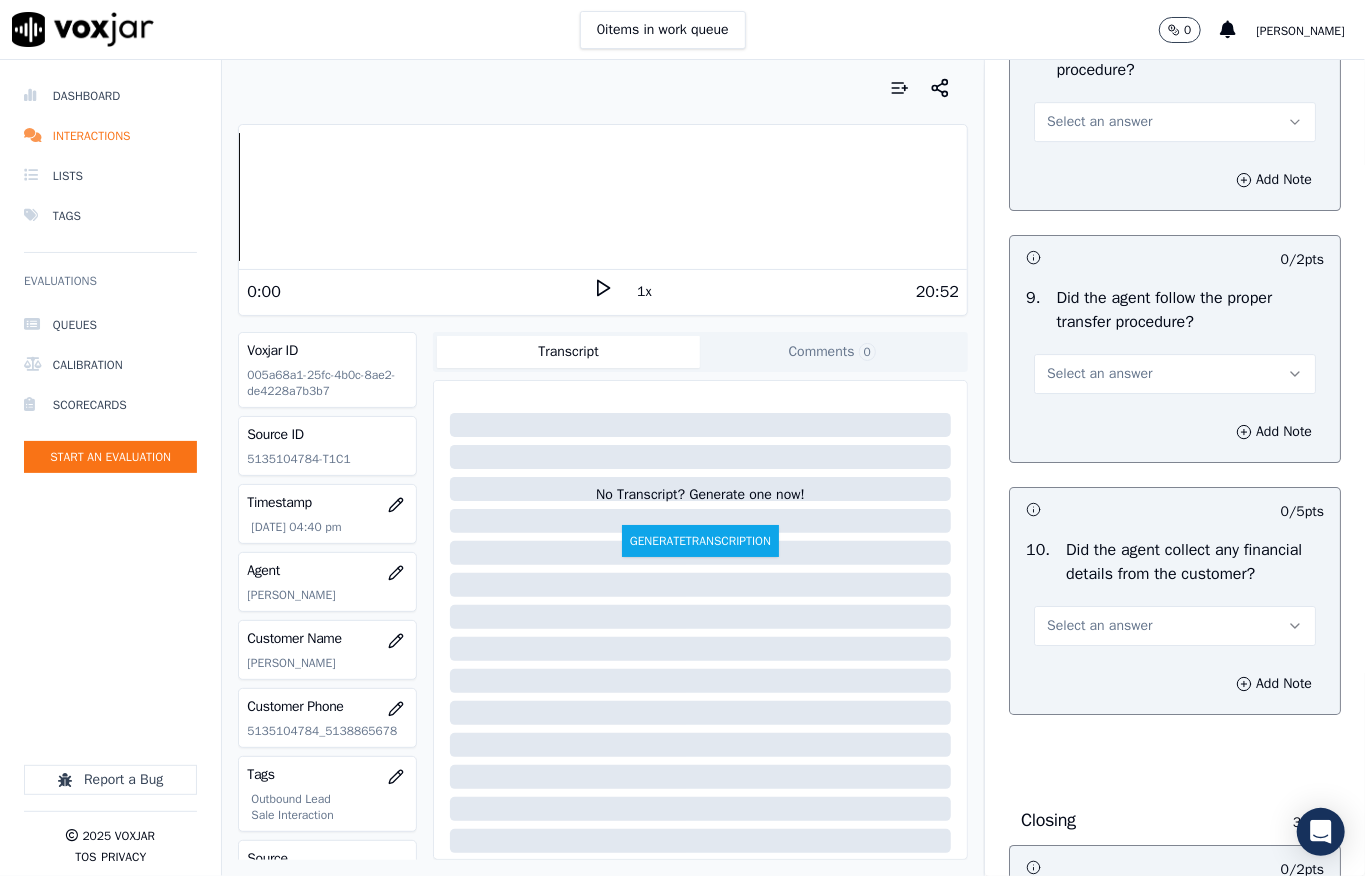 scroll, scrollTop: 3466, scrollLeft: 0, axis: vertical 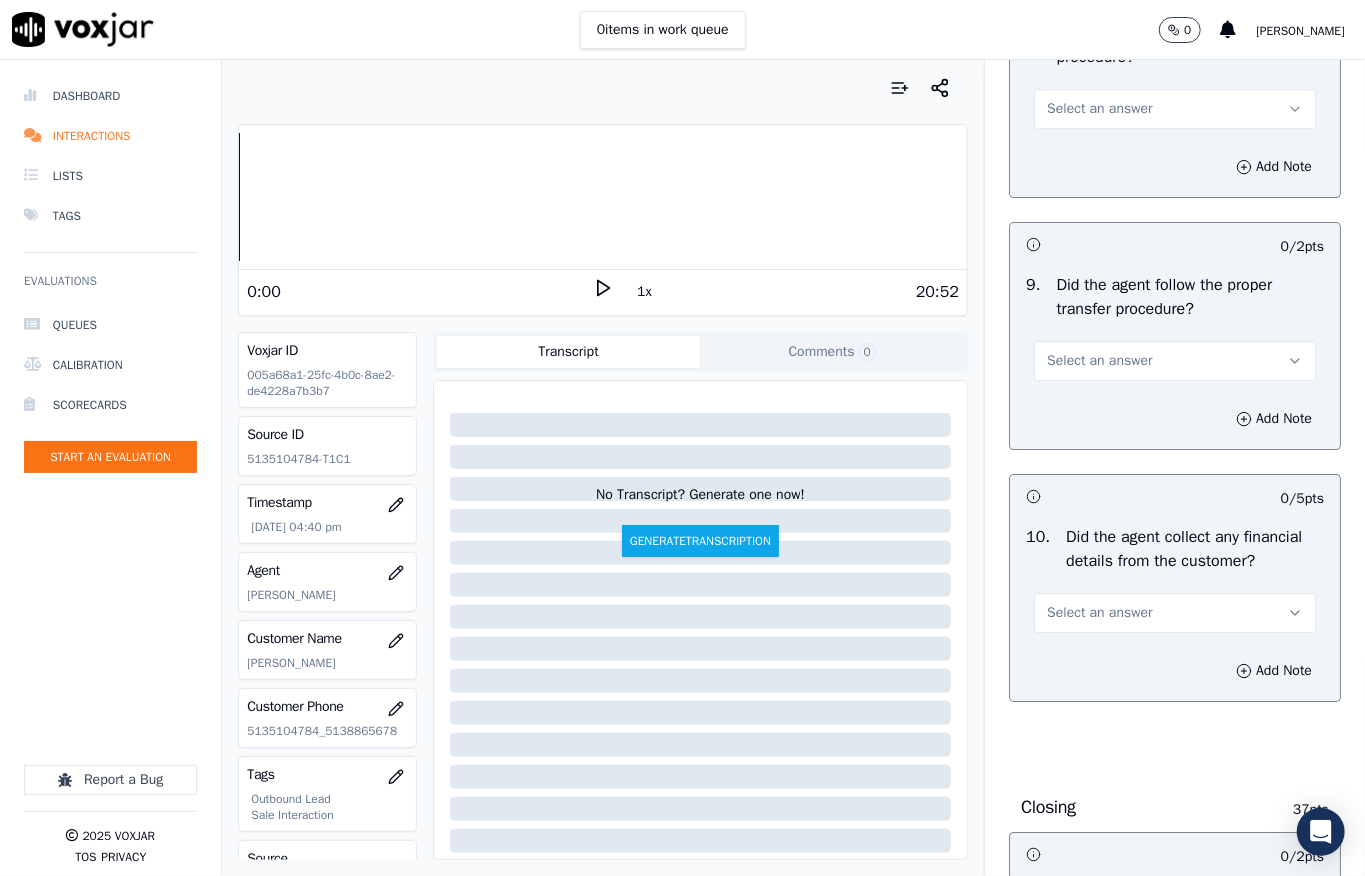 click on "Select an answer" at bounding box center [1099, 109] 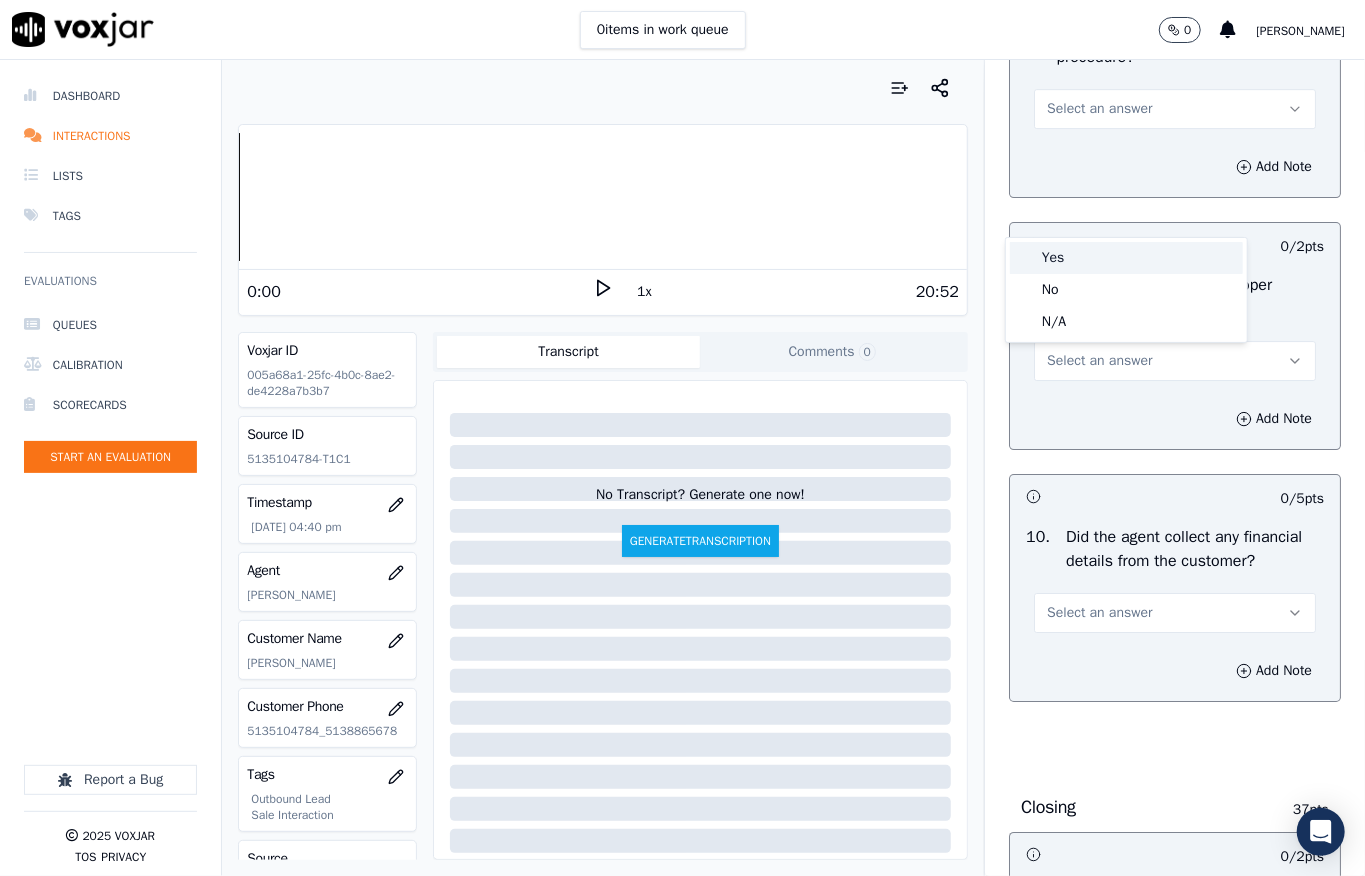 click on "Yes" at bounding box center (1126, 258) 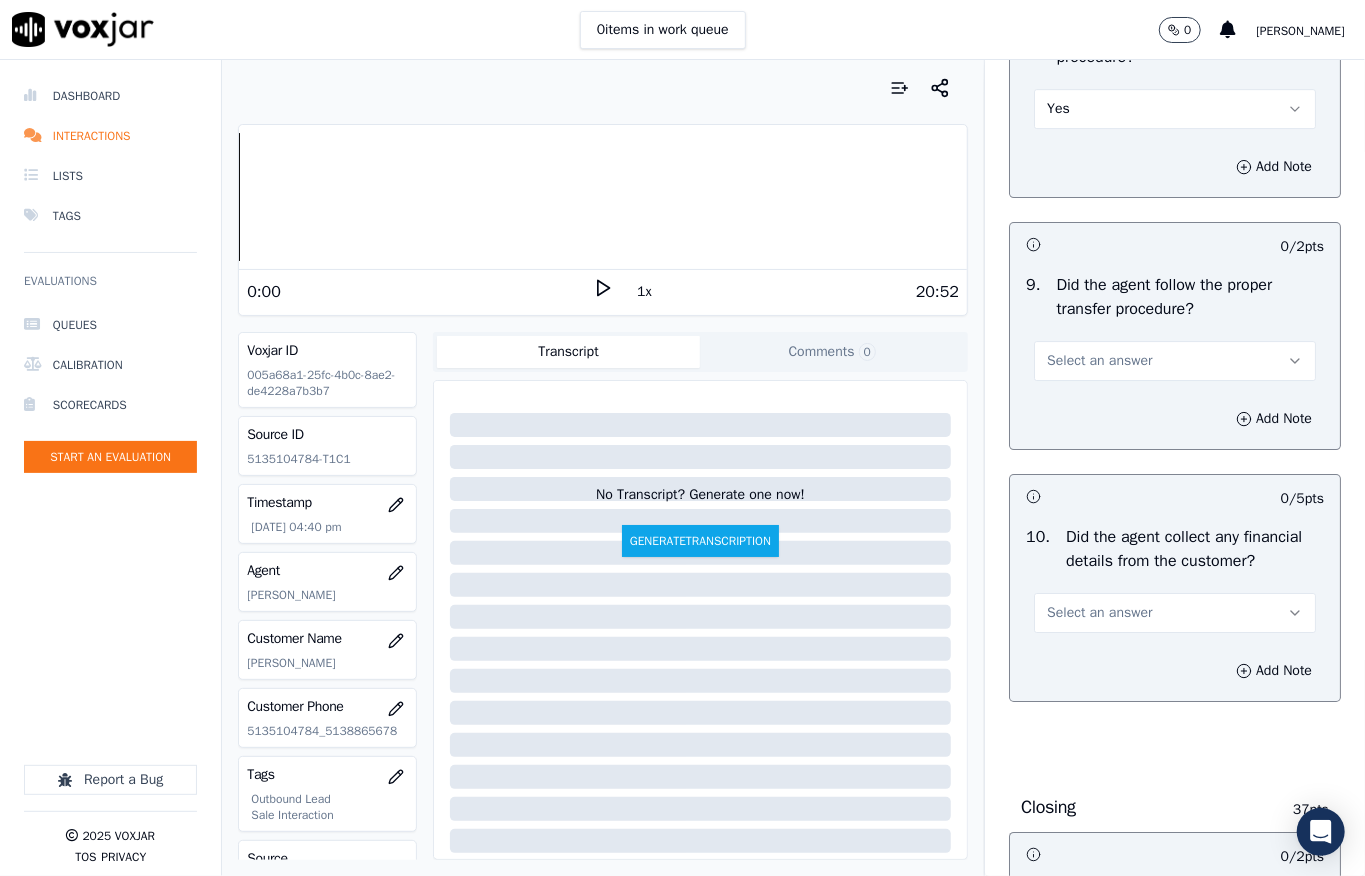 click on "Select an answer" at bounding box center (1099, 361) 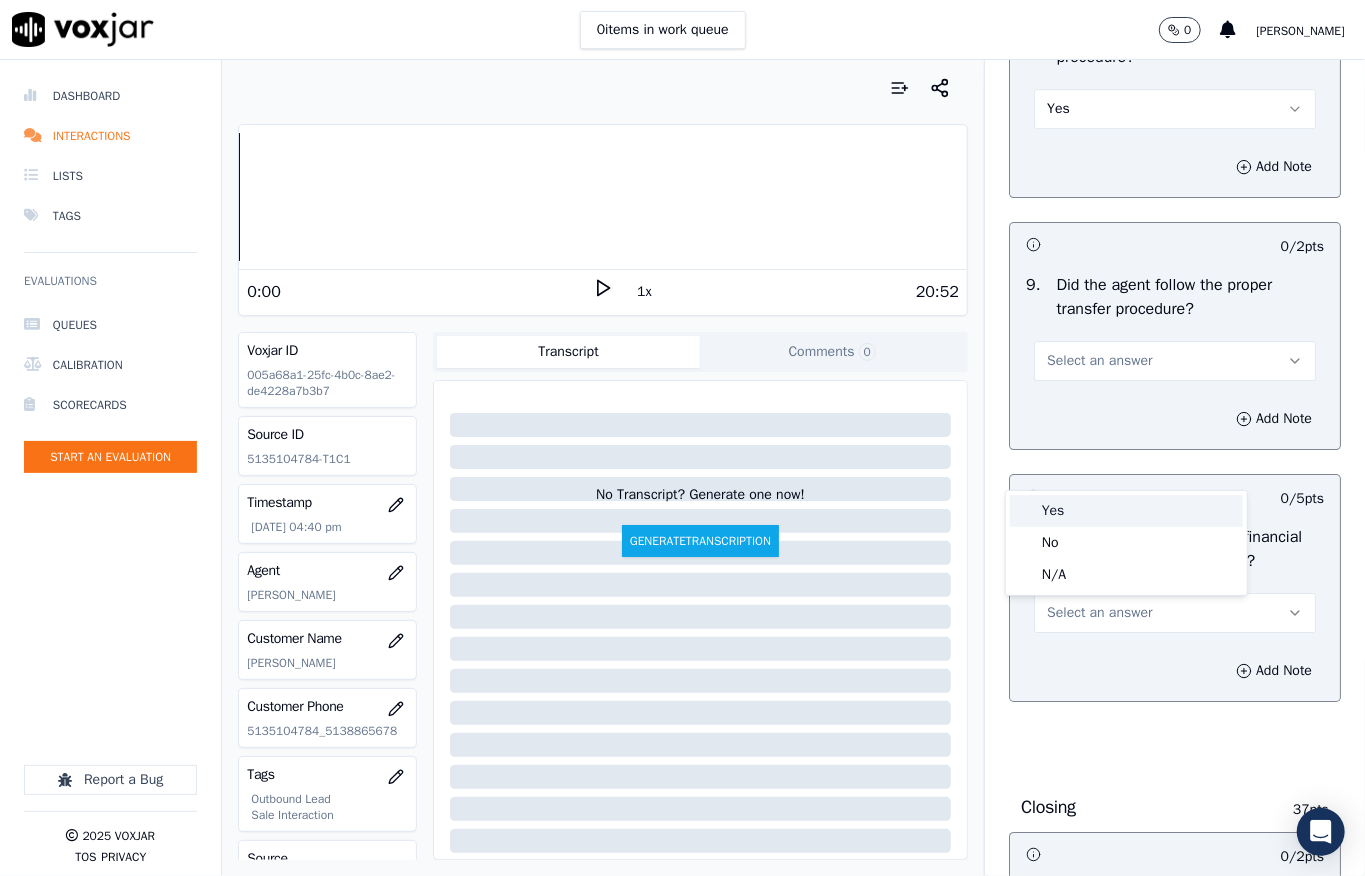 drag, startPoint x: 1054, startPoint y: 512, endPoint x: 1064, endPoint y: 504, distance: 12.806249 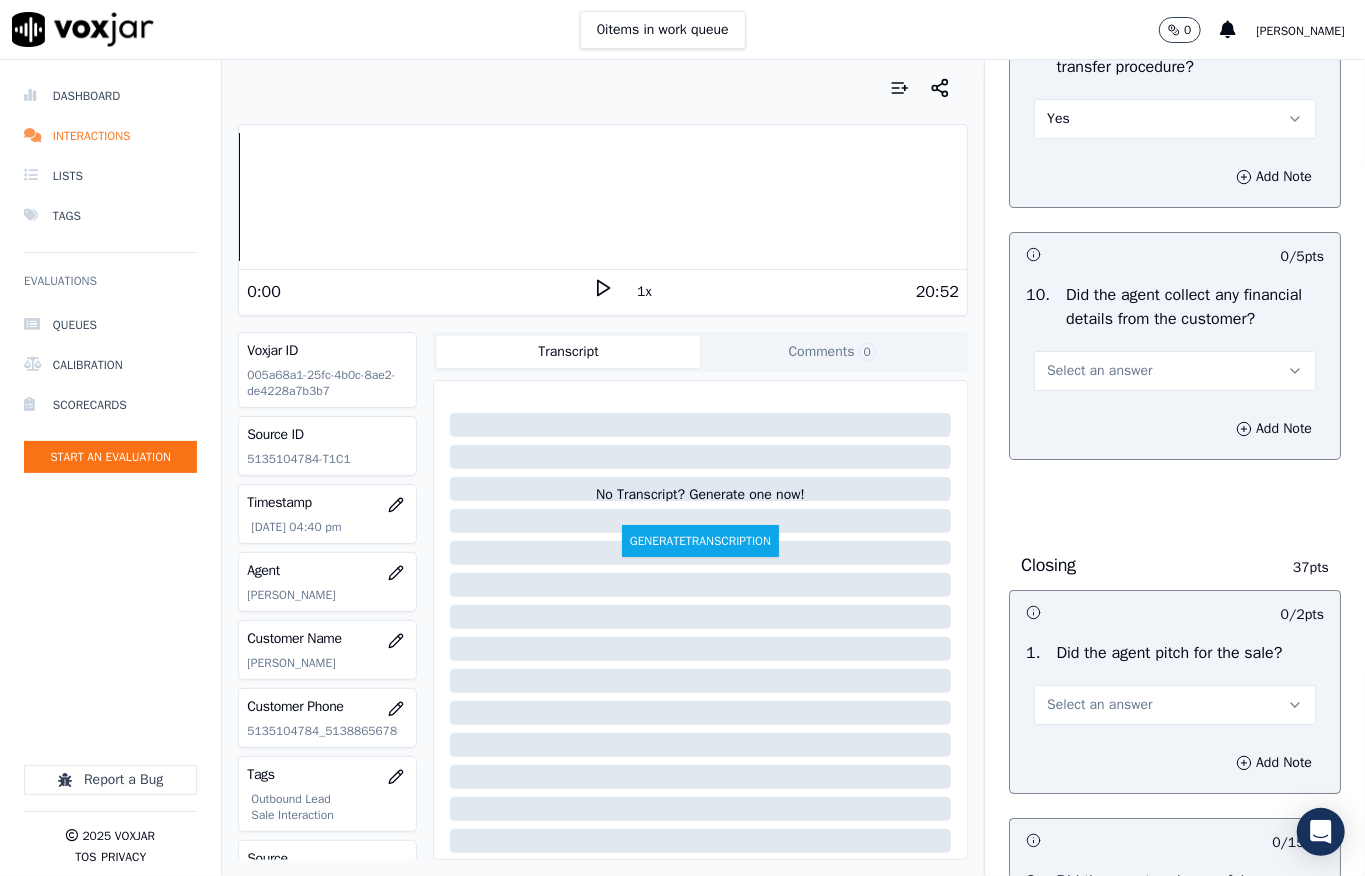 scroll, scrollTop: 3733, scrollLeft: 0, axis: vertical 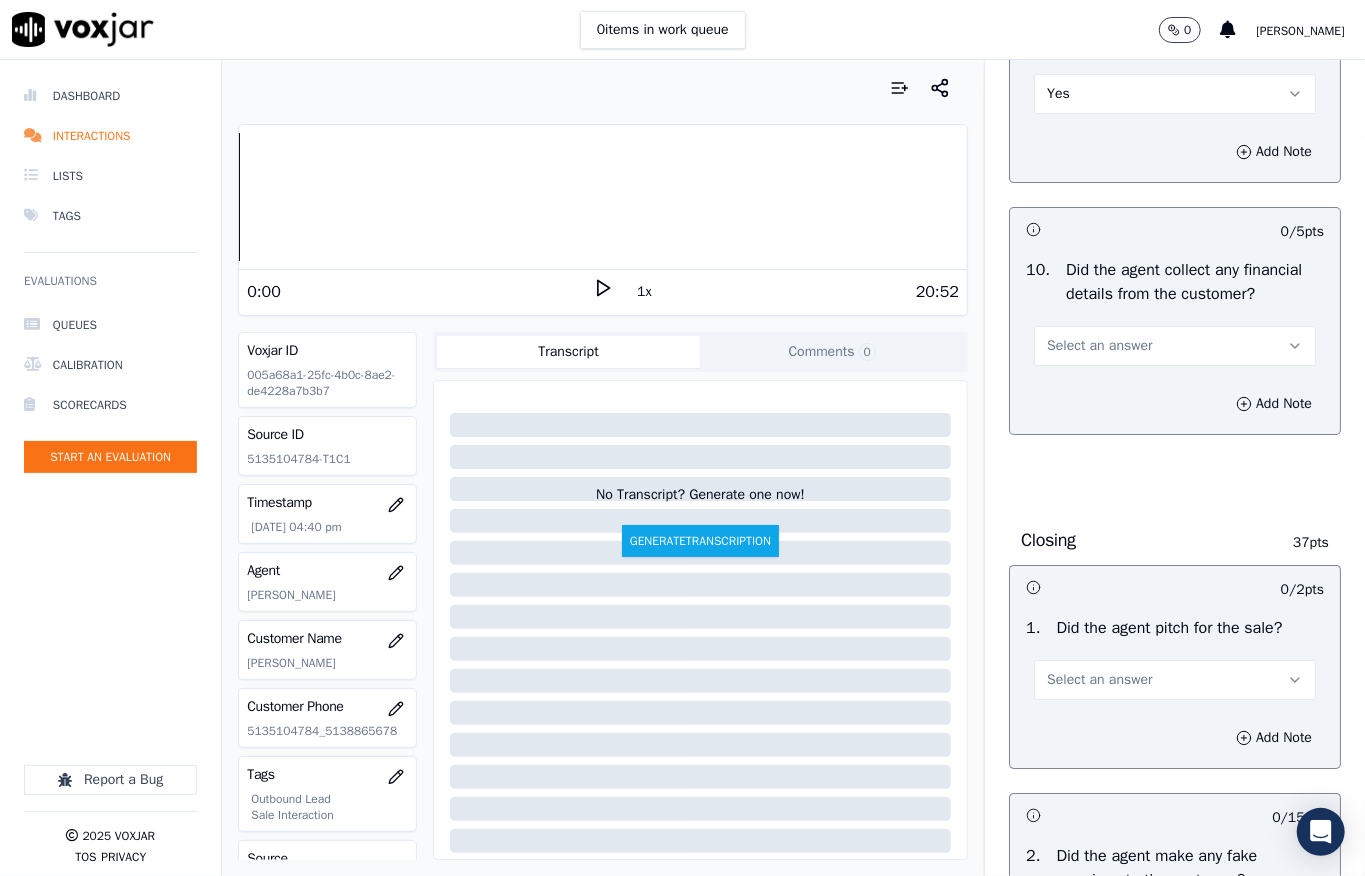 click on "Select an answer" at bounding box center [1099, 346] 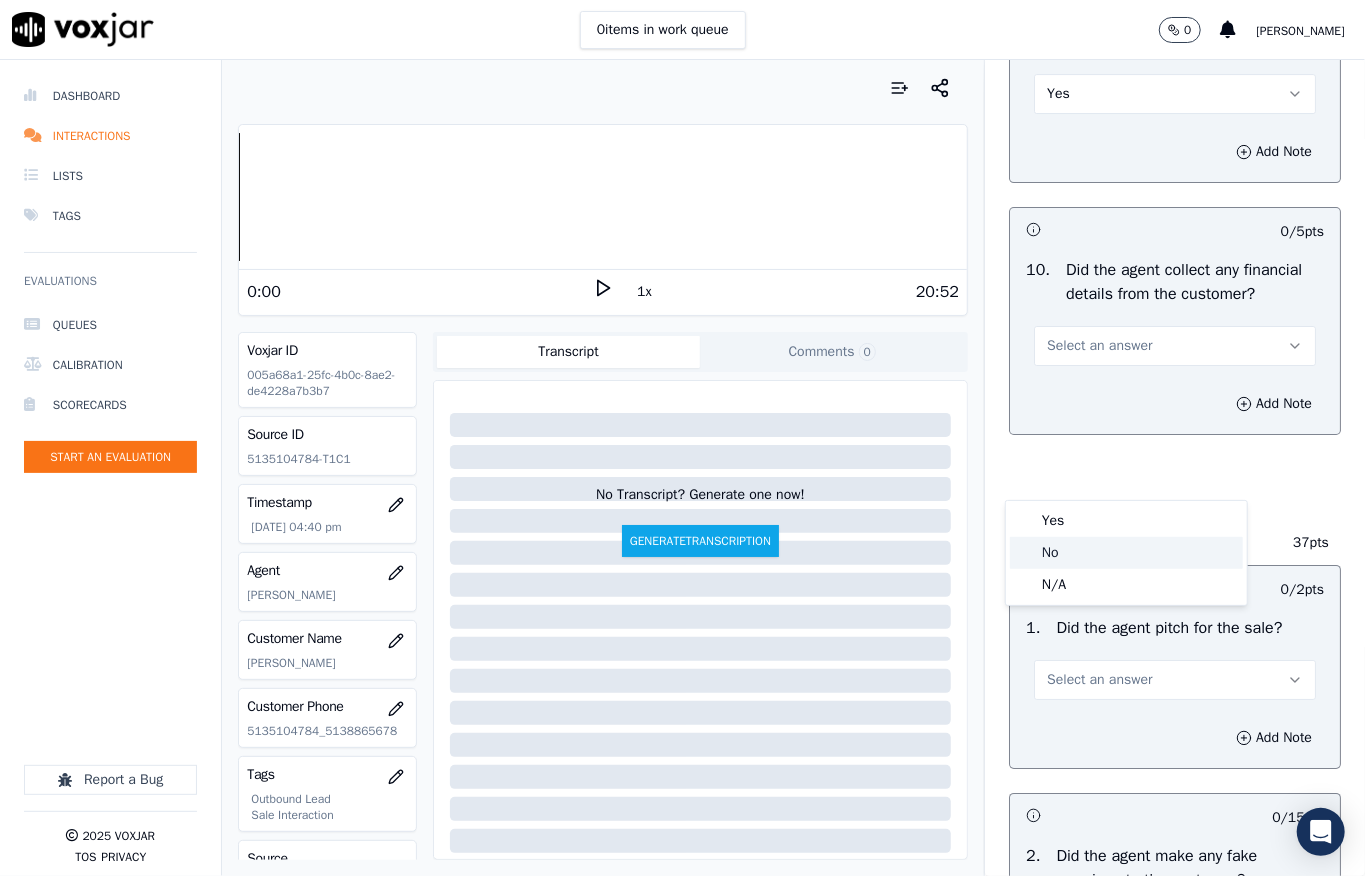 click on "No" 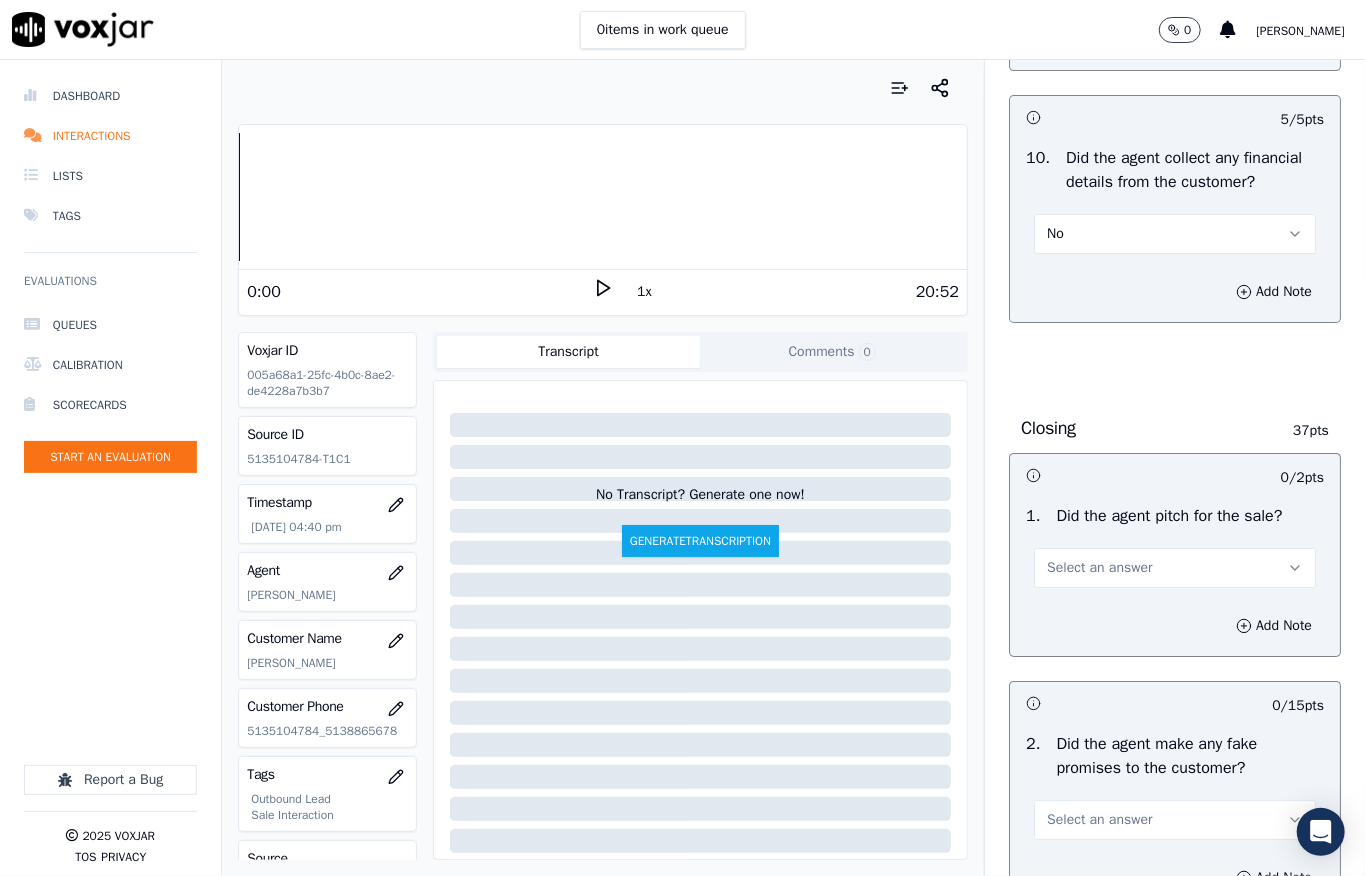 scroll, scrollTop: 4000, scrollLeft: 0, axis: vertical 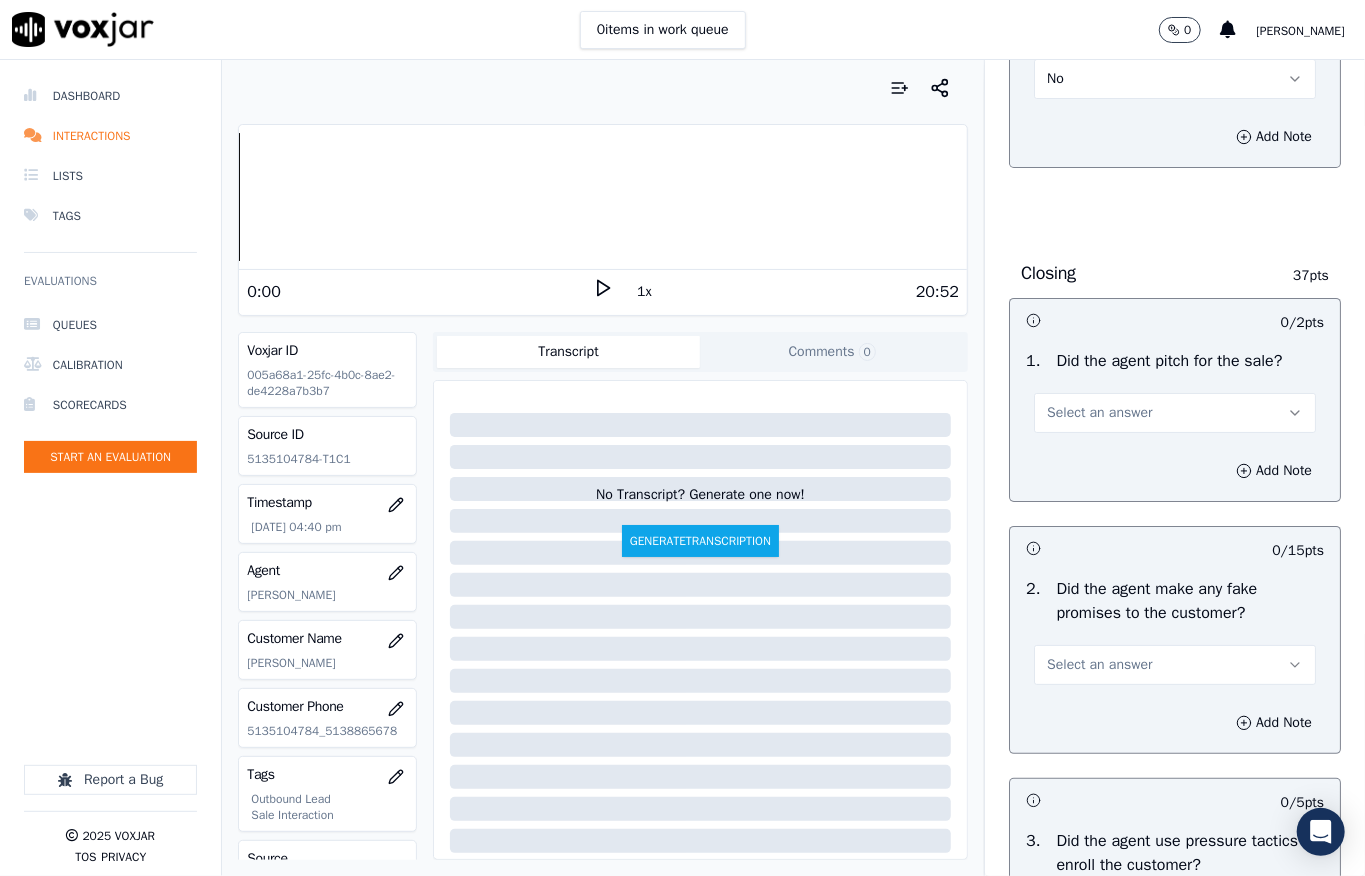 click on "Select an answer" at bounding box center [1099, 413] 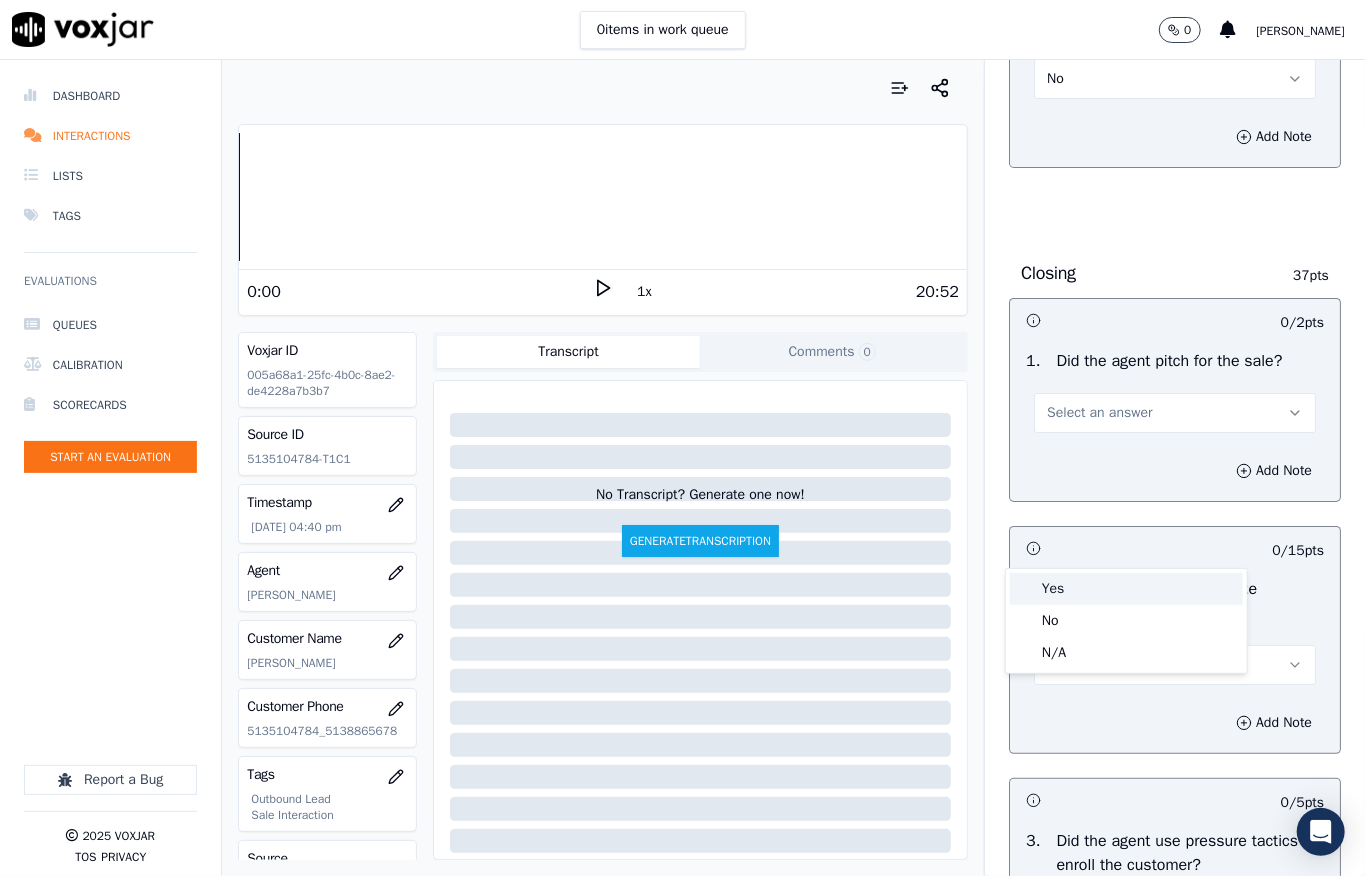 click on "Yes" at bounding box center [1126, 589] 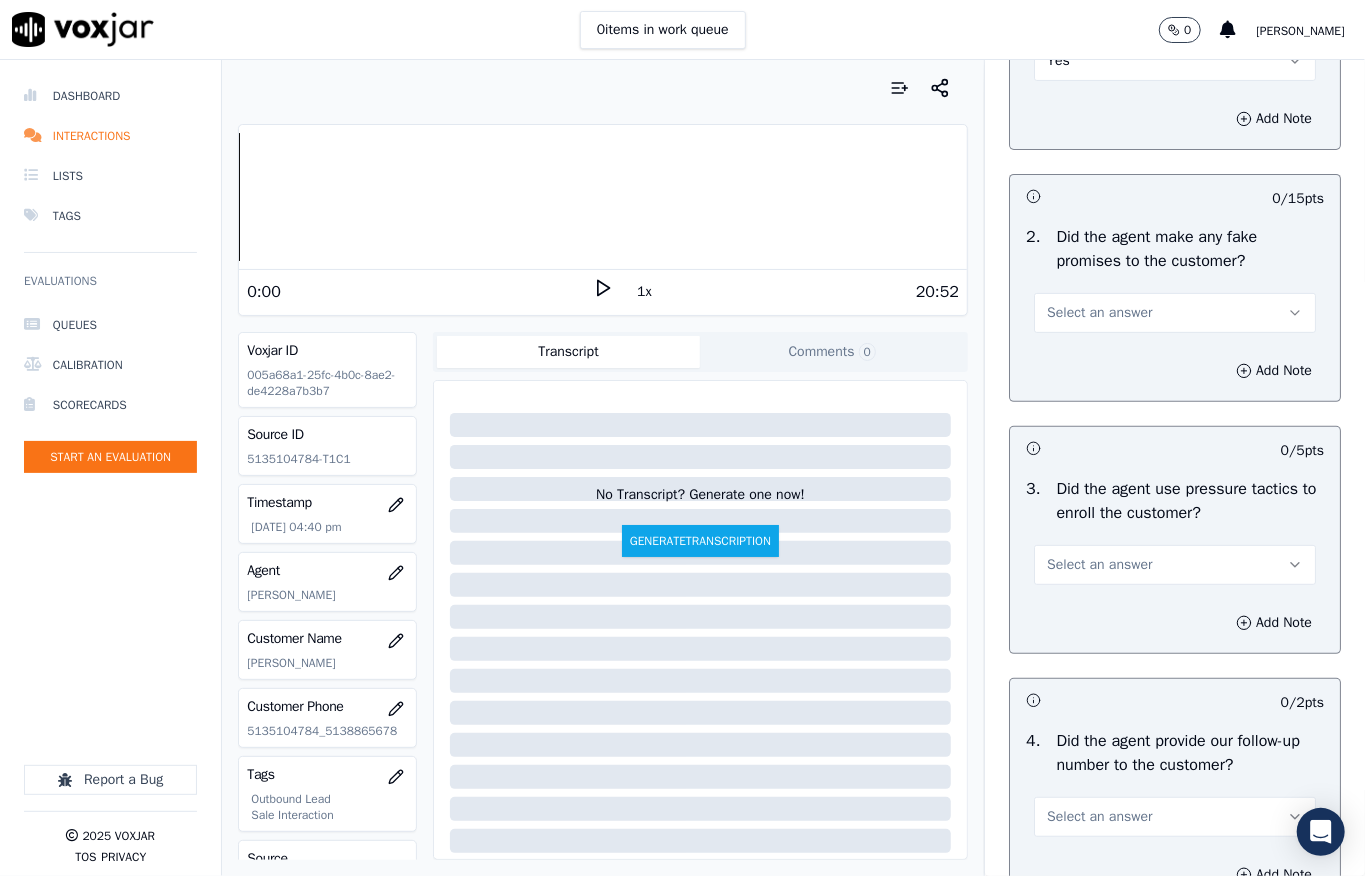 scroll, scrollTop: 4400, scrollLeft: 0, axis: vertical 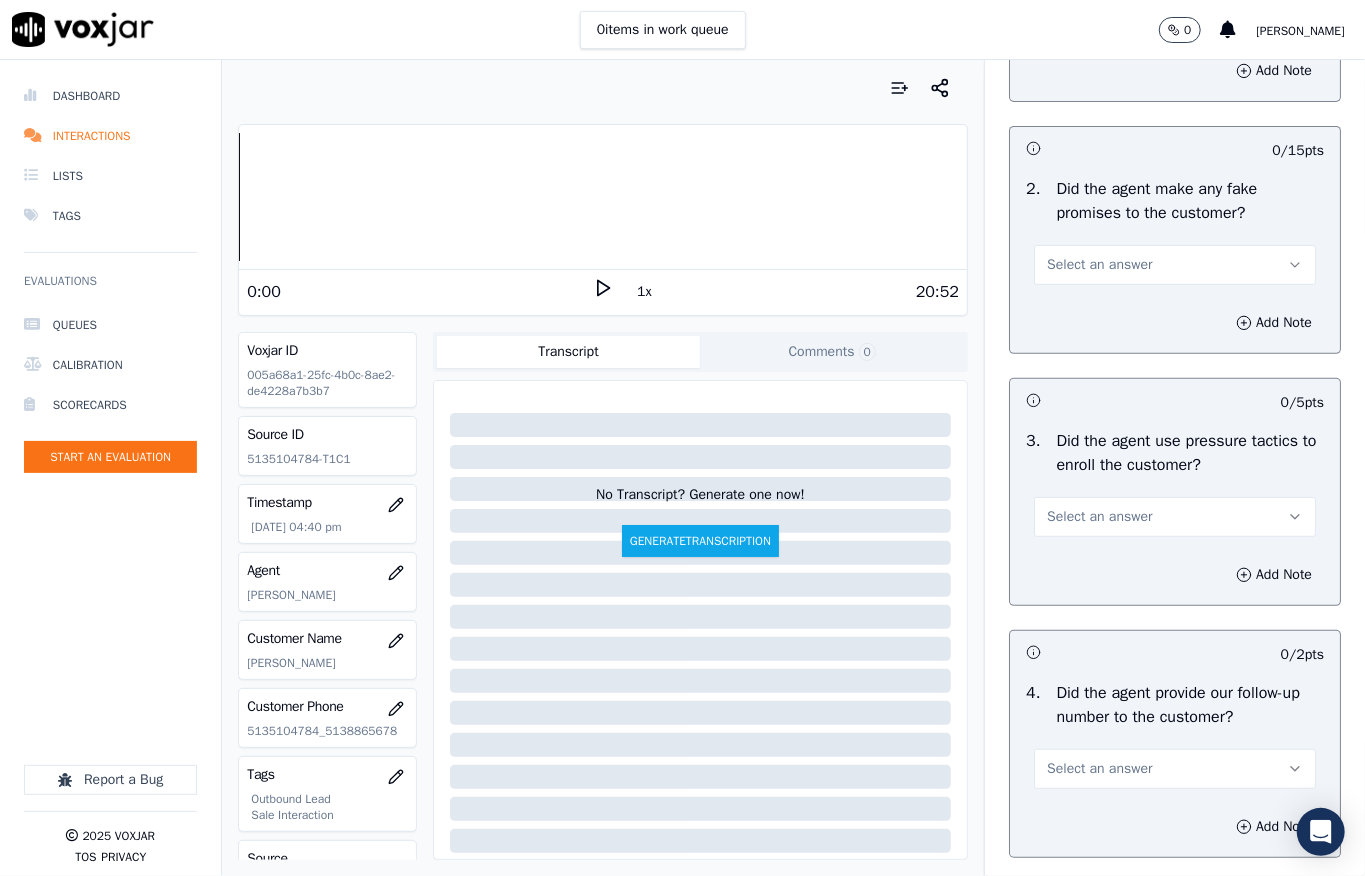 click on "Select an answer" at bounding box center (1099, 265) 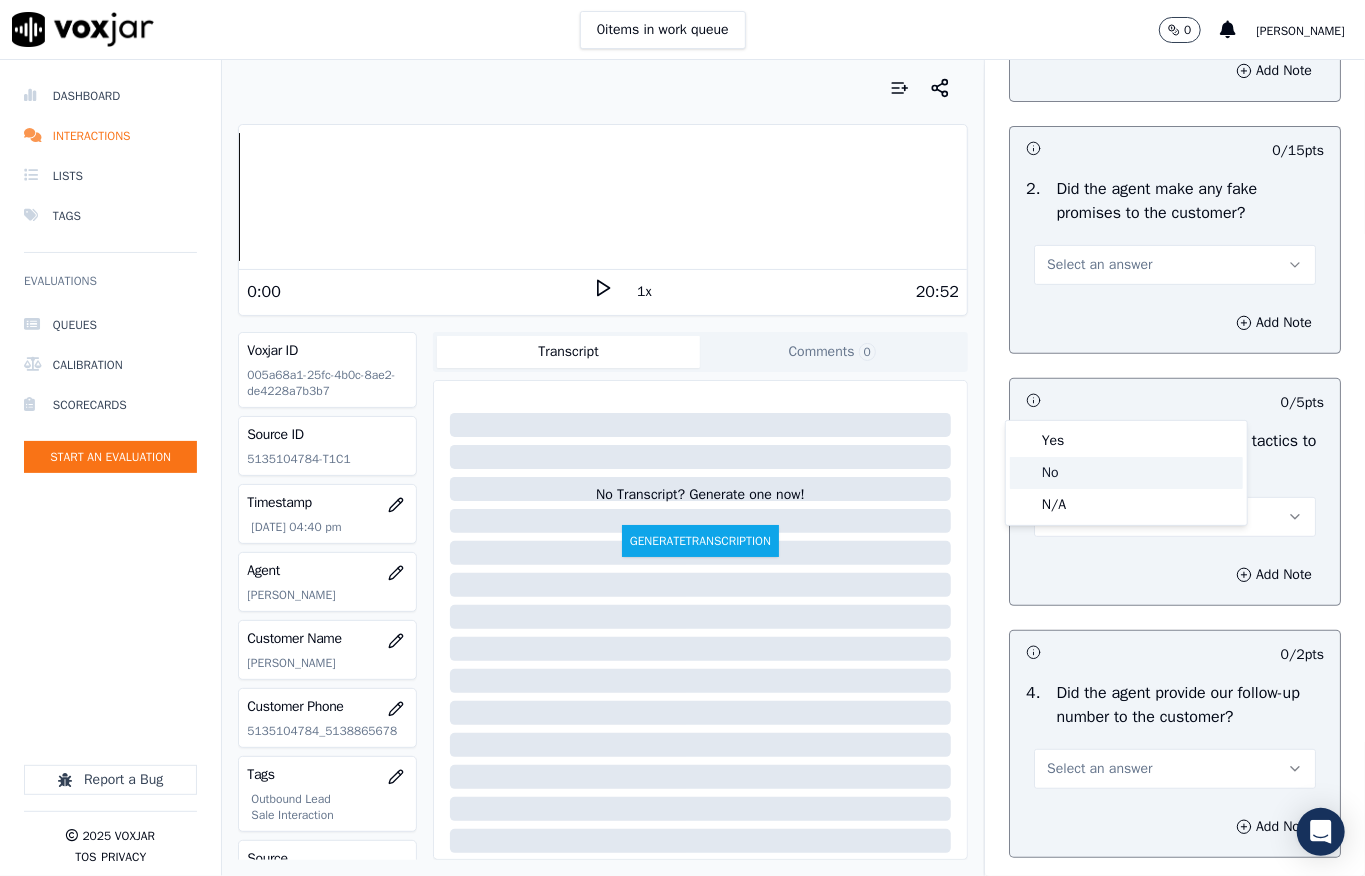 click on "No" 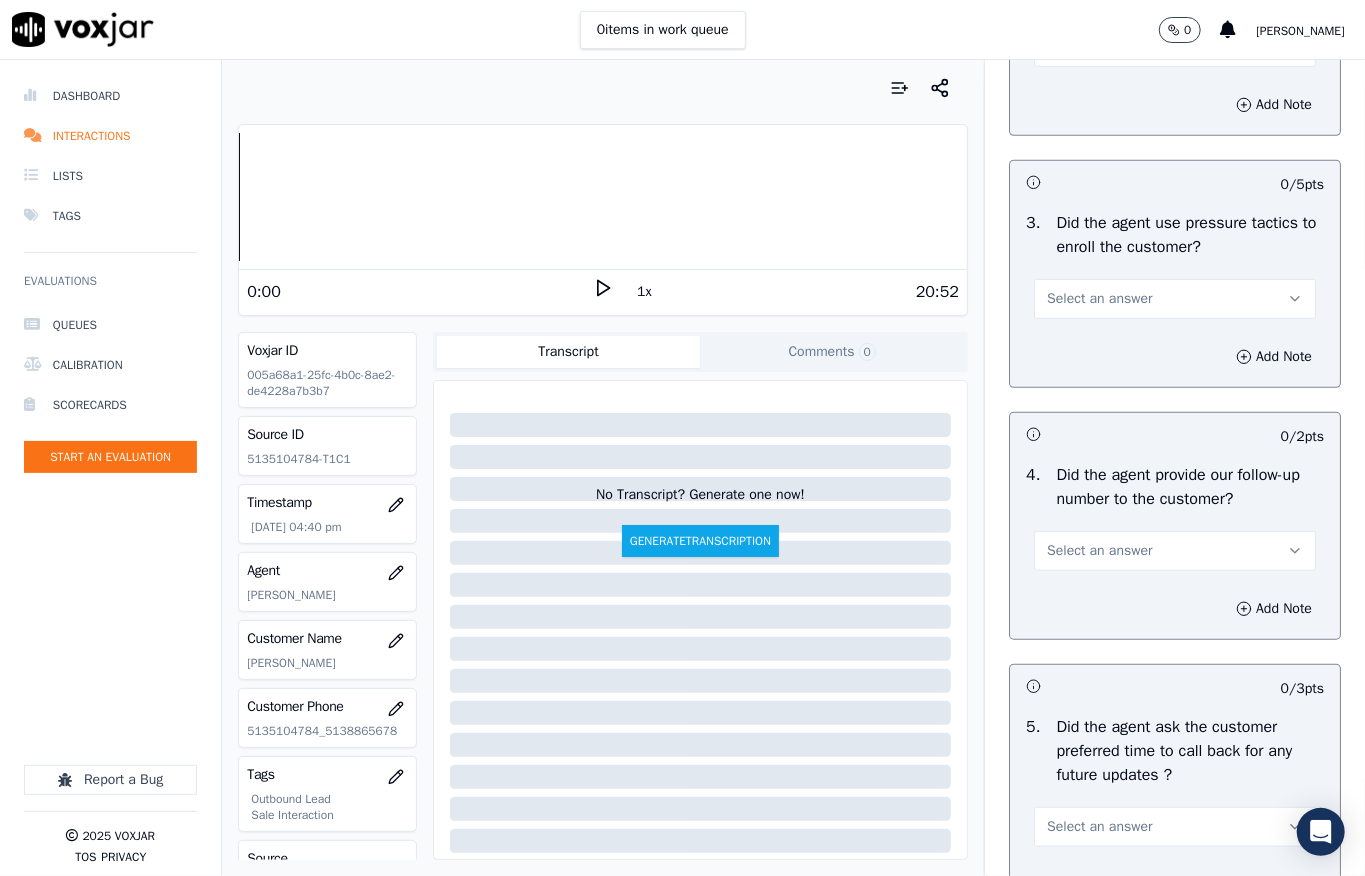 scroll, scrollTop: 4666, scrollLeft: 0, axis: vertical 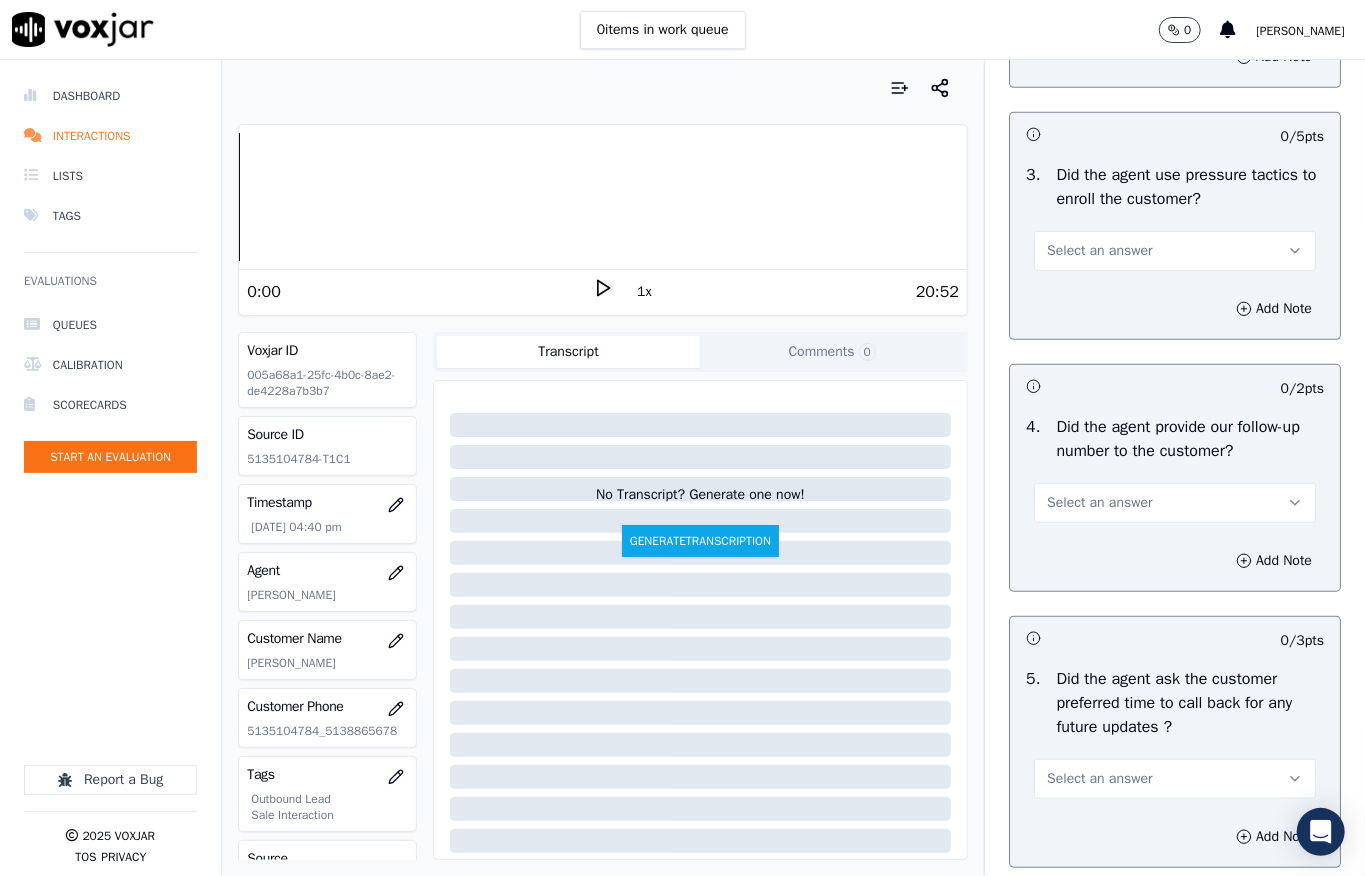 click on "Select an answer" at bounding box center (1099, 251) 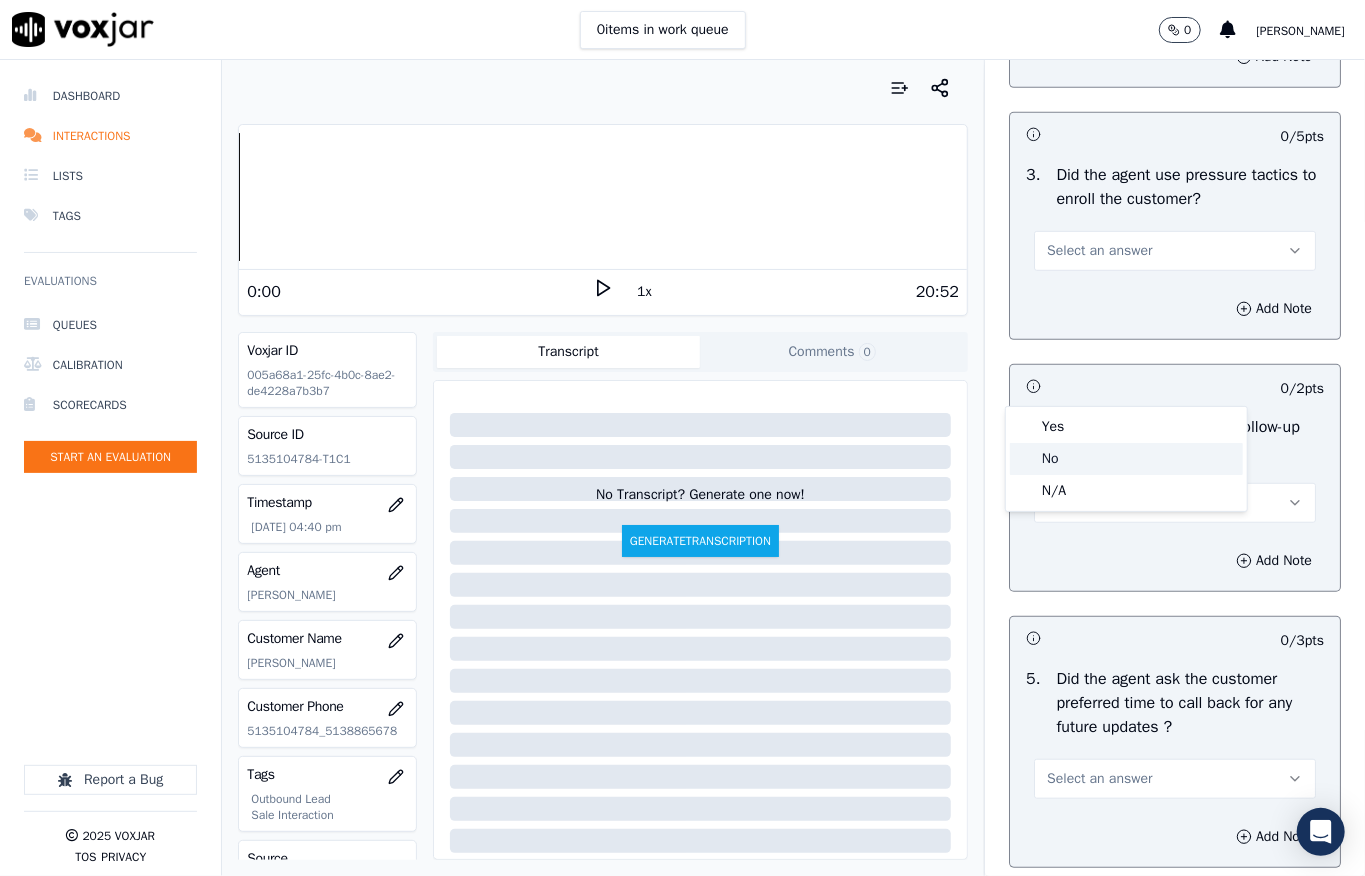 click on "No" 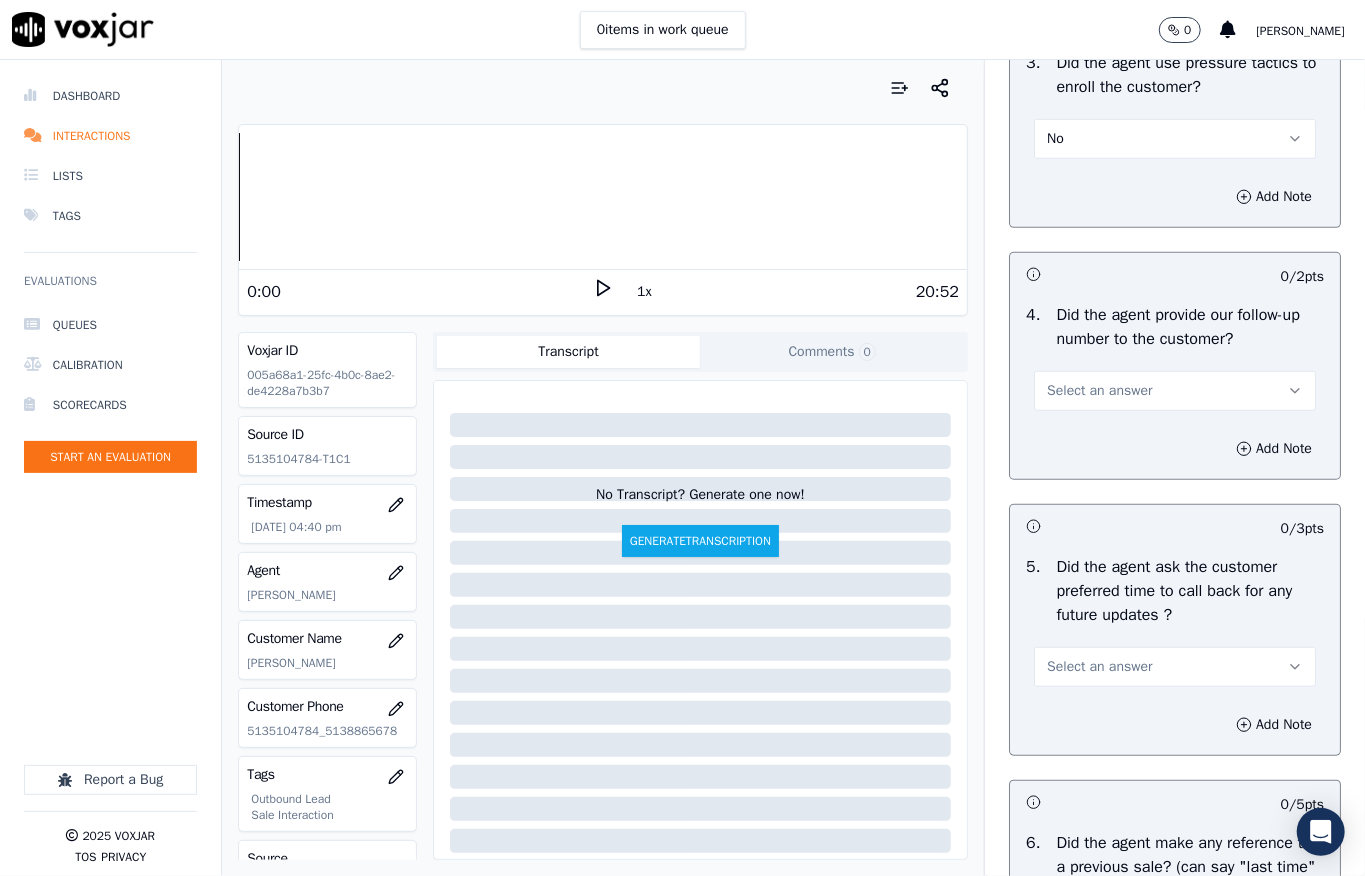 scroll, scrollTop: 4933, scrollLeft: 0, axis: vertical 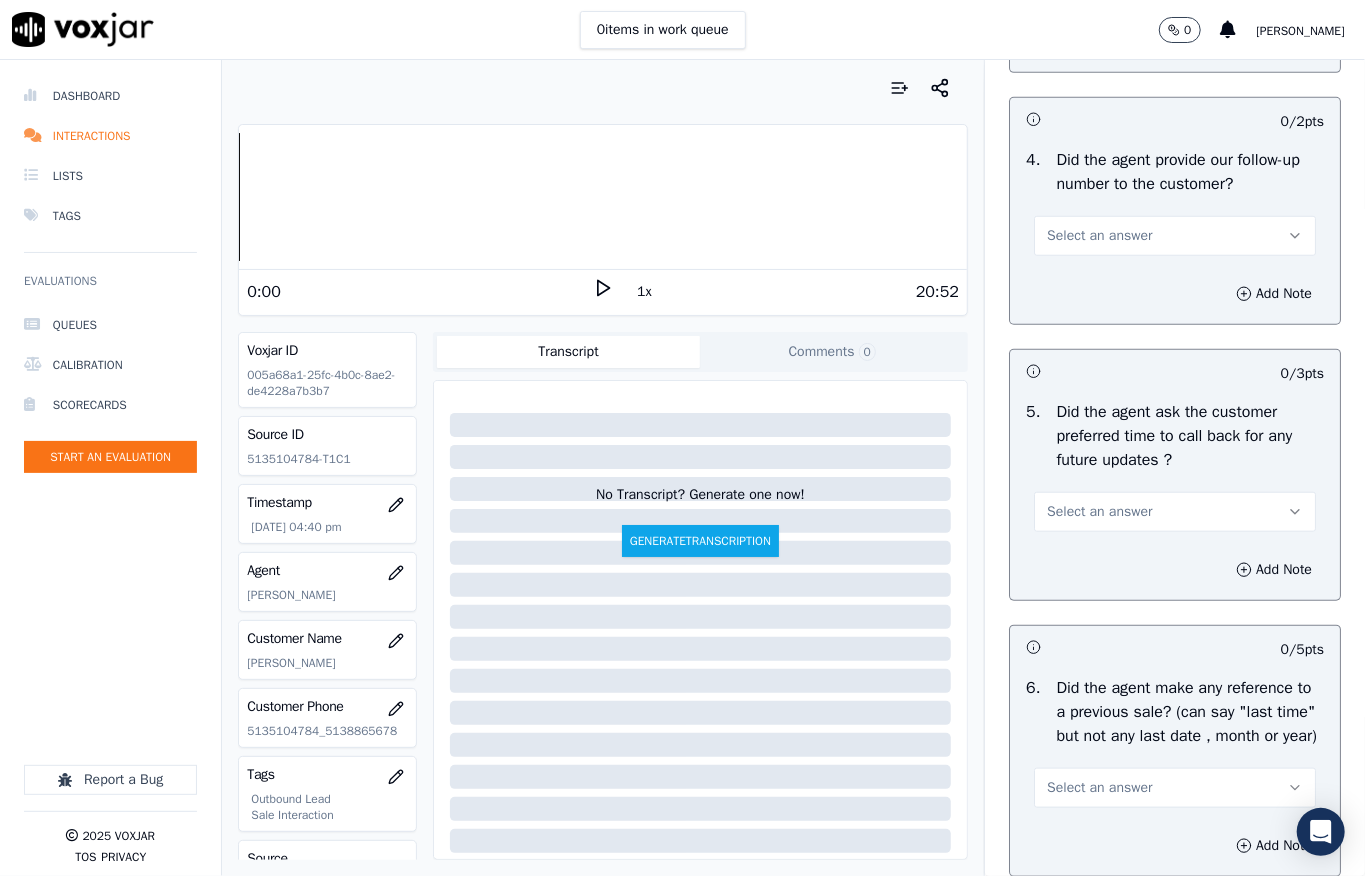 click on "Select an answer" at bounding box center (1099, 236) 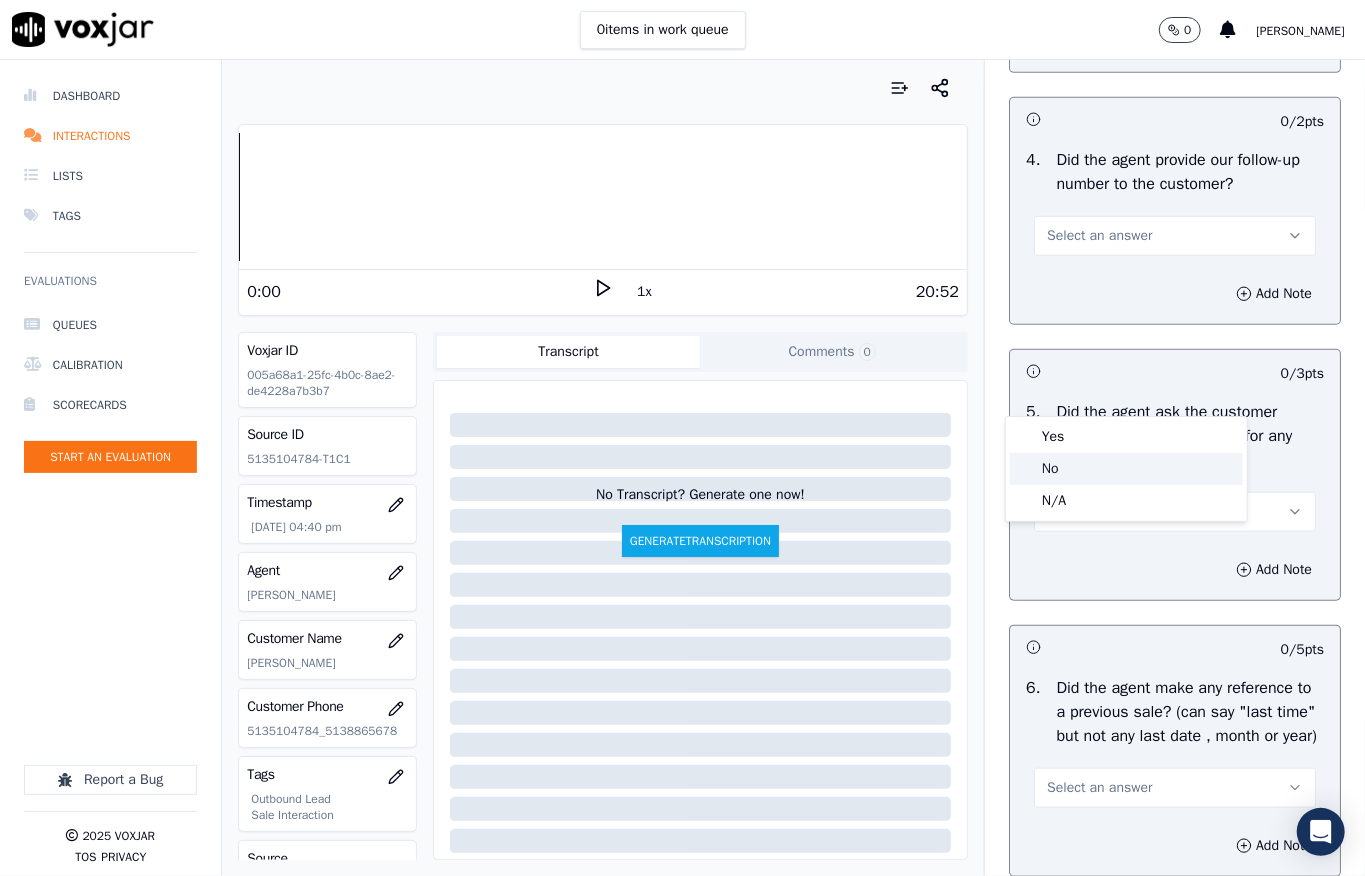 click on "No" 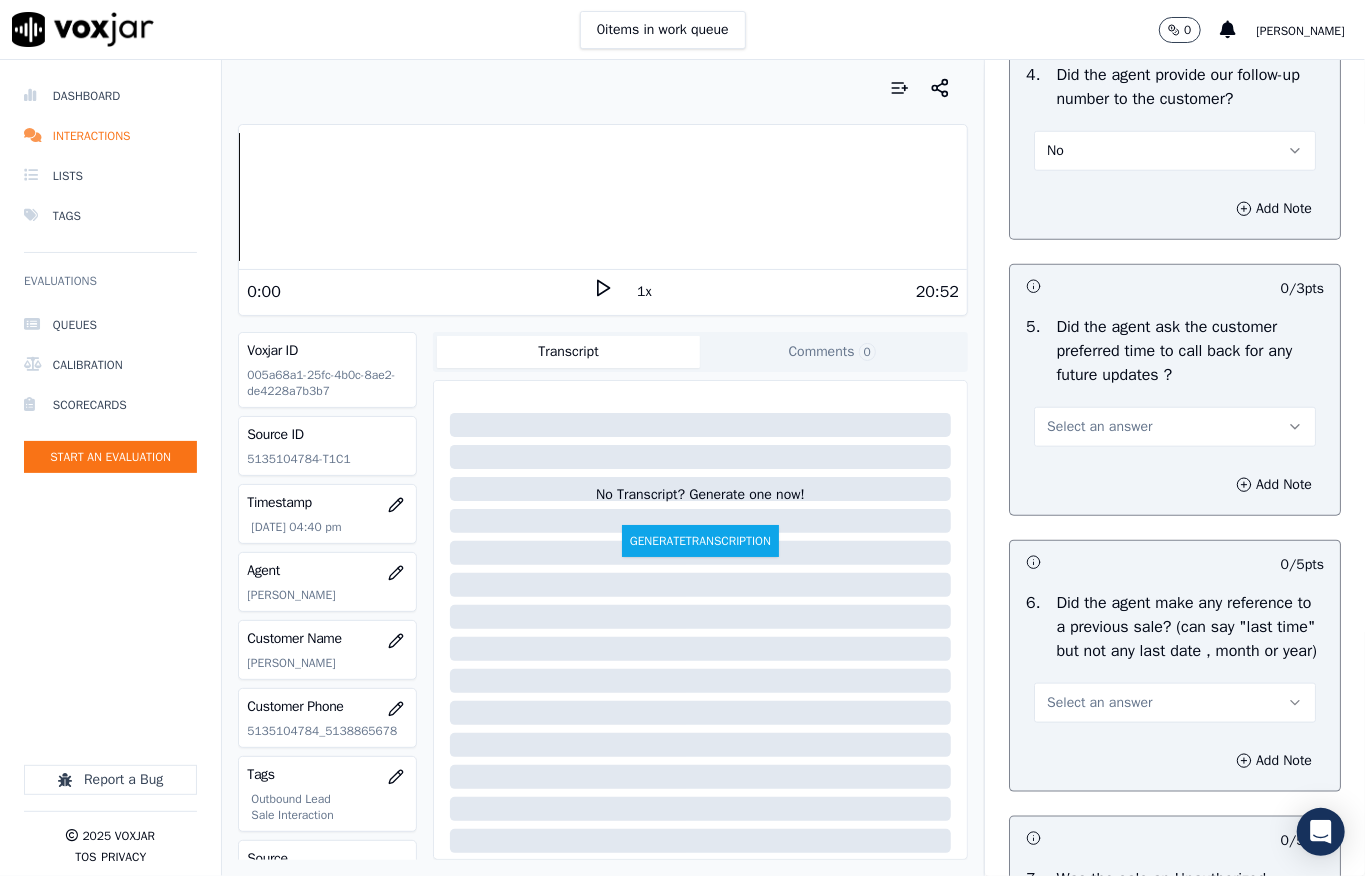 scroll, scrollTop: 5066, scrollLeft: 0, axis: vertical 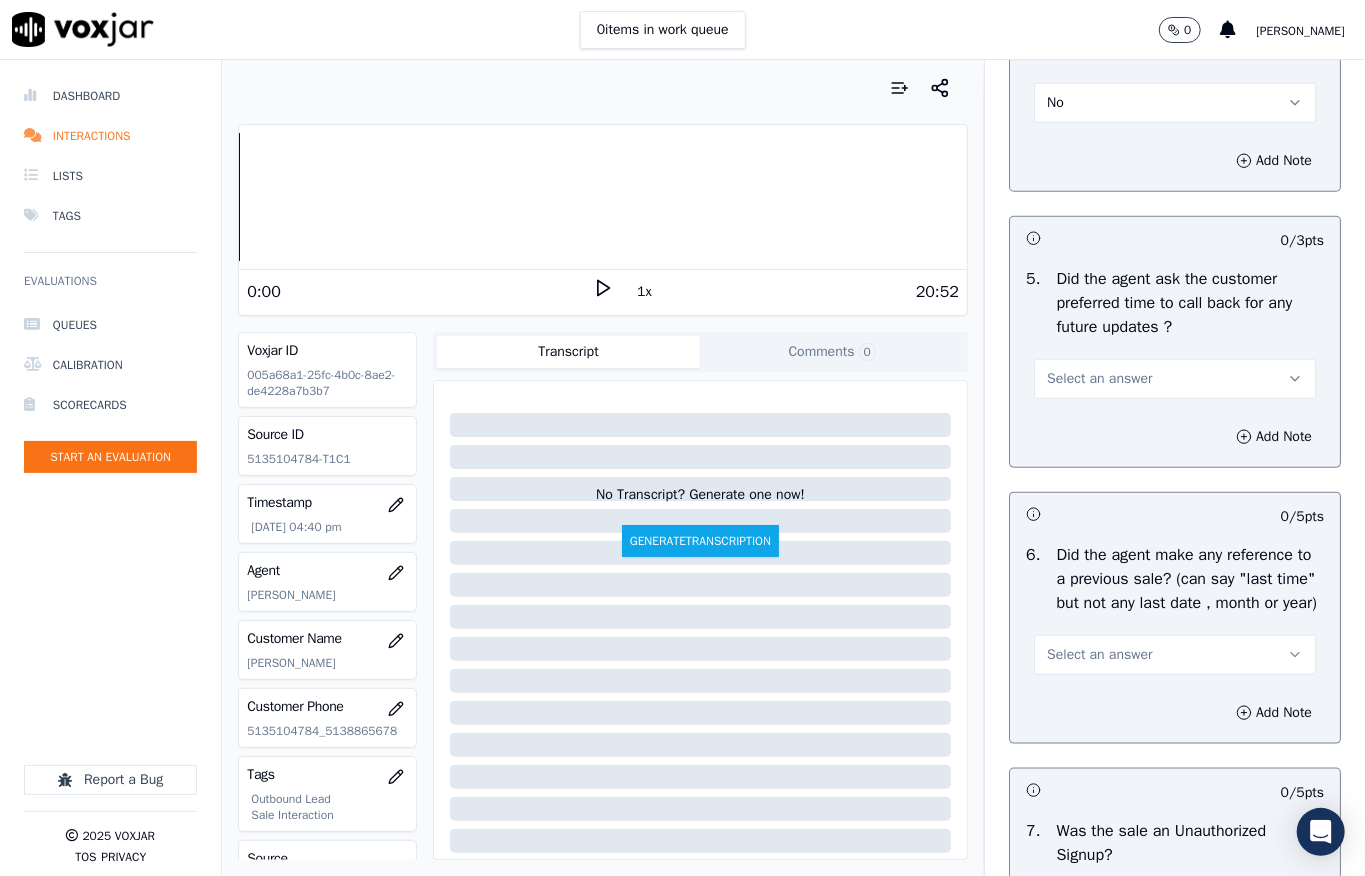click on "Select an answer" at bounding box center (1099, 379) 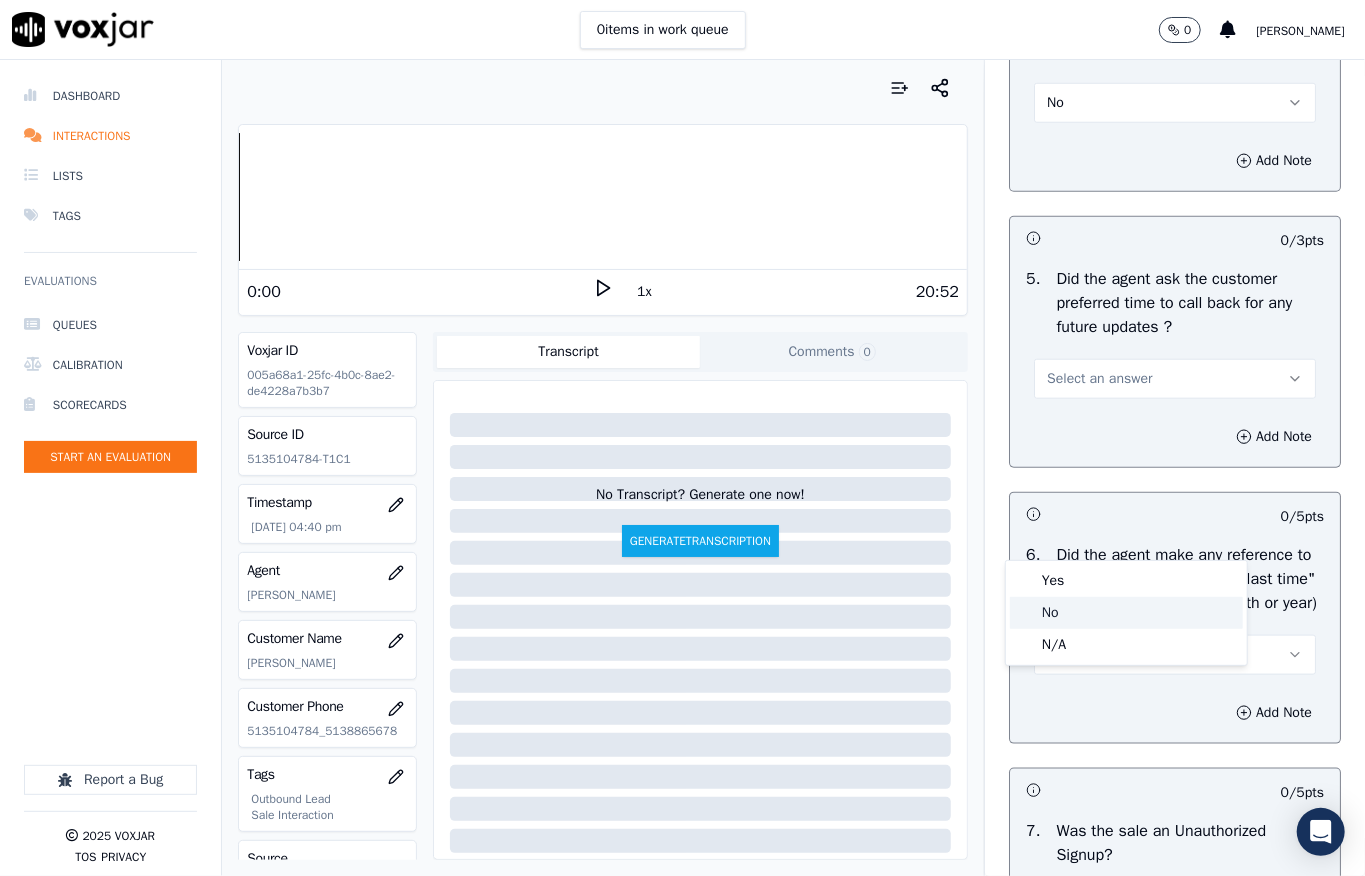 drag, startPoint x: 1045, startPoint y: 609, endPoint x: 1056, endPoint y: 608, distance: 11.045361 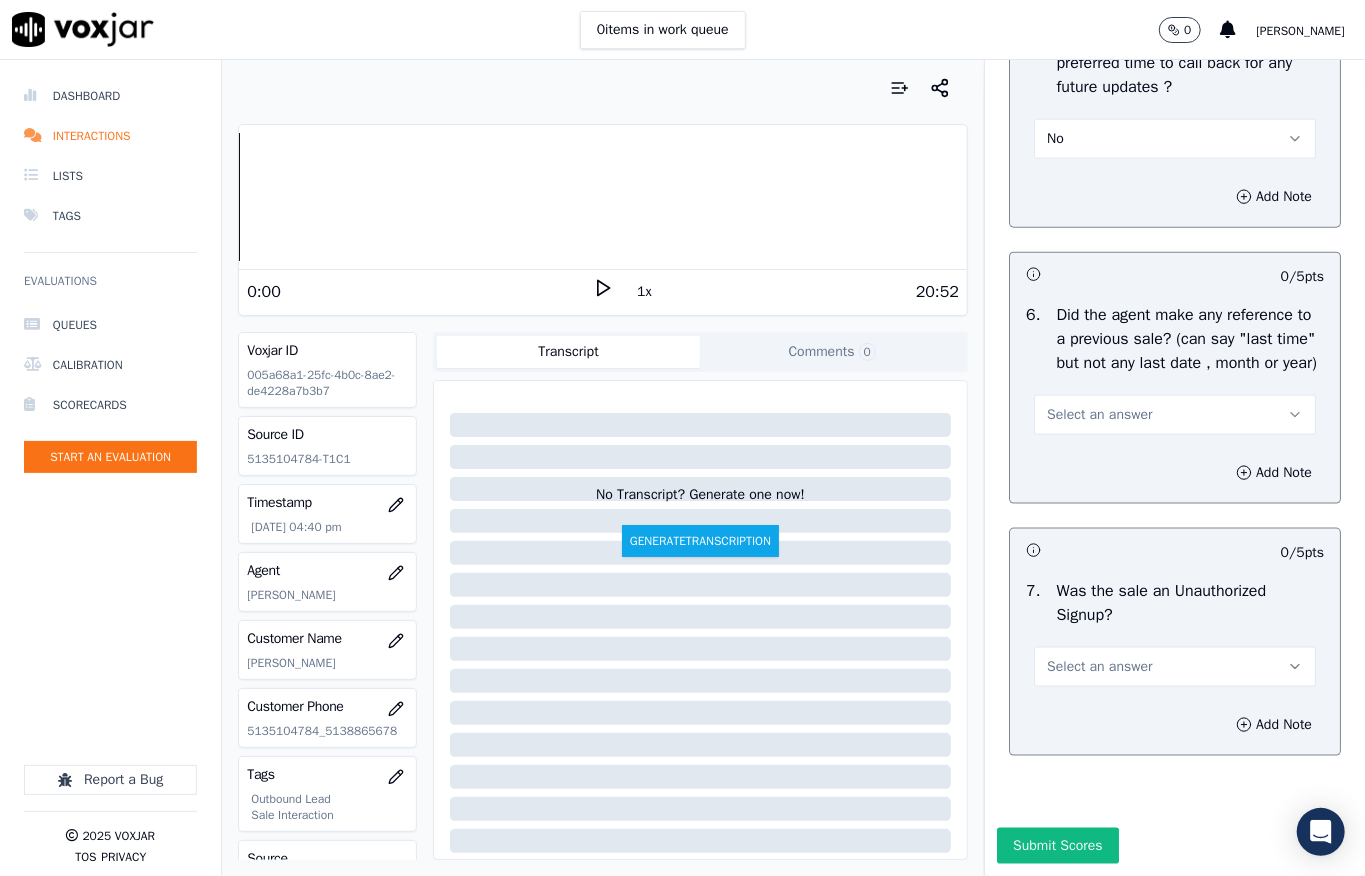 scroll, scrollTop: 5466, scrollLeft: 0, axis: vertical 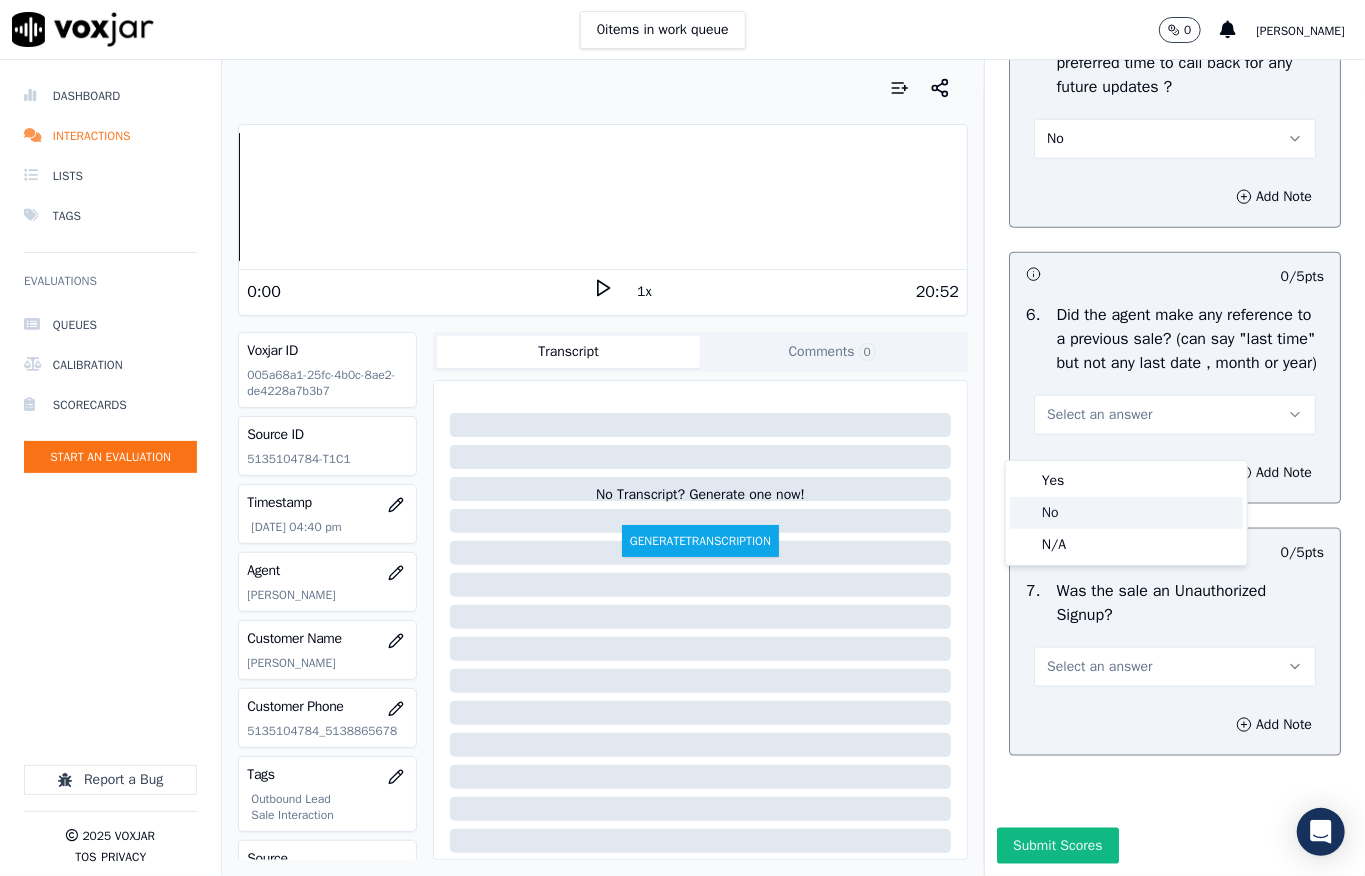 click on "No" 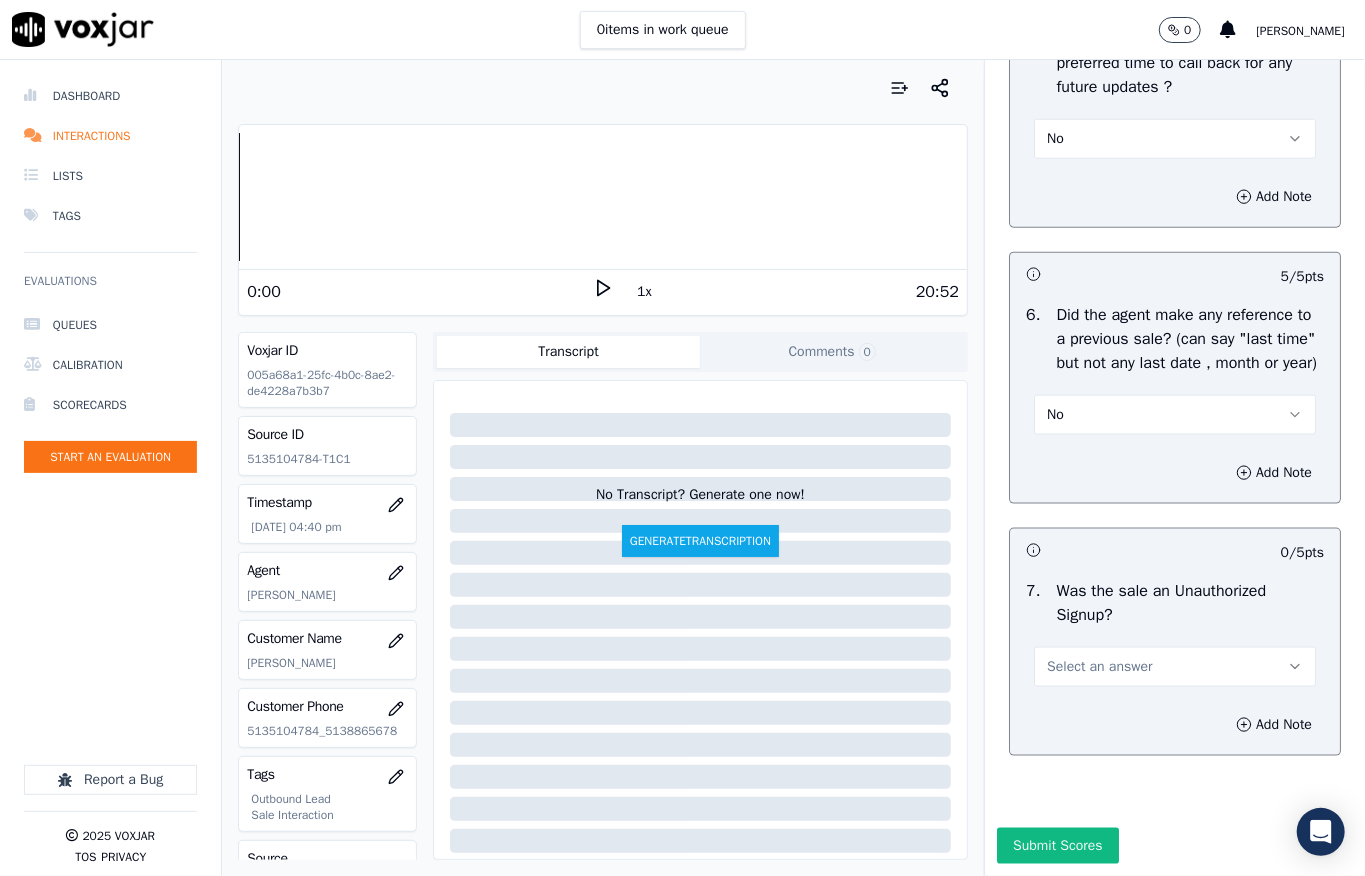click on "Select an answer" at bounding box center (1099, 667) 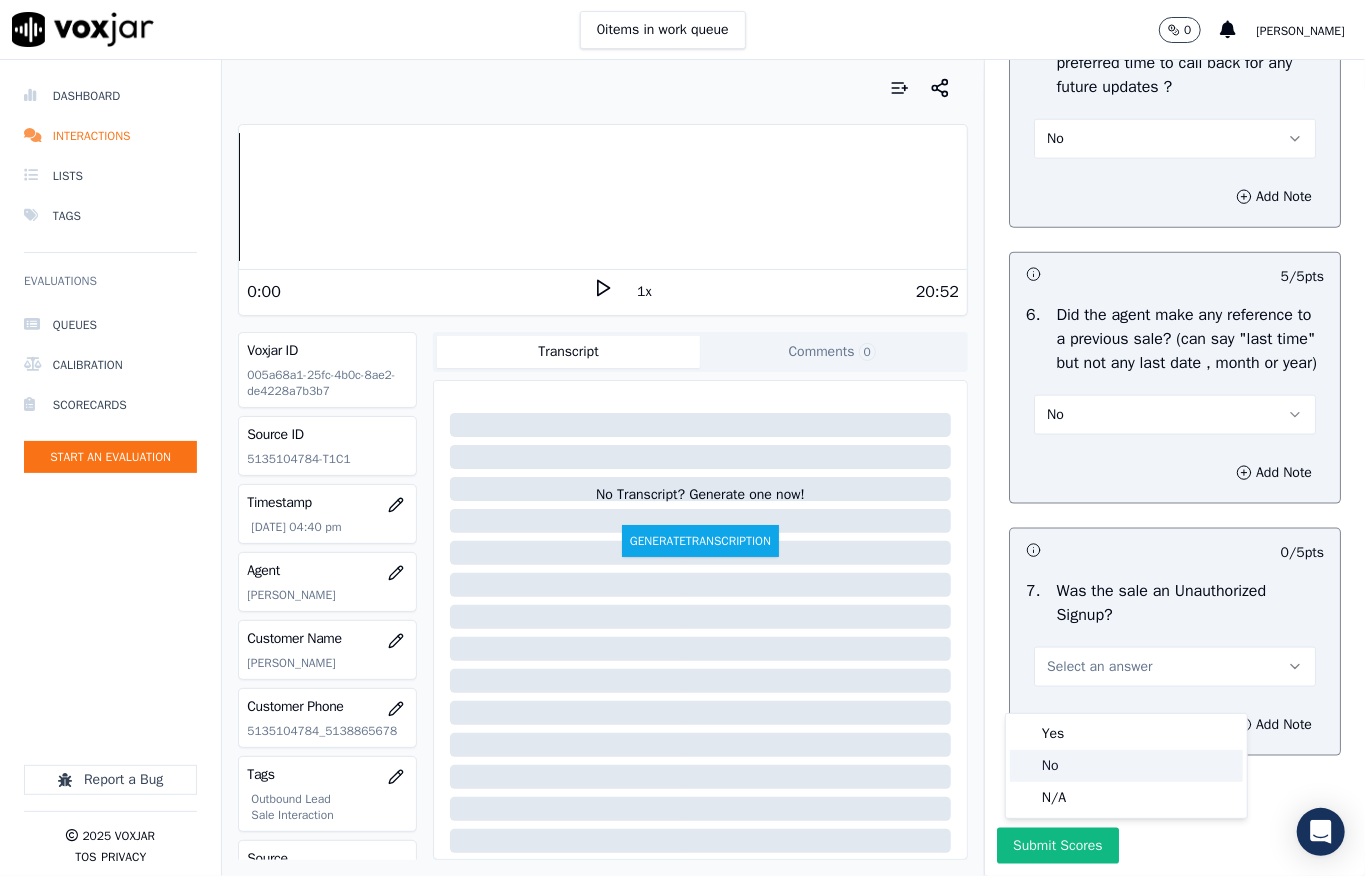 click on "No" 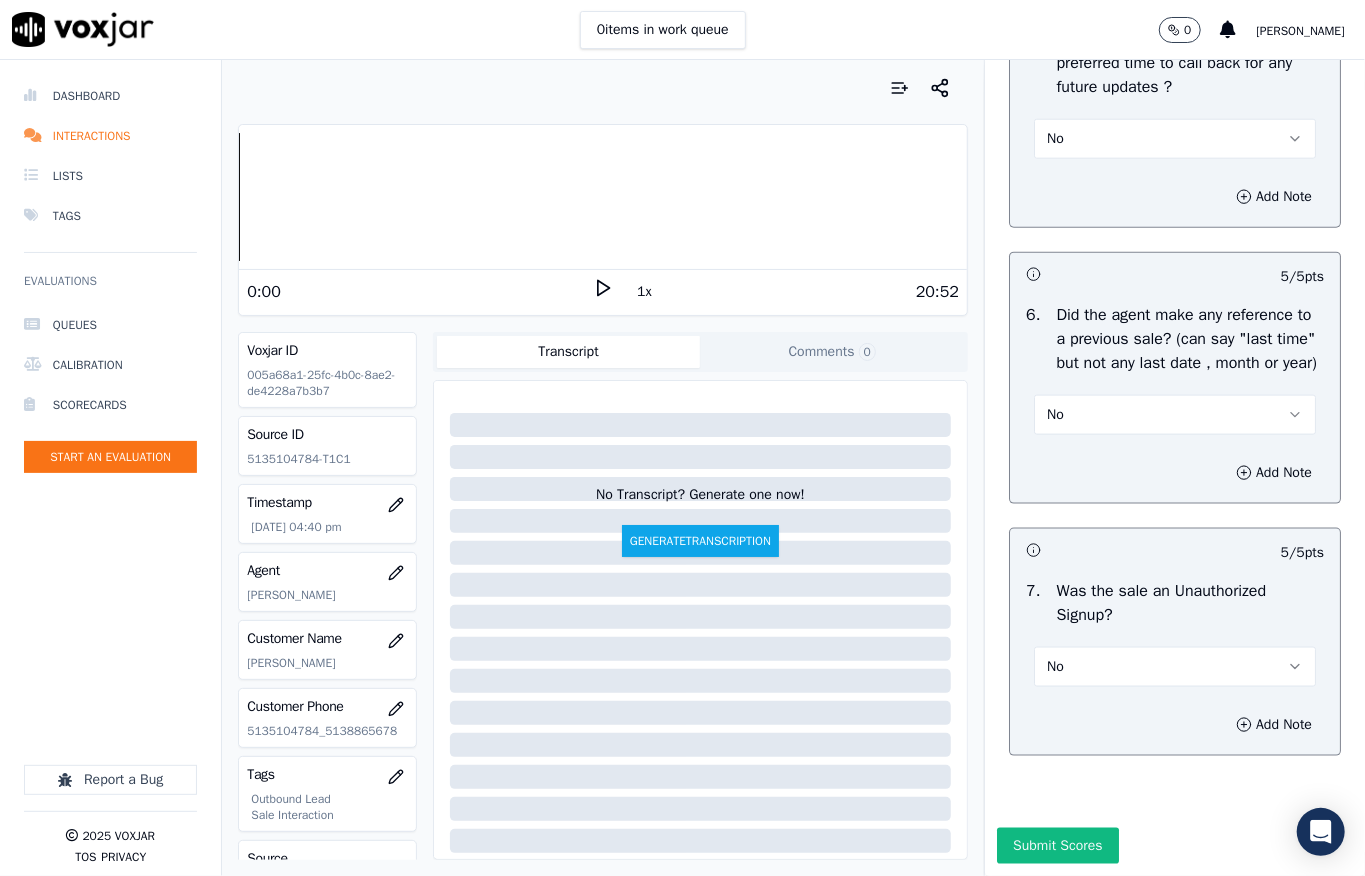scroll, scrollTop: 5557, scrollLeft: 0, axis: vertical 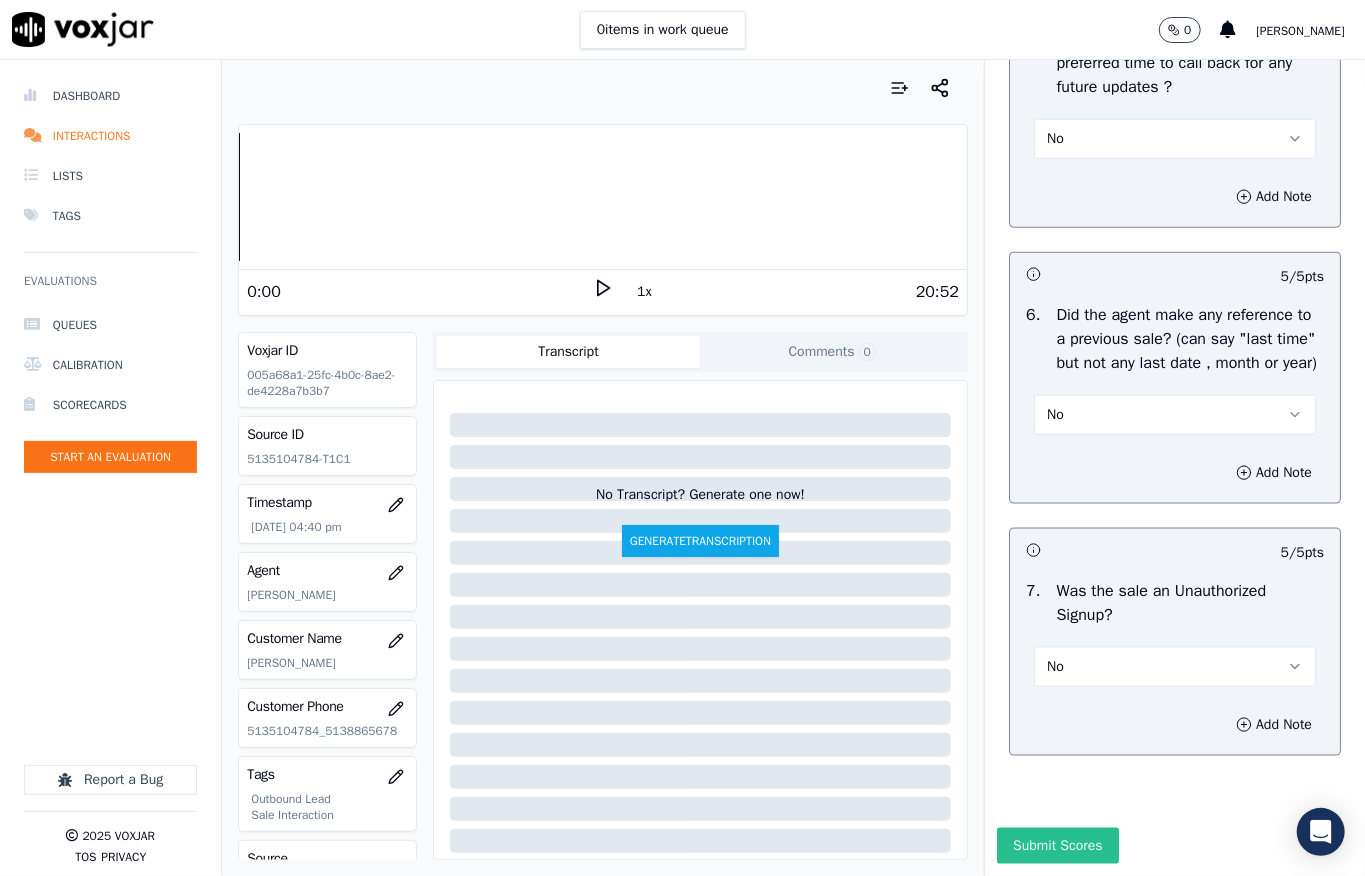 click on "Submit Scores" at bounding box center (1057, 846) 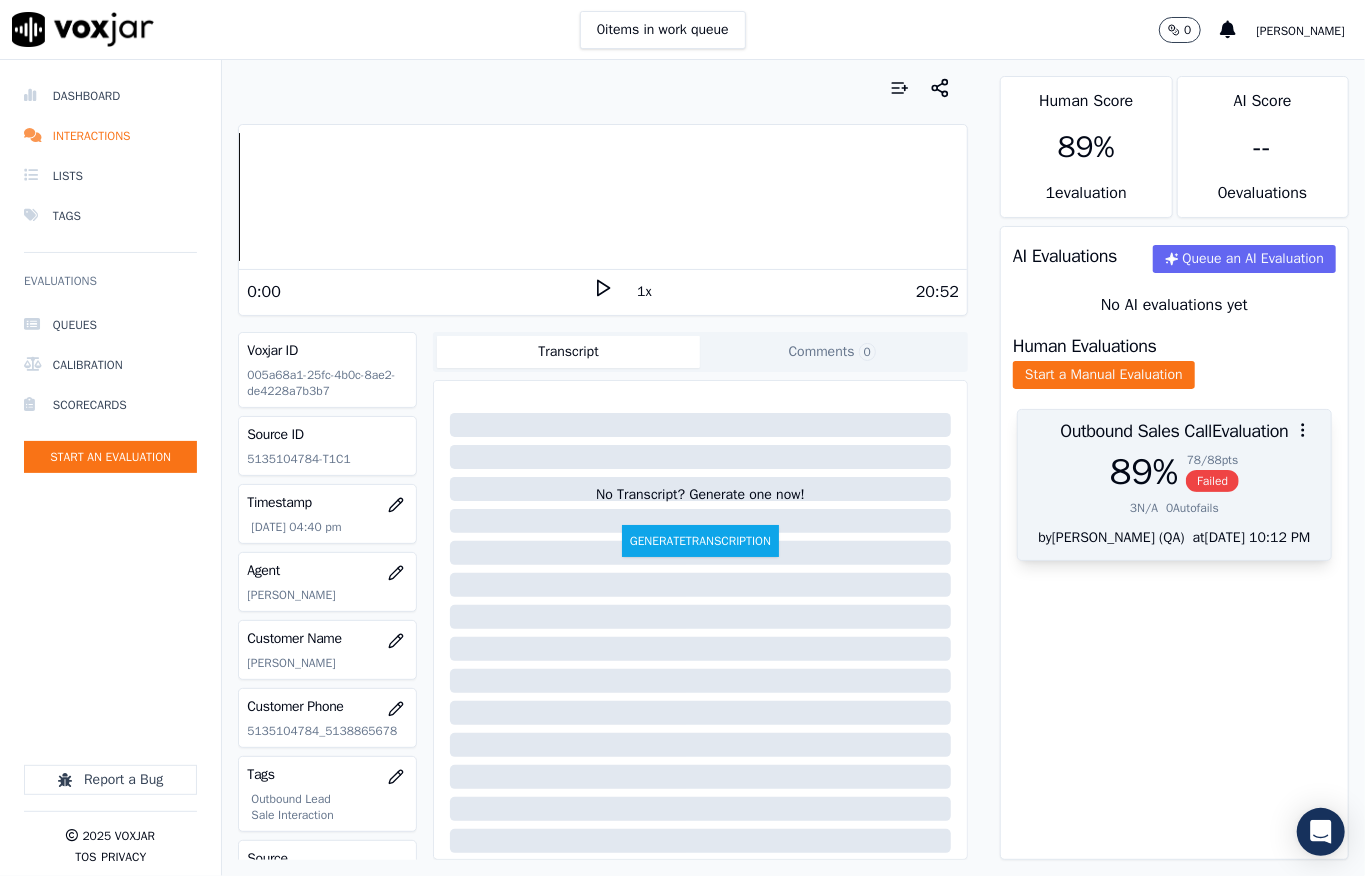 click on "89 %   78 / 88  pts   Failed" at bounding box center [1174, 472] 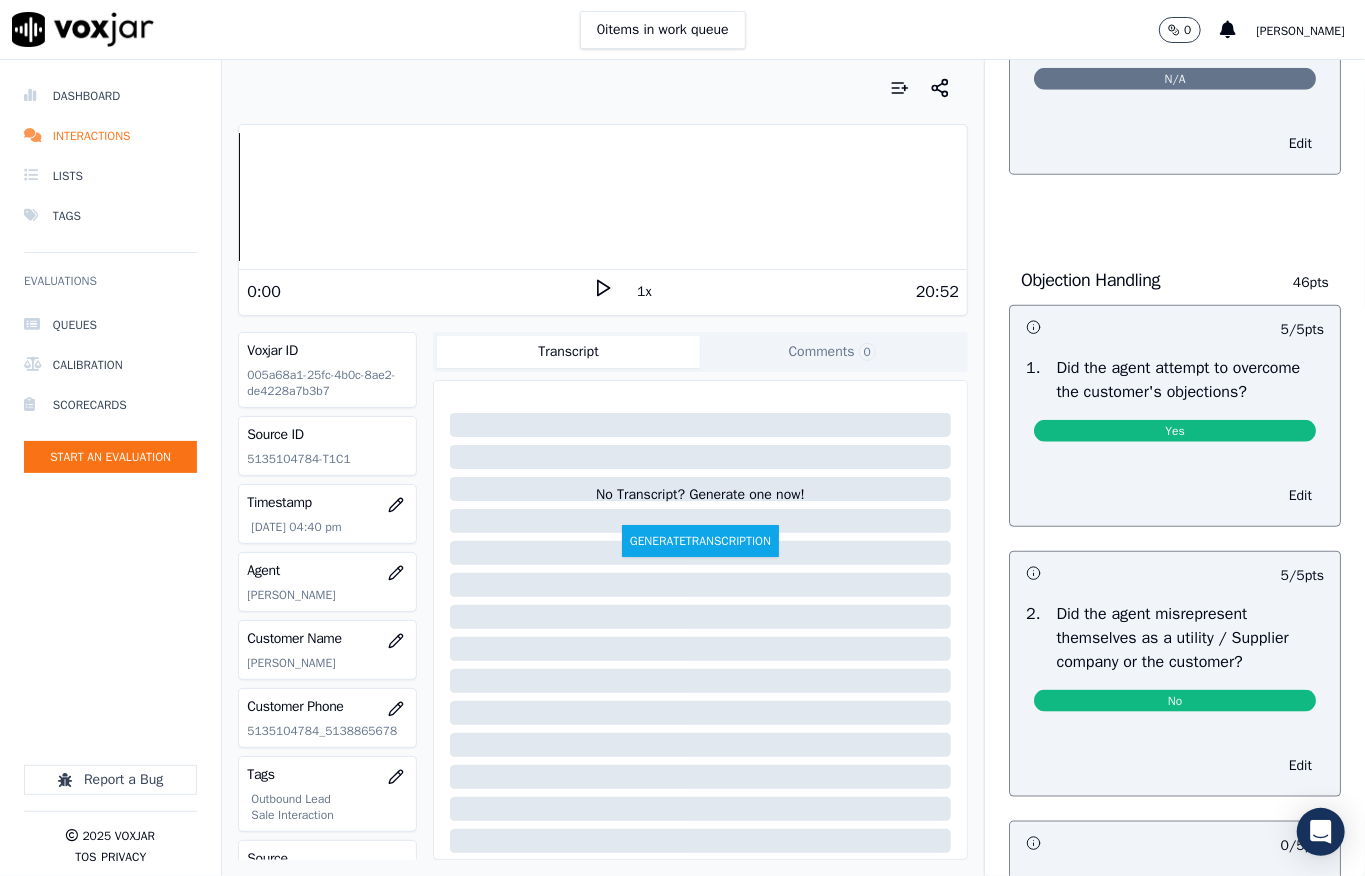 scroll, scrollTop: 0, scrollLeft: 0, axis: both 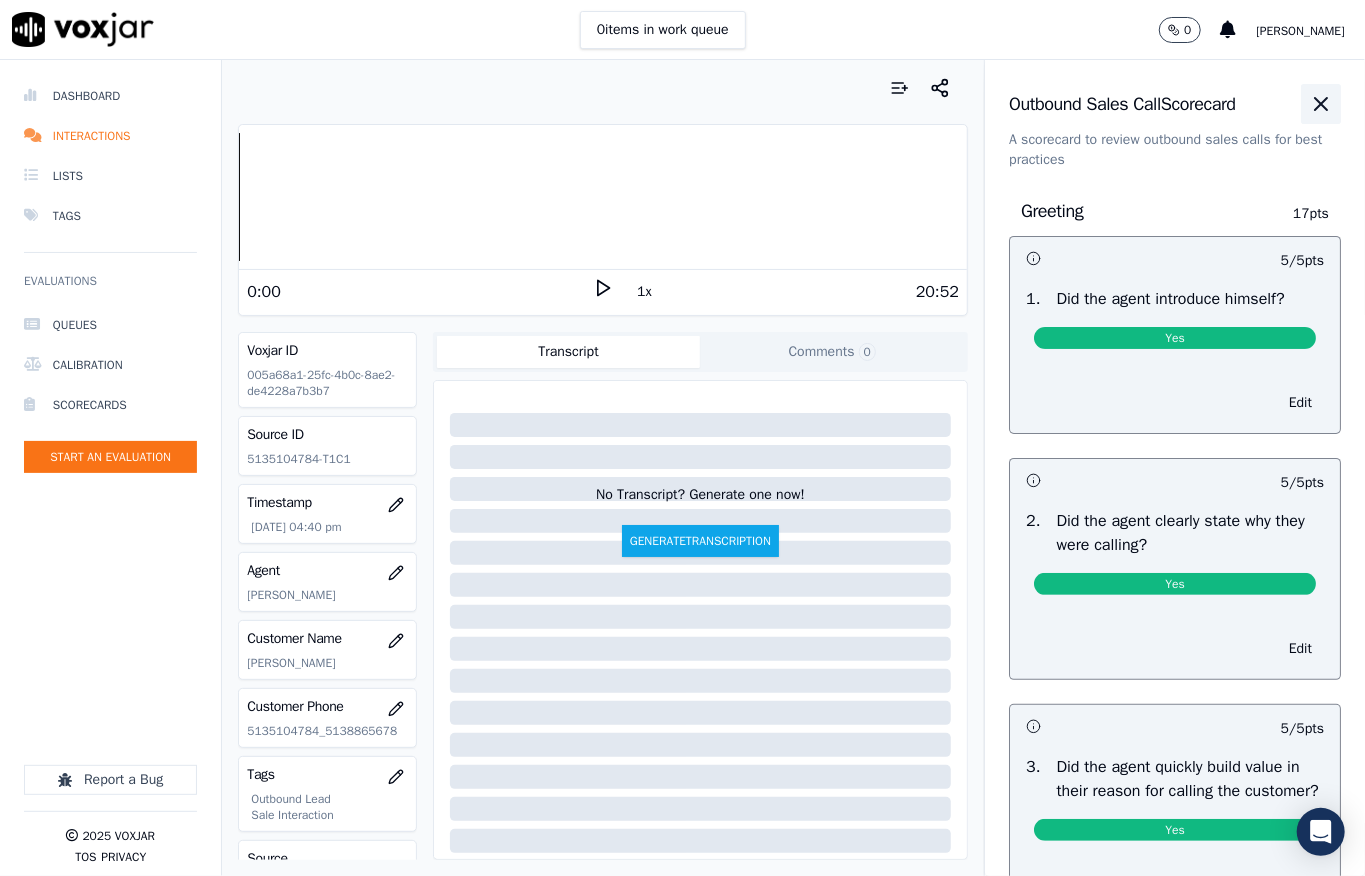 click 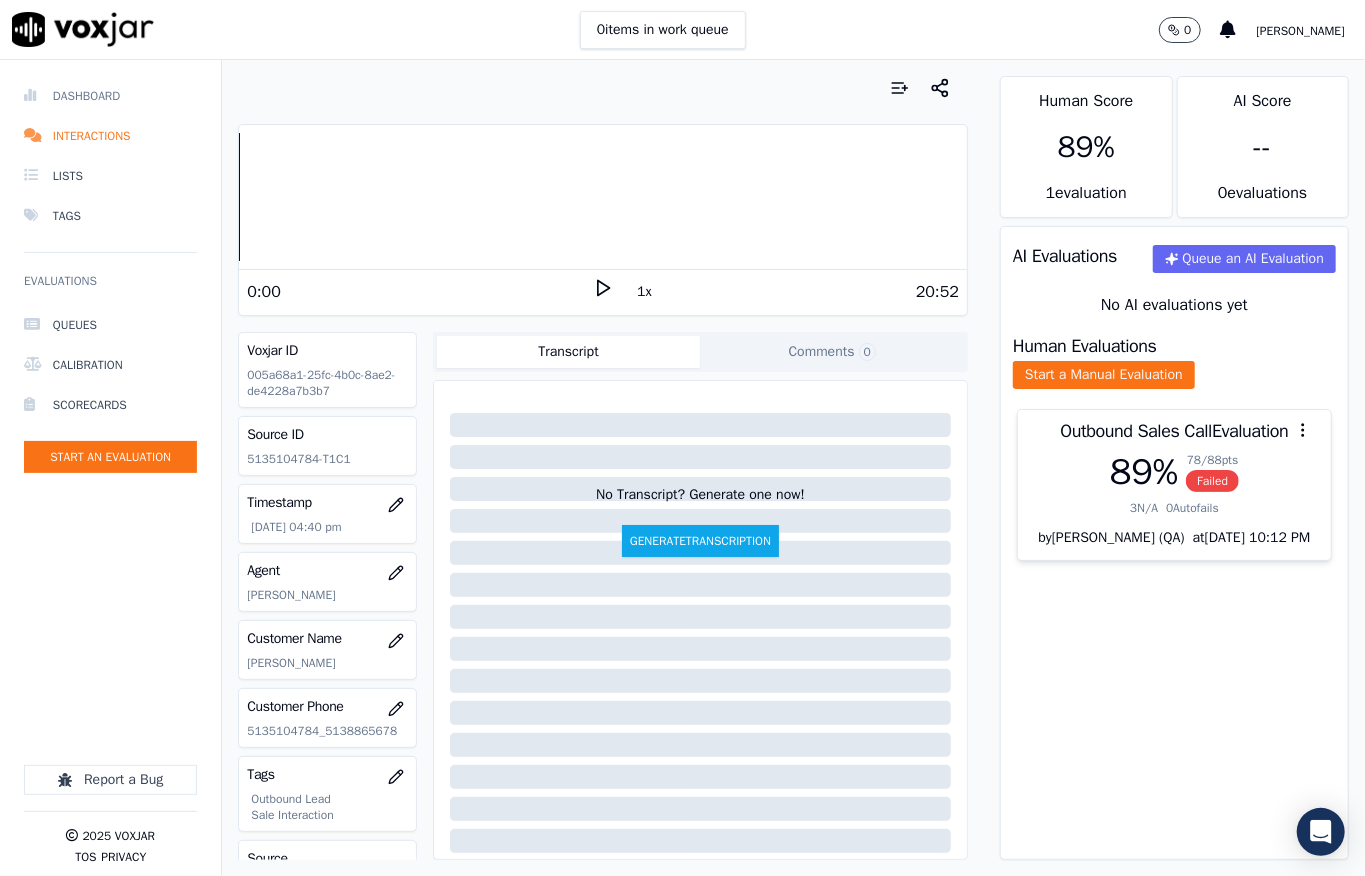 click on "Dashboard" at bounding box center (110, 96) 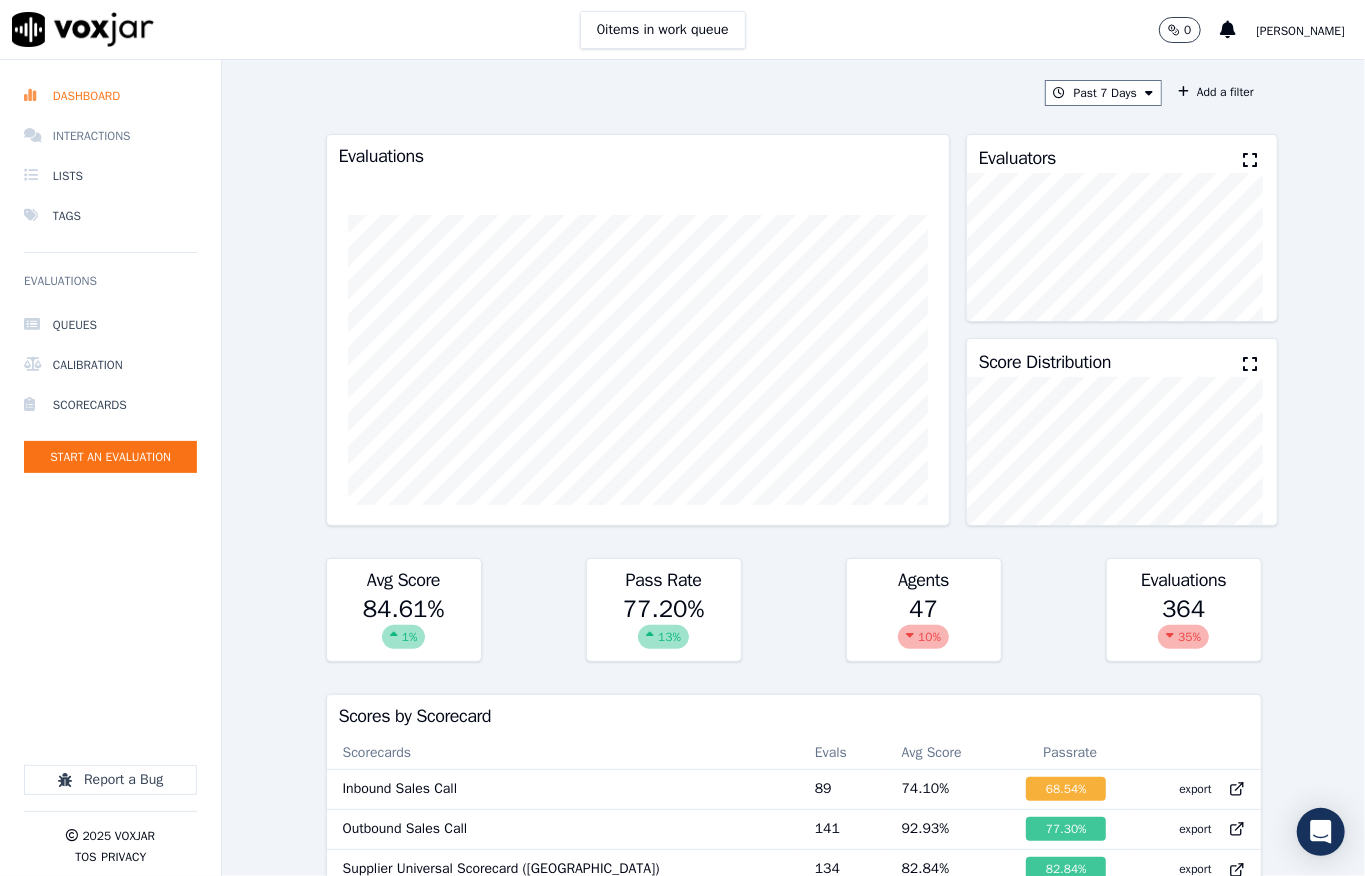 click on "Interactions" at bounding box center [110, 136] 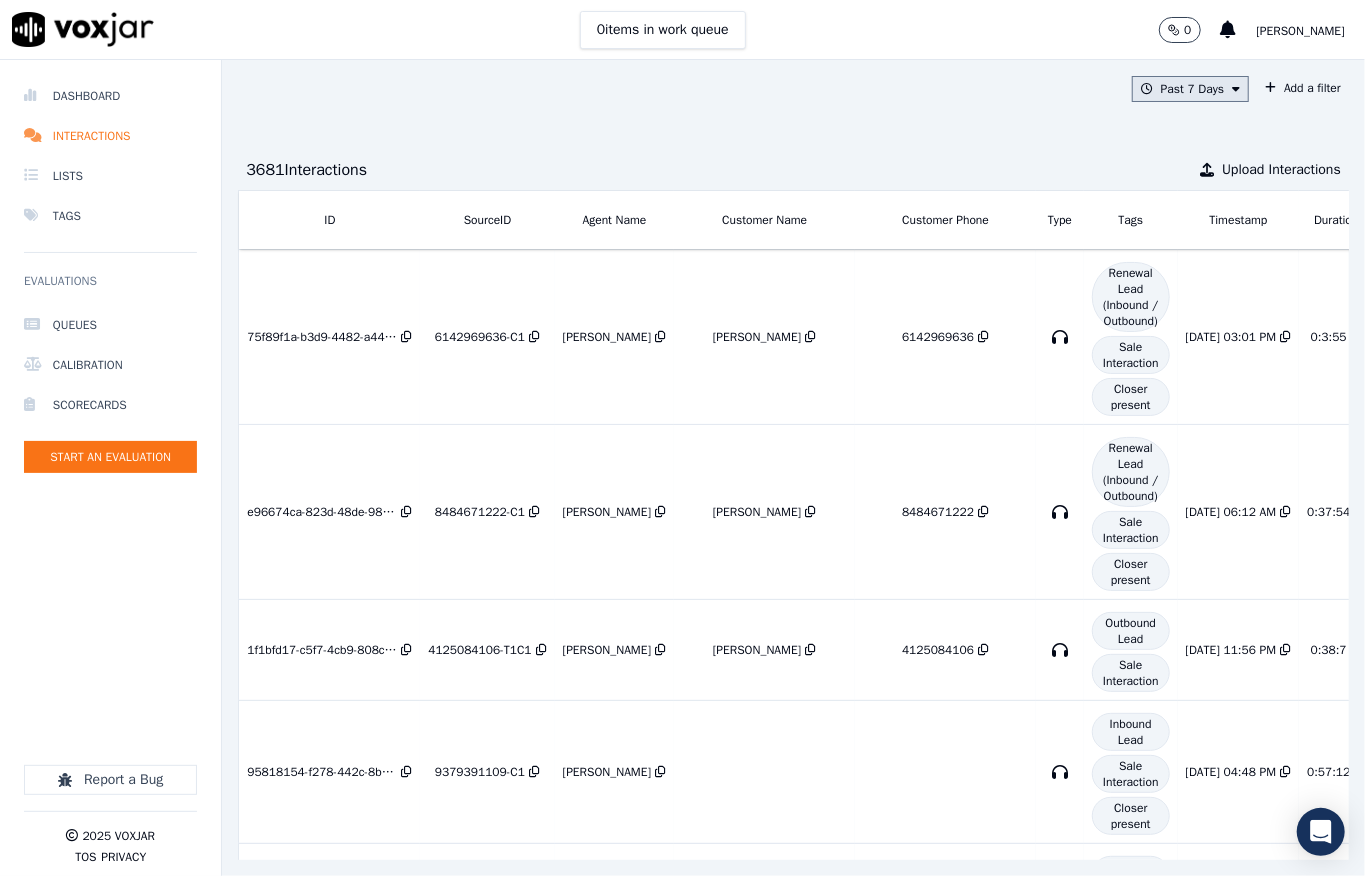 click on "Past 7 Days" at bounding box center (1190, 89) 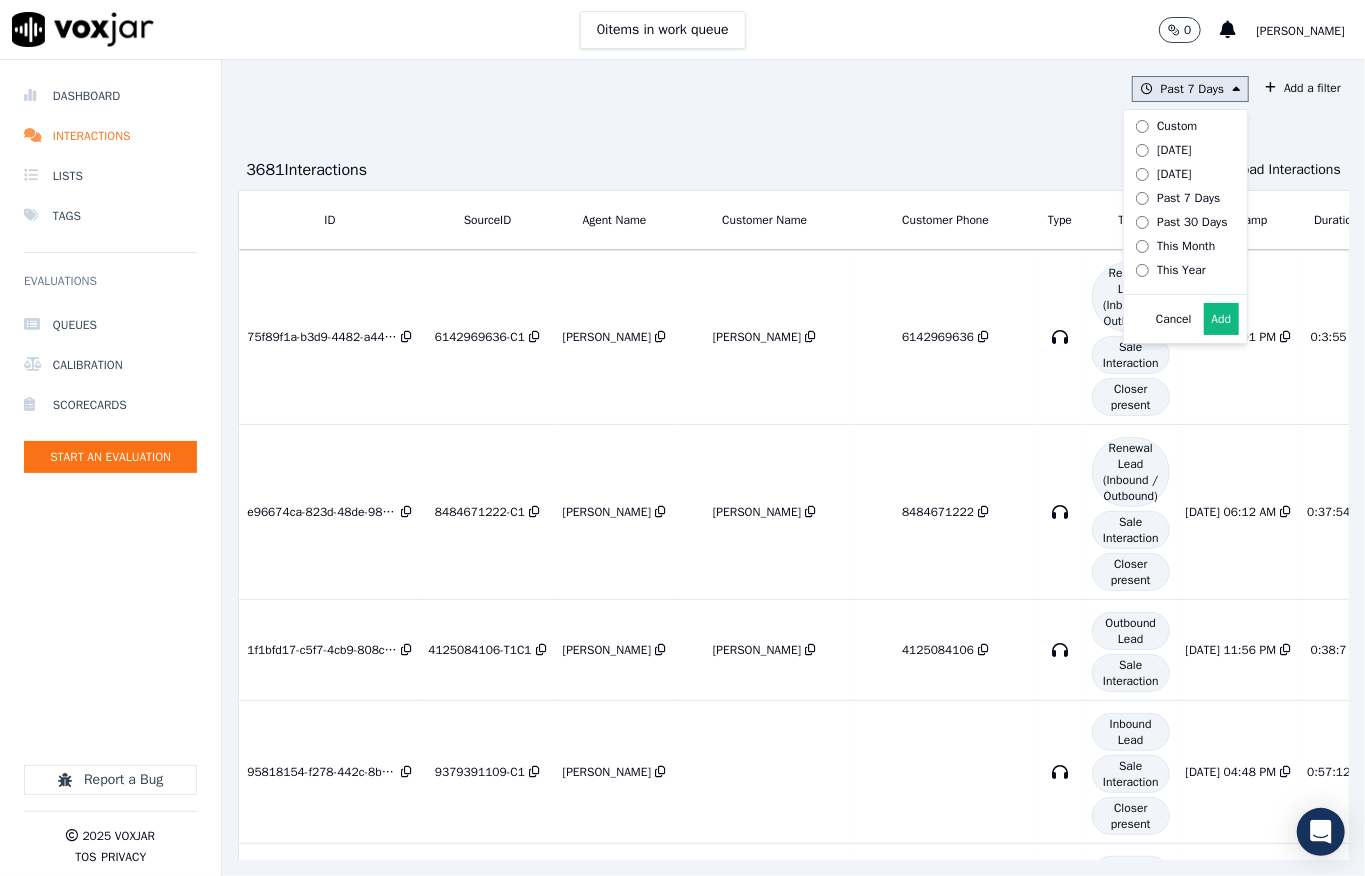 click on "[DATE]" at bounding box center [1174, 150] 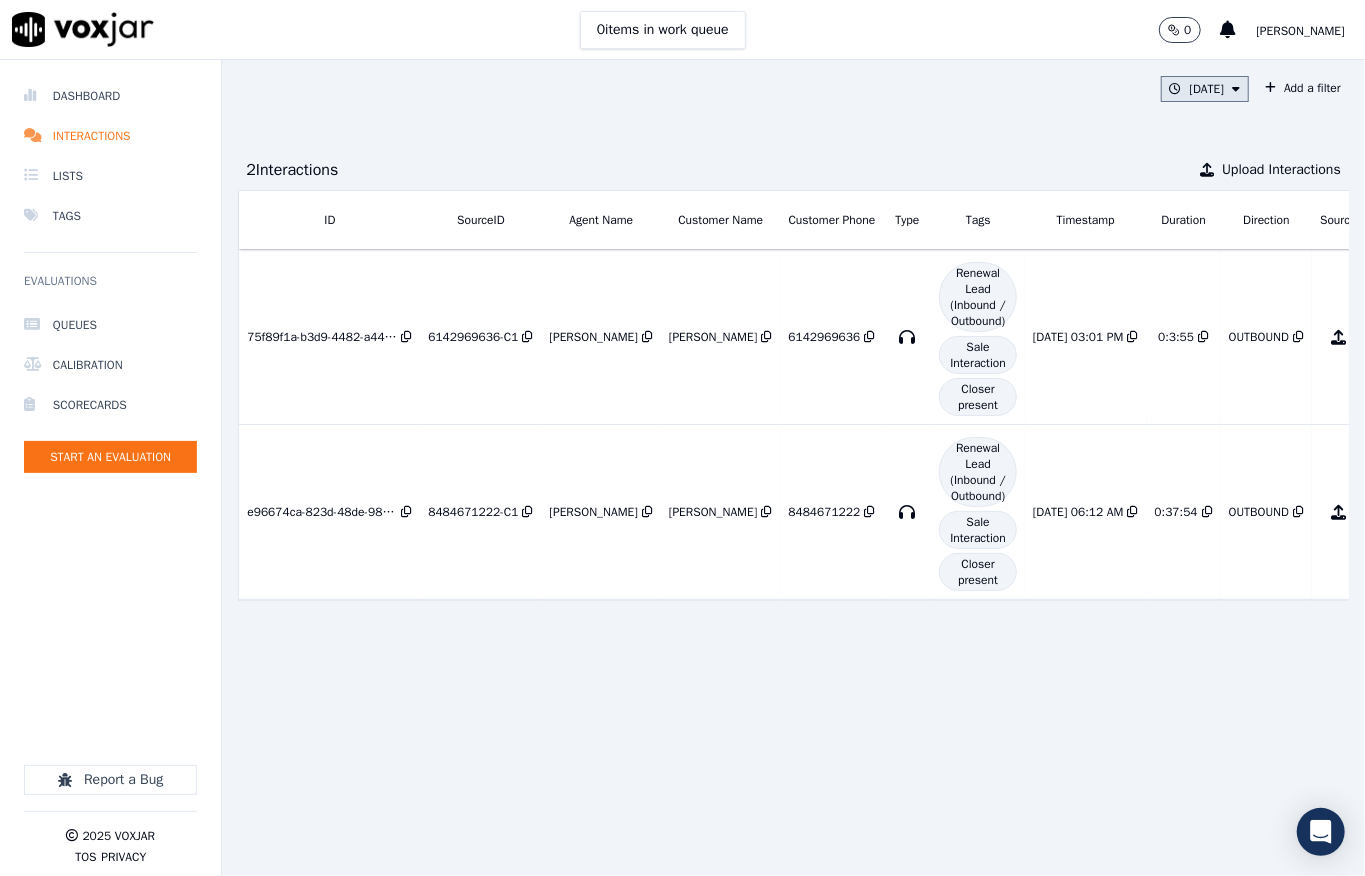 click on "[DATE]" at bounding box center (1205, 89) 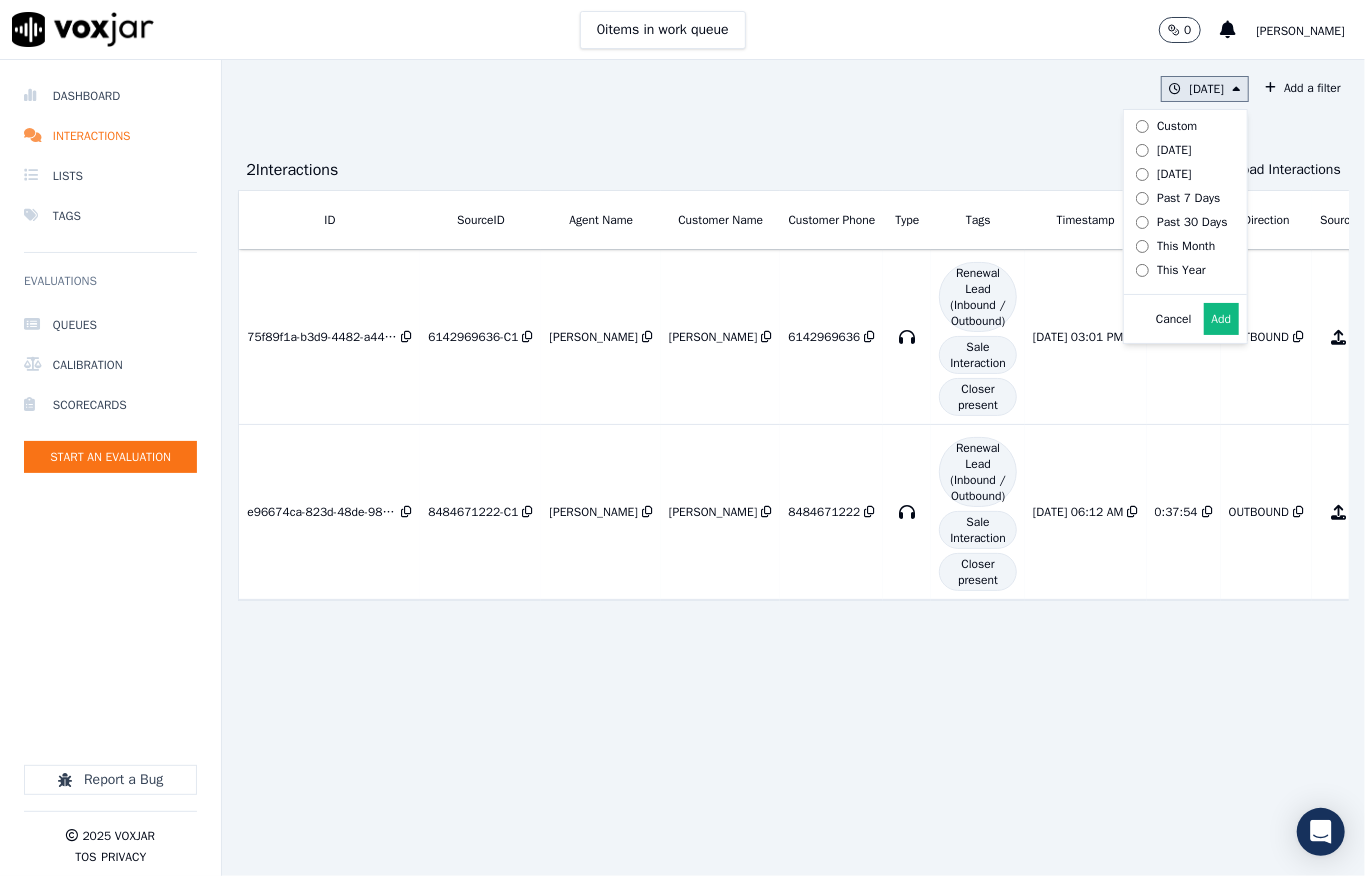 click on "Past 7 Days" at bounding box center [1188, 198] 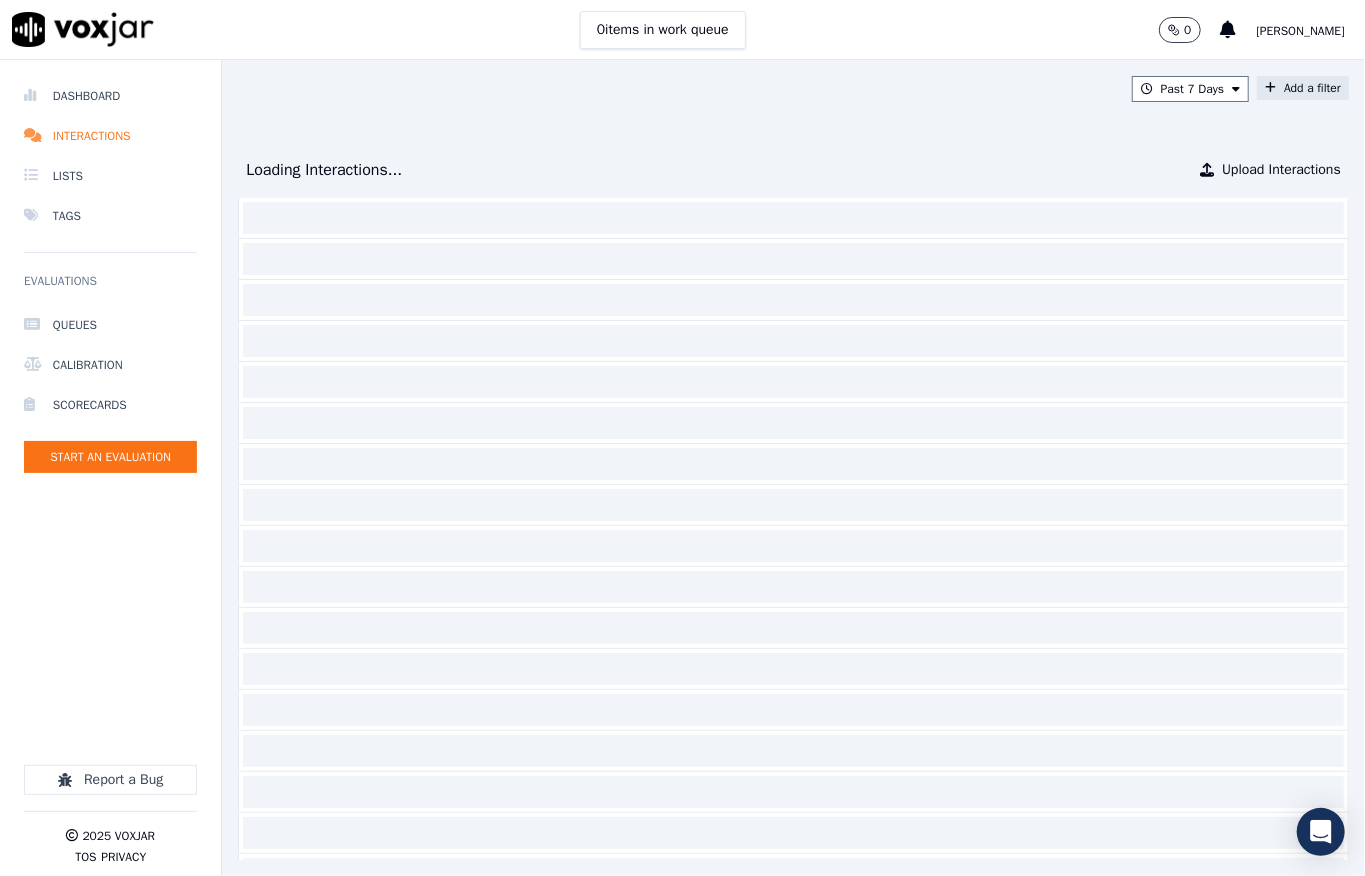 click on "Add a filter" at bounding box center (1303, 88) 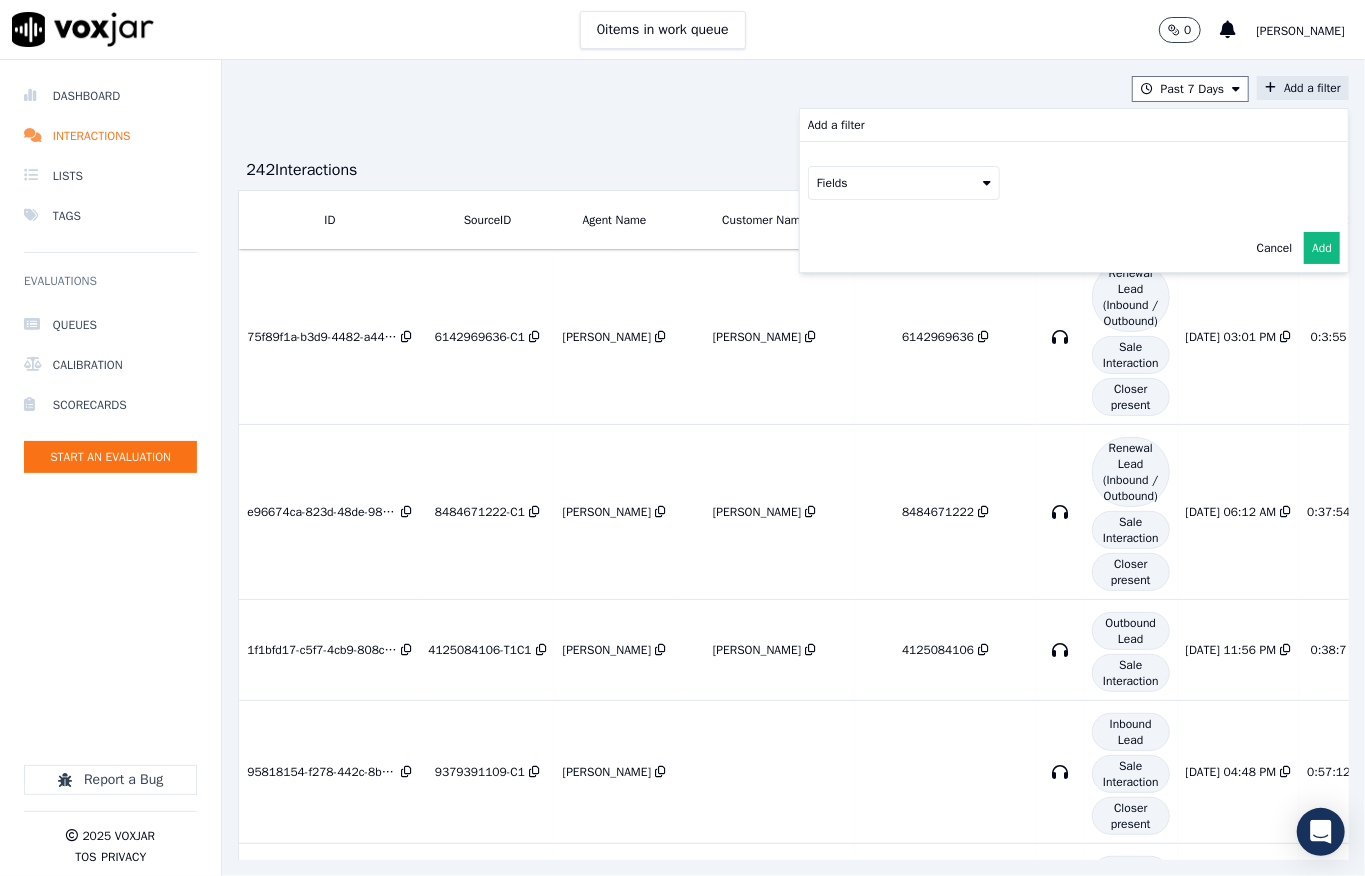 click on "Fields" at bounding box center (904, 183) 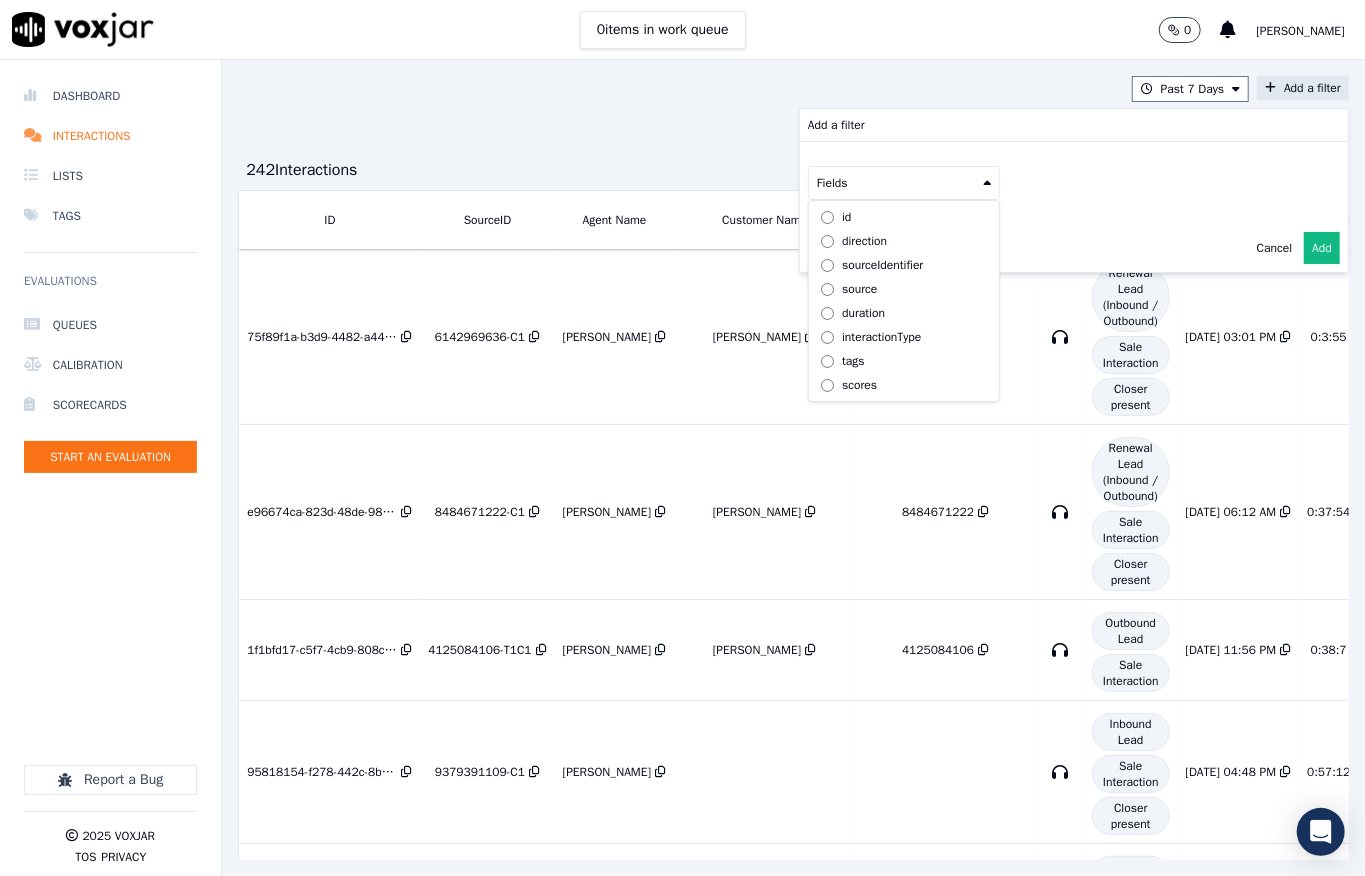 scroll, scrollTop: 70, scrollLeft: 0, axis: vertical 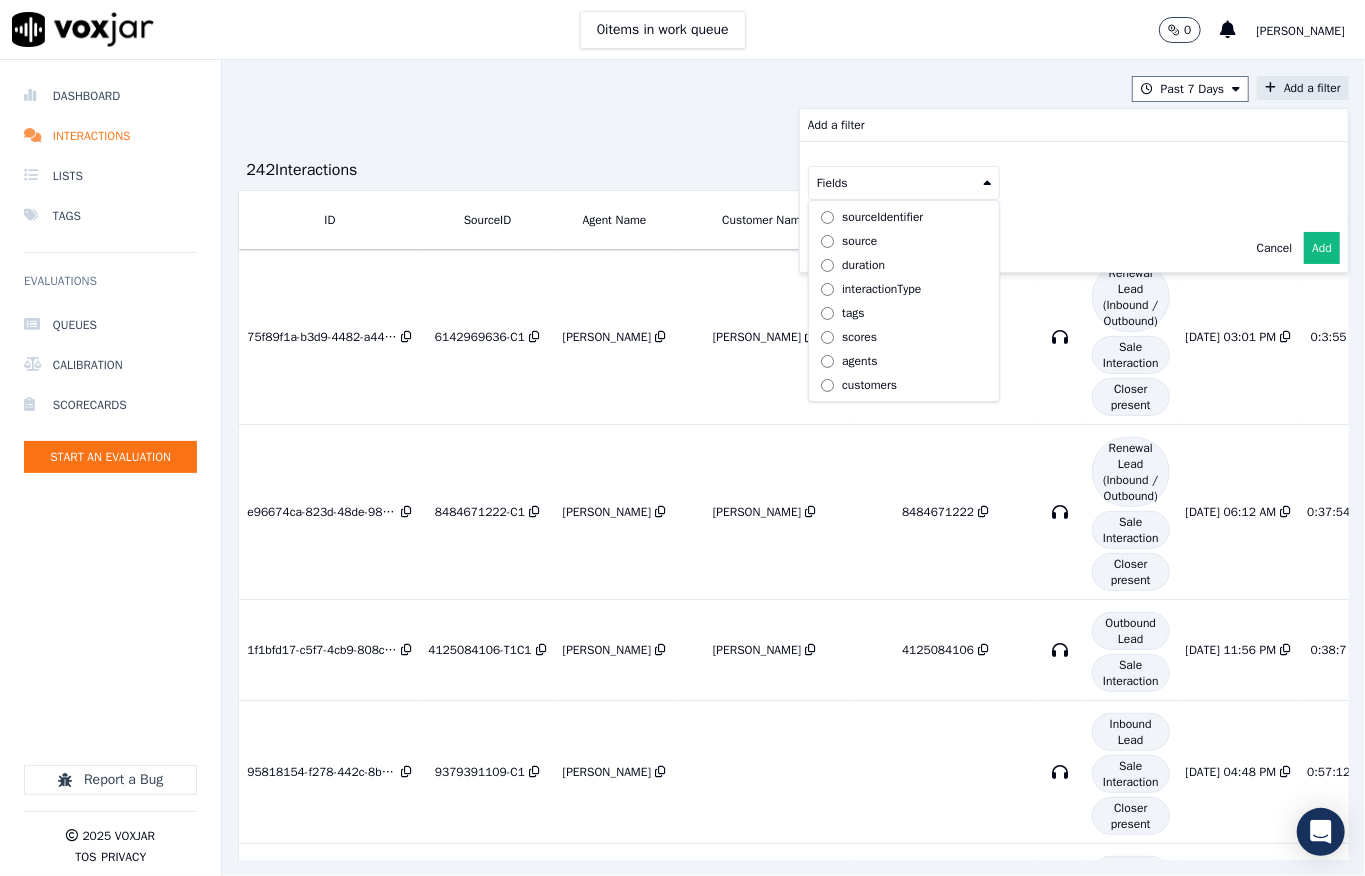 click on "customers" at bounding box center (869, 385) 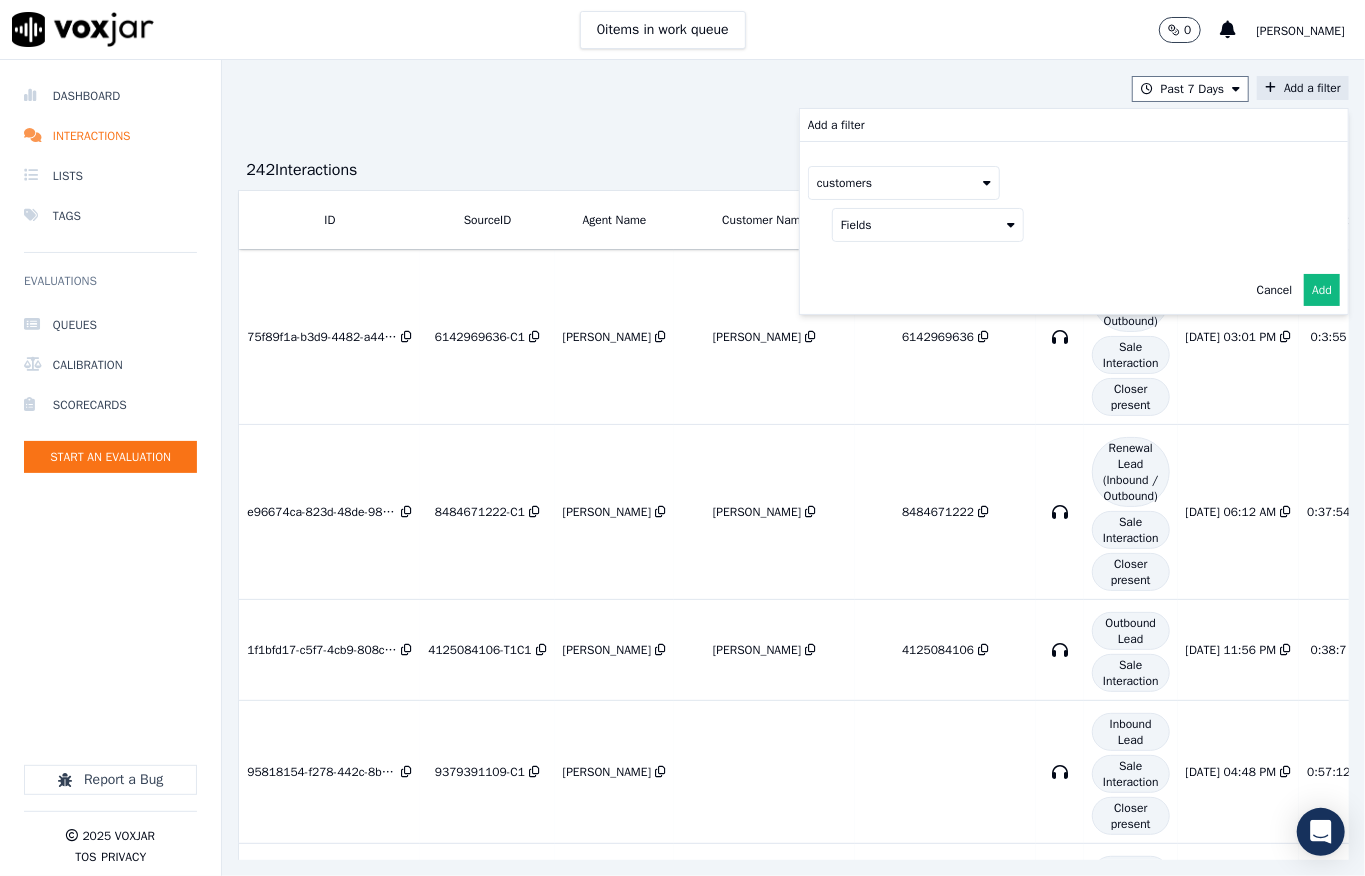 click on "Fields" at bounding box center (928, 225) 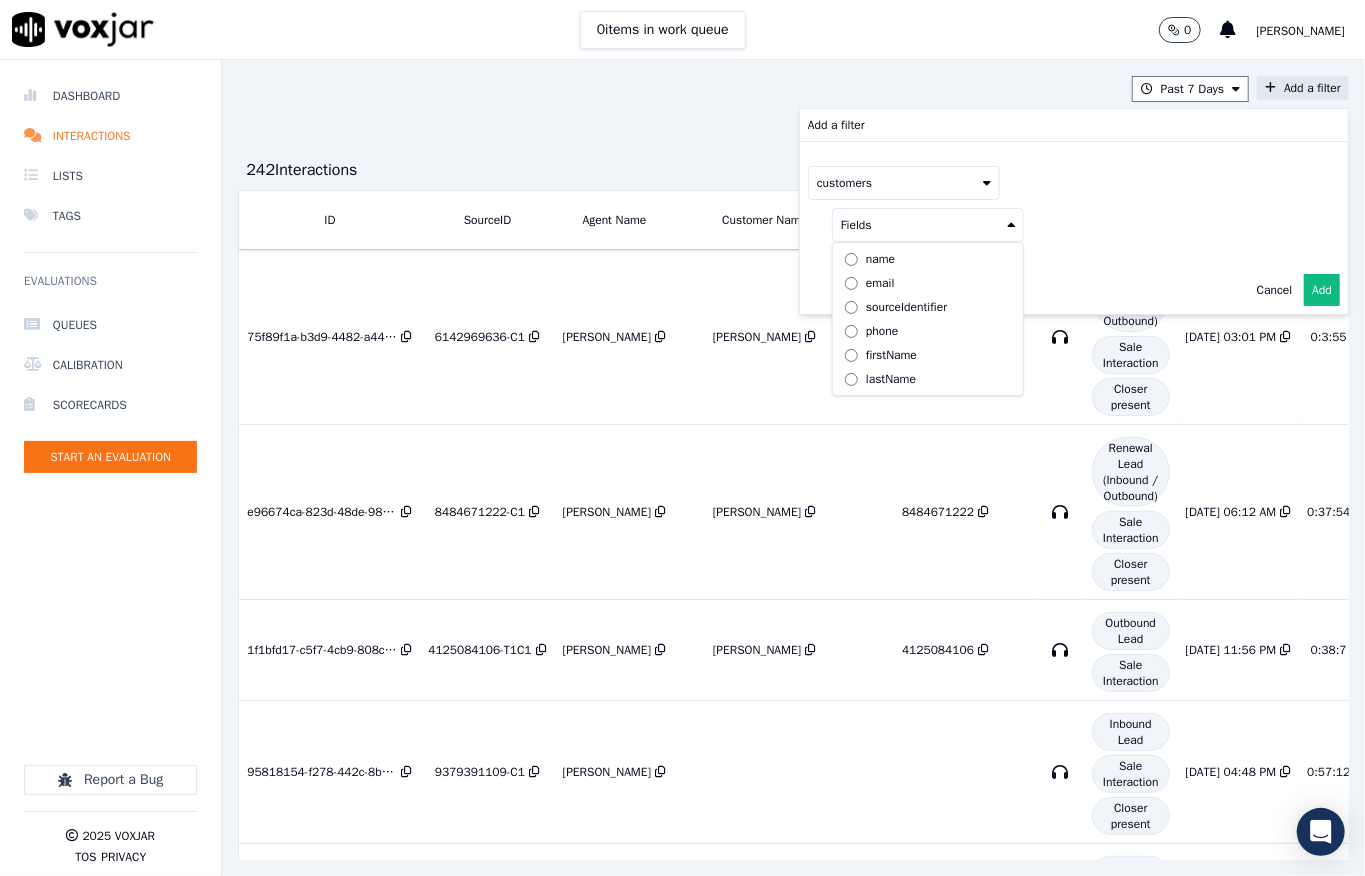 click on "phone" at bounding box center [928, 331] 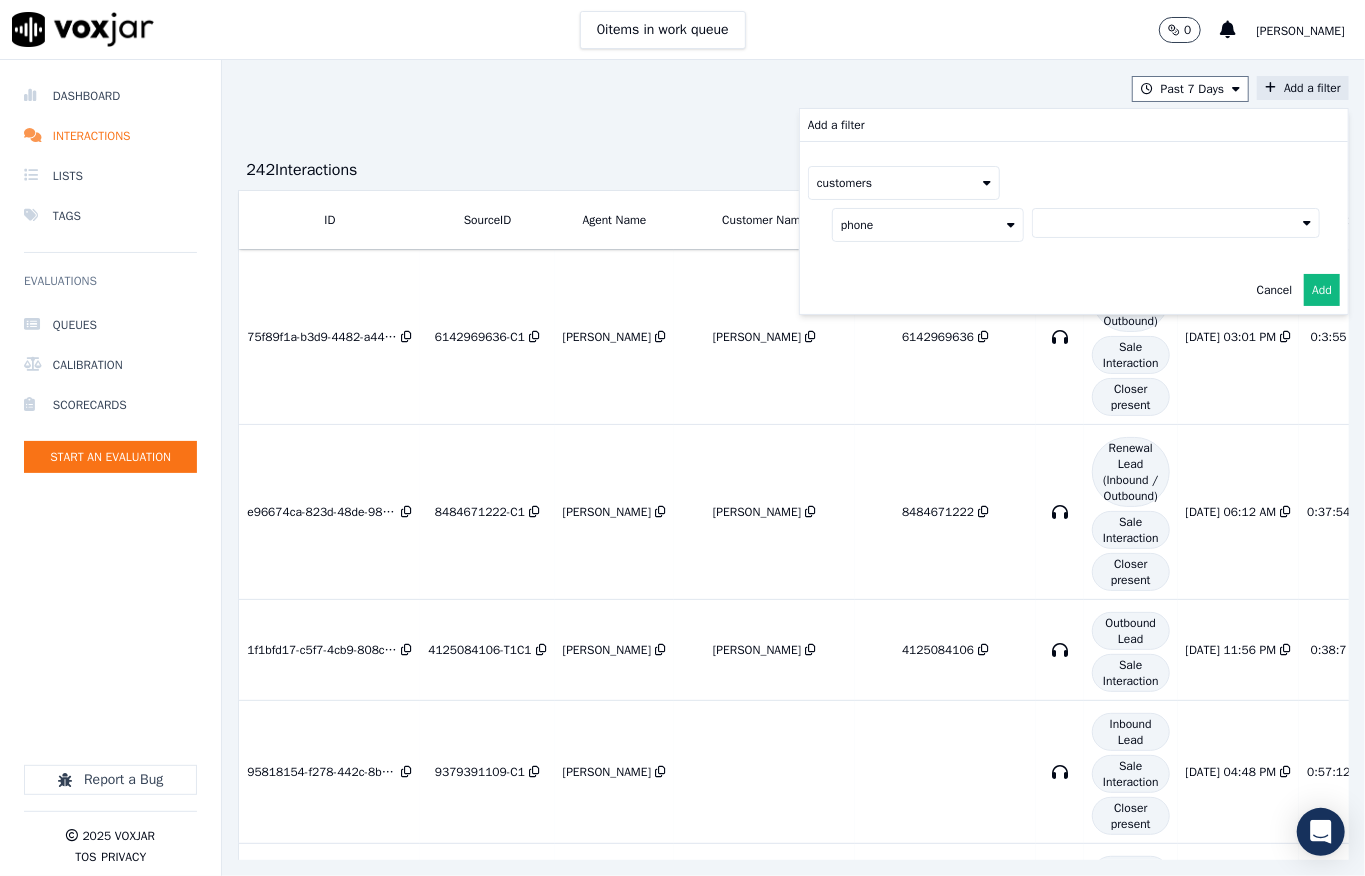click at bounding box center [1176, 223] 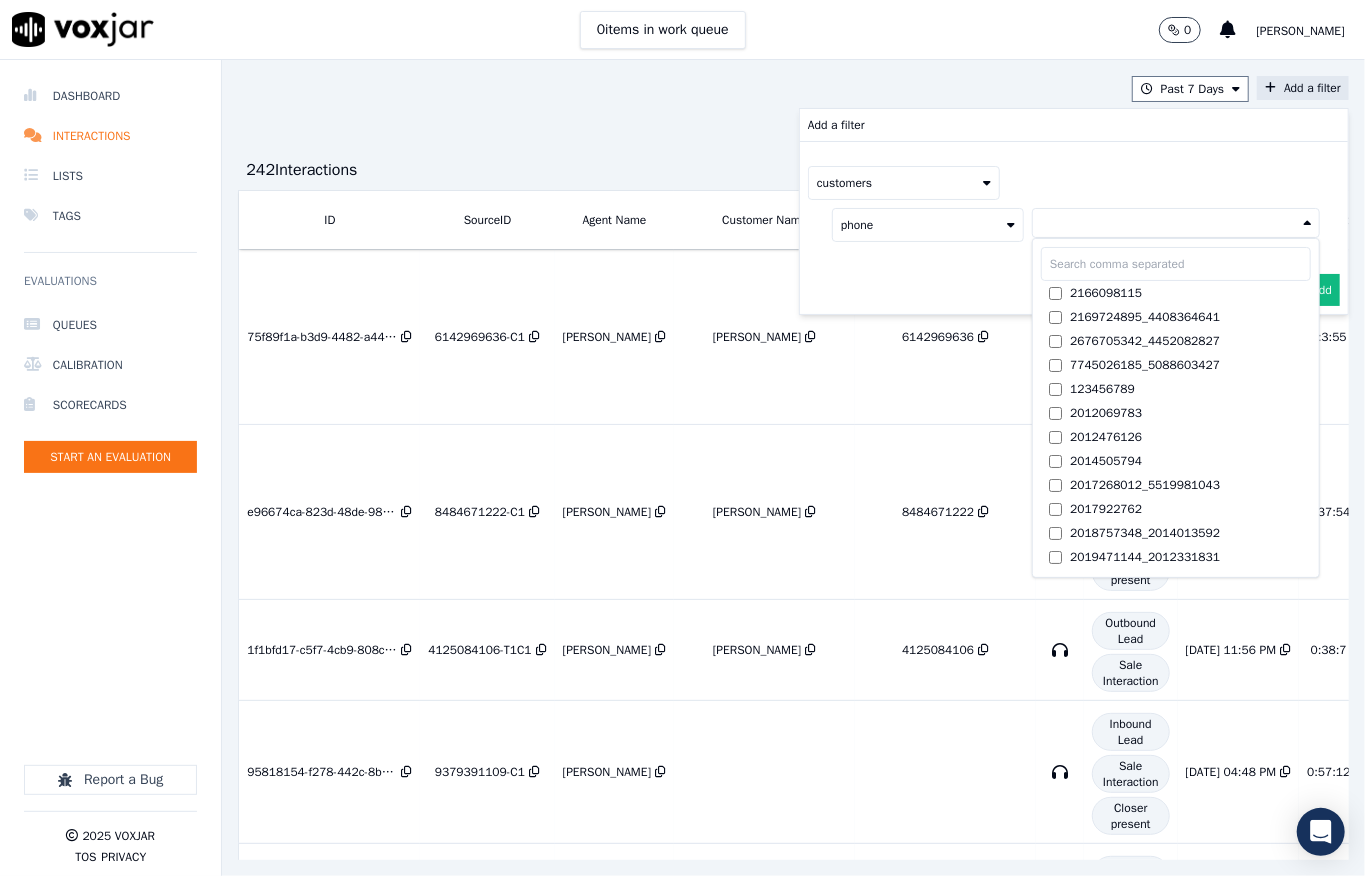 click at bounding box center (1176, 264) 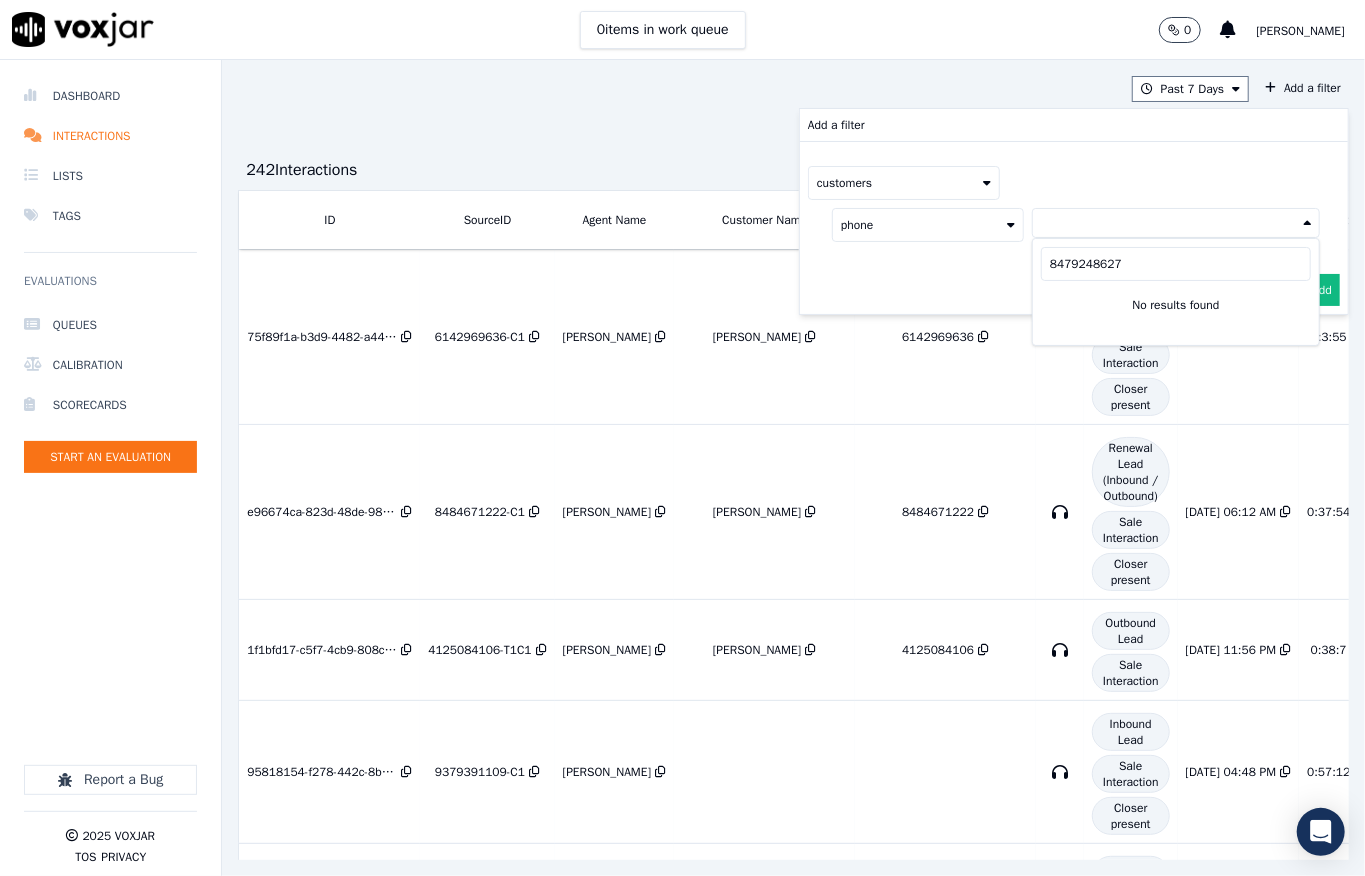 type on "8479248627" 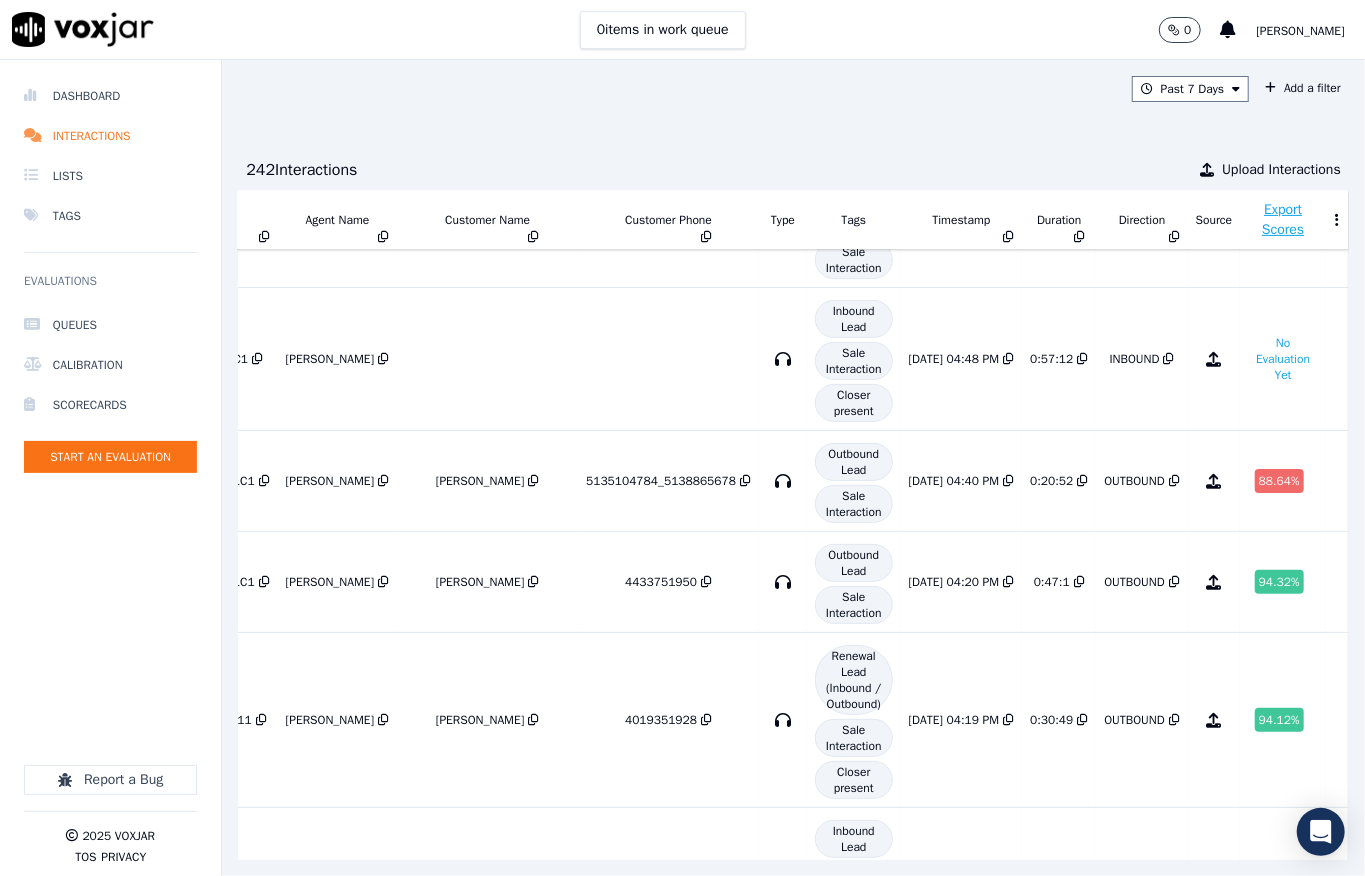 scroll, scrollTop: 941, scrollLeft: 0, axis: vertical 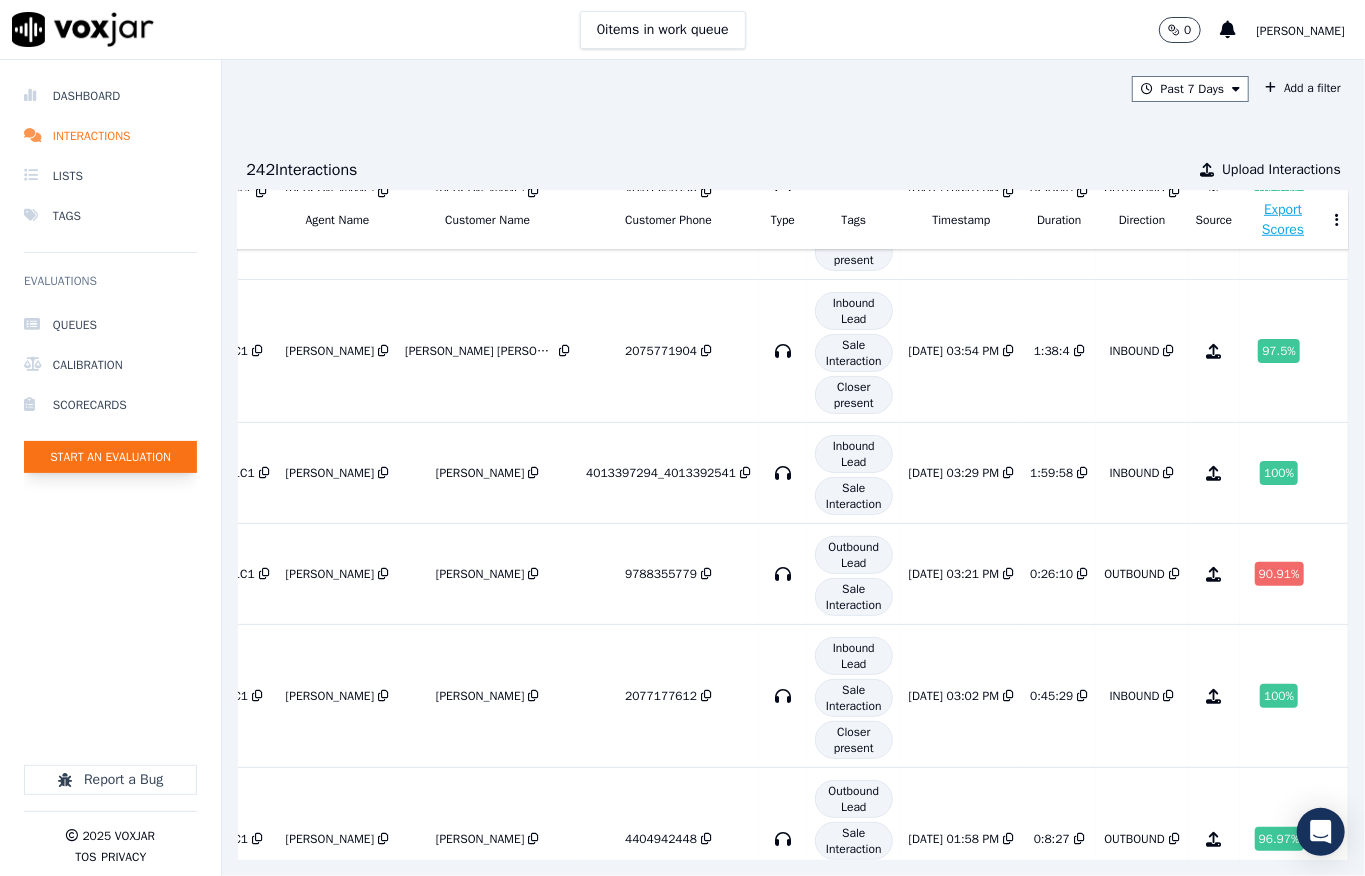 click on "Start an Evaluation" 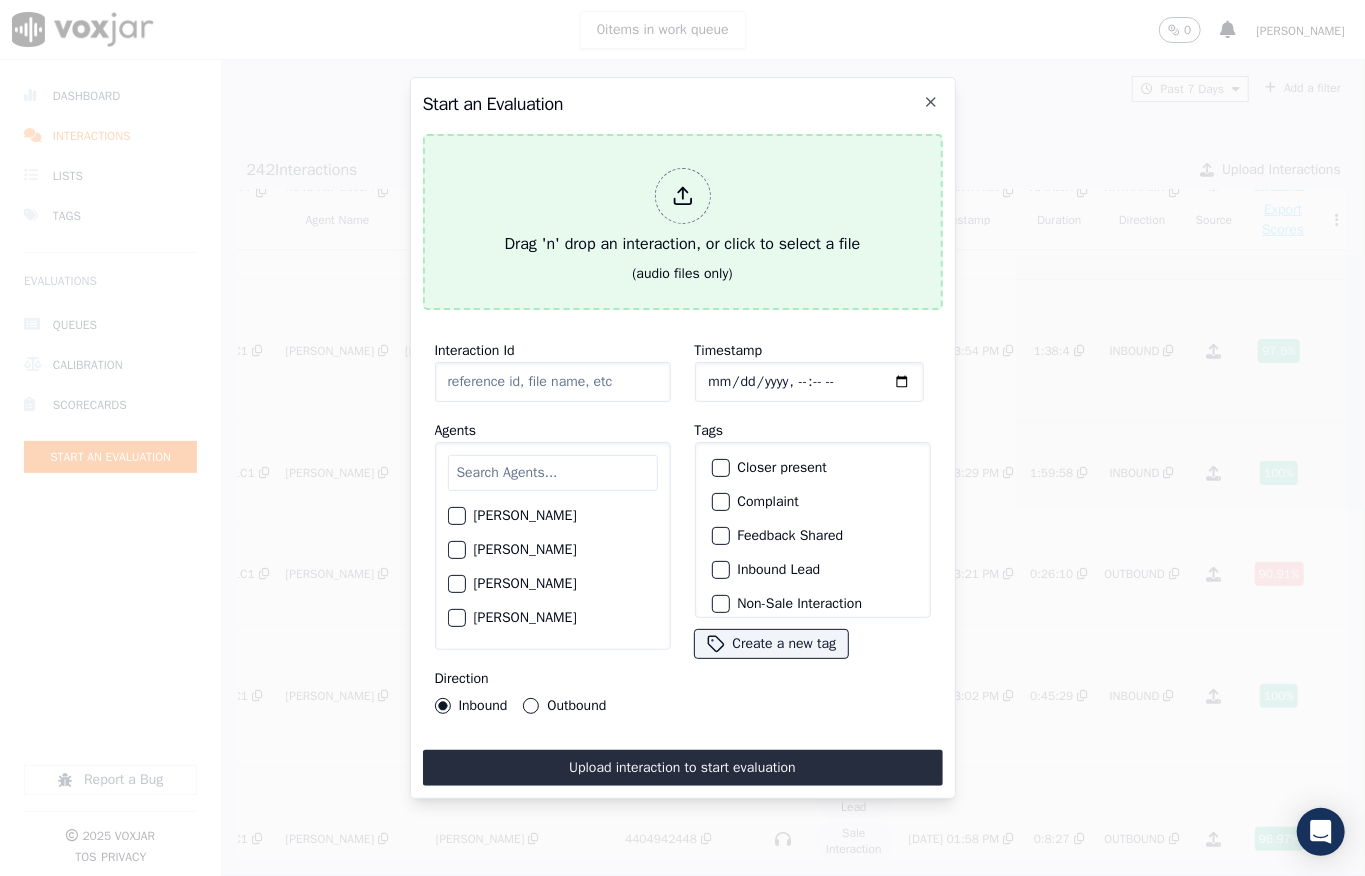click at bounding box center (683, 196) 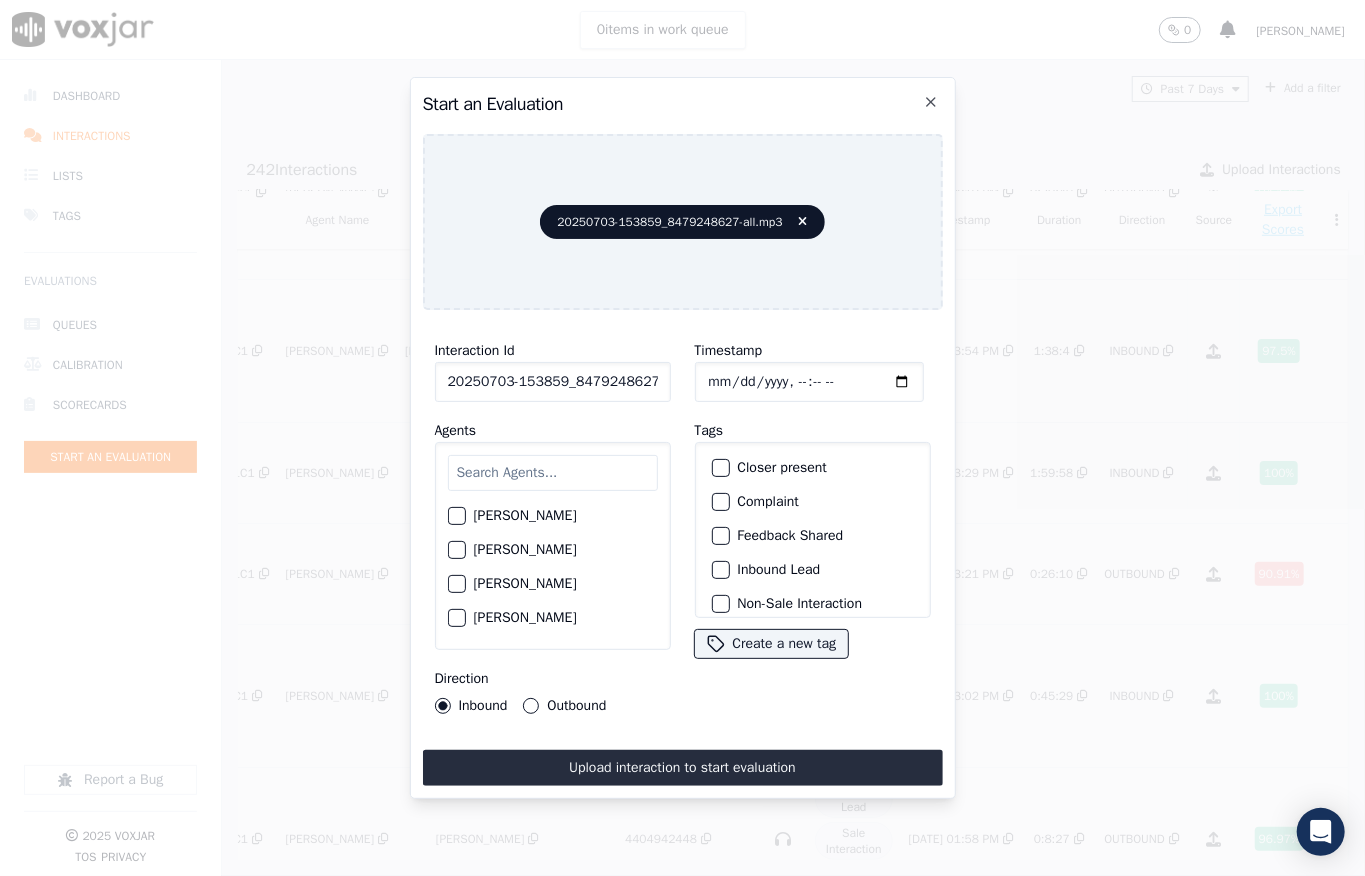click on "Timestamp" 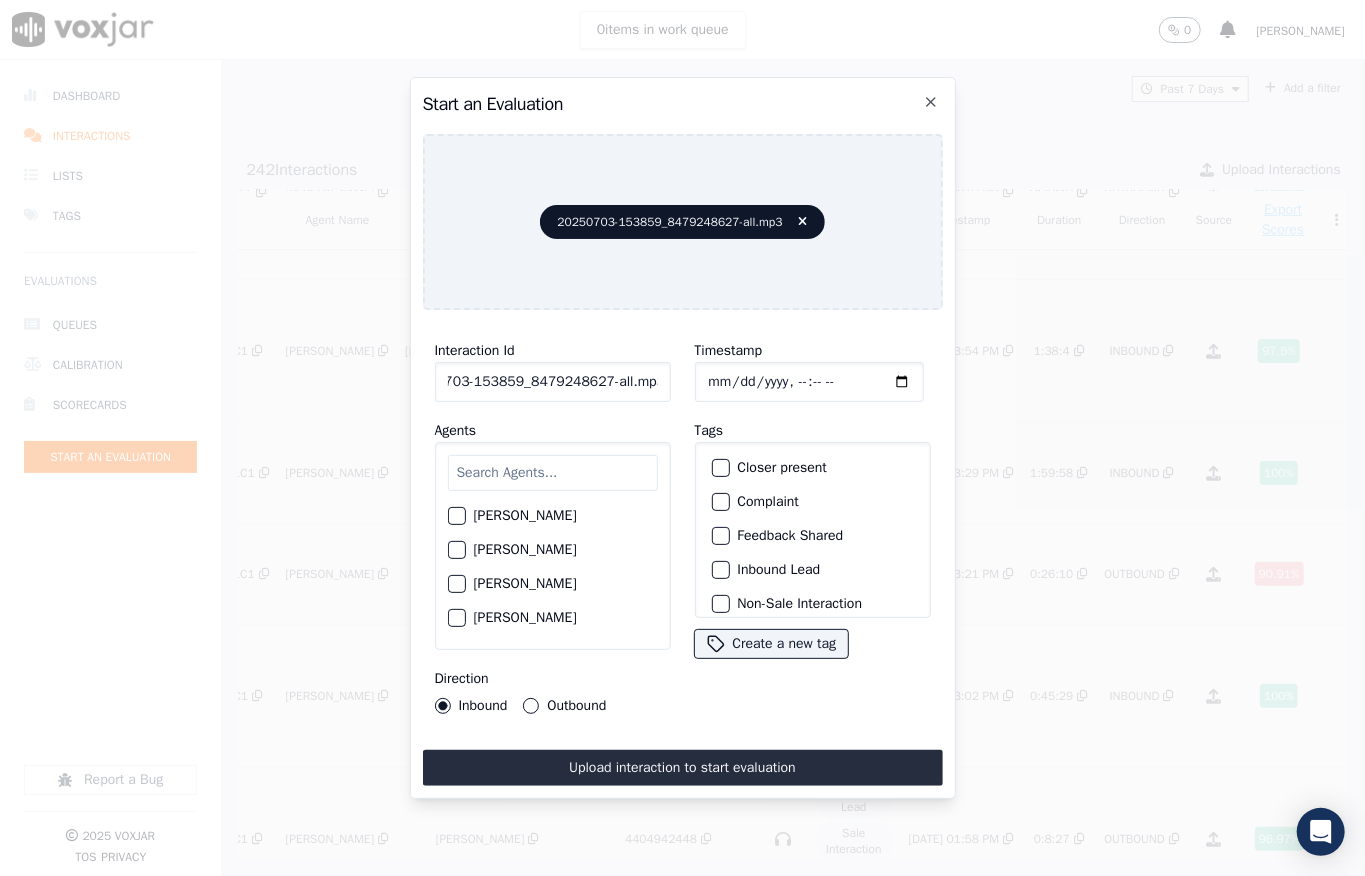 drag, startPoint x: 641, startPoint y: 369, endPoint x: 668, endPoint y: 368, distance: 27.018513 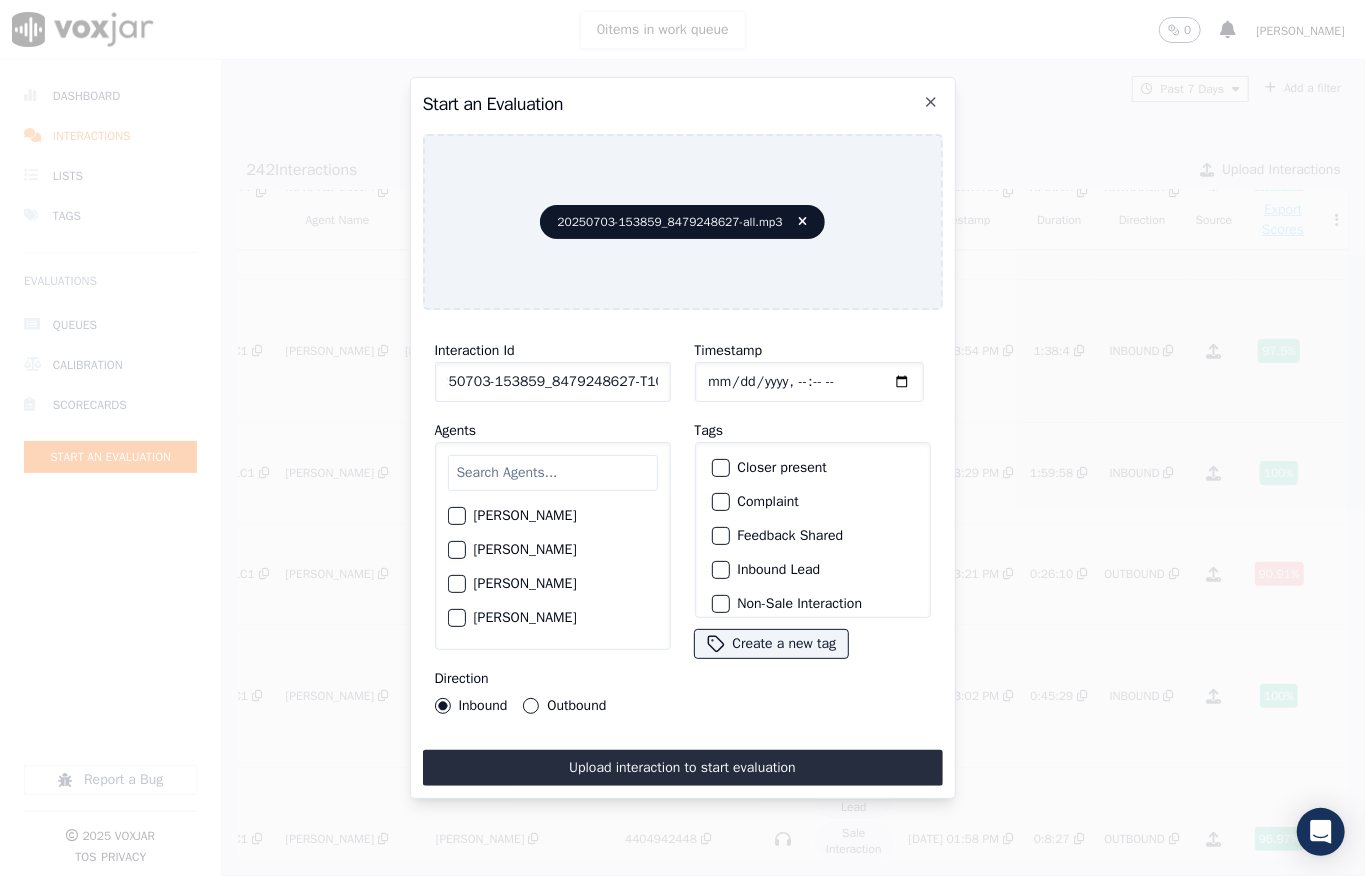 scroll, scrollTop: 0, scrollLeft: 32, axis: horizontal 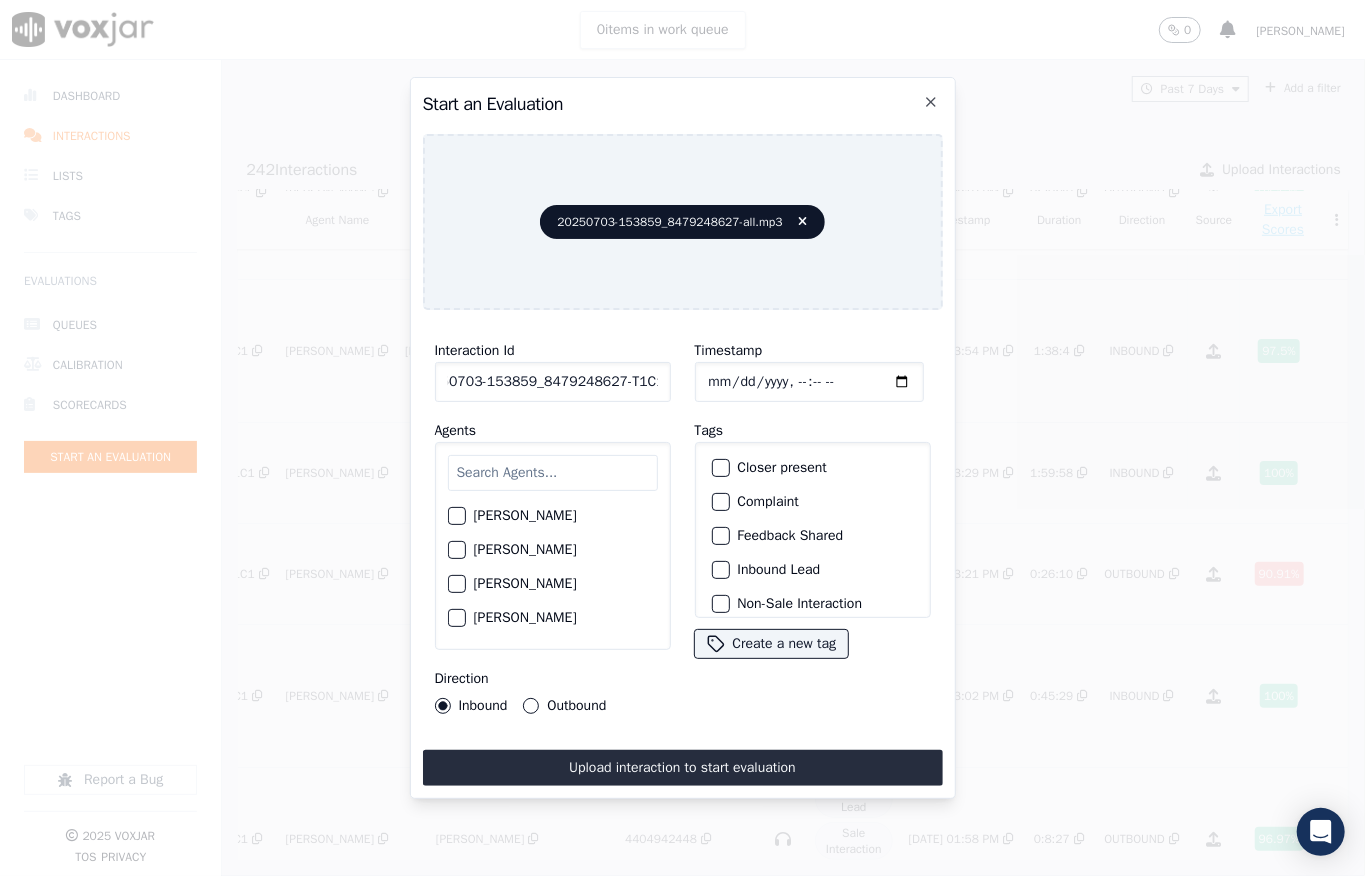 type on "20250703-153859_8479248627-T1C1" 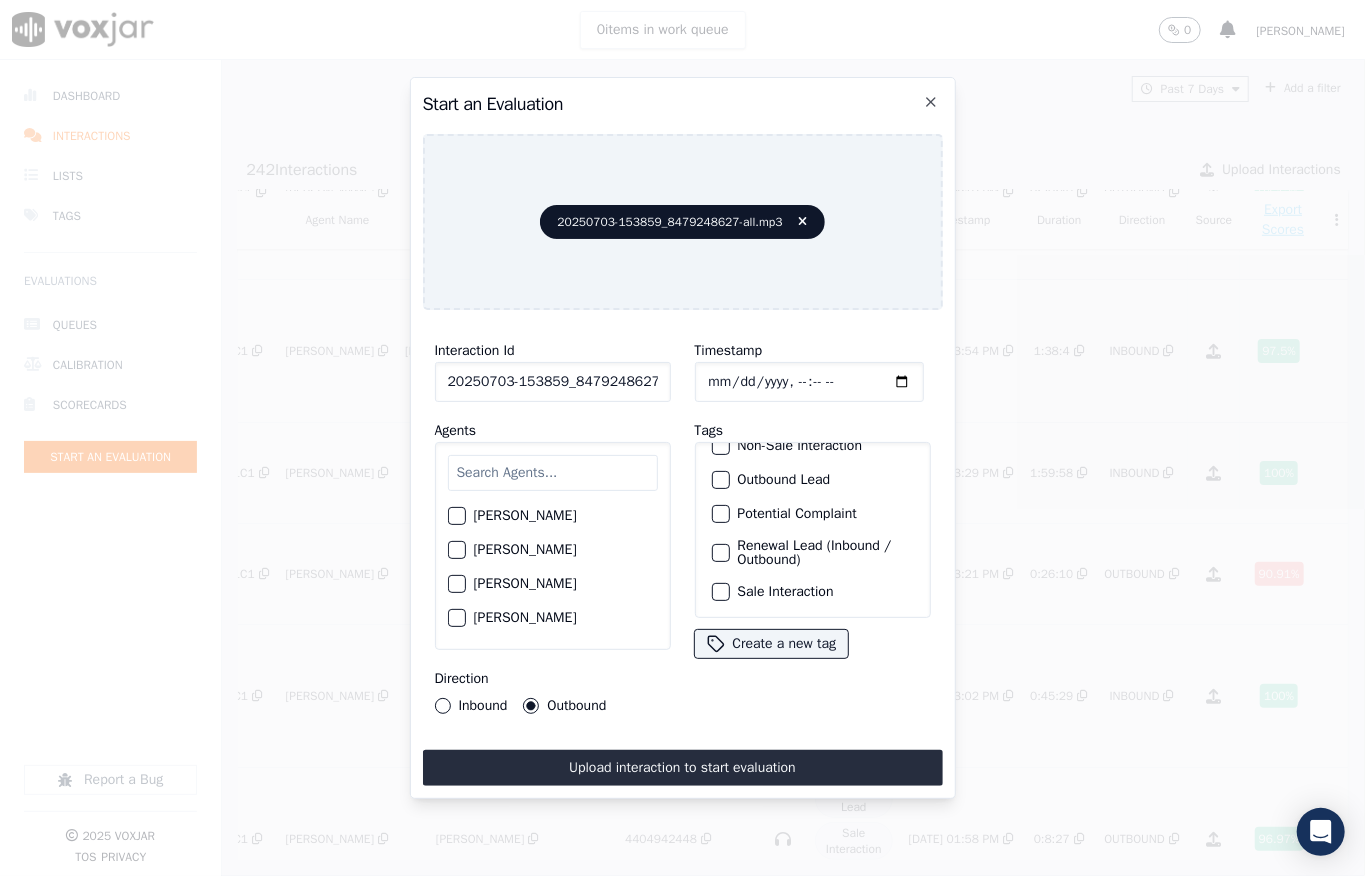 scroll, scrollTop: 200, scrollLeft: 0, axis: vertical 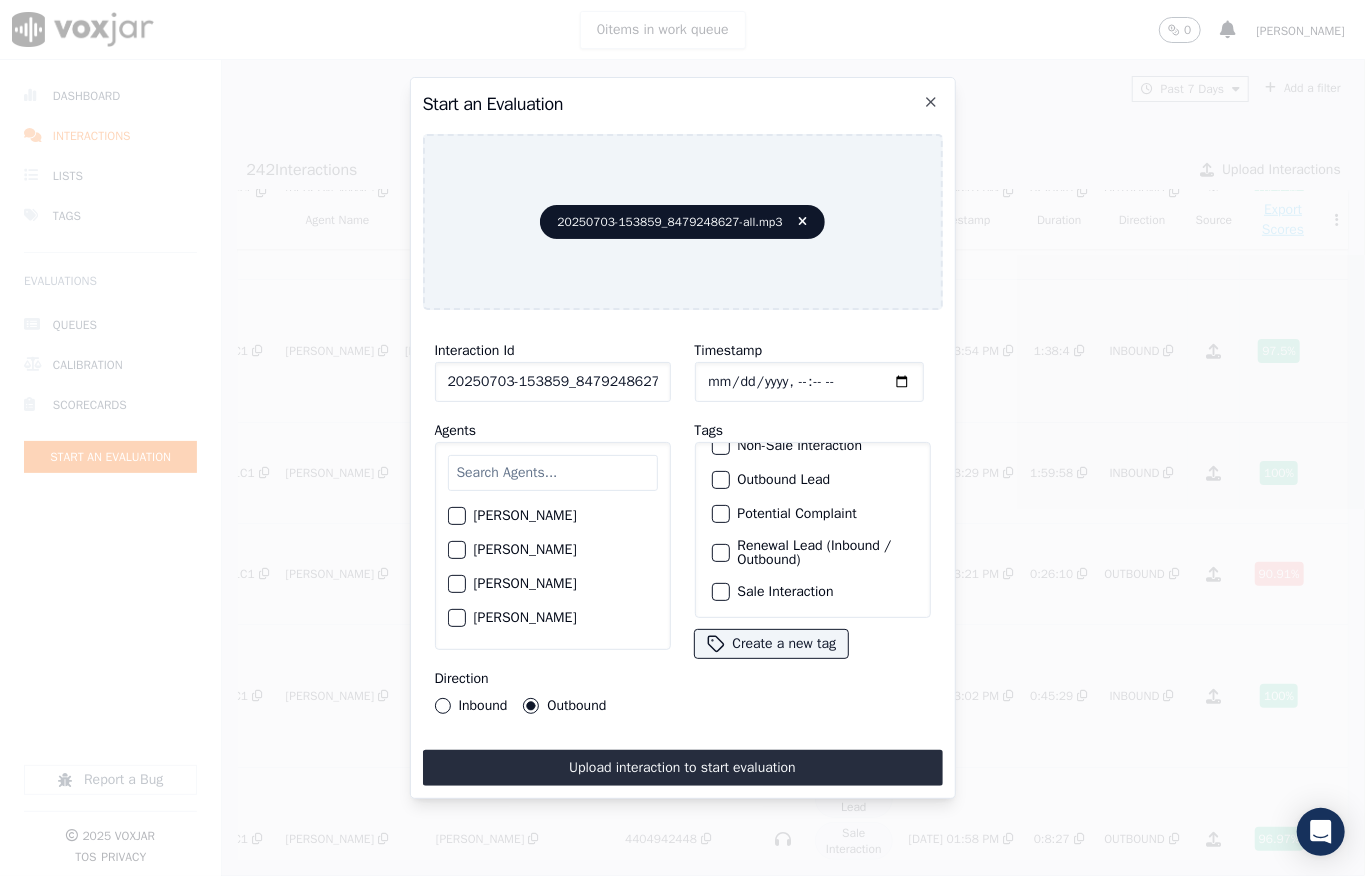click at bounding box center (720, 592) 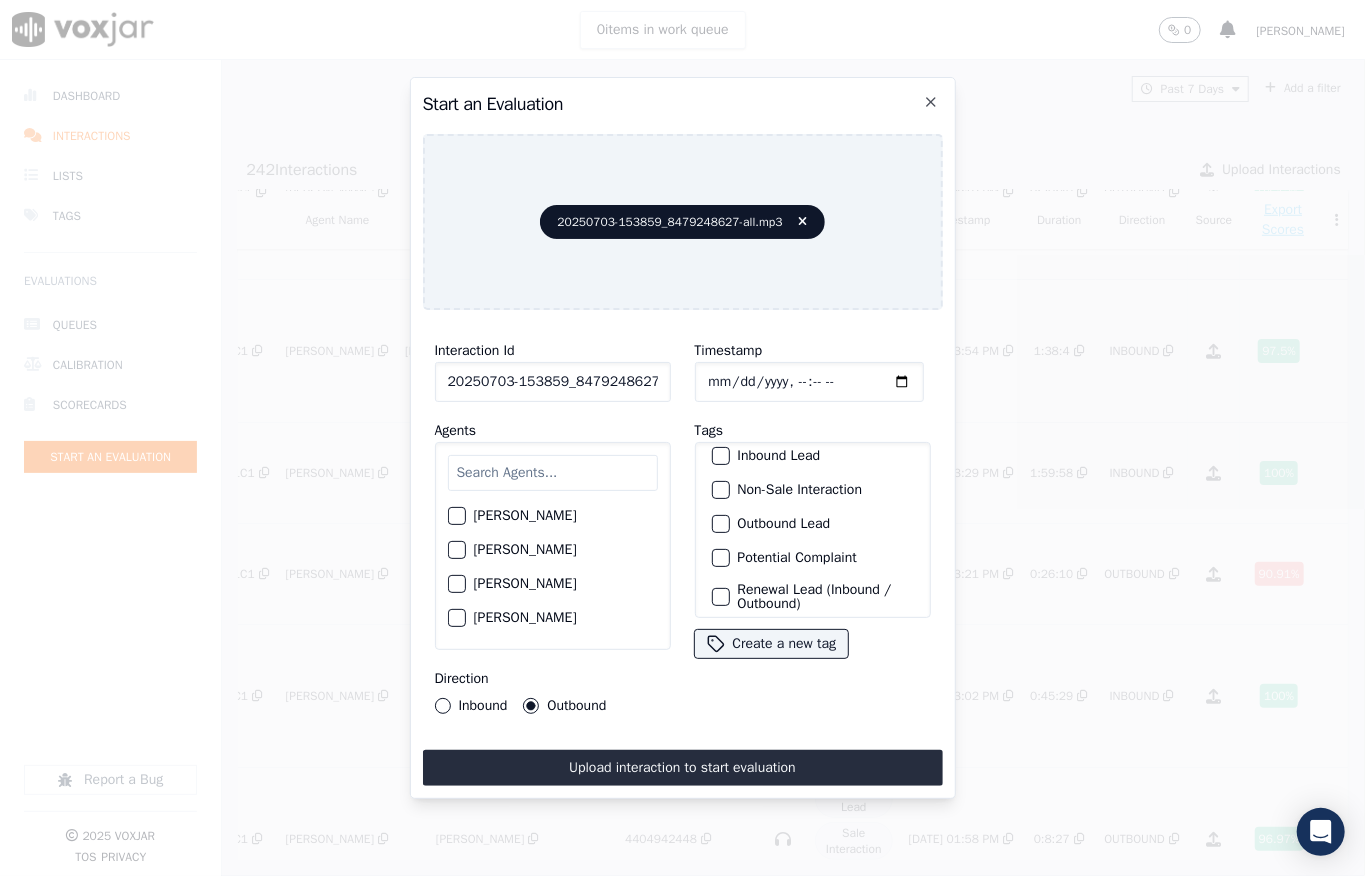 scroll, scrollTop: 66, scrollLeft: 0, axis: vertical 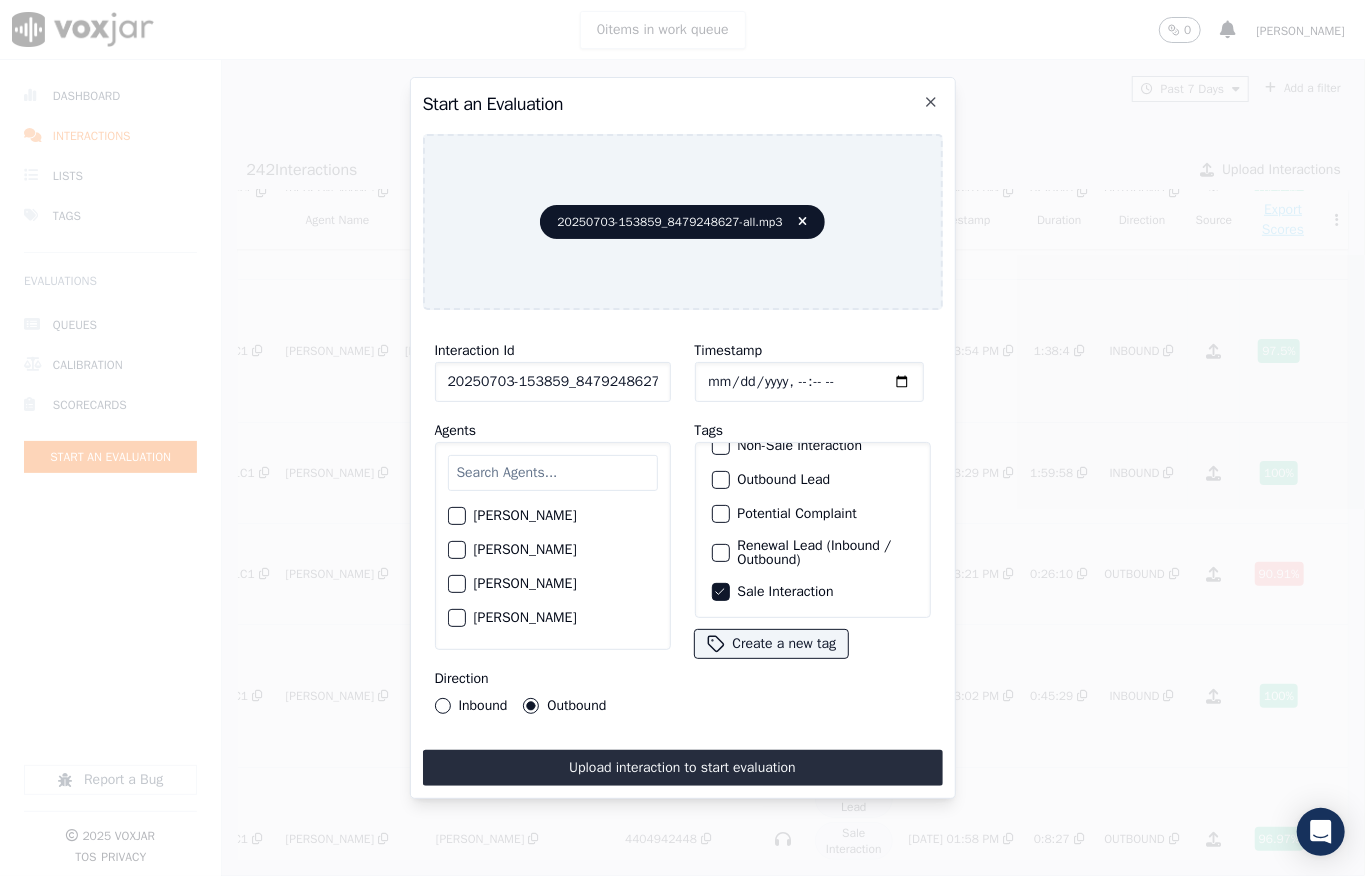 click at bounding box center [720, 480] 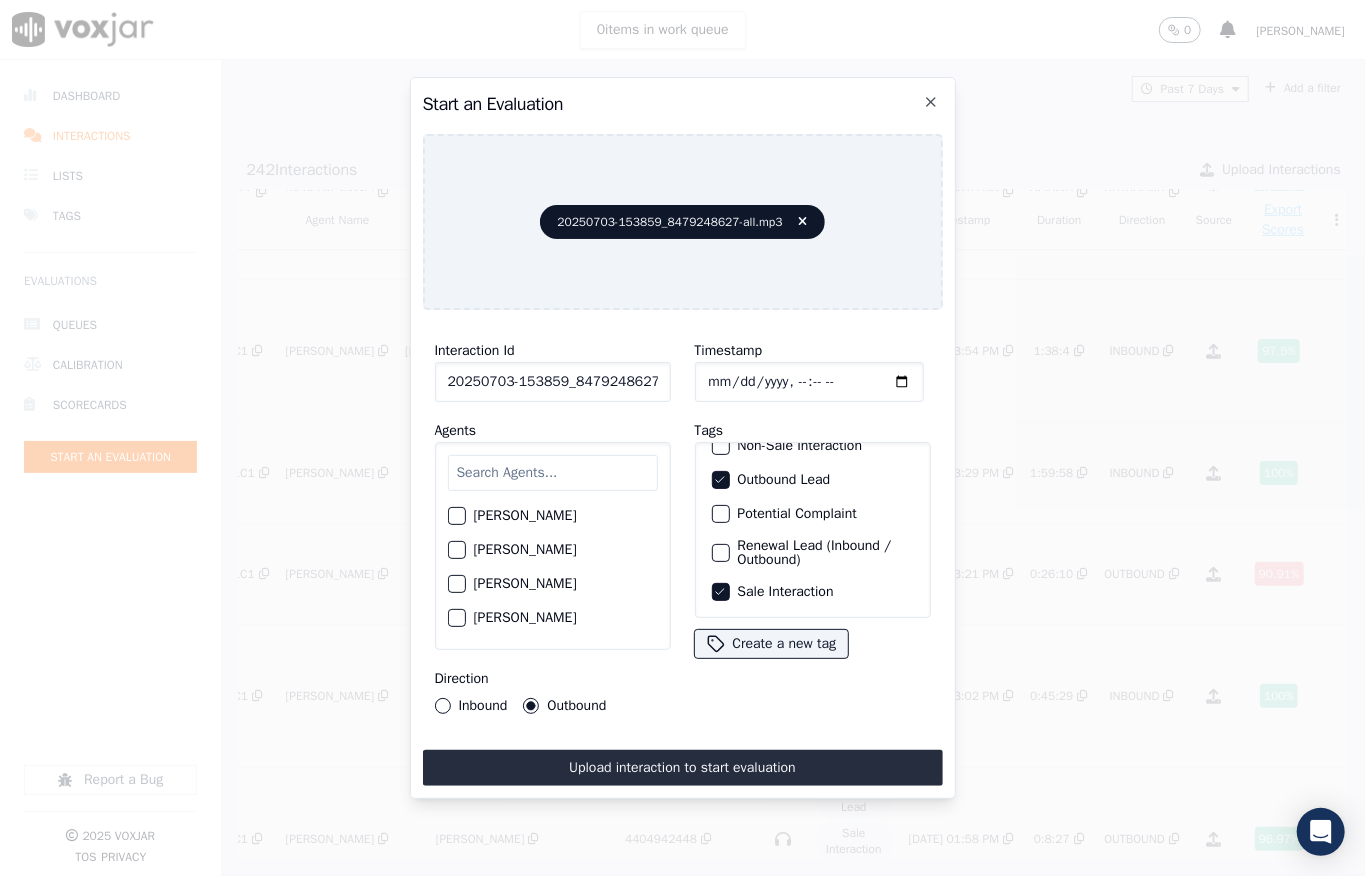 click at bounding box center [553, 473] 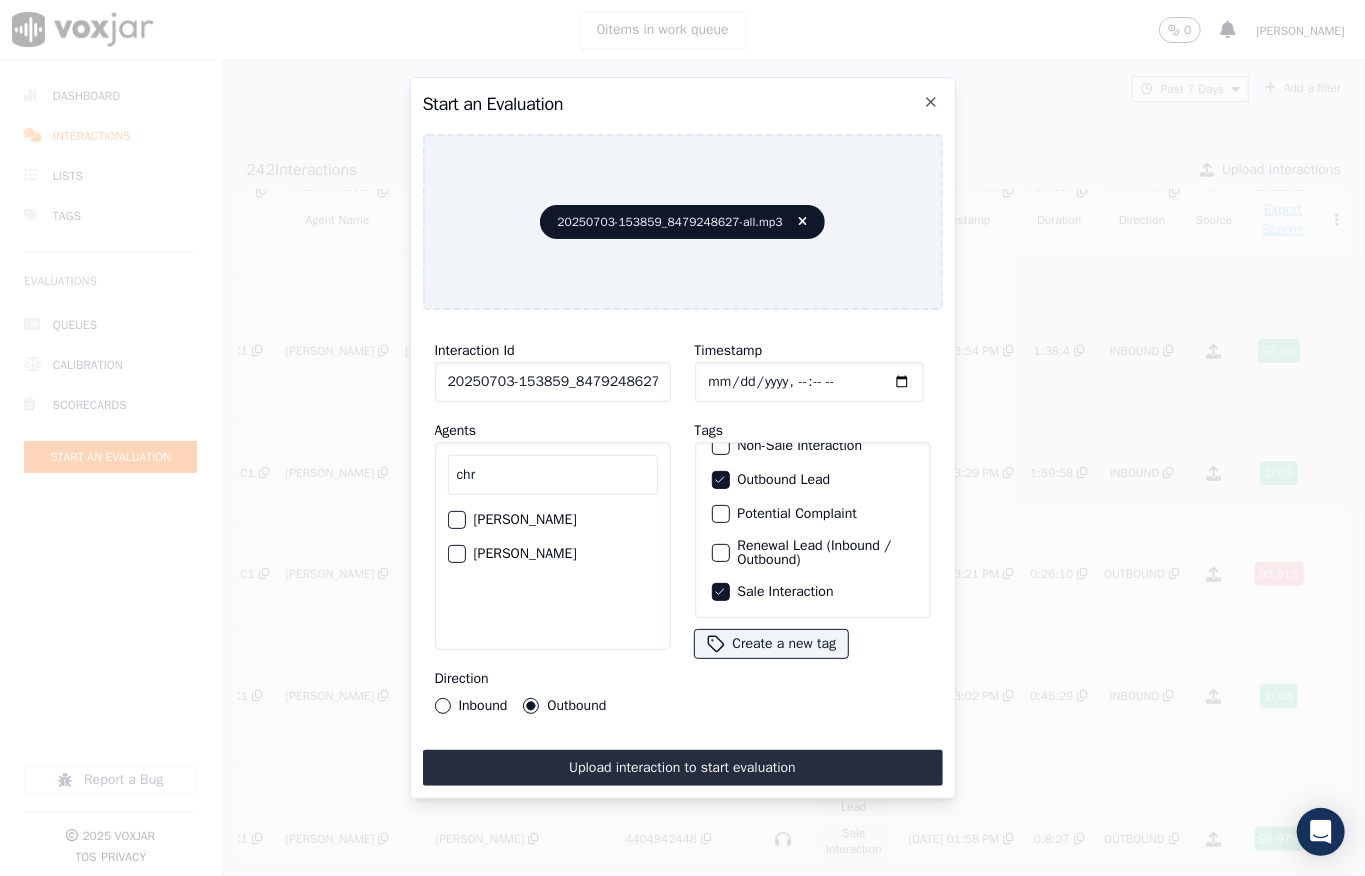 type on "chr" 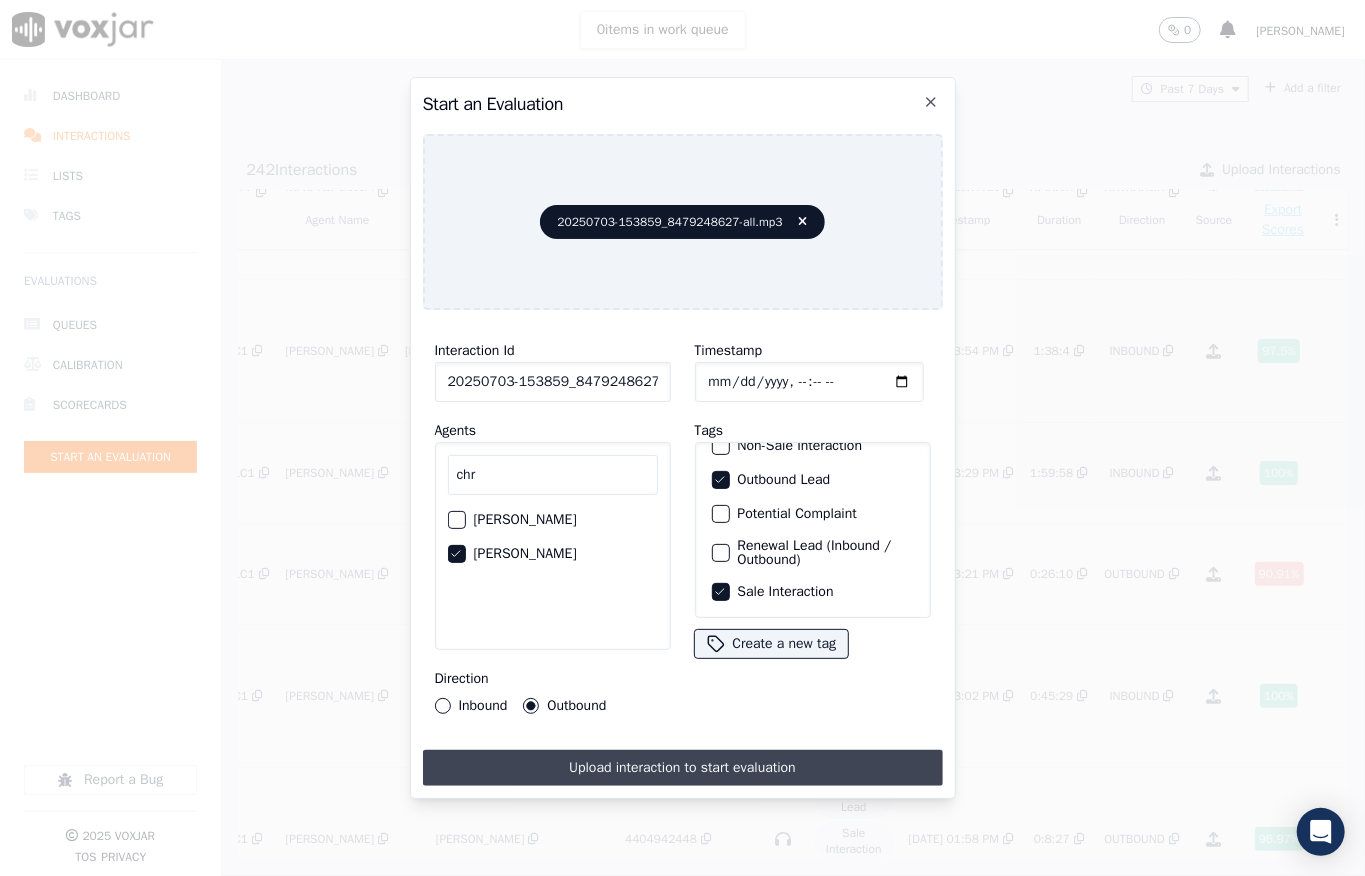 click on "Upload interaction to start evaluation" at bounding box center (683, 768) 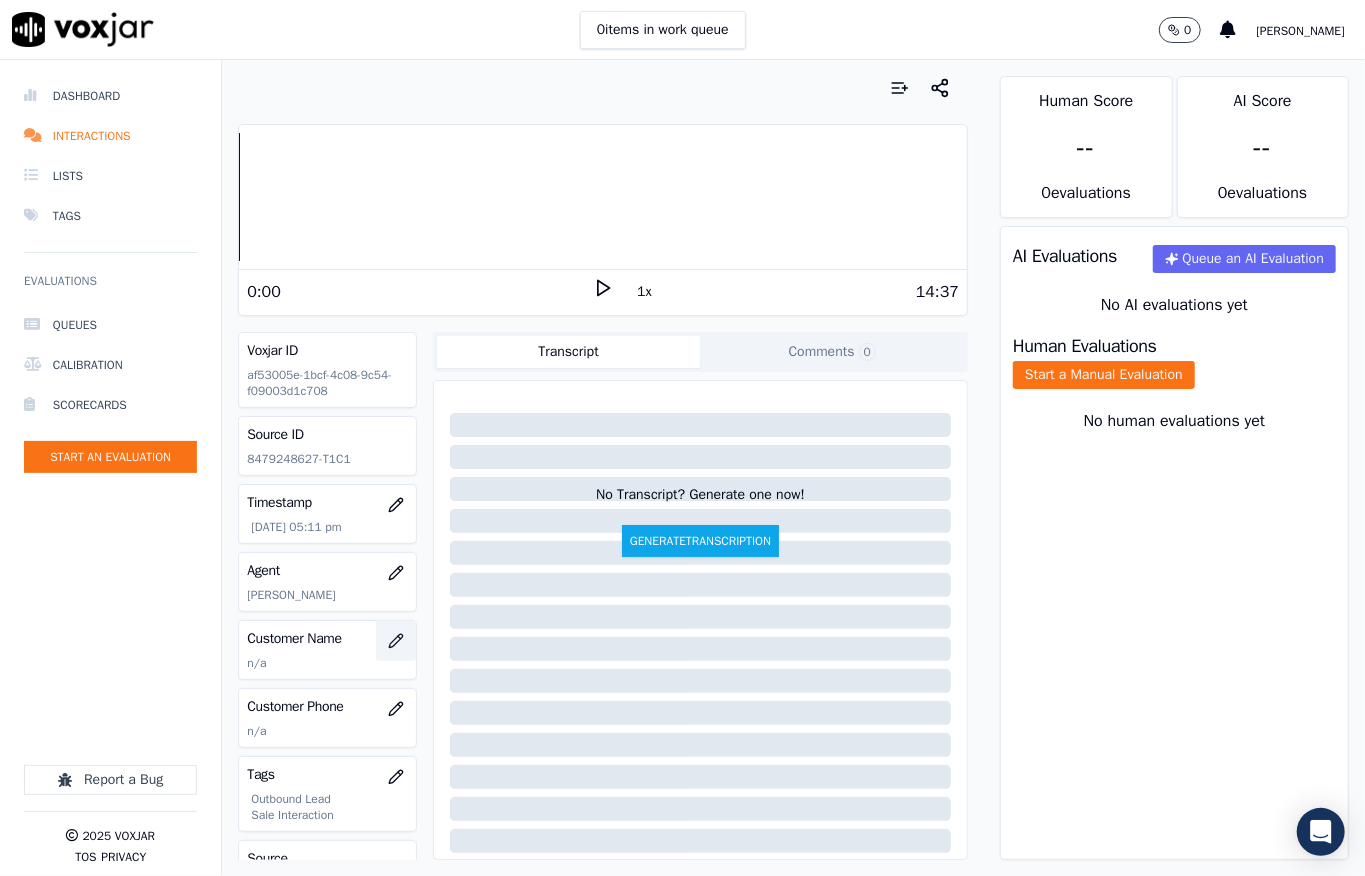 click 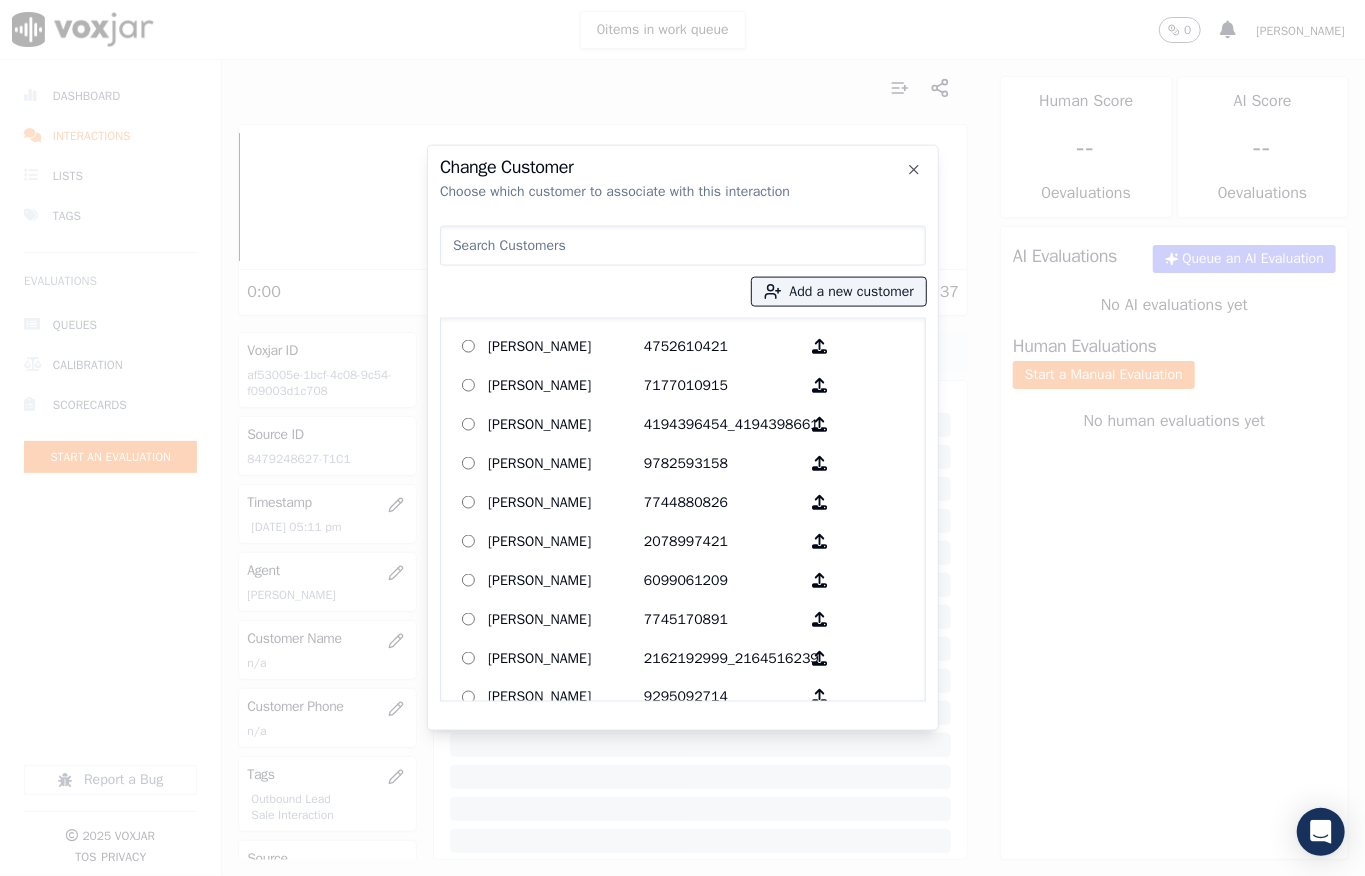 type on "[PERSON_NAME]" 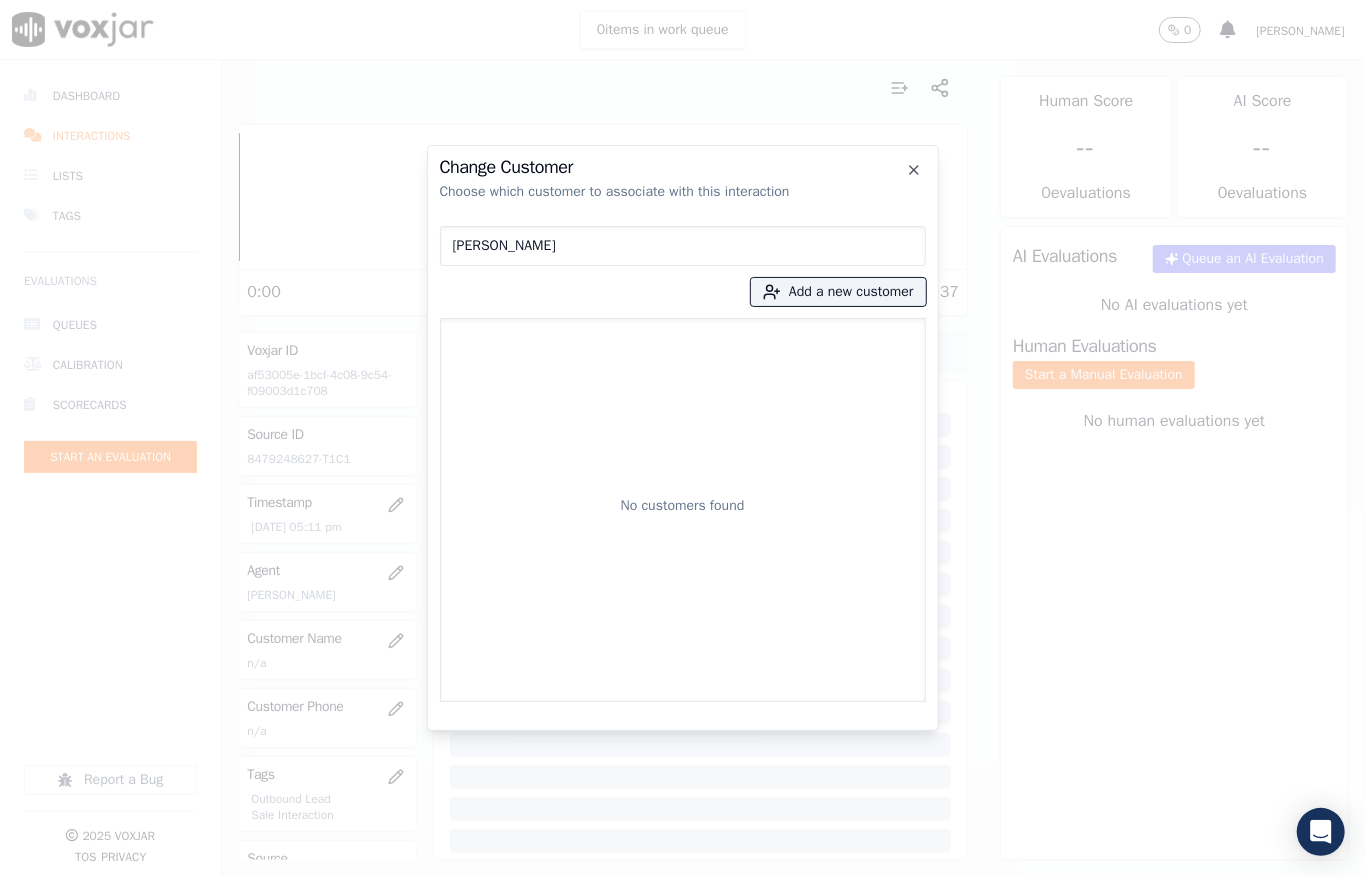 drag, startPoint x: 568, startPoint y: 244, endPoint x: 401, endPoint y: 244, distance: 167 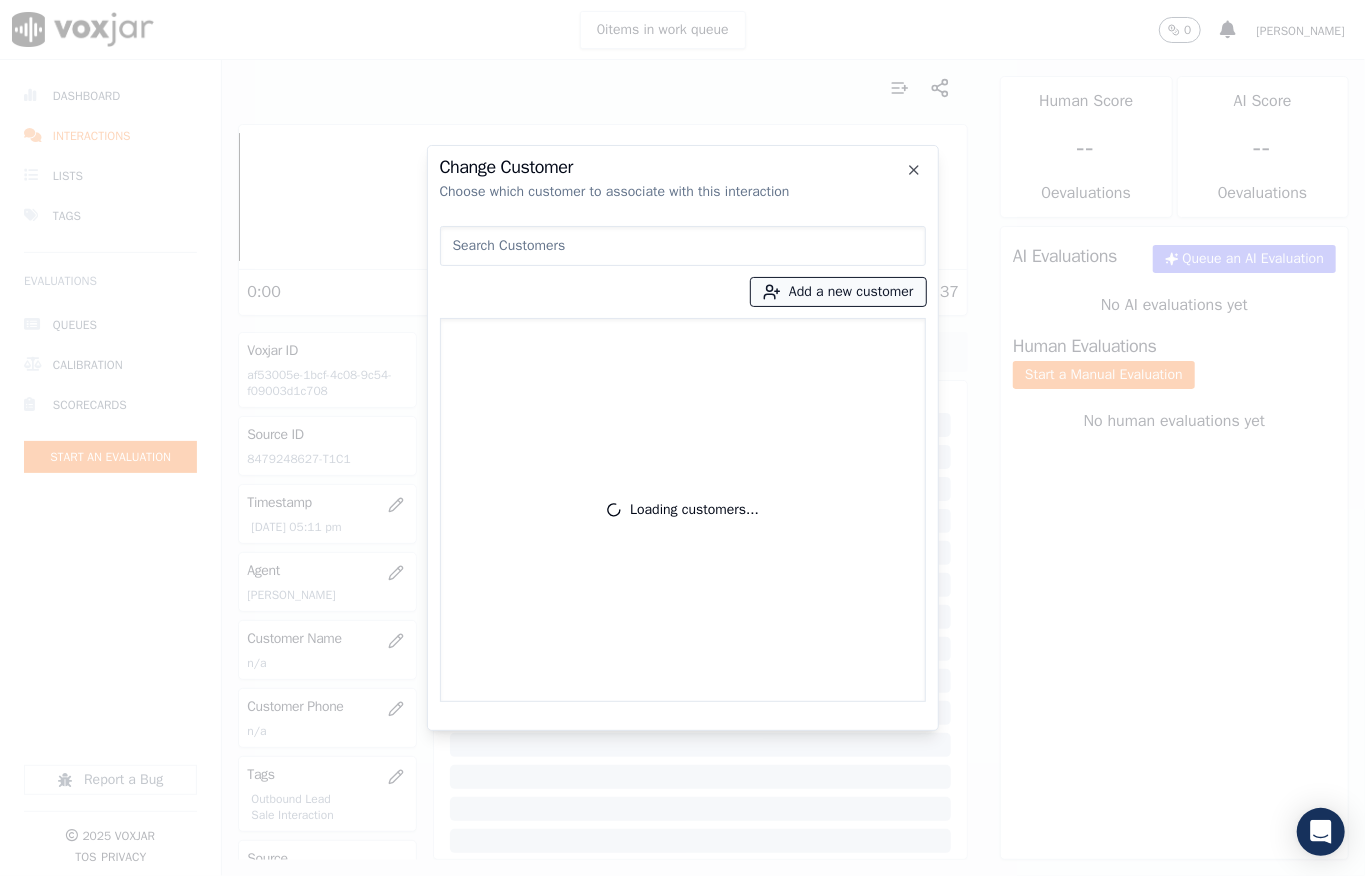 click on "Add a new customer" at bounding box center (838, 292) 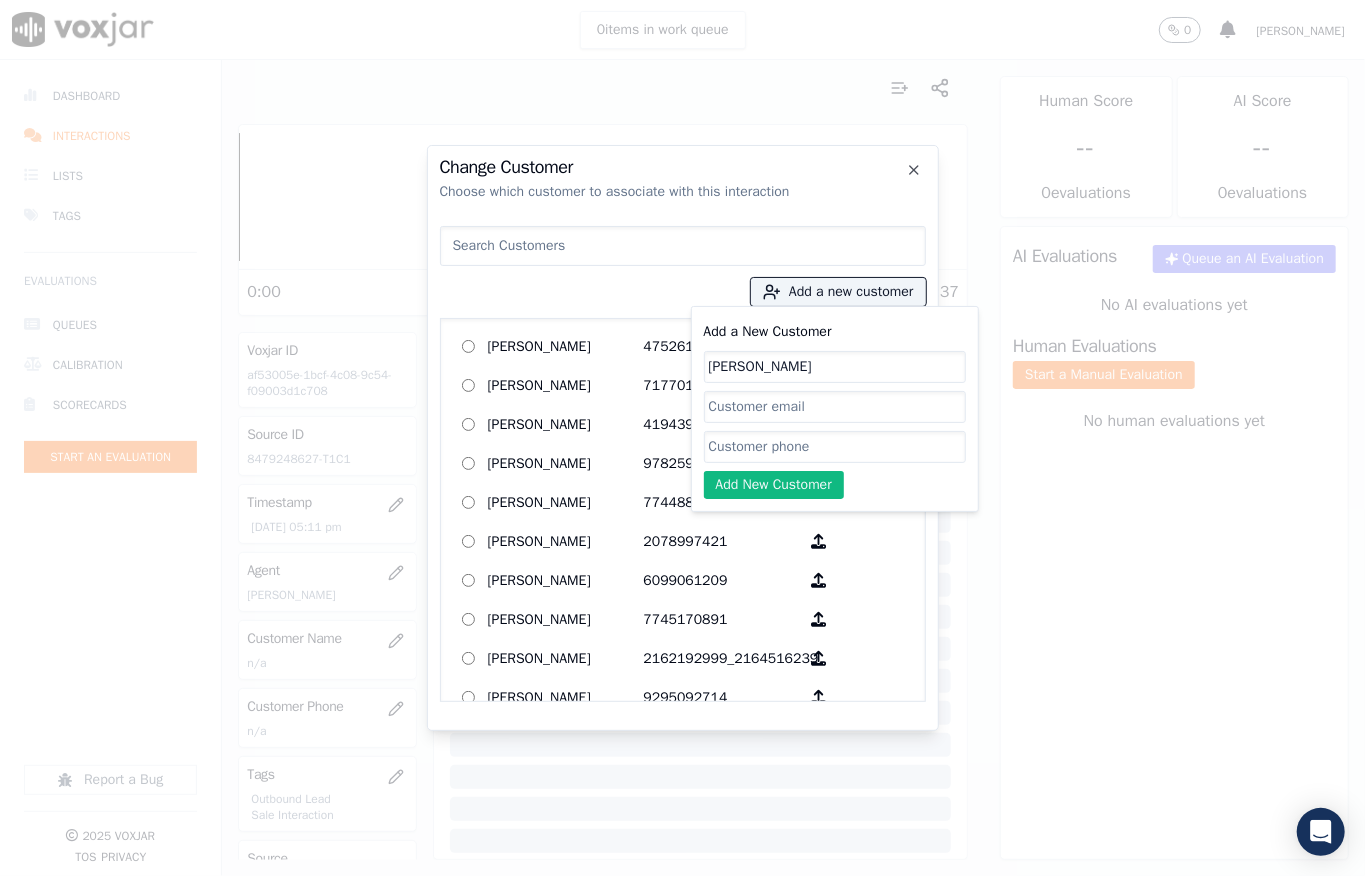 type on "[PERSON_NAME]" 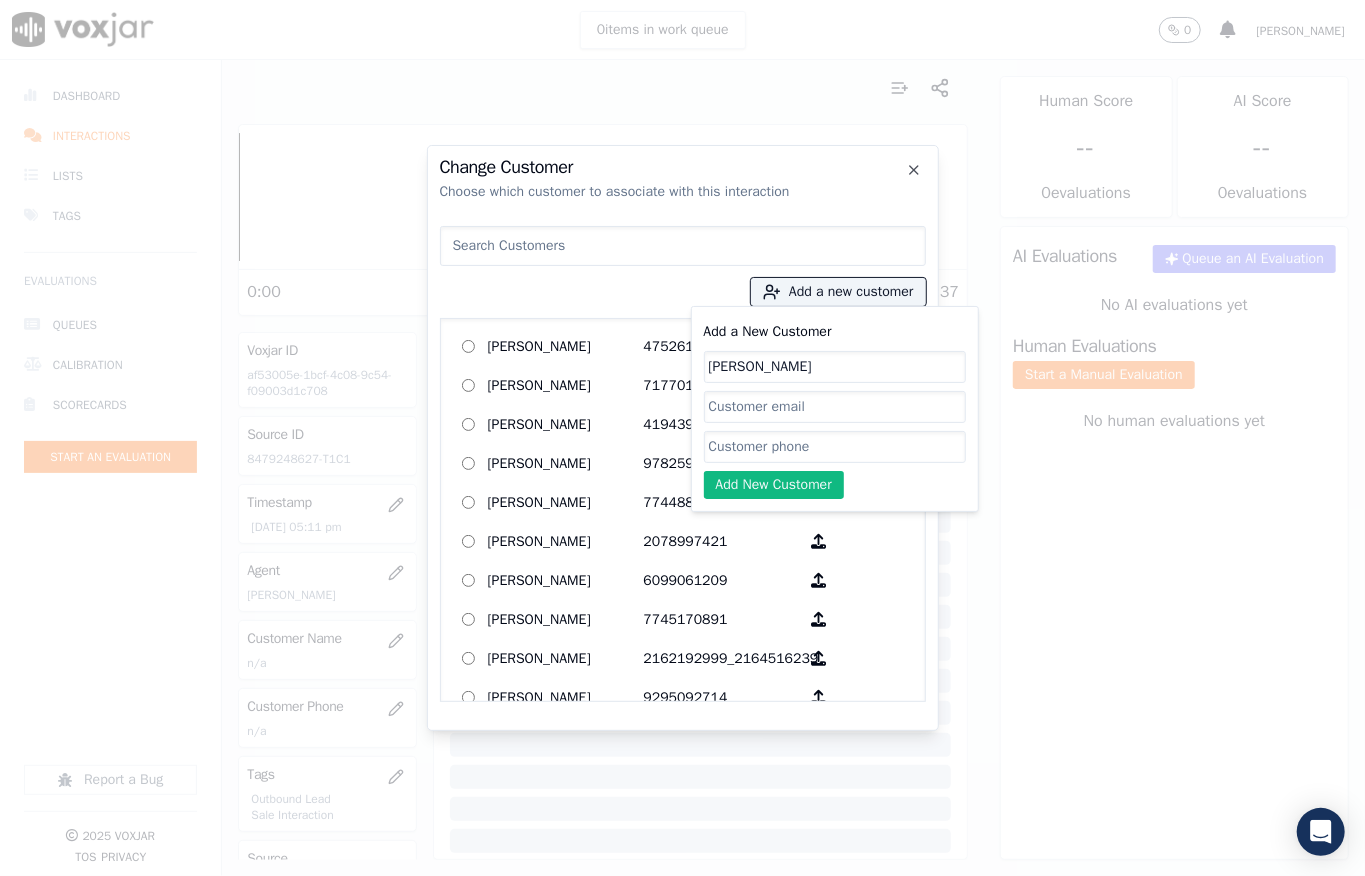 click on "Add a New Customer" 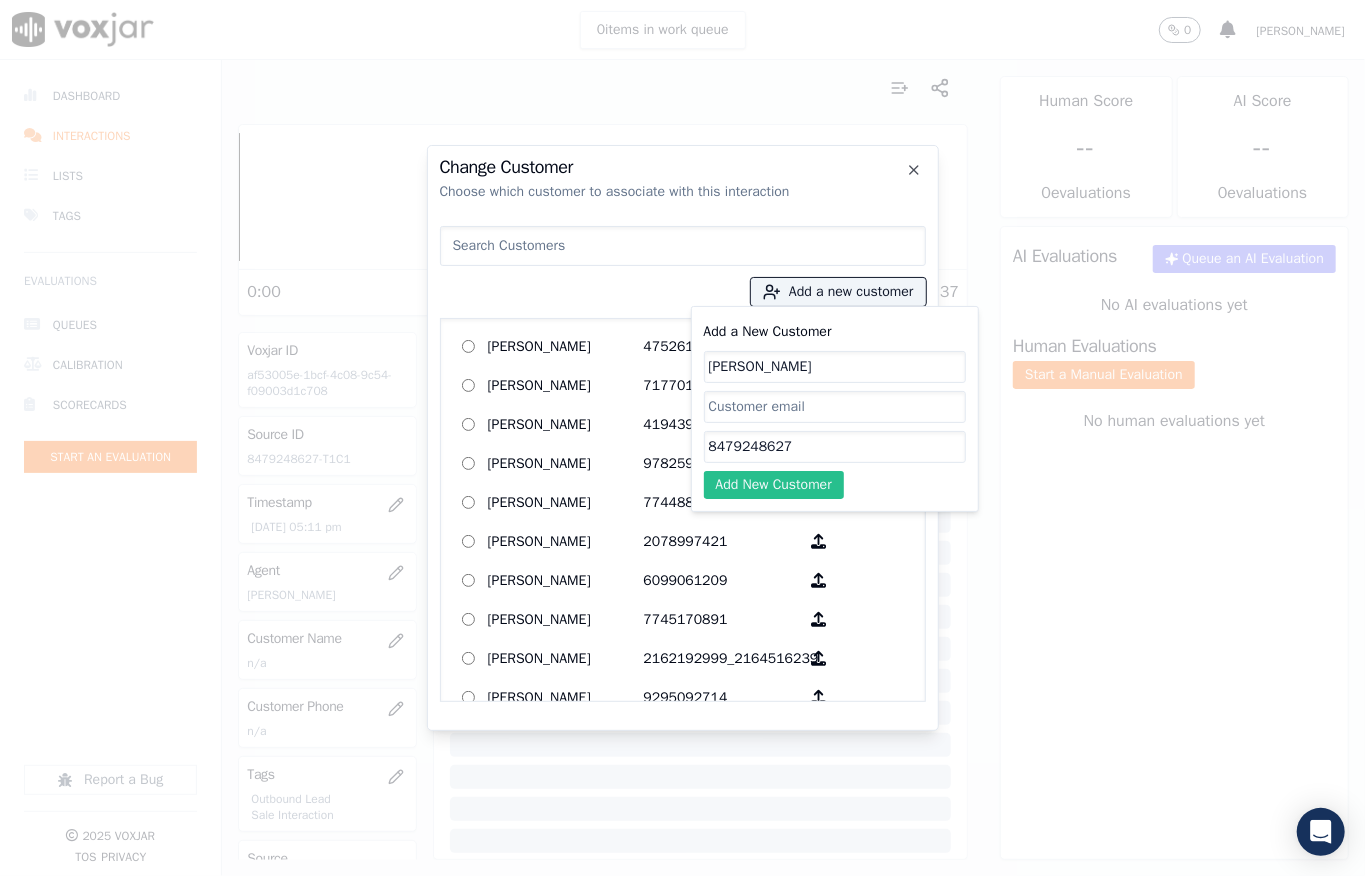 type on "8479248627" 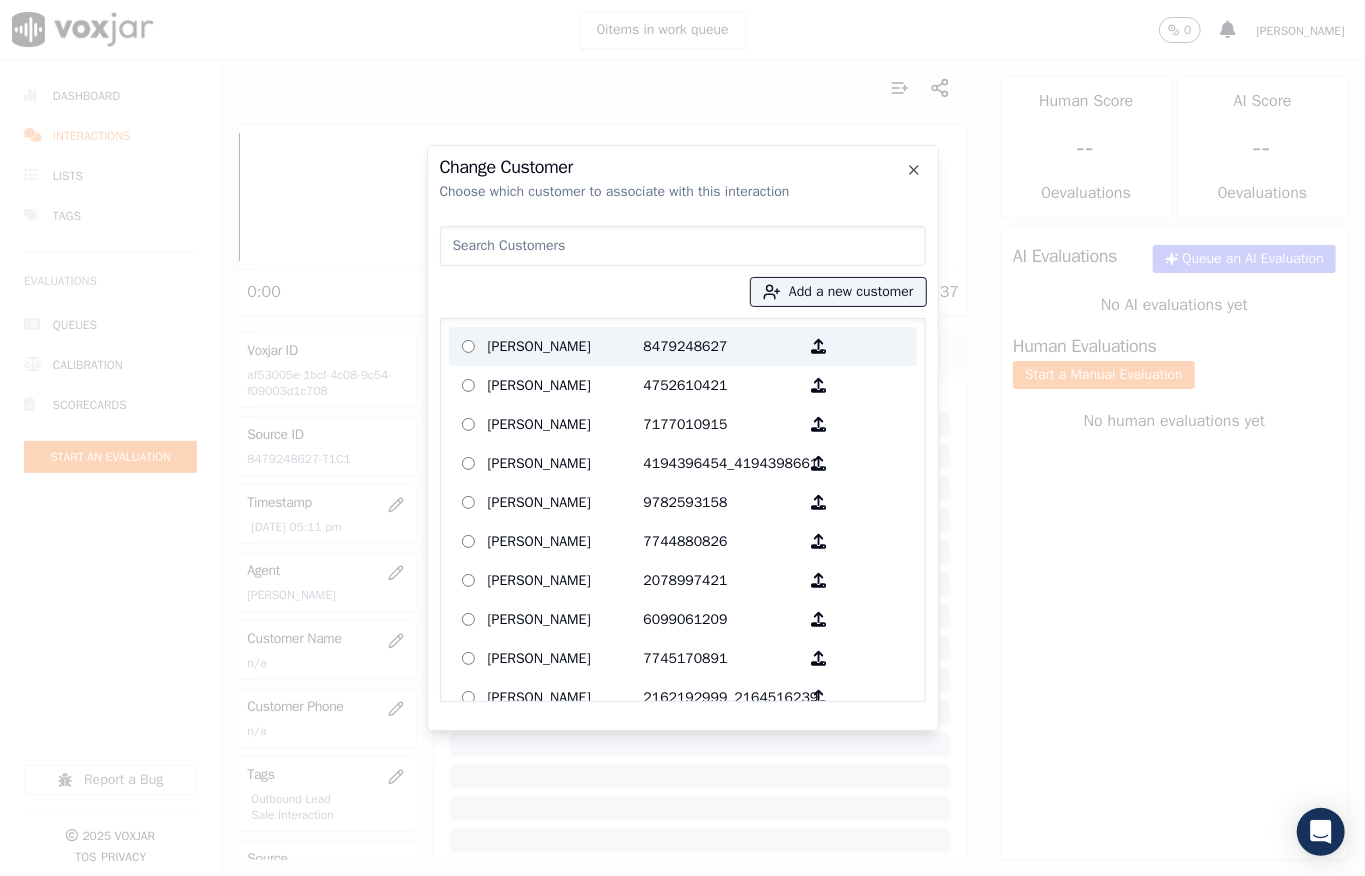 click on "[PERSON_NAME]" at bounding box center [566, 346] 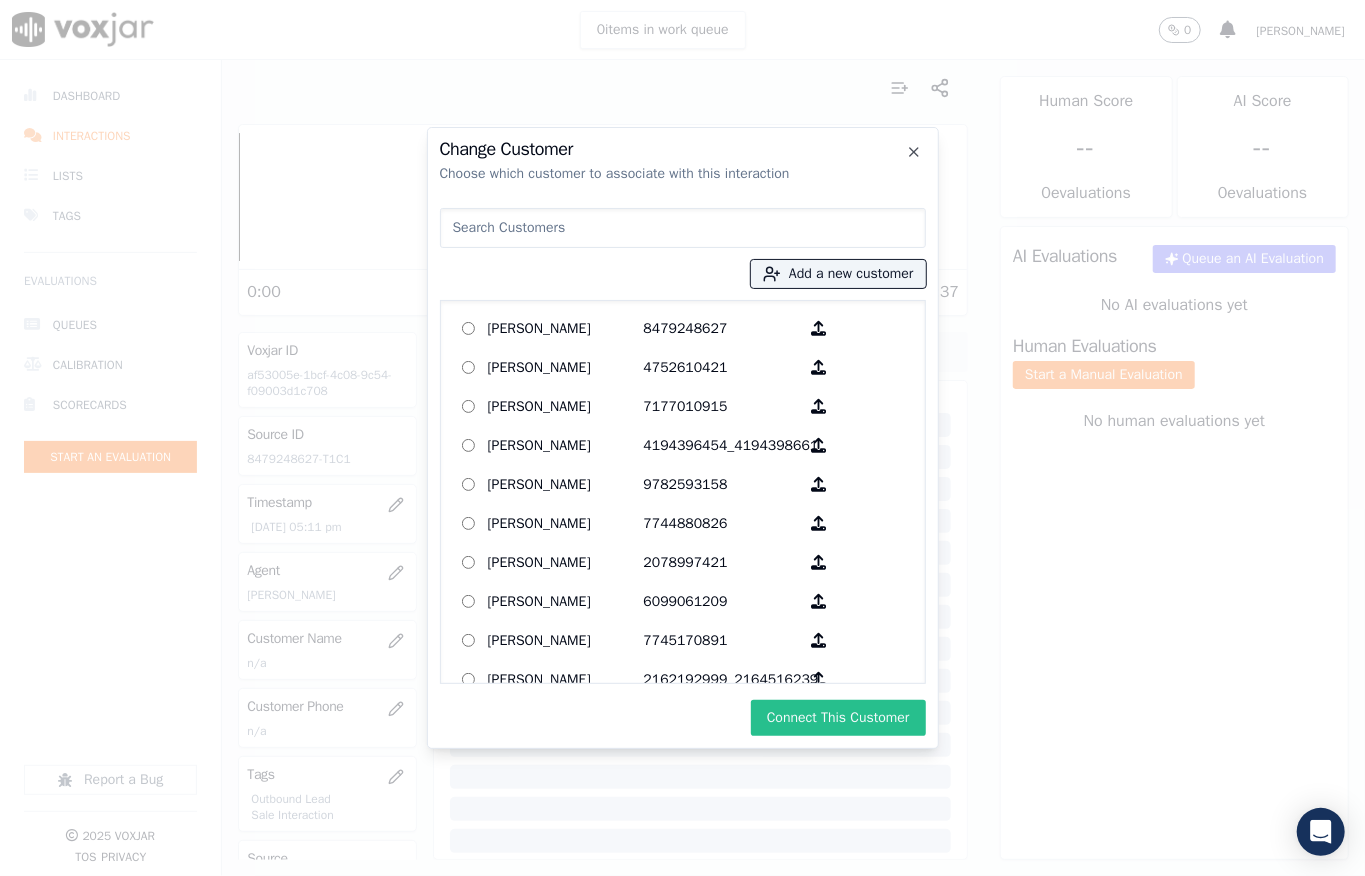 click on "Connect This Customer" at bounding box center (838, 718) 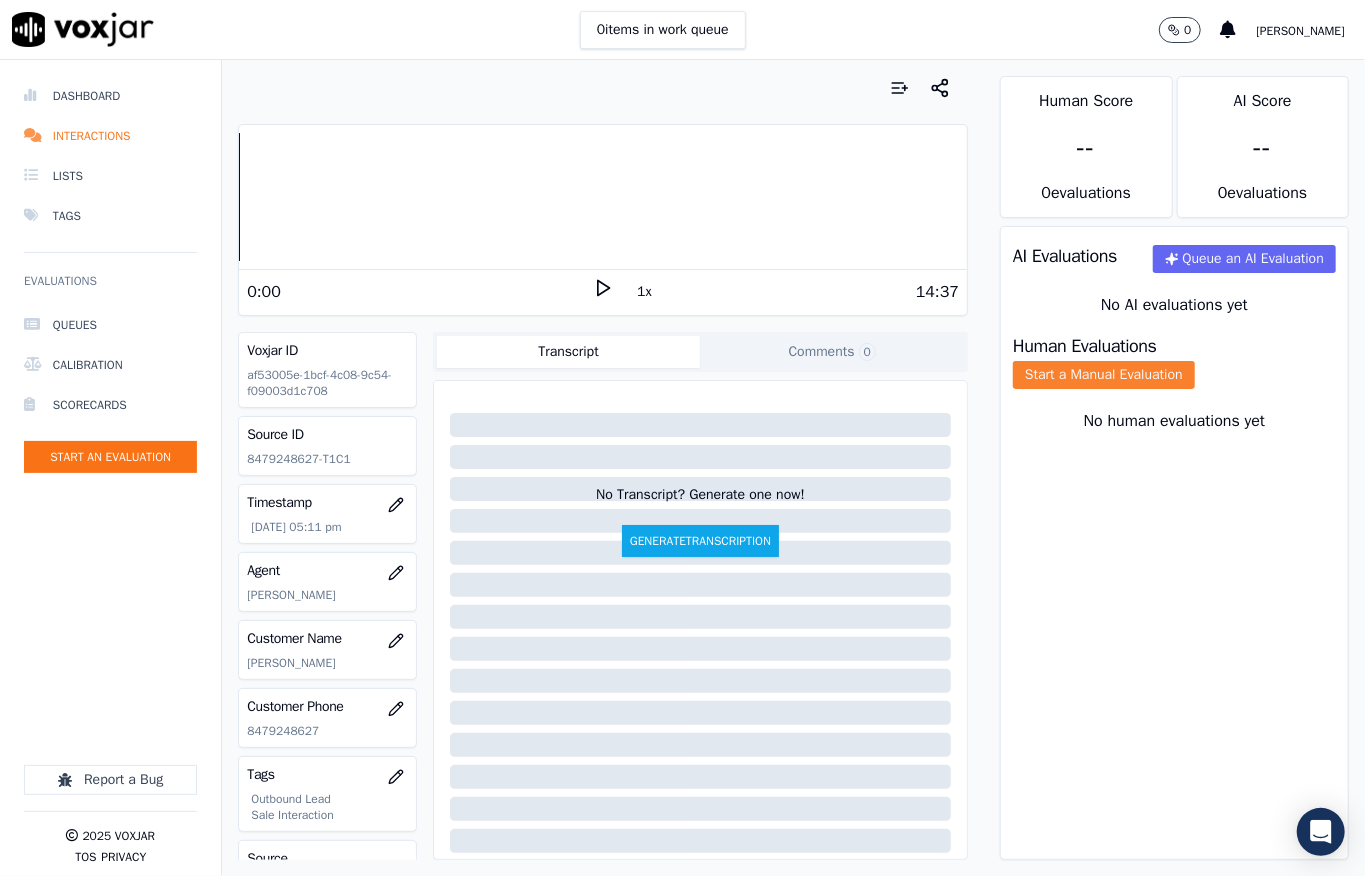 click on "Start a Manual Evaluation" 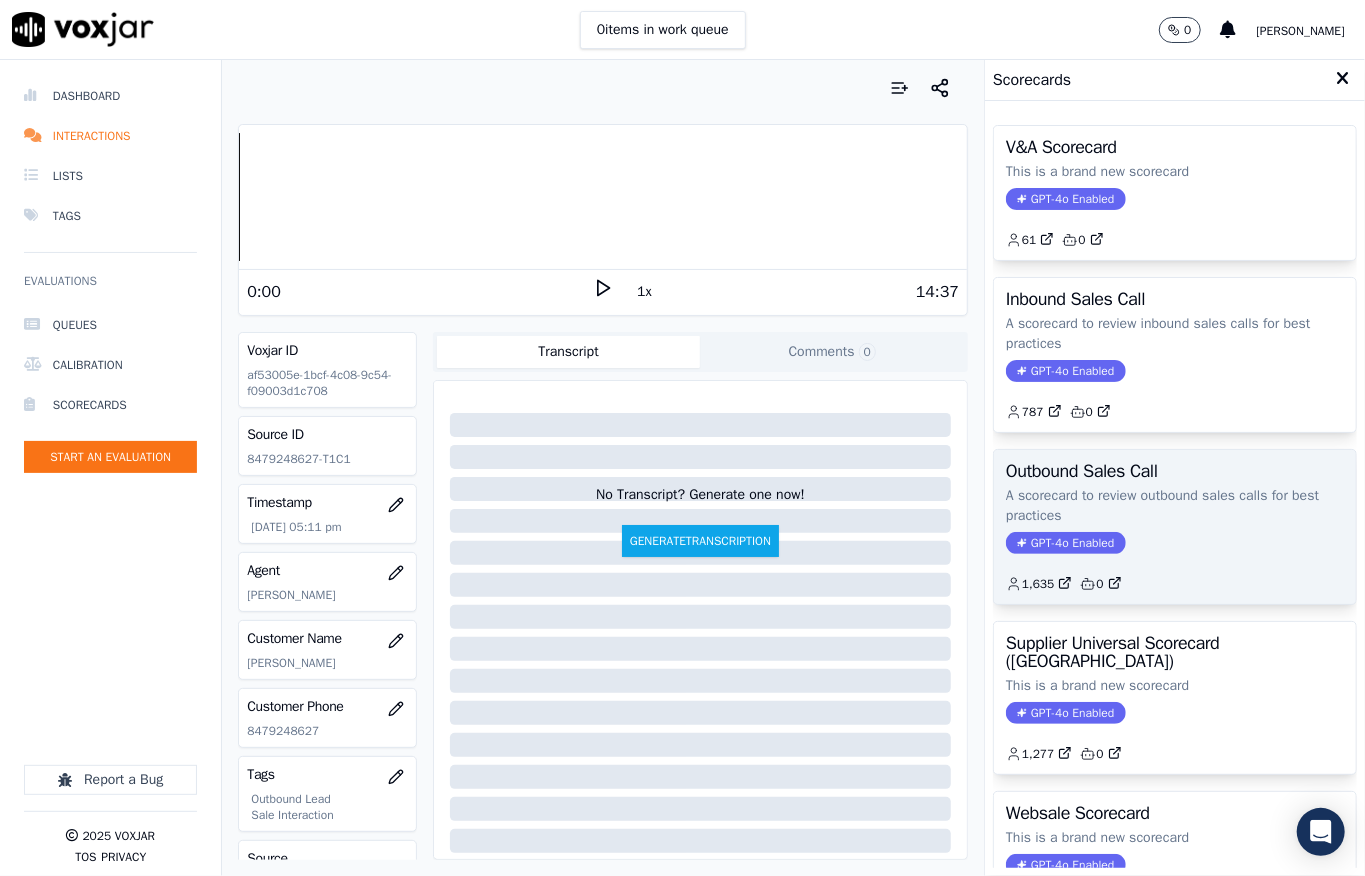 click on "GPT-4o Enabled" at bounding box center (1065, 543) 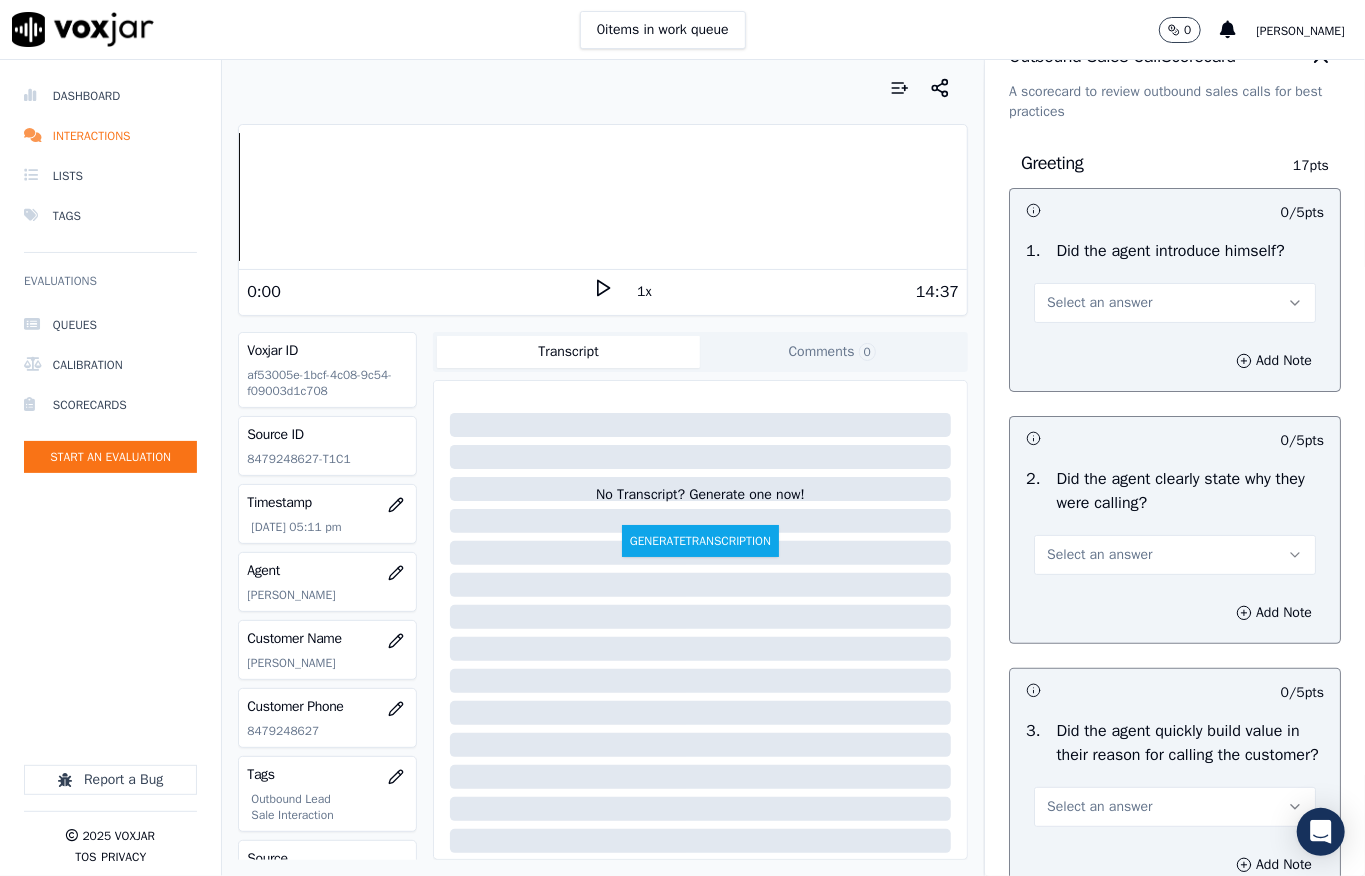 scroll, scrollTop: 133, scrollLeft: 0, axis: vertical 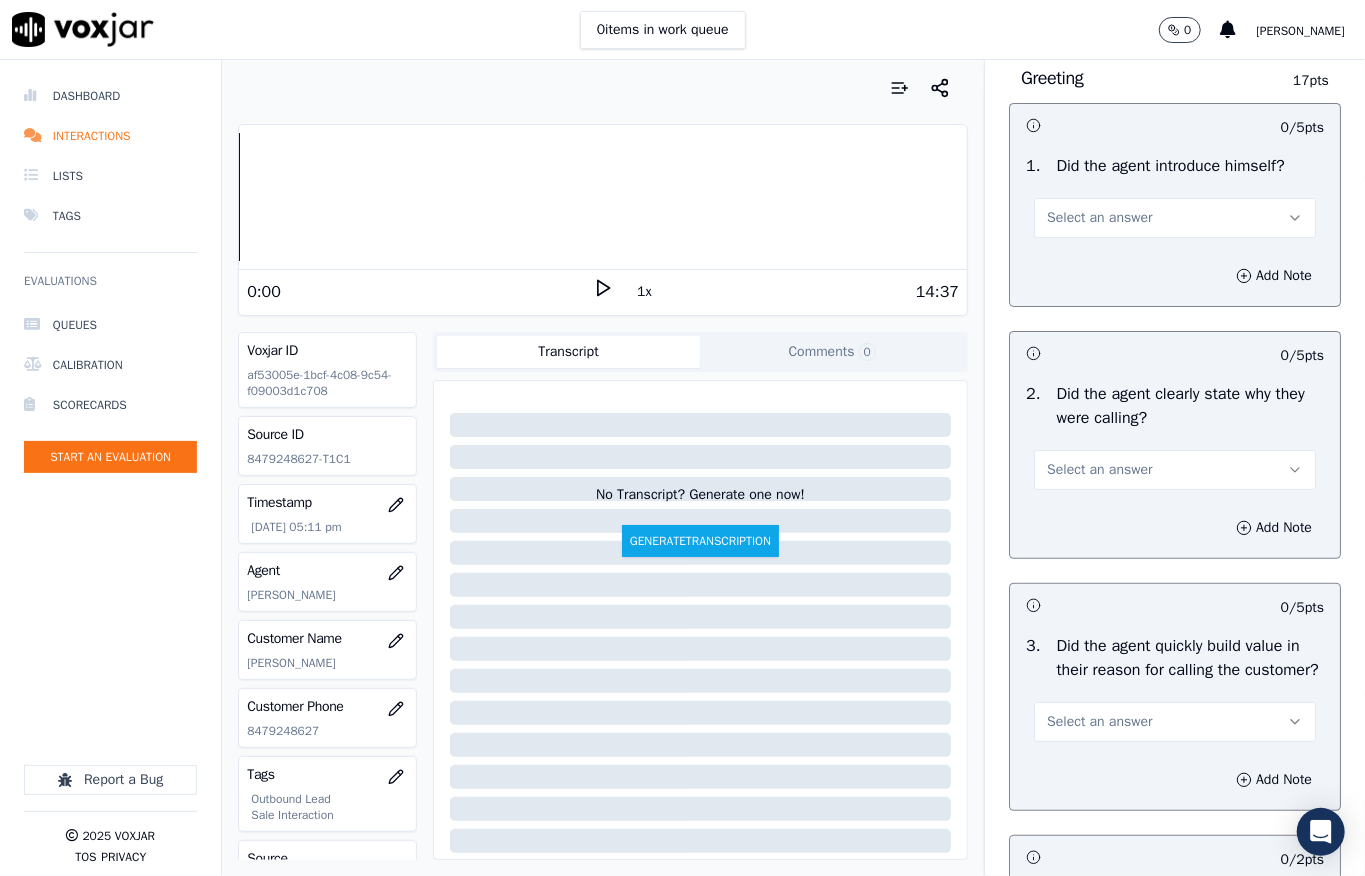 click on "Select an answer" at bounding box center (1175, 218) 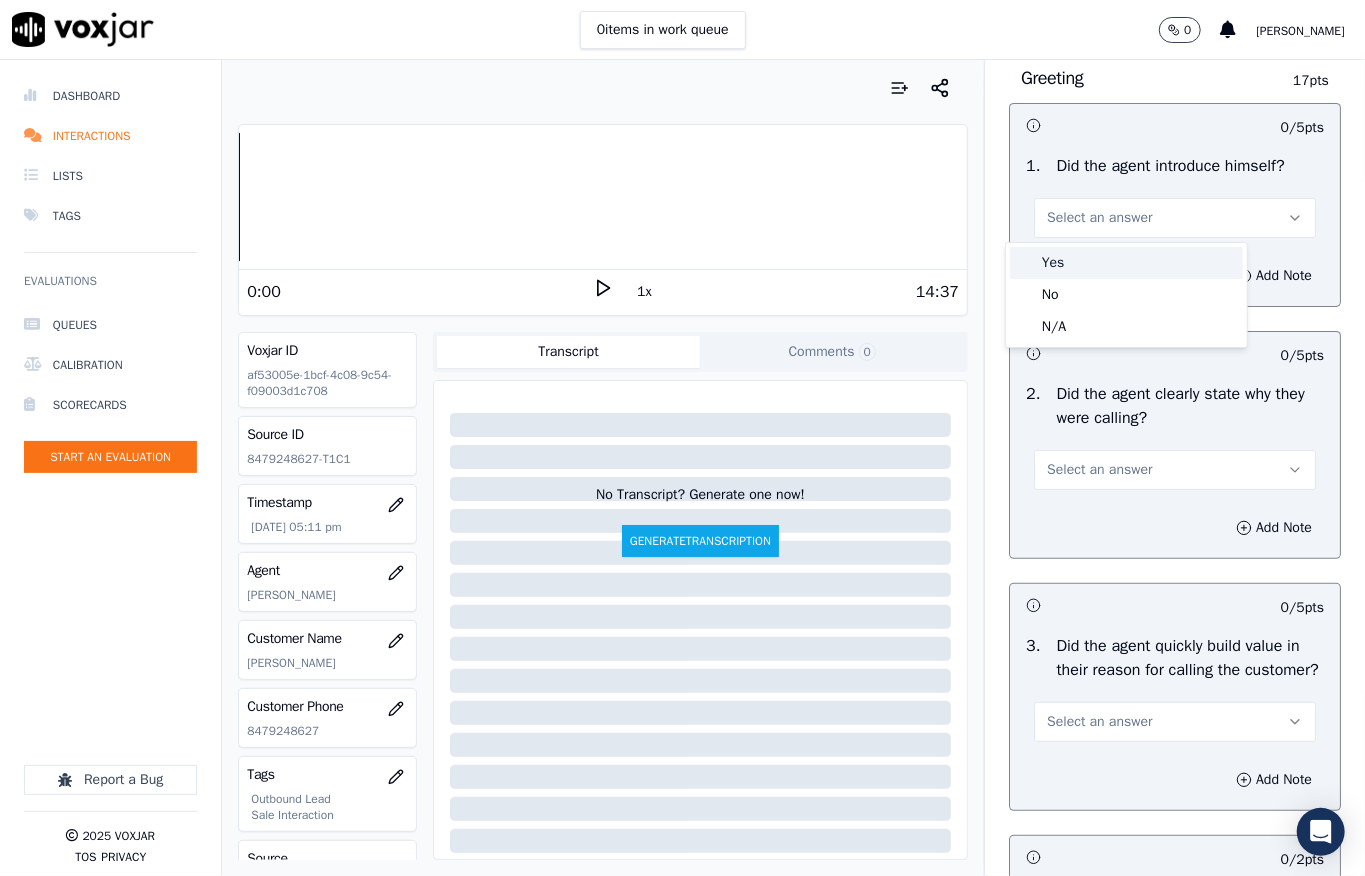 click on "Yes" at bounding box center [1126, 263] 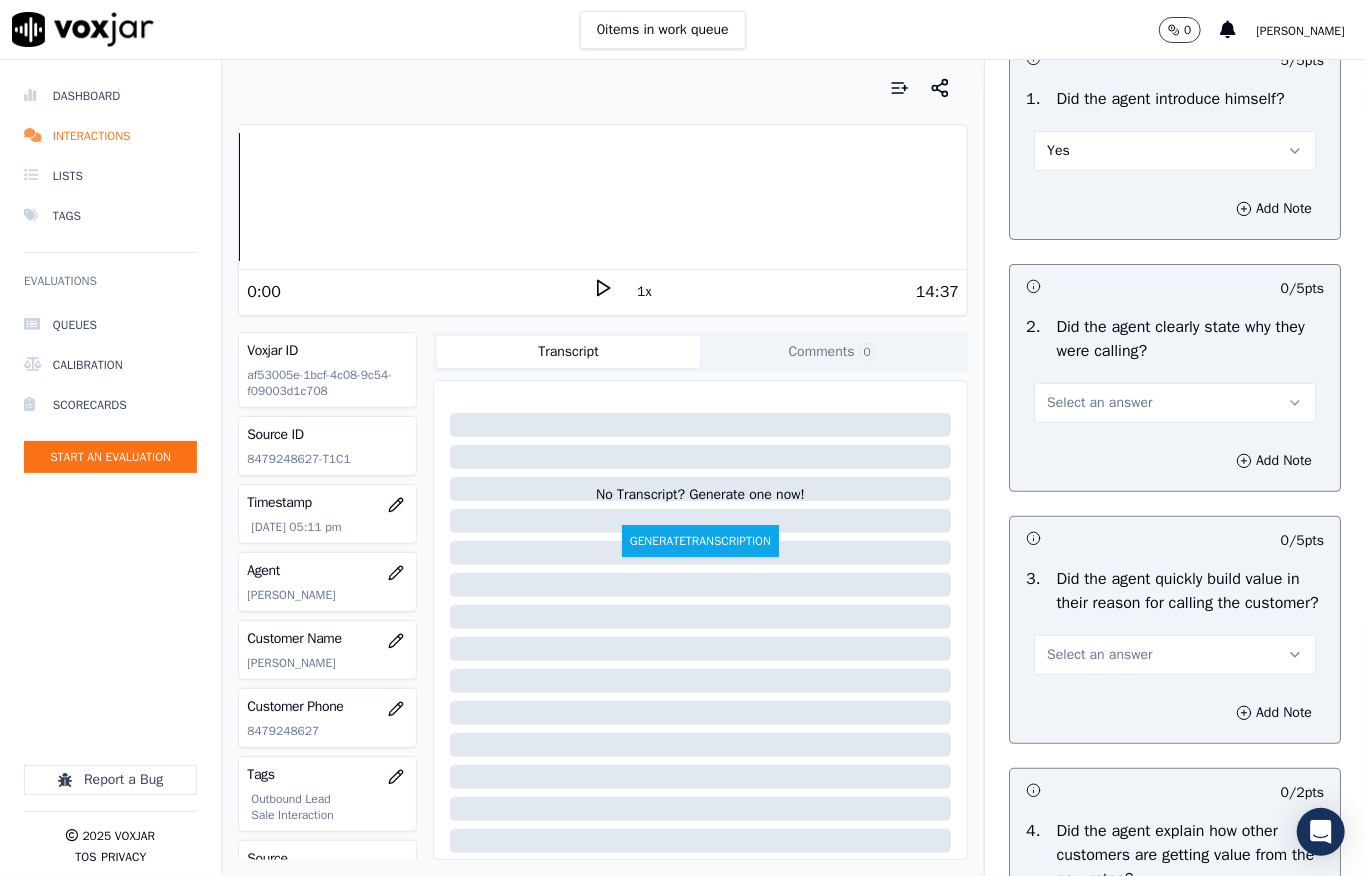 scroll, scrollTop: 266, scrollLeft: 0, axis: vertical 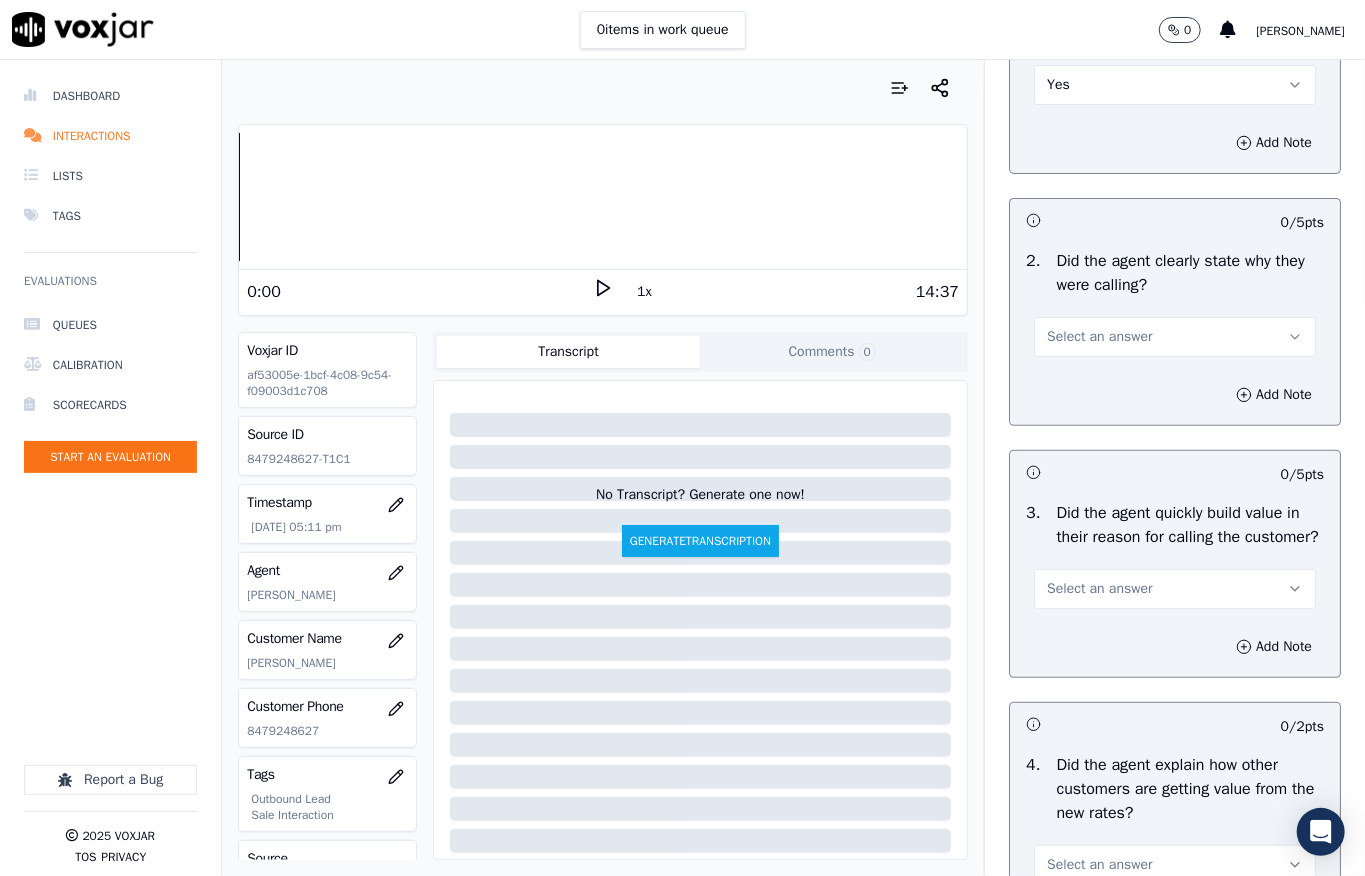 click on "Select an answer" at bounding box center (1099, 337) 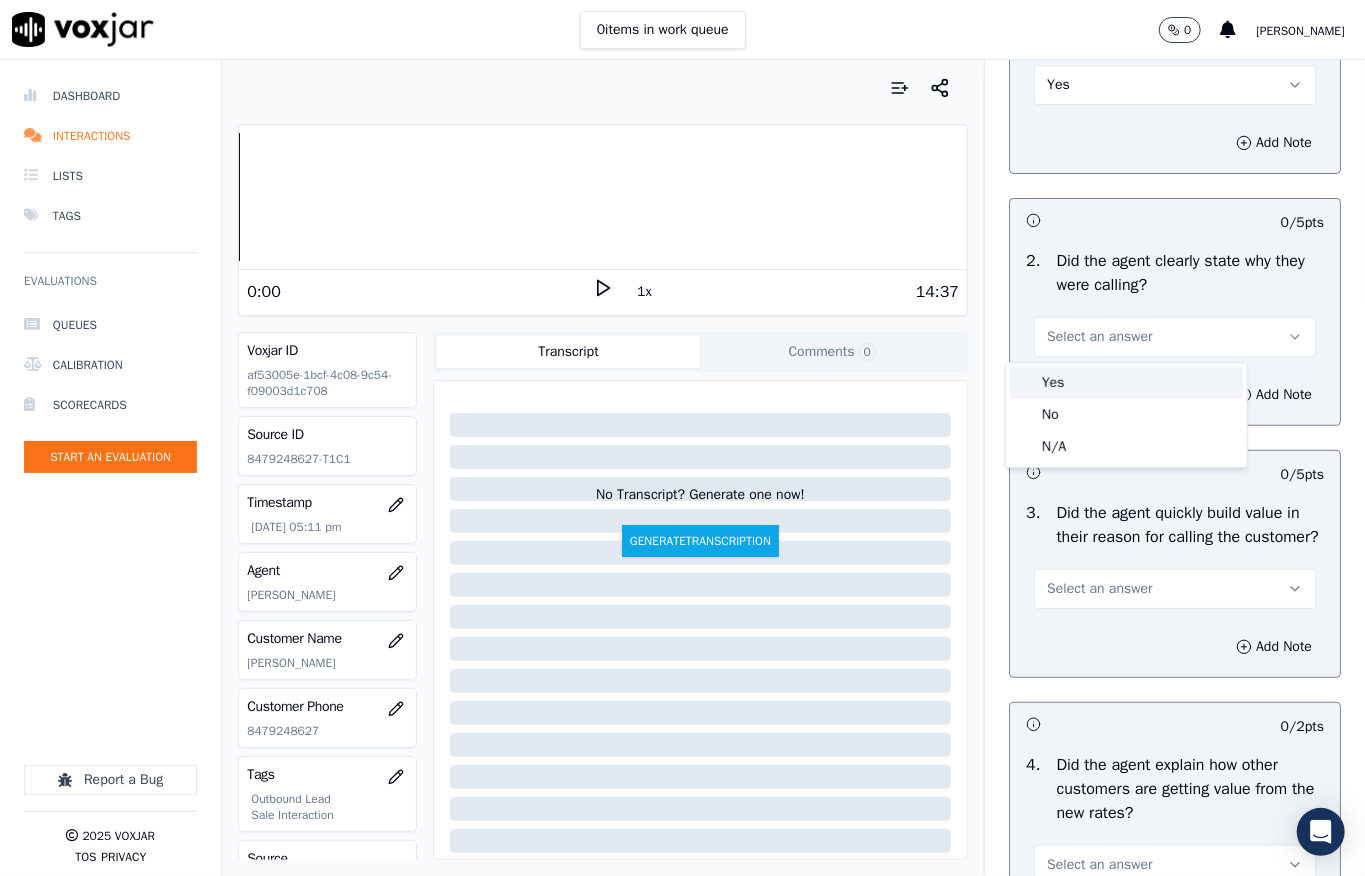 drag, startPoint x: 1114, startPoint y: 356, endPoint x: 1097, endPoint y: 369, distance: 21.400934 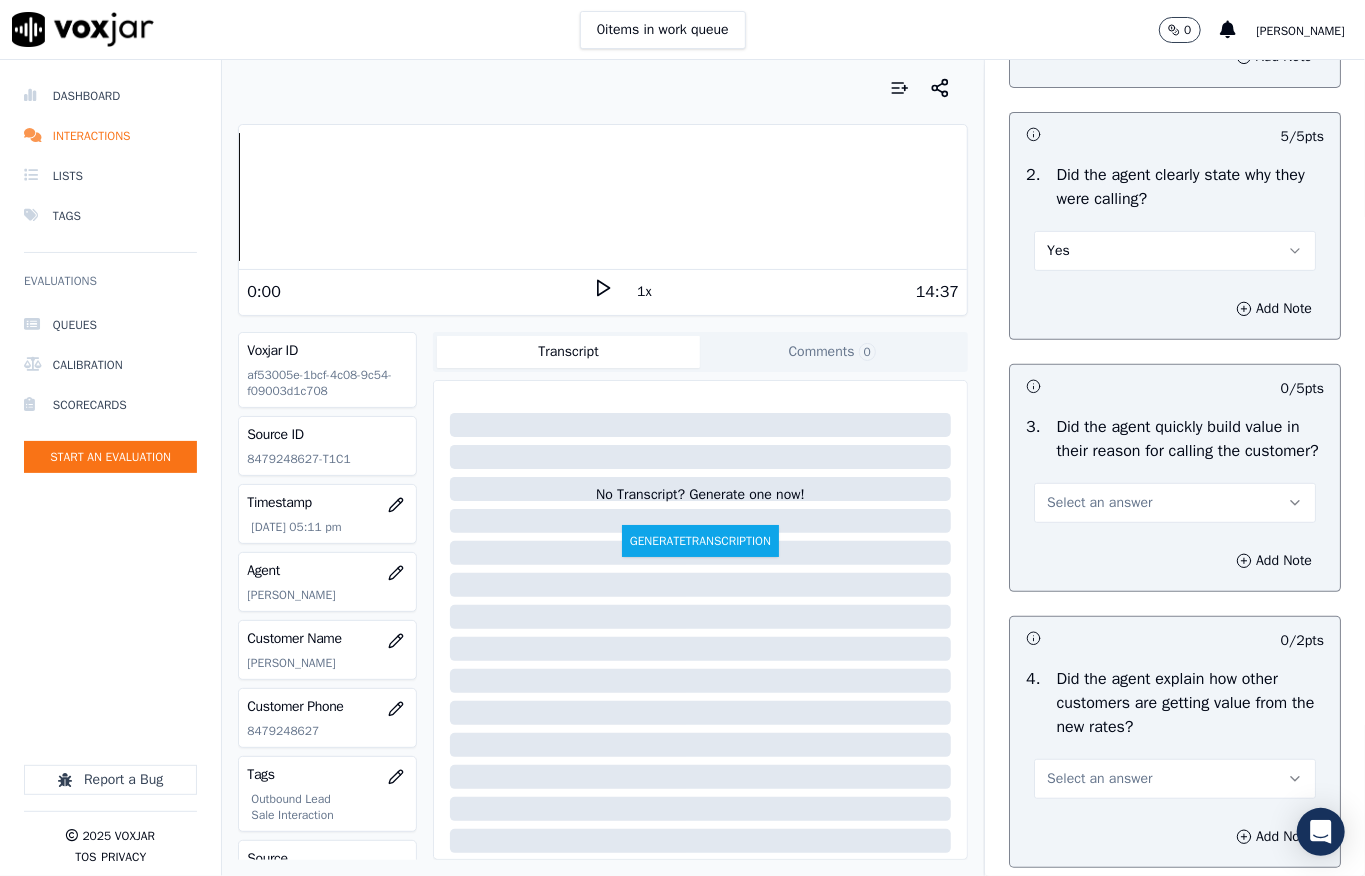 scroll, scrollTop: 400, scrollLeft: 0, axis: vertical 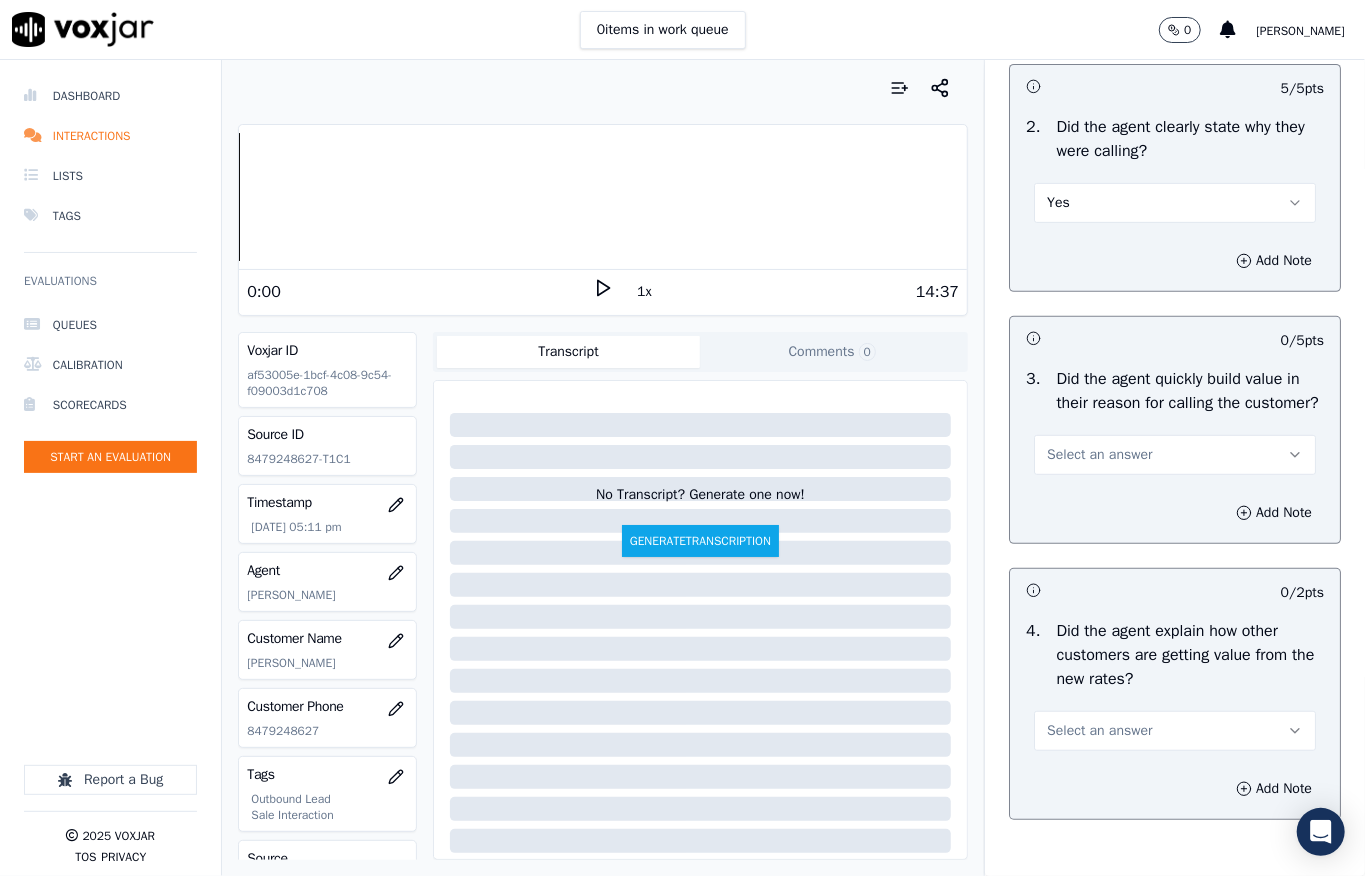 click on "Select an answer" at bounding box center [1099, 455] 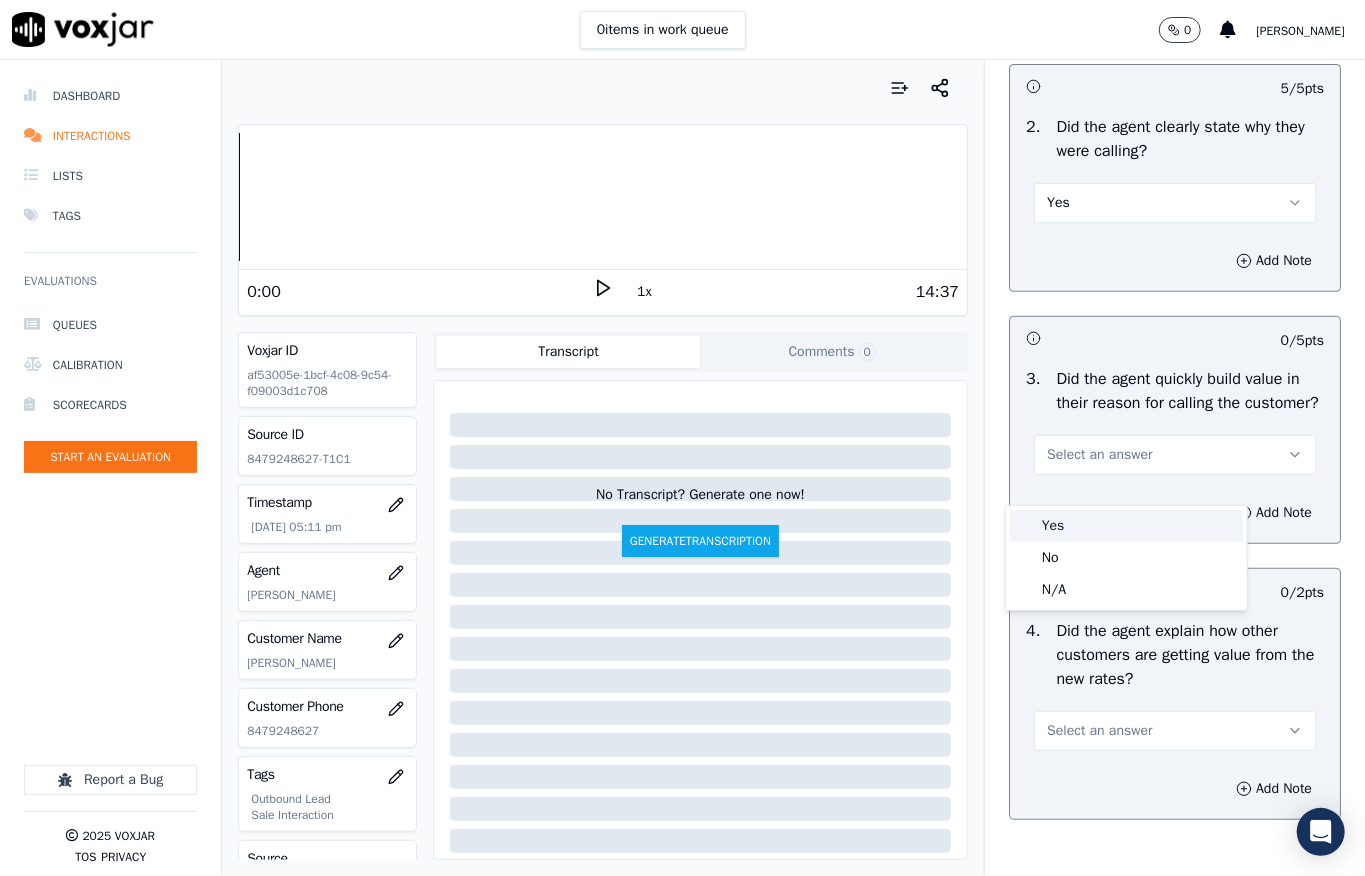 click on "Yes" at bounding box center [1126, 526] 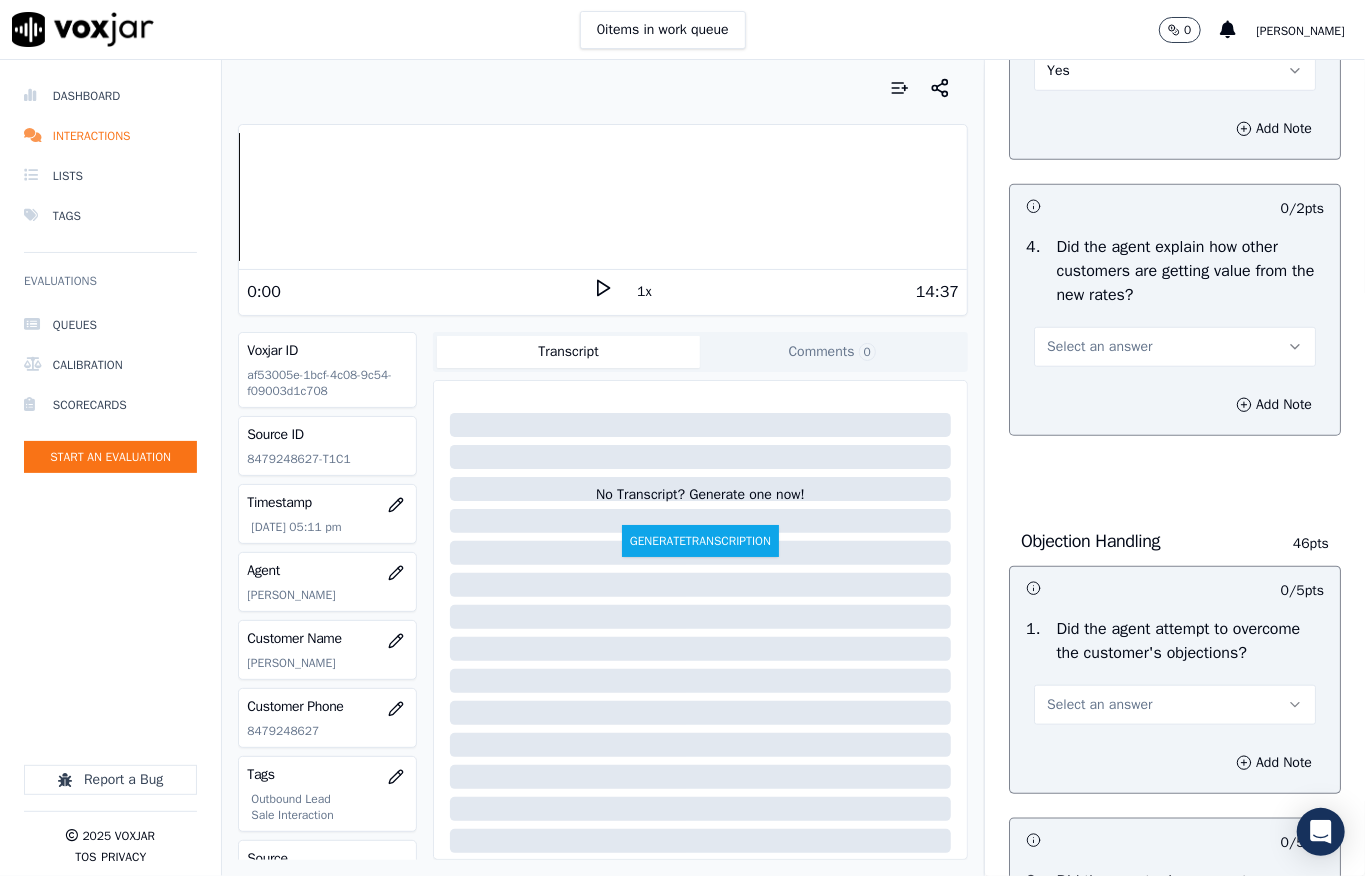 scroll, scrollTop: 800, scrollLeft: 0, axis: vertical 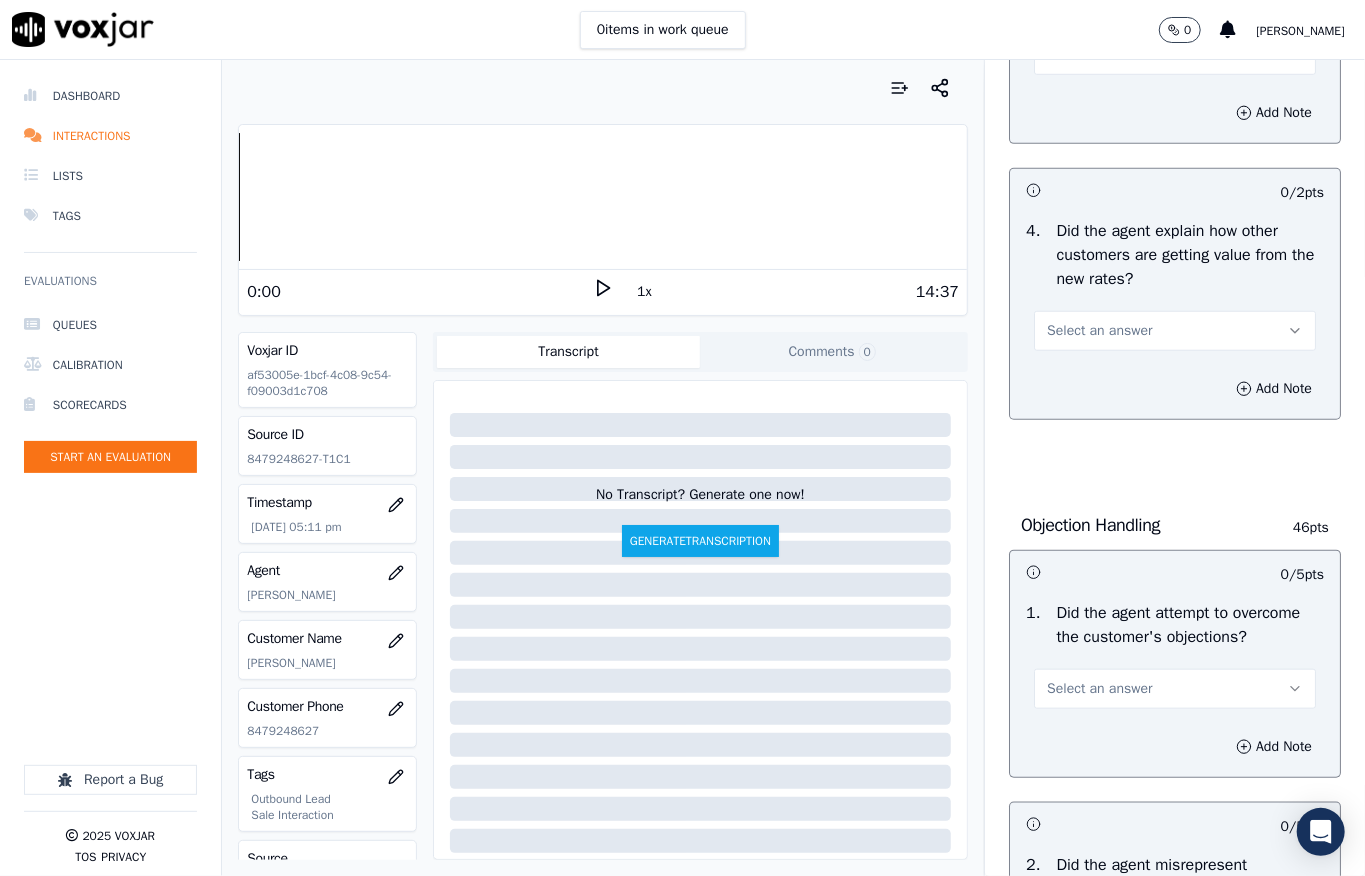 drag, startPoint x: 1082, startPoint y: 341, endPoint x: 1069, endPoint y: 372, distance: 33.61547 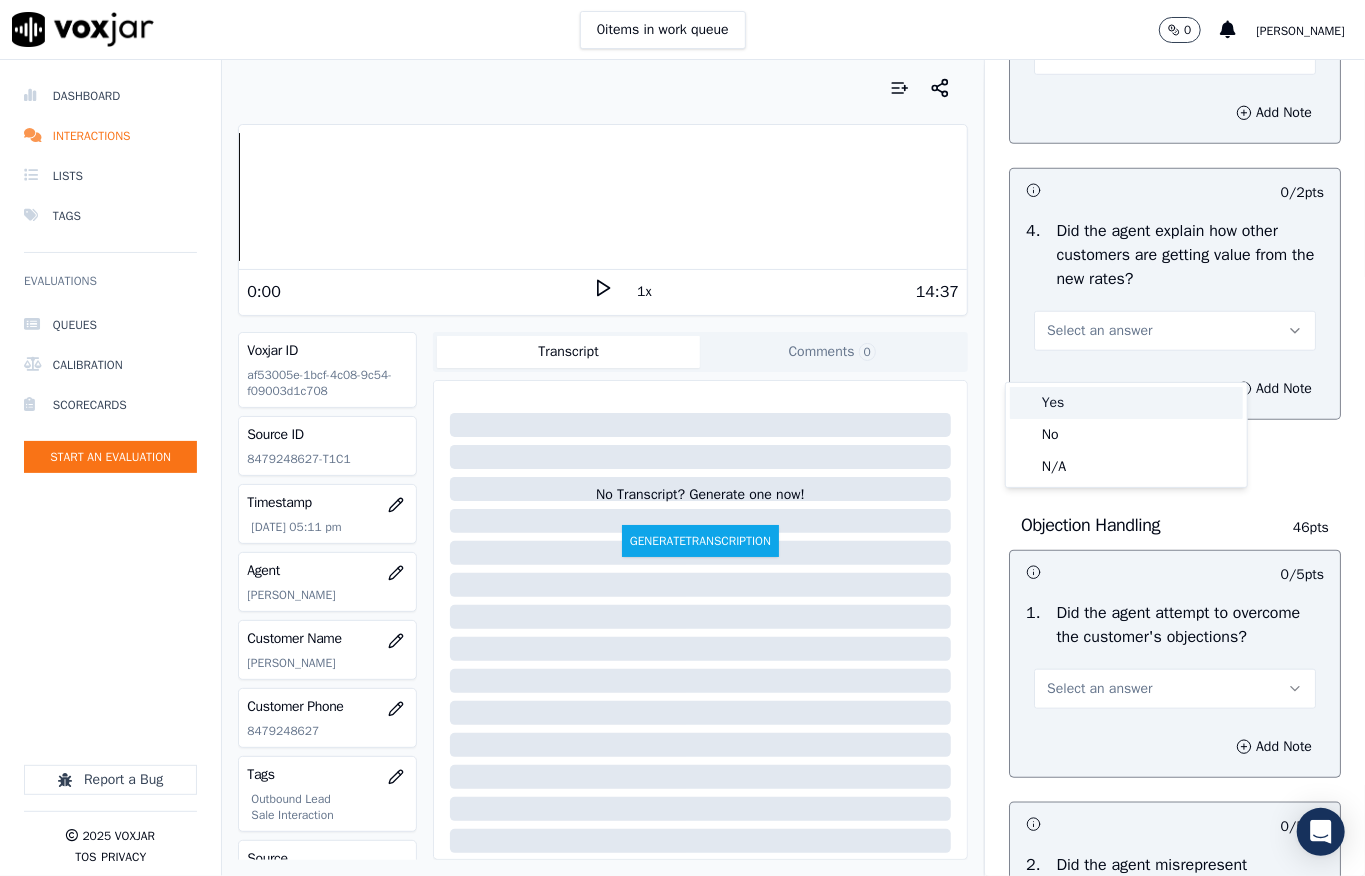 click on "Yes" at bounding box center [1126, 403] 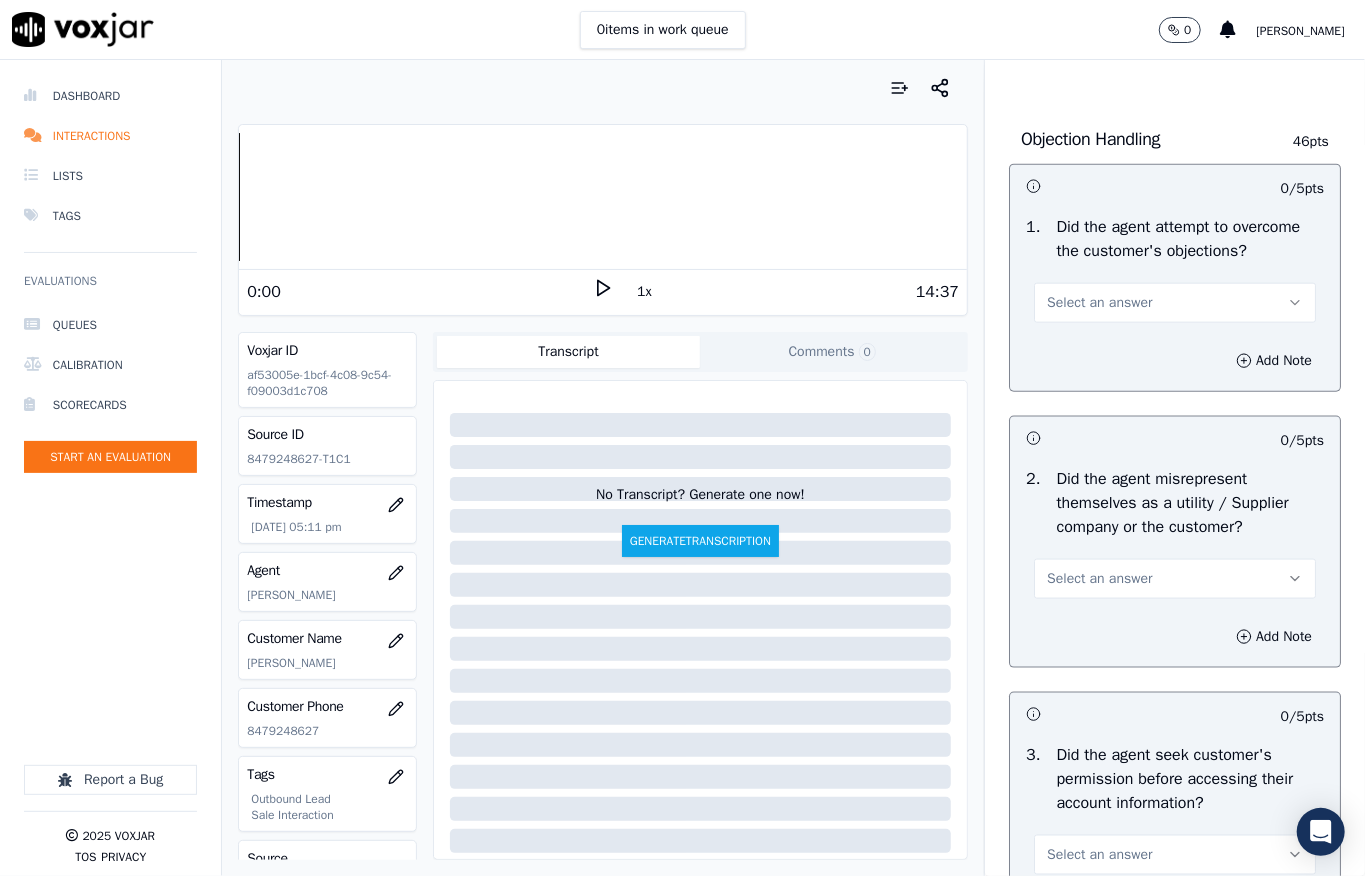 scroll, scrollTop: 1200, scrollLeft: 0, axis: vertical 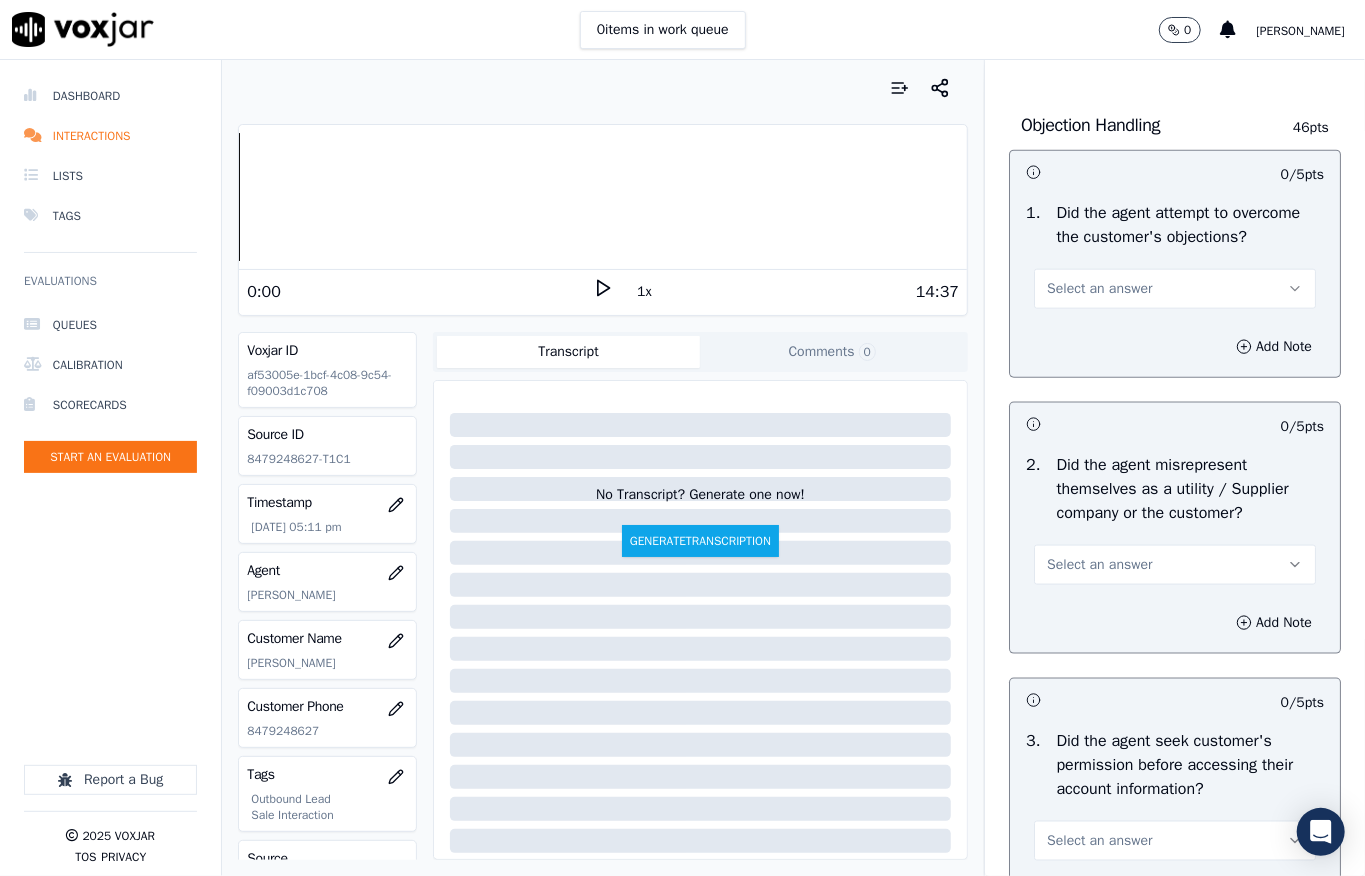 click on "Select an answer" at bounding box center (1099, 289) 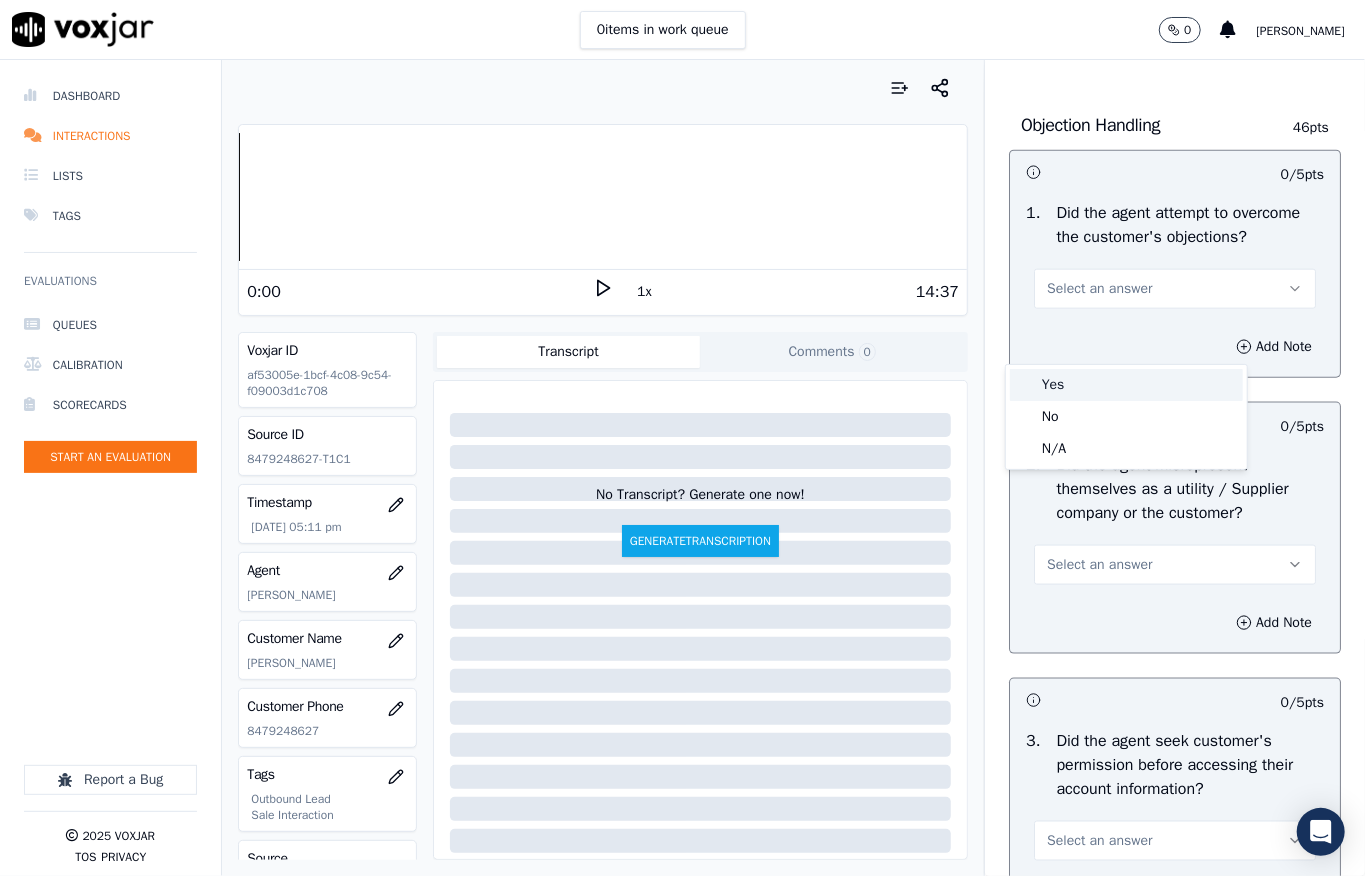 click on "Yes" at bounding box center [1126, 385] 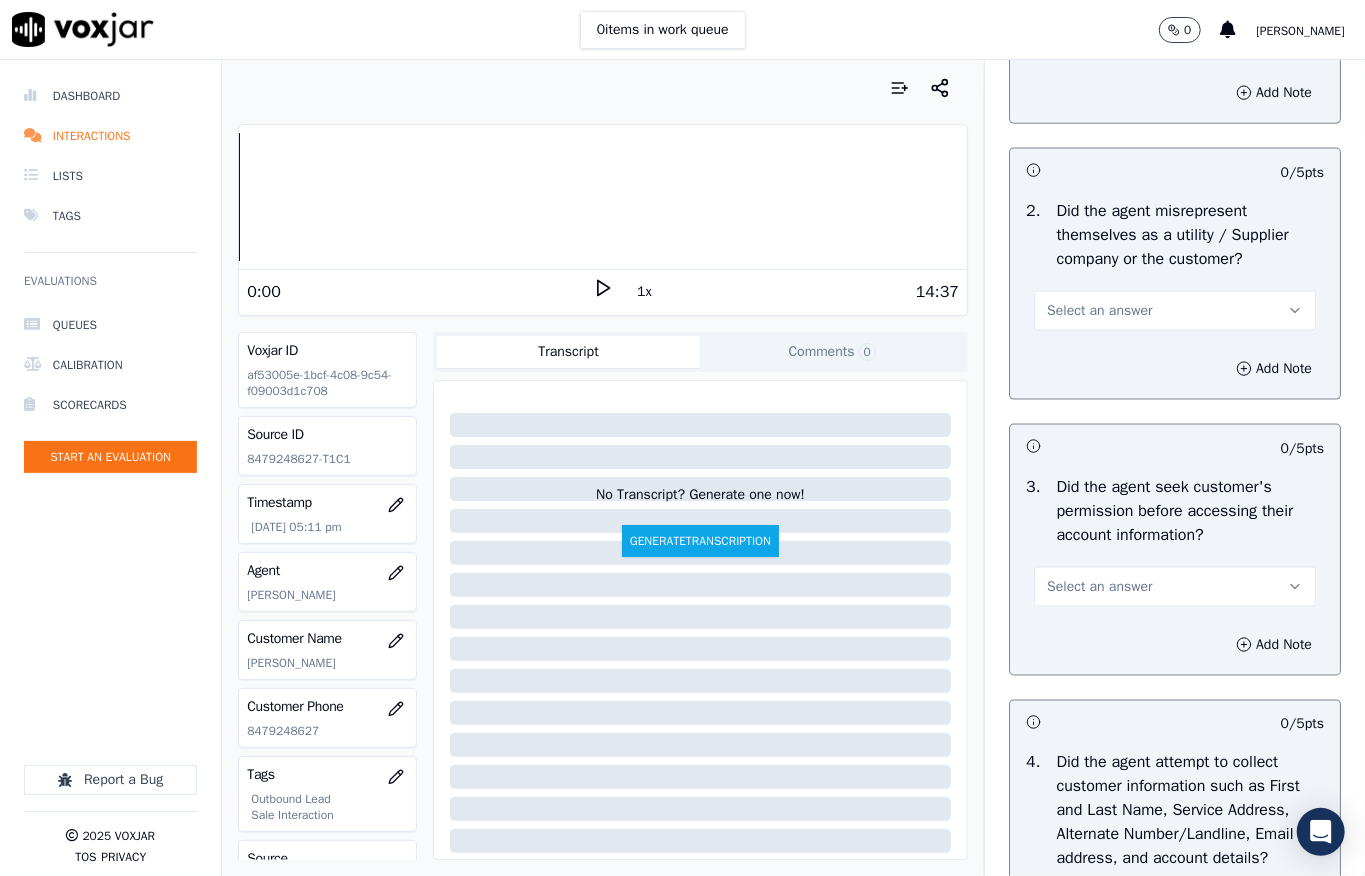 scroll, scrollTop: 1466, scrollLeft: 0, axis: vertical 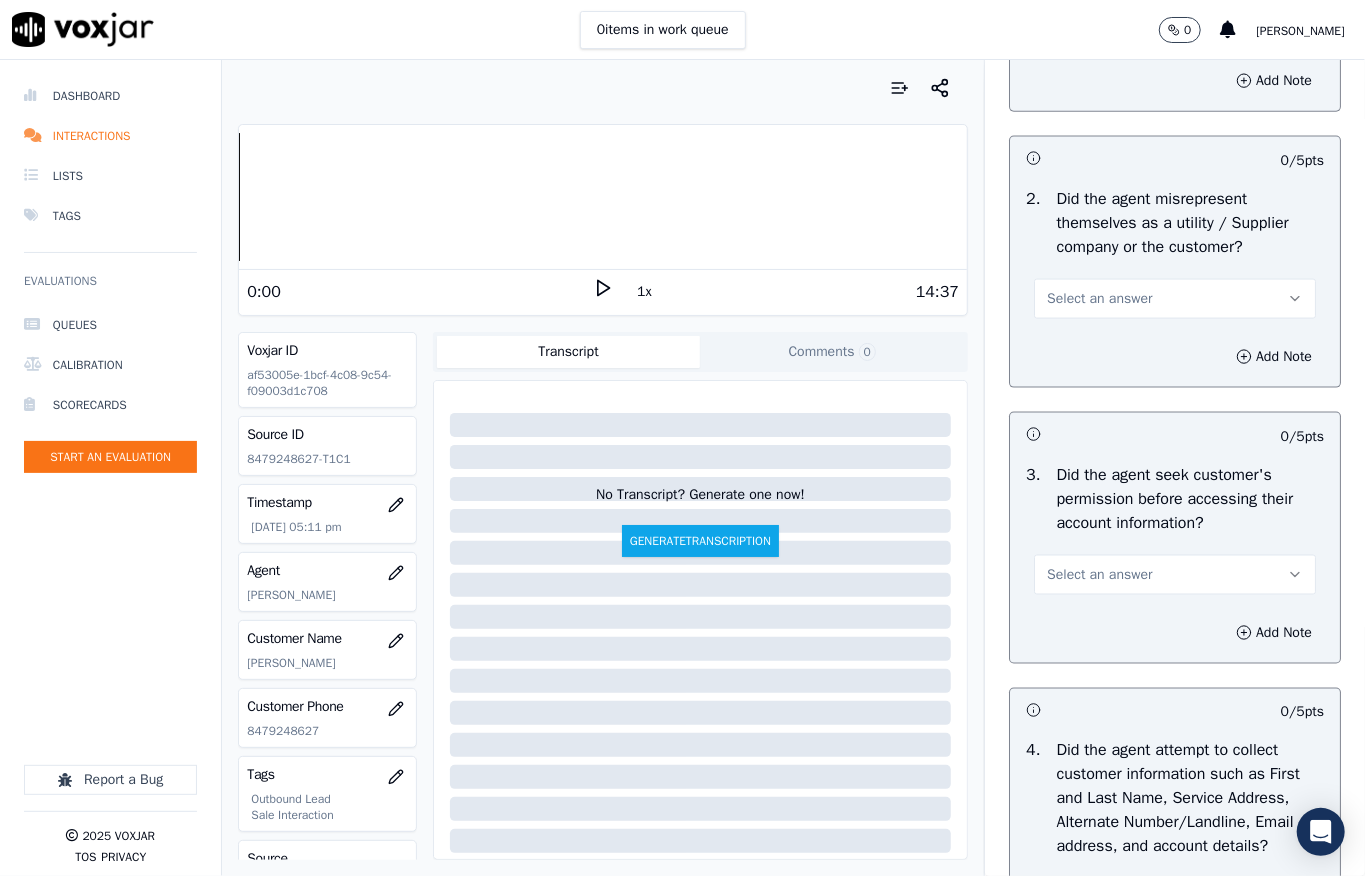 click on "Select an answer" at bounding box center [1175, 299] 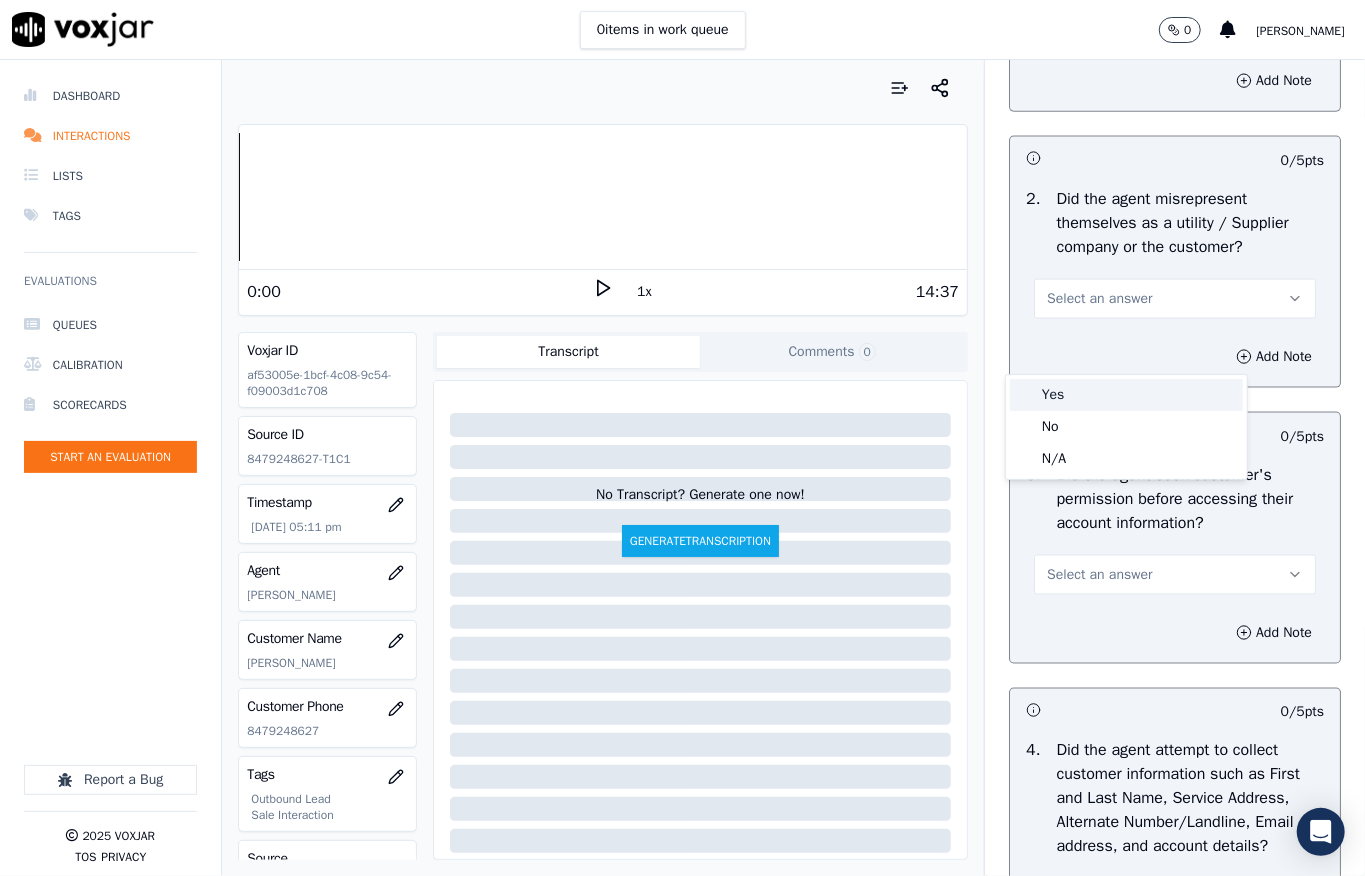 click on "Yes" at bounding box center (1126, 395) 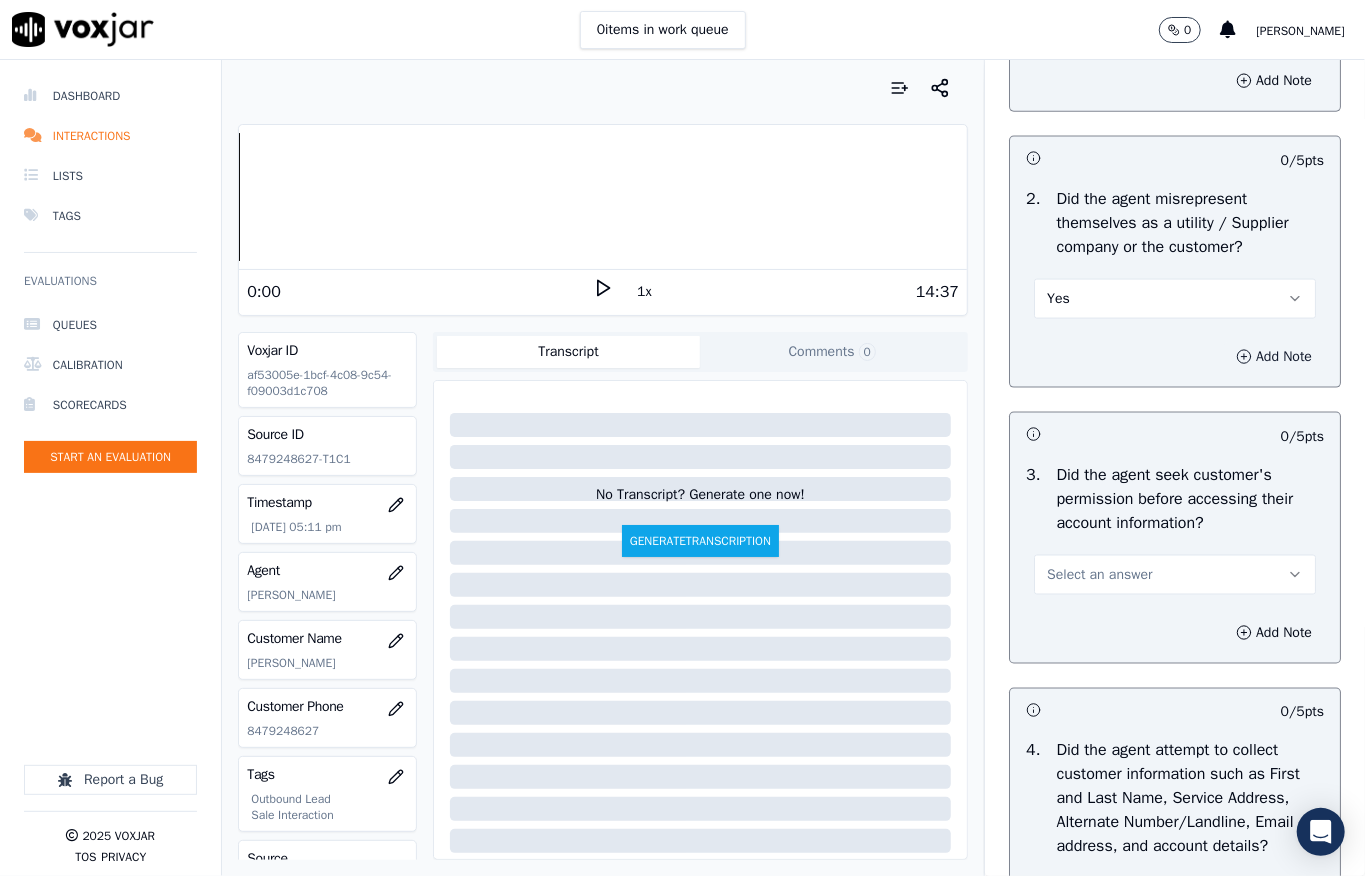 click on "Add Note" at bounding box center [1274, 357] 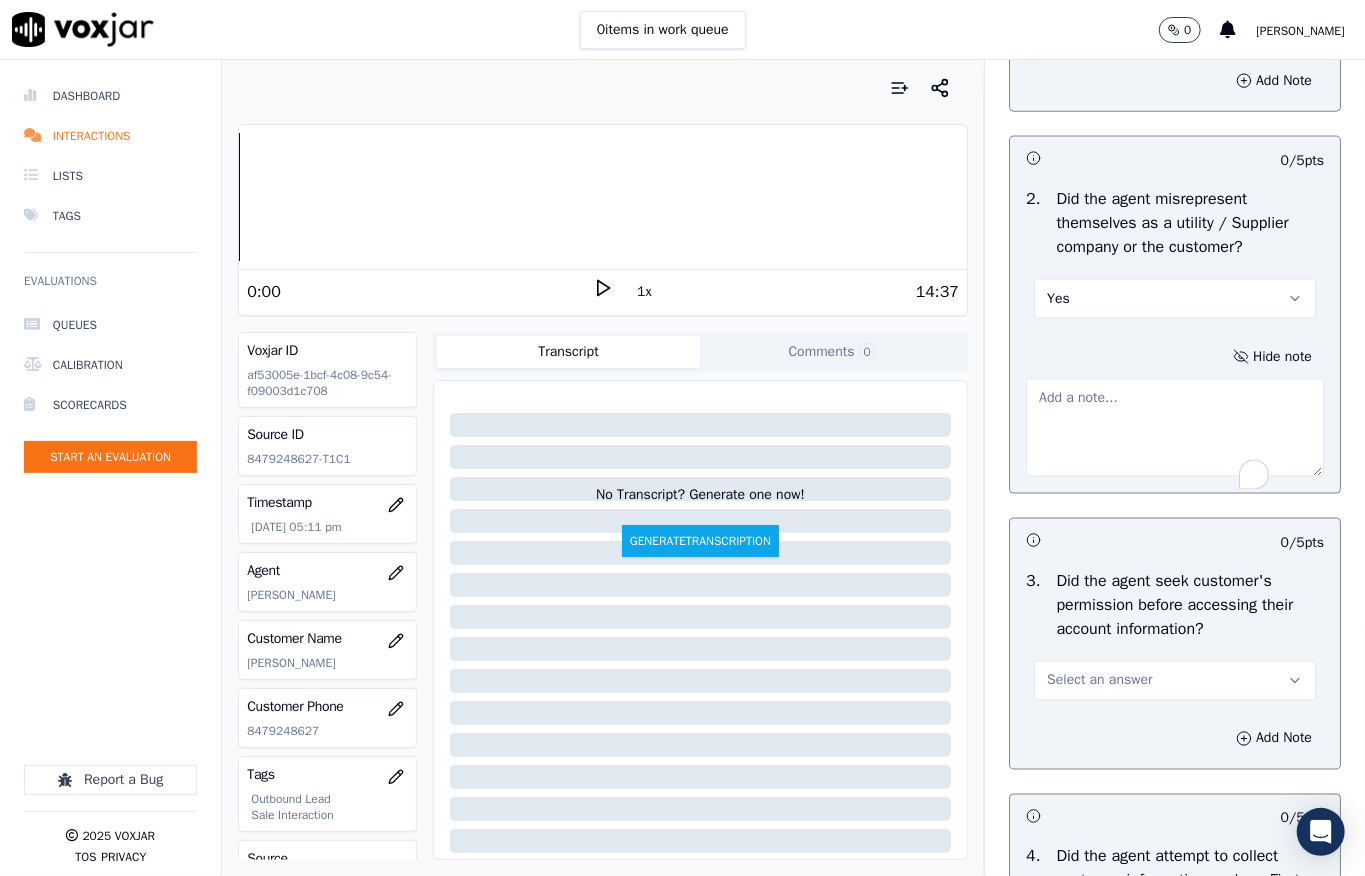click at bounding box center (1175, 428) 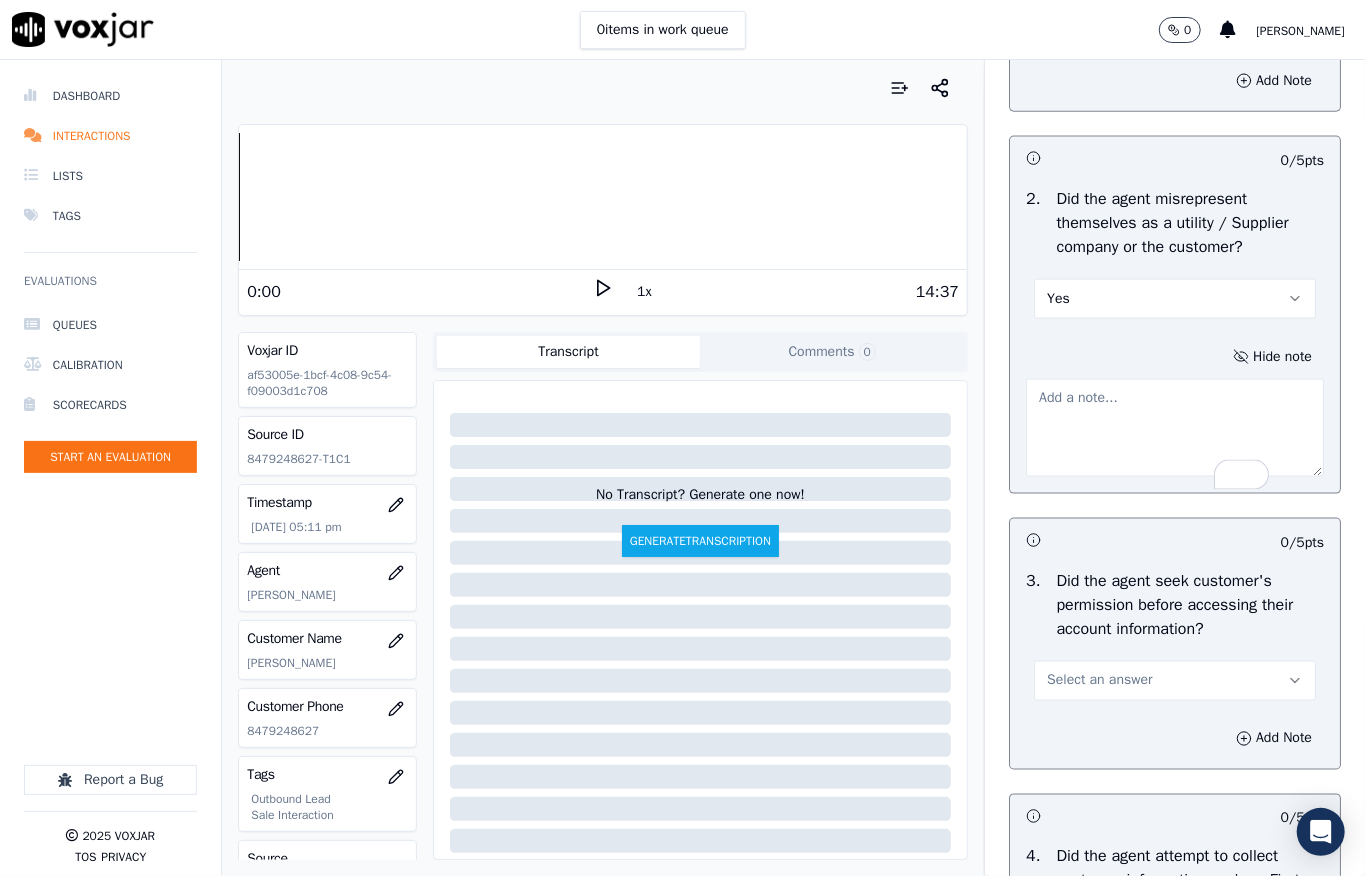 paste on "Call id - 20250703-153859_@Fronter: [PERSON_NAME] informed - (I will just provide you the revised rates and charges)" 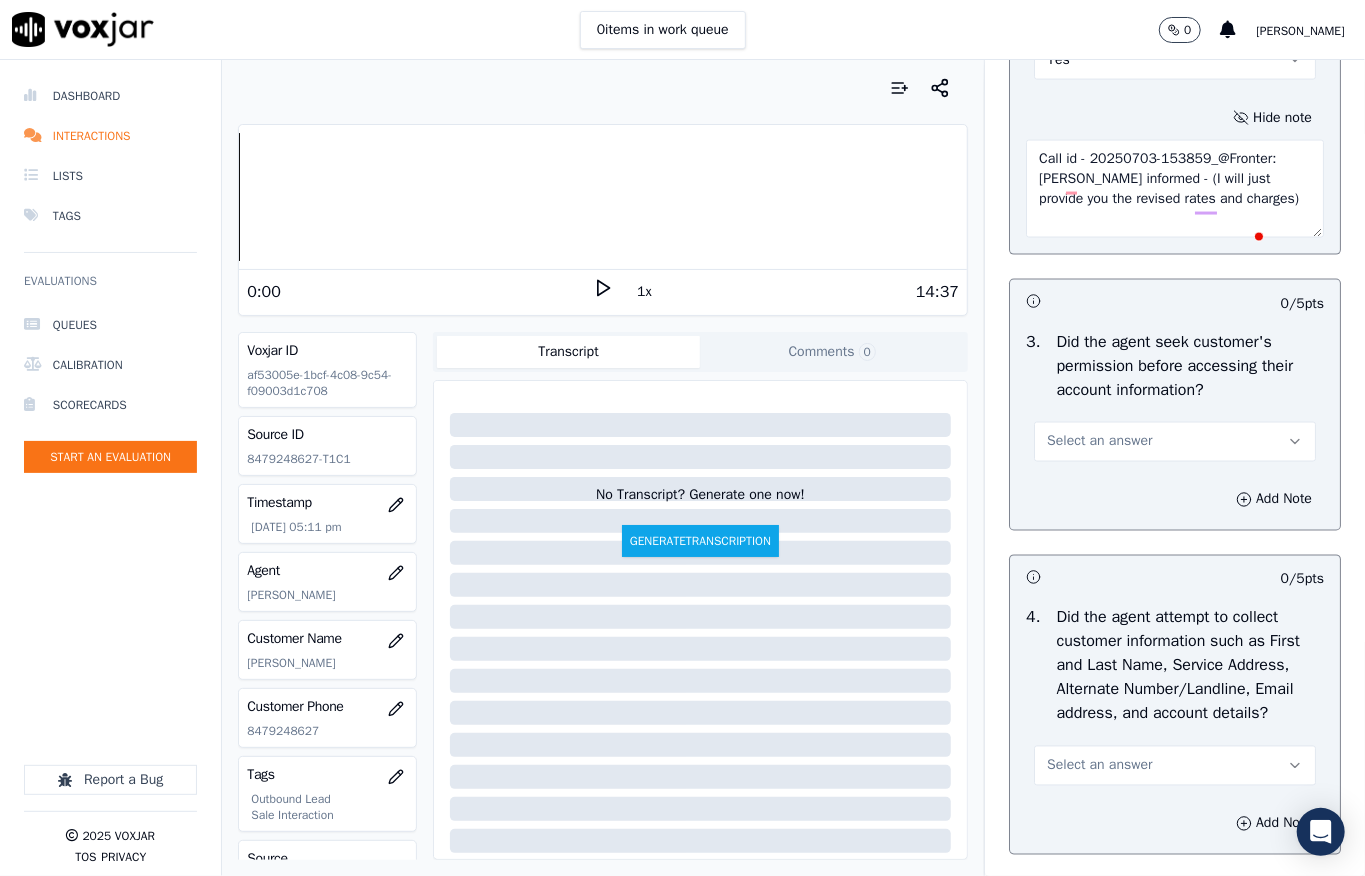 scroll, scrollTop: 1866, scrollLeft: 0, axis: vertical 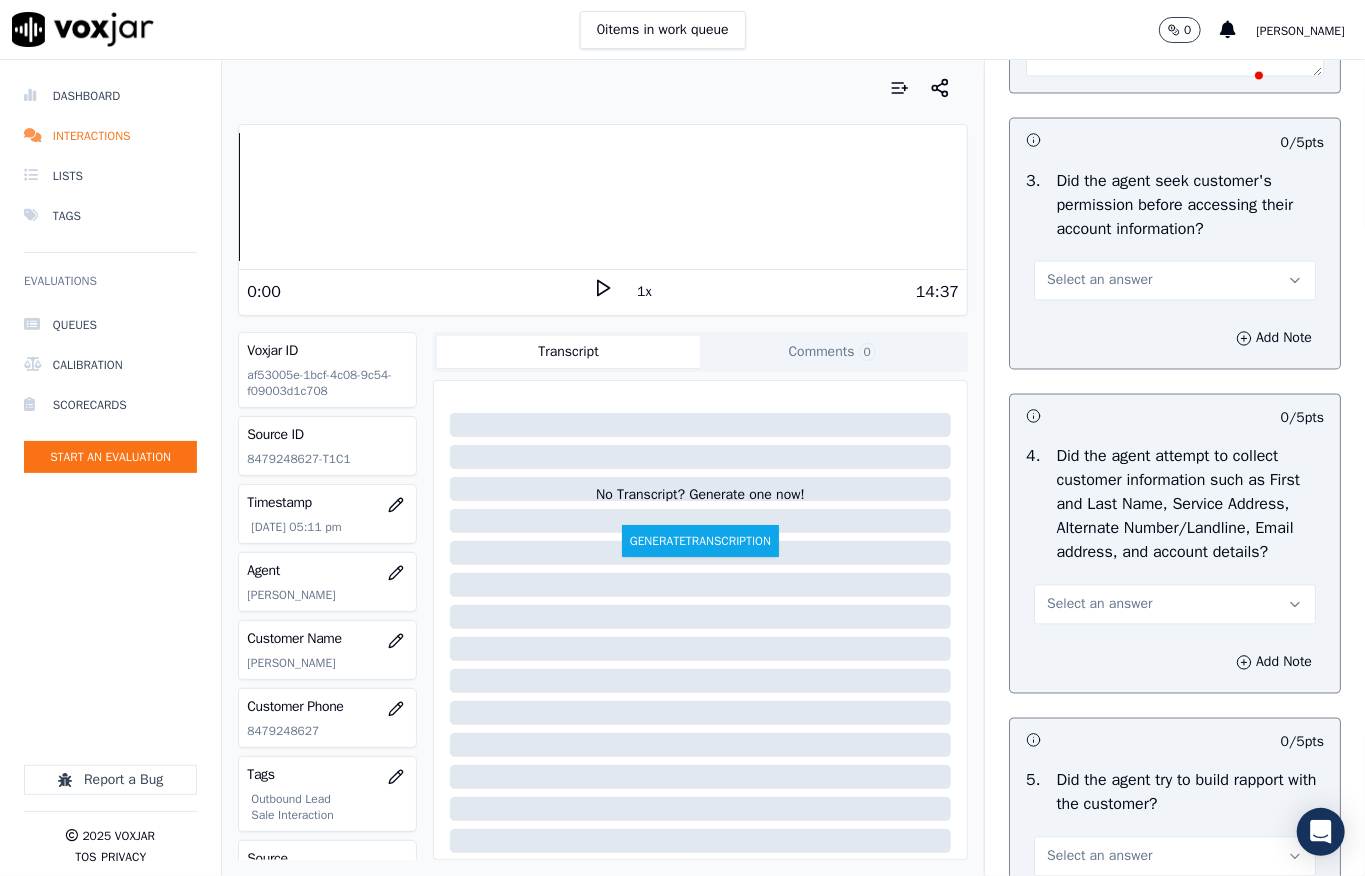type on "Call id - 20250703-153859_@Fronter: [PERSON_NAME] informed - (I will just provide you the revised rates and charges)" 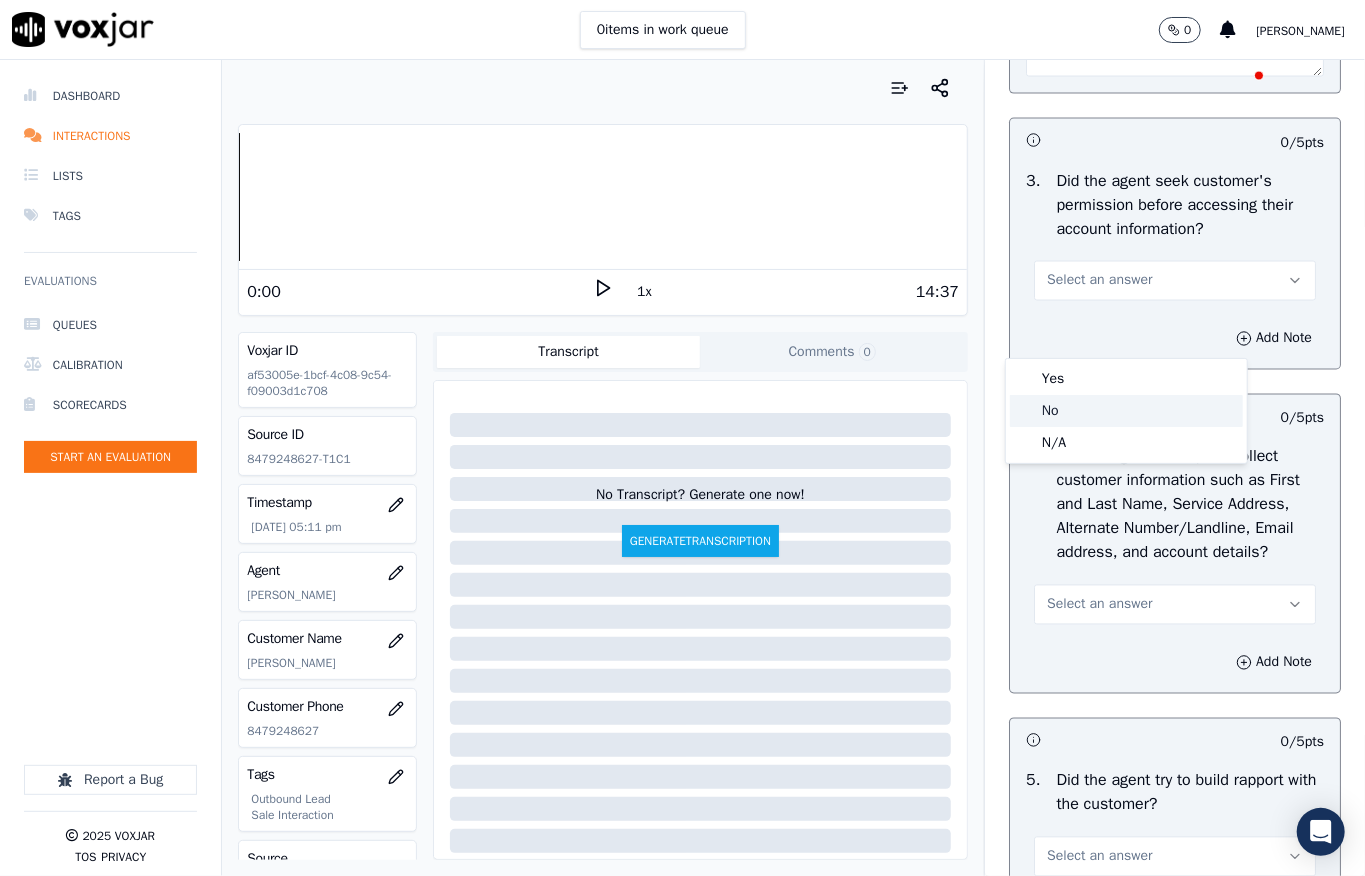 click on "No" 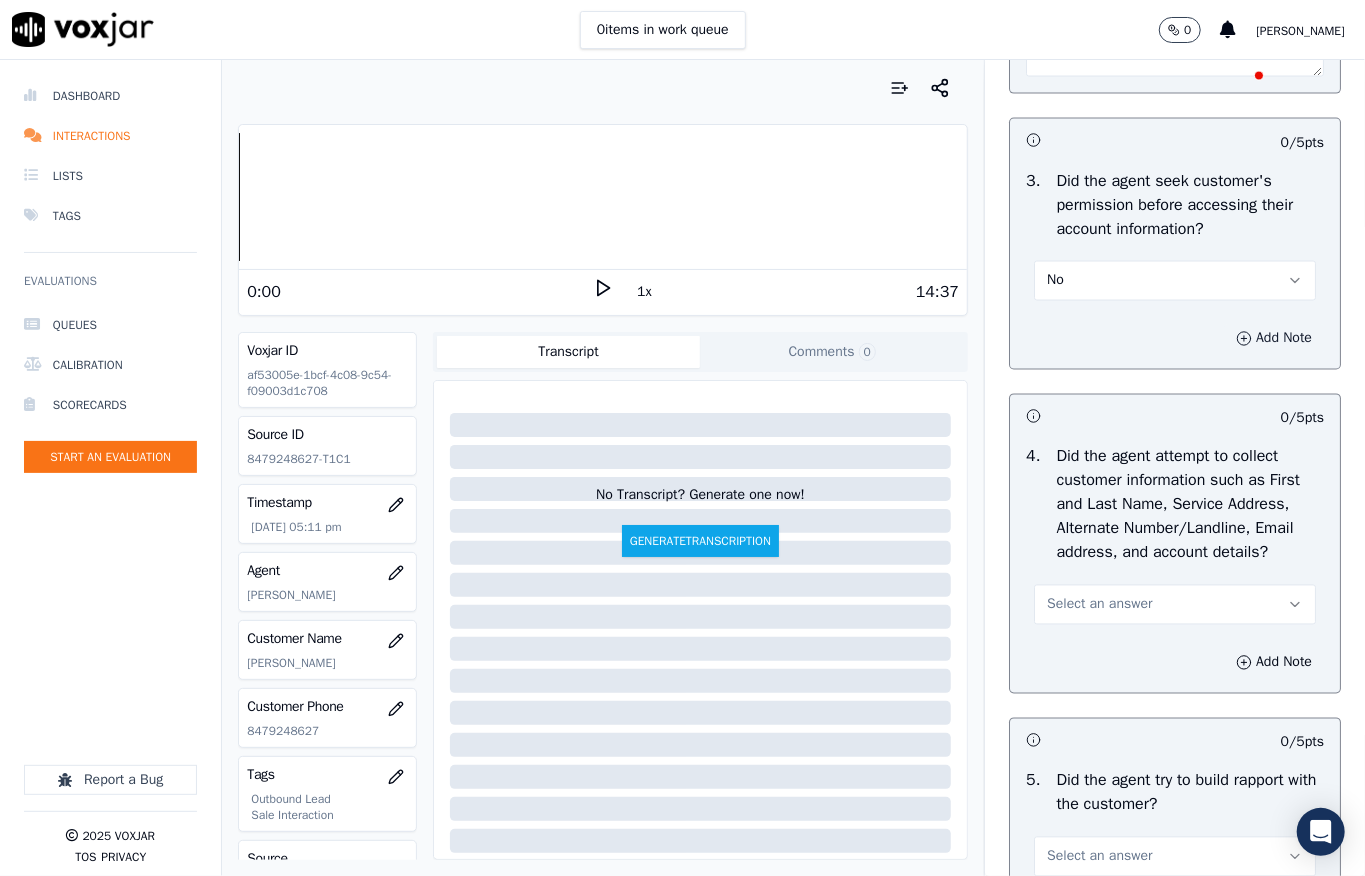 click on "Add Note" at bounding box center [1274, 339] 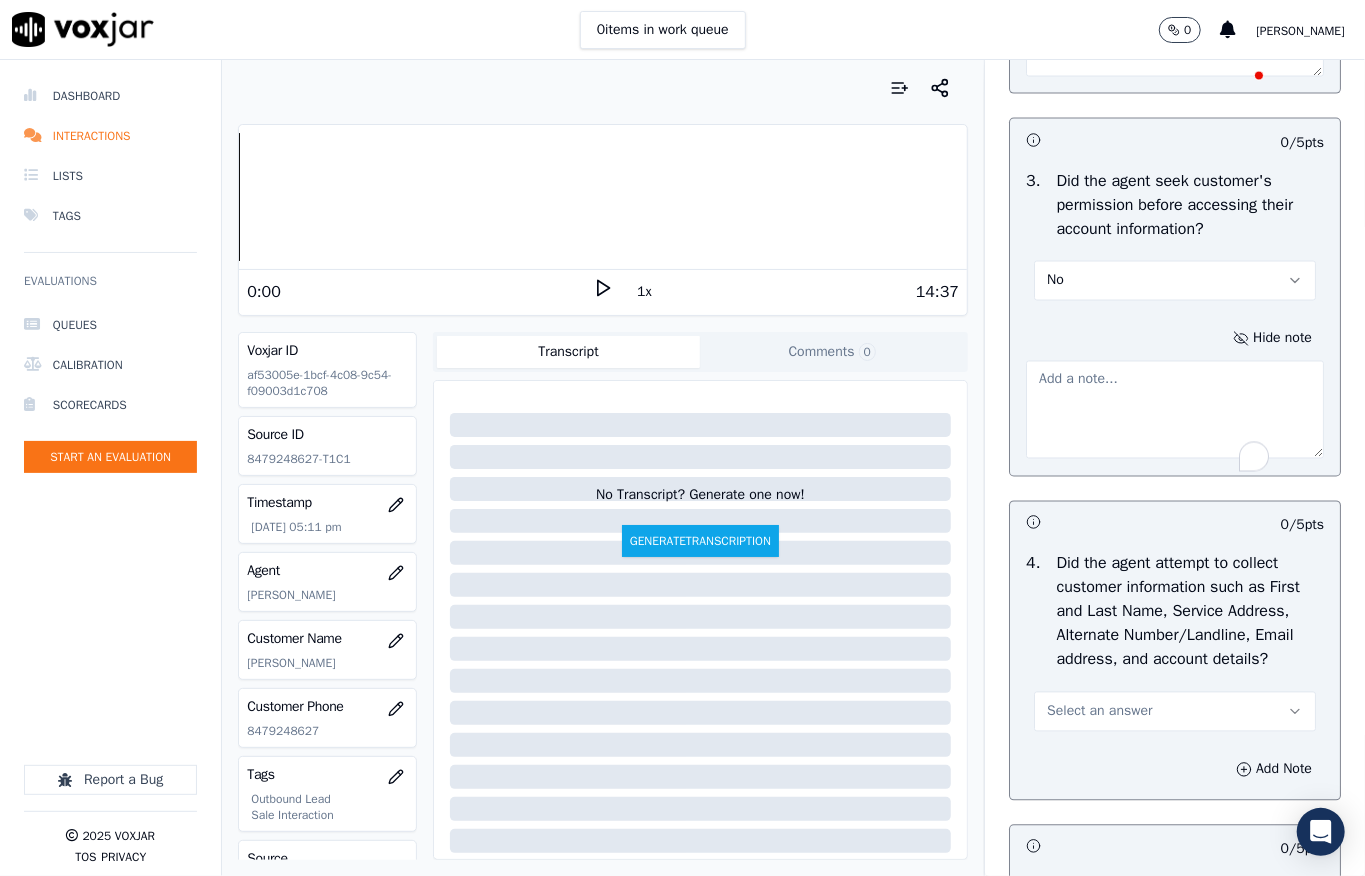click at bounding box center [1175, 410] 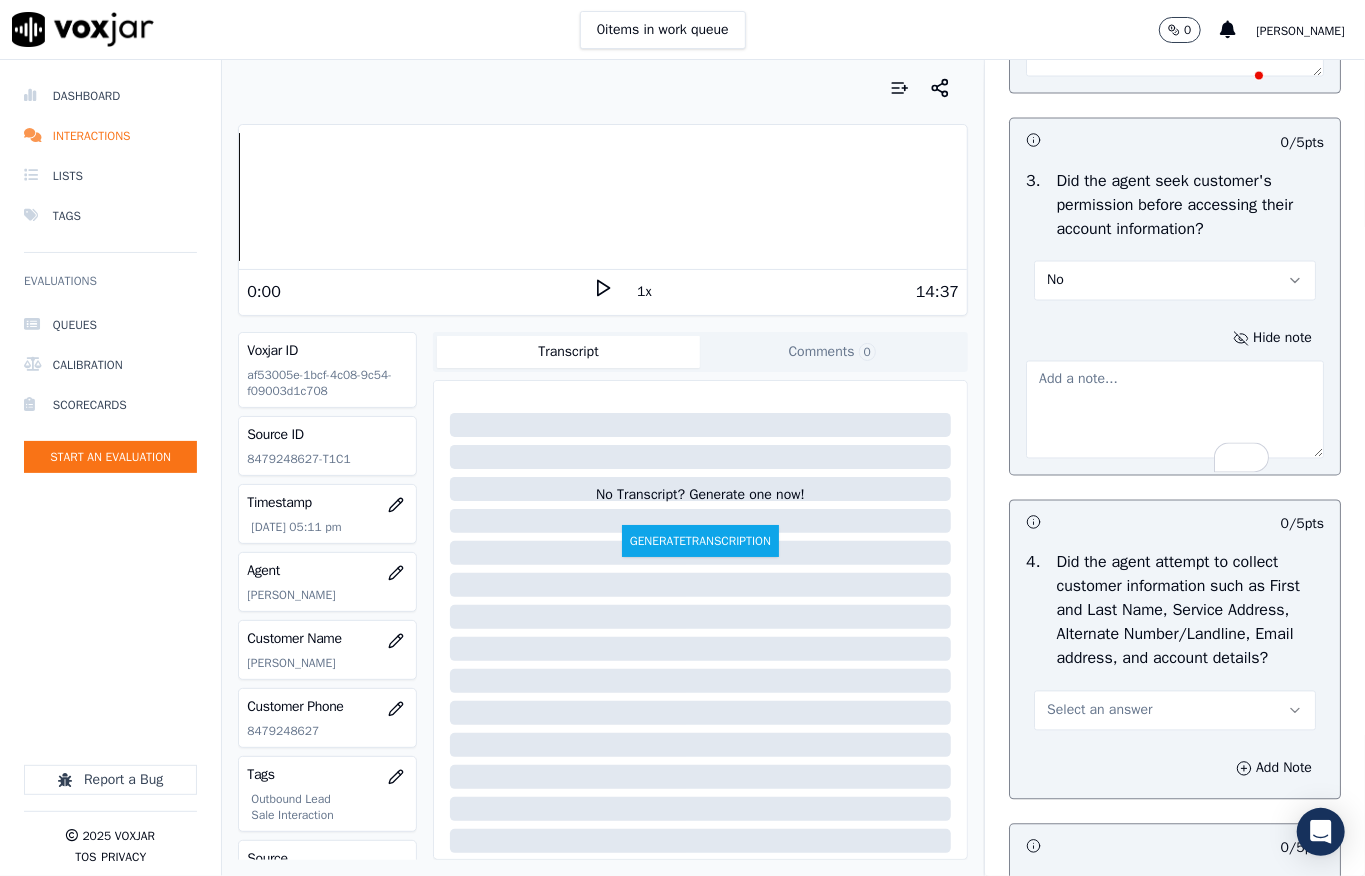 paste on "@4:43 - The agent shared the customer’s account details without first asking for their permission //" 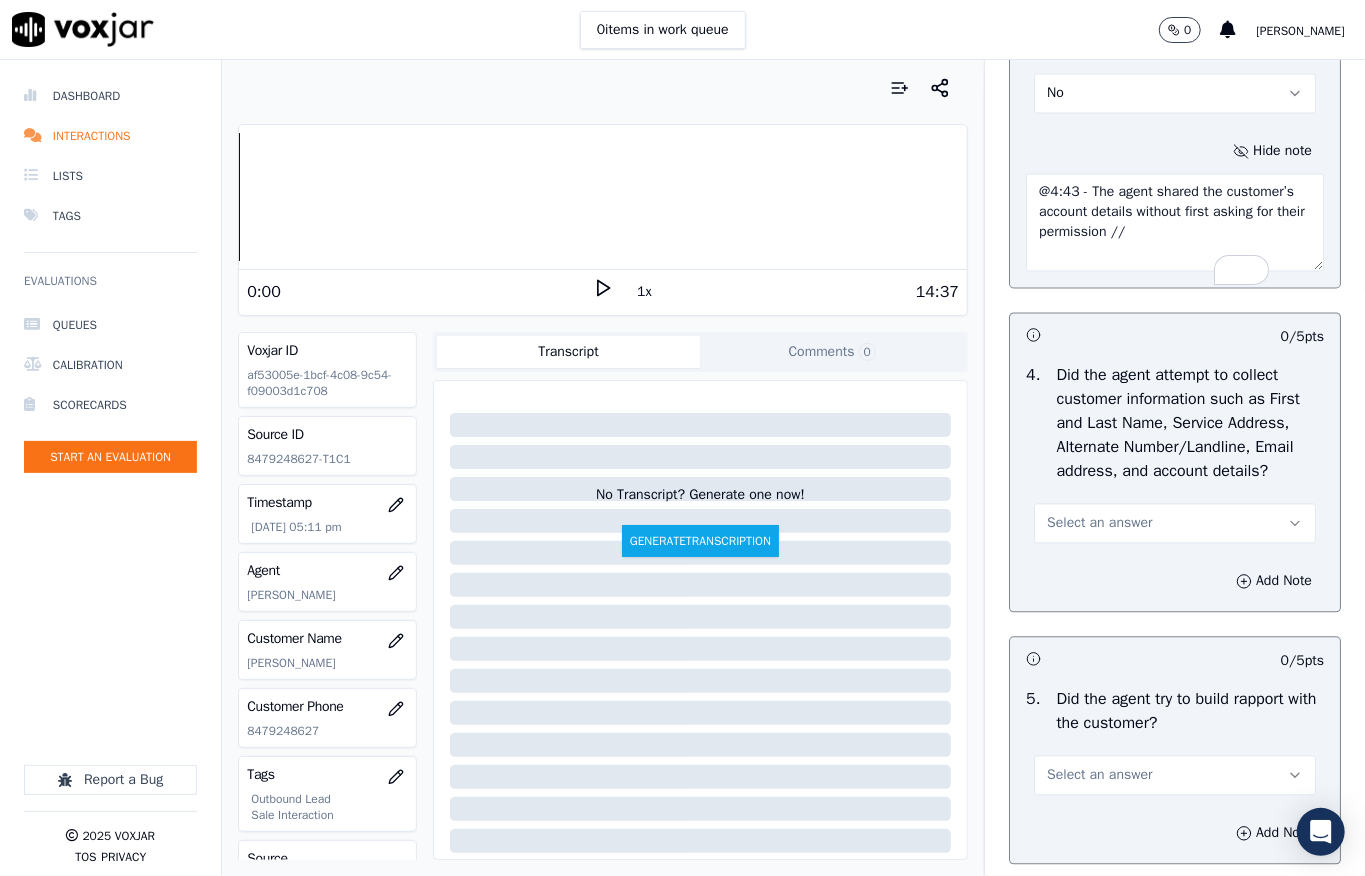 scroll, scrollTop: 2400, scrollLeft: 0, axis: vertical 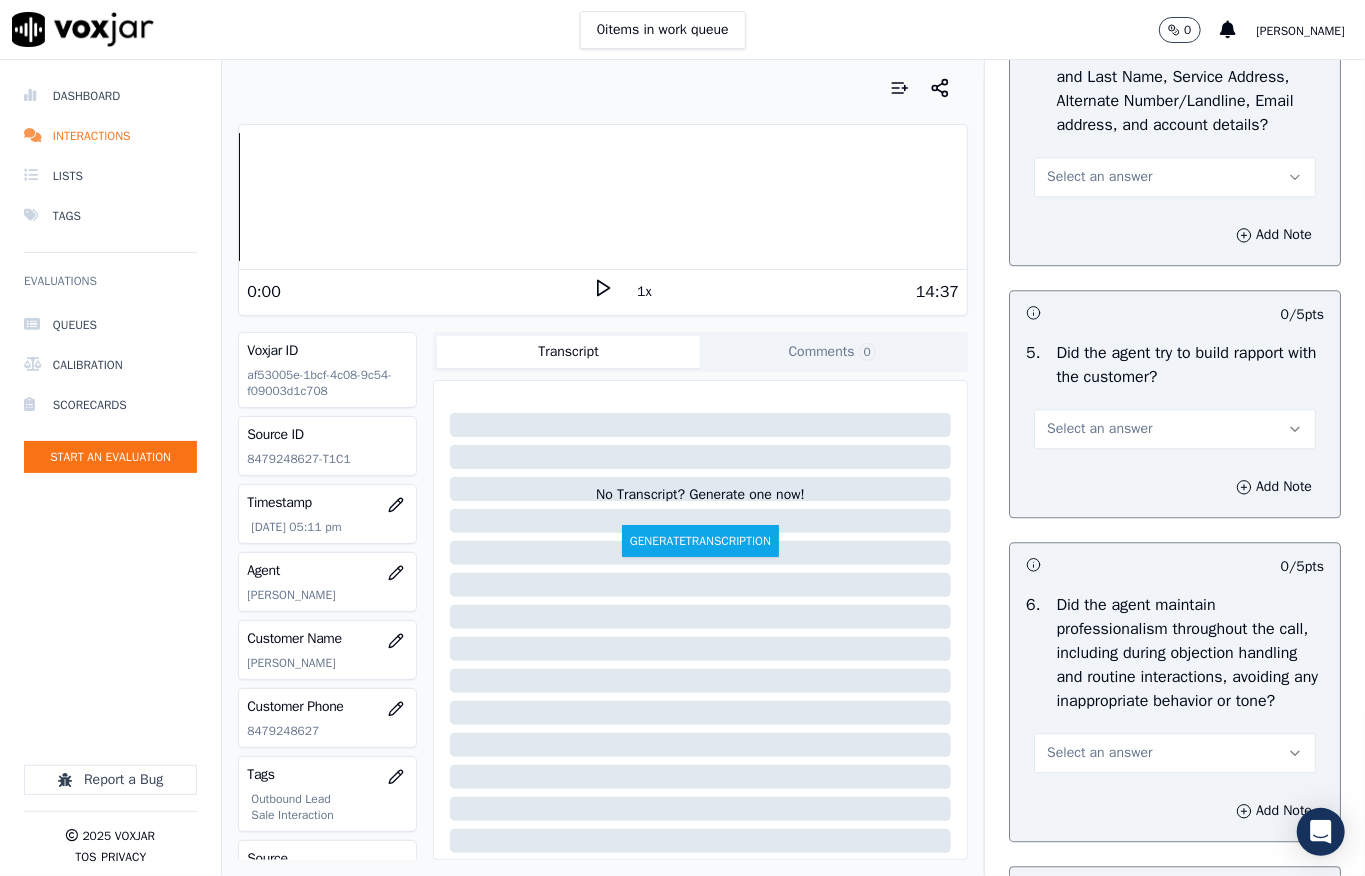 type on "@4:43 - The agent shared the customer’s account details without first asking for their permission //" 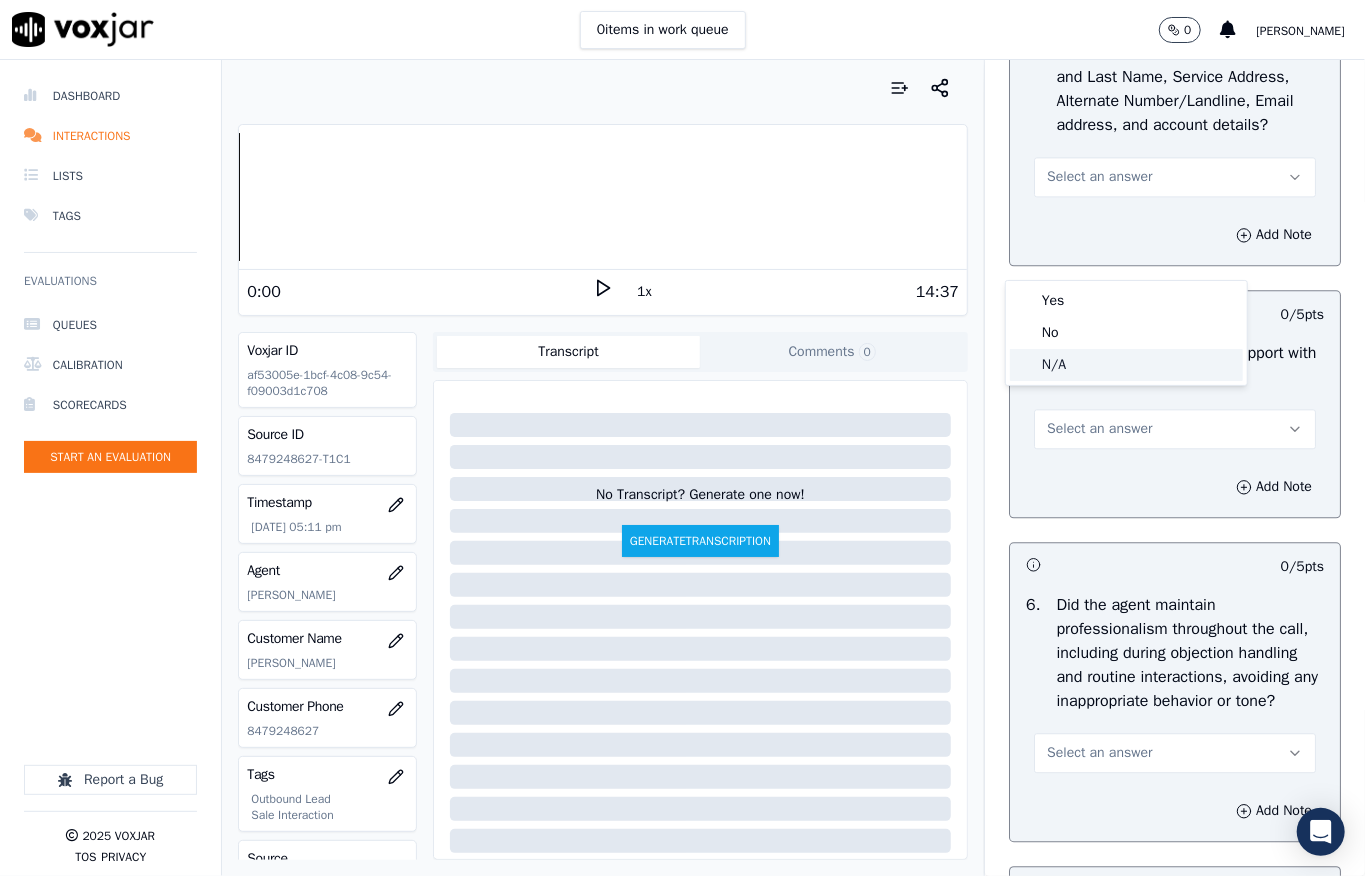 click on "N/A" 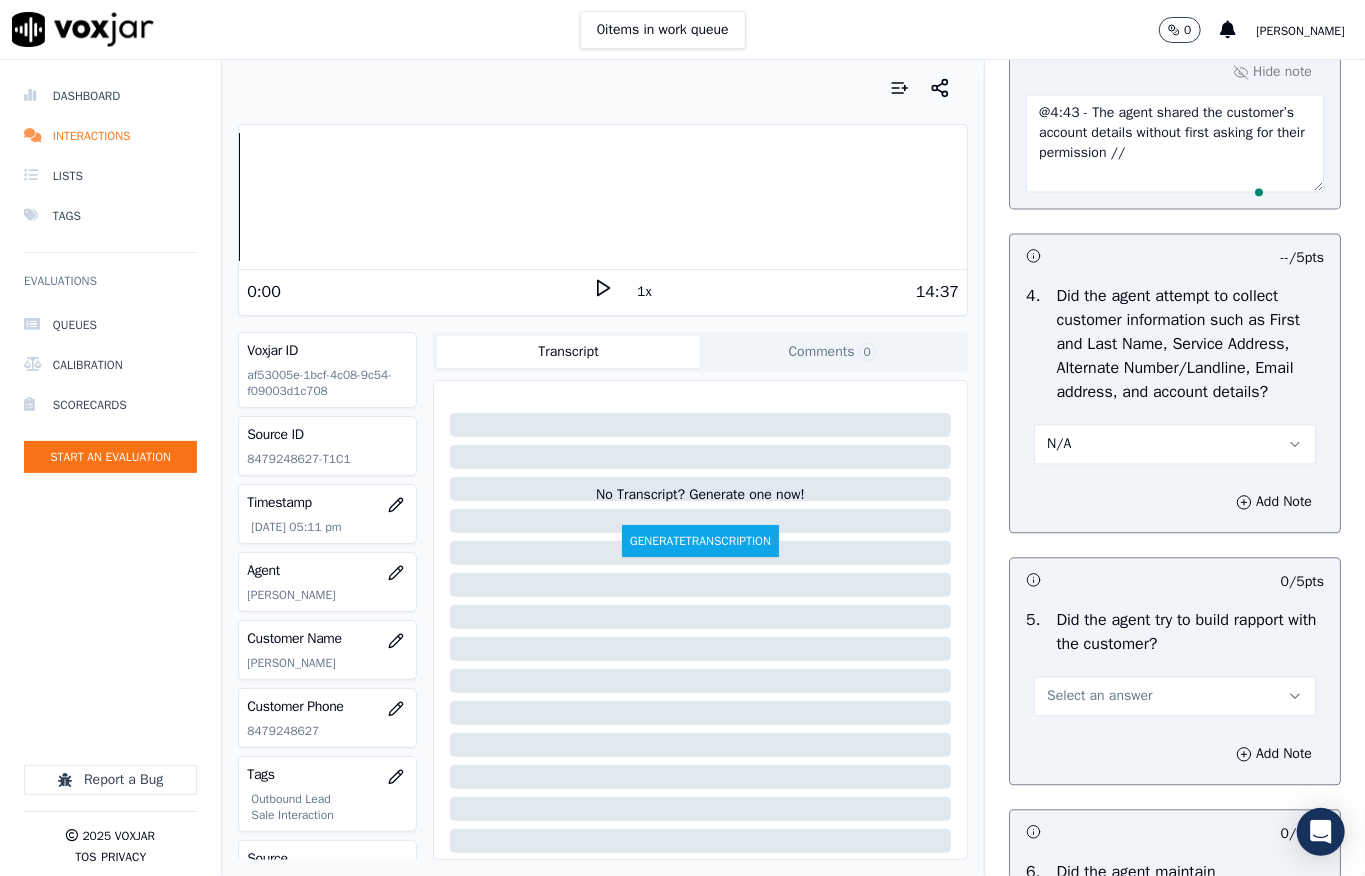 scroll, scrollTop: 2533, scrollLeft: 0, axis: vertical 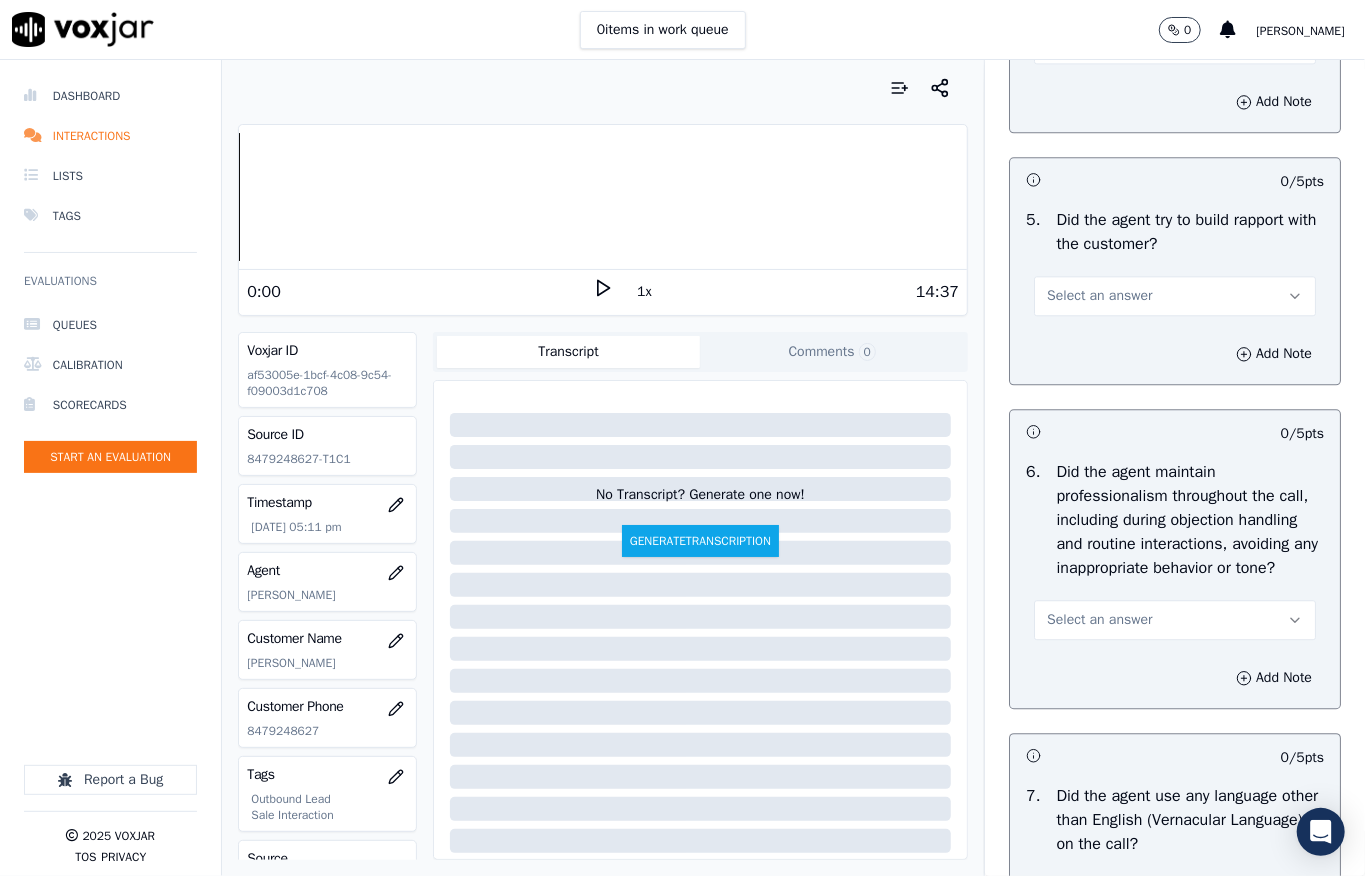 click on "Select an answer" at bounding box center (1099, 296) 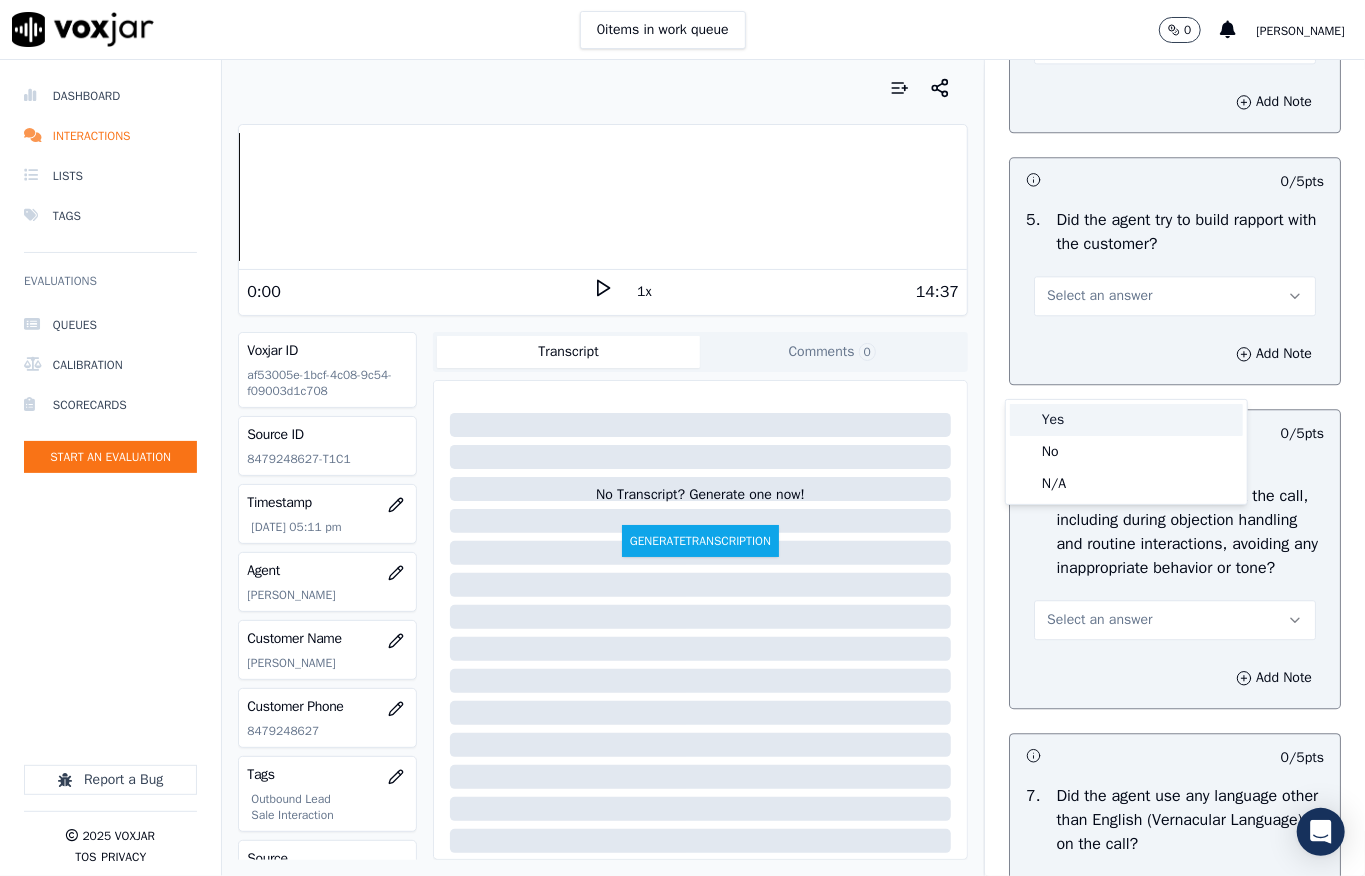 click on "Yes" at bounding box center [1126, 420] 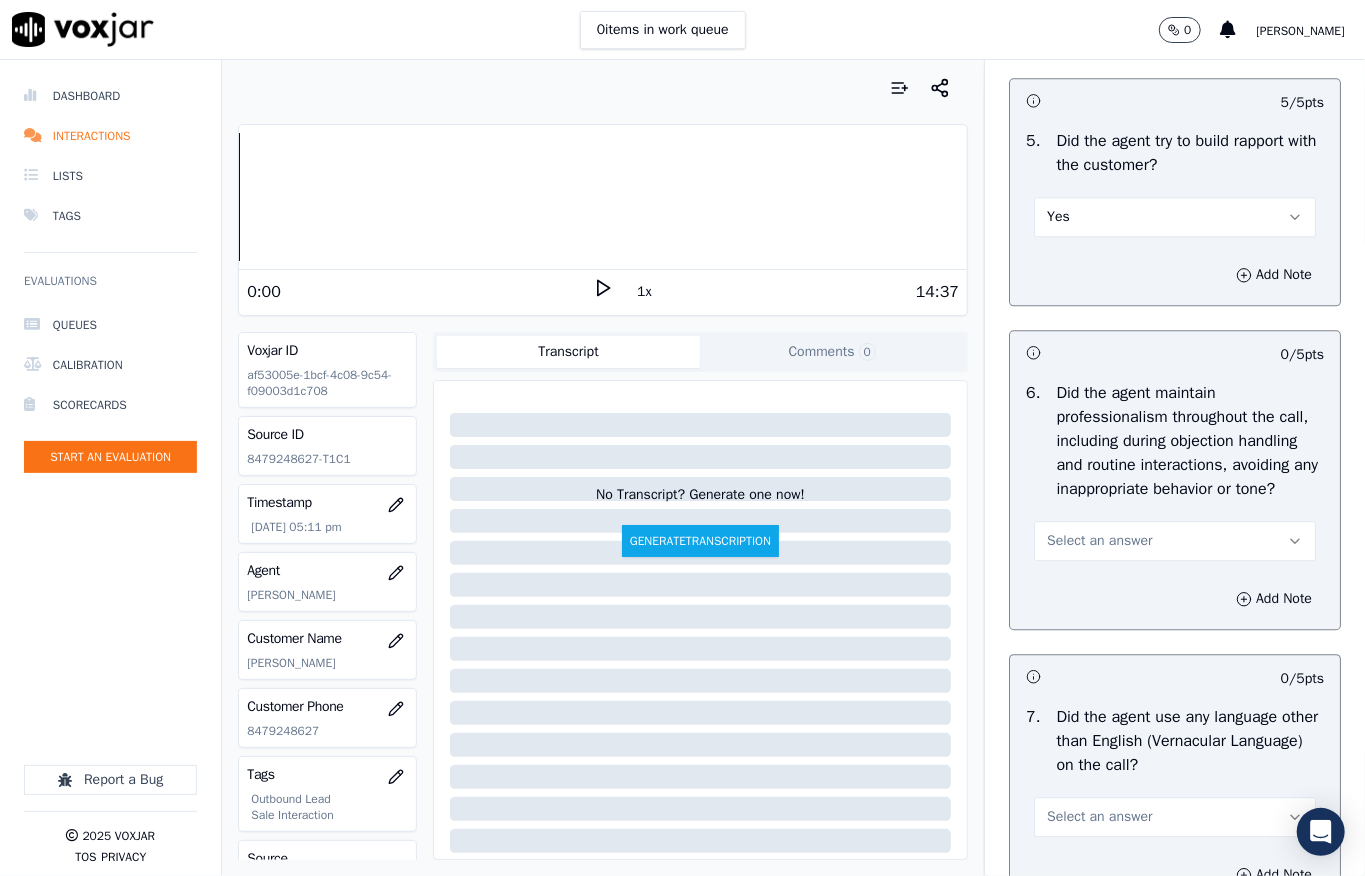 scroll, scrollTop: 2933, scrollLeft: 0, axis: vertical 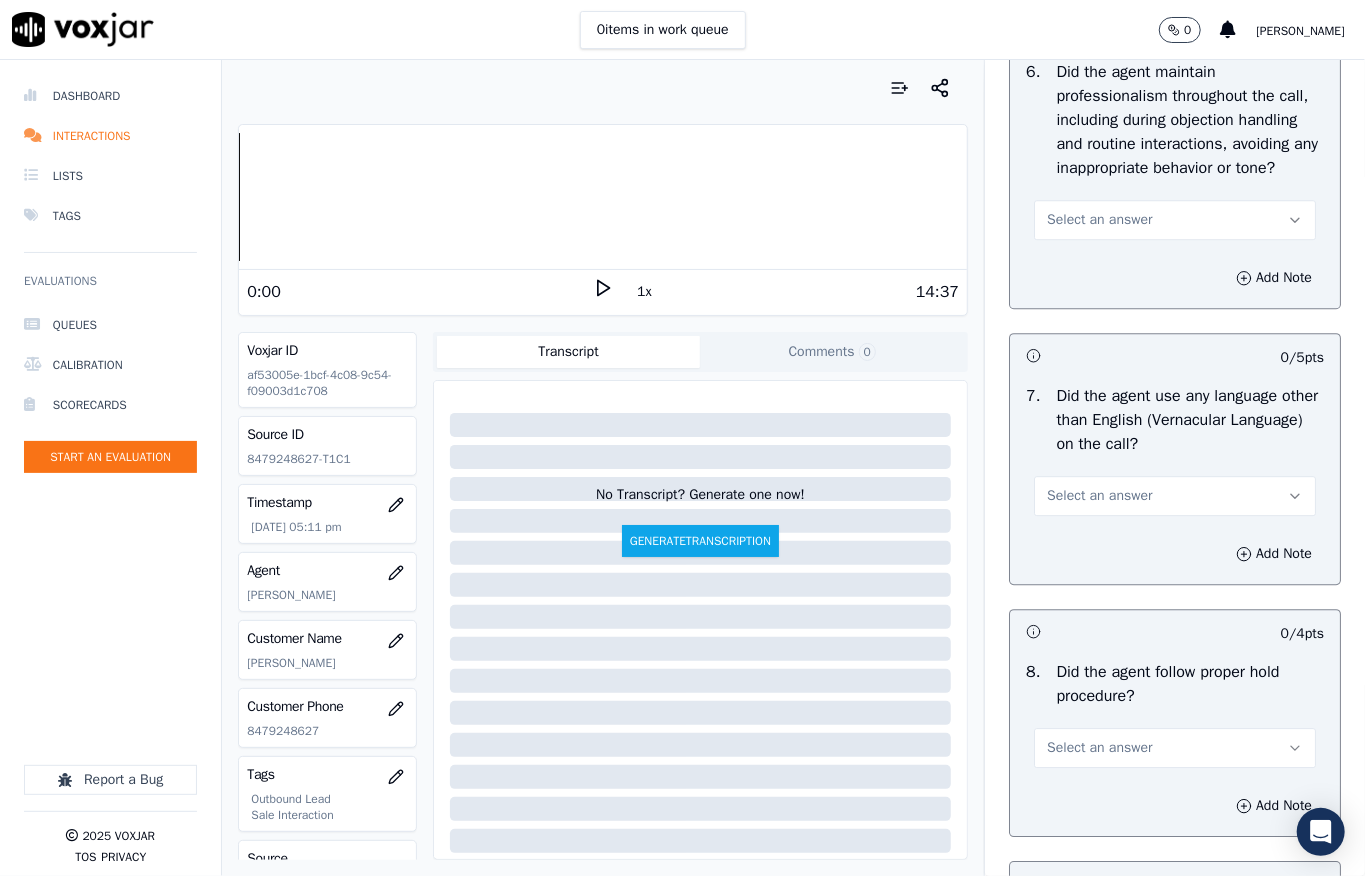 click on "Select an answer" at bounding box center (1099, 220) 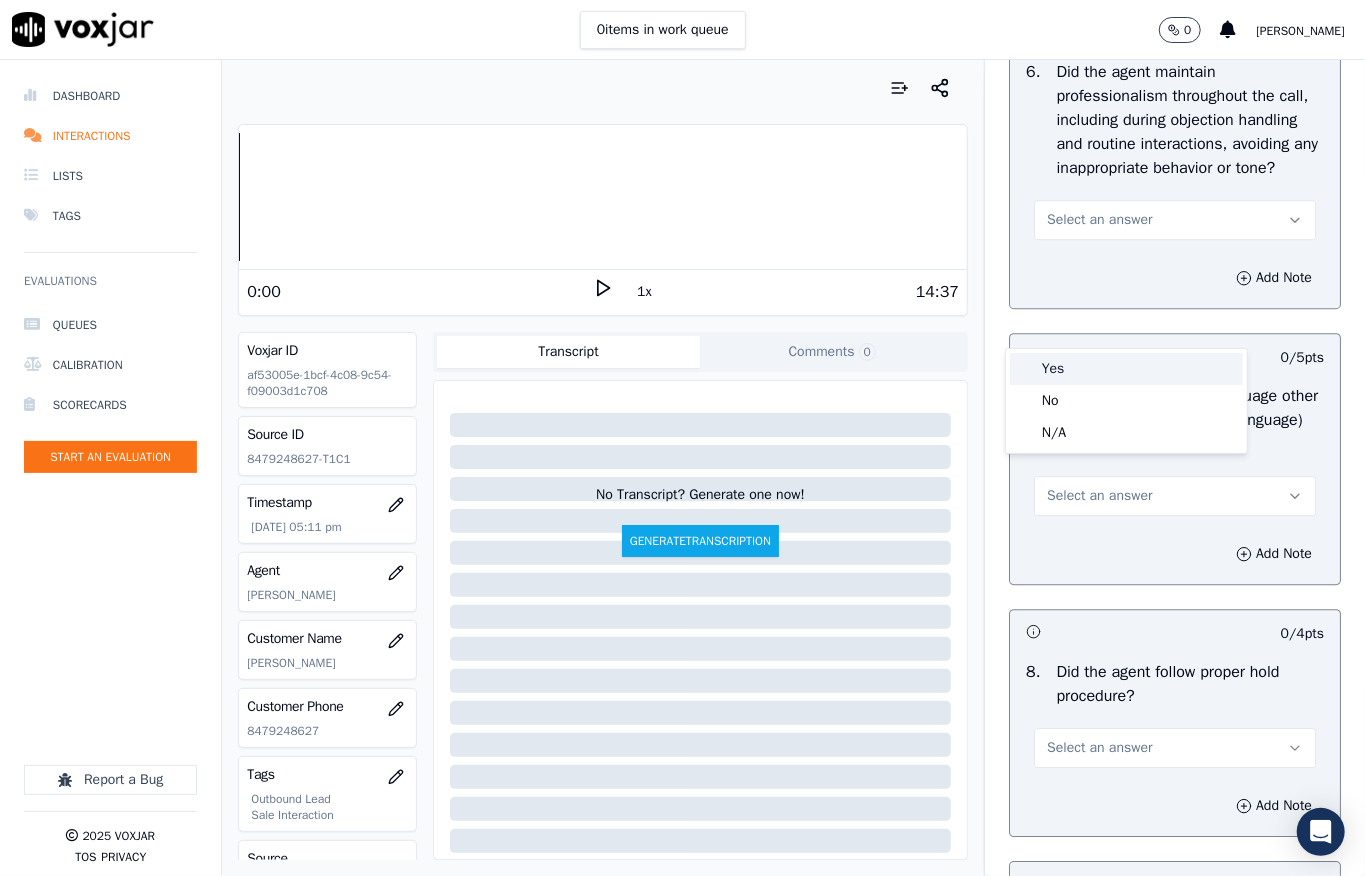 click on "Yes" at bounding box center [1126, 369] 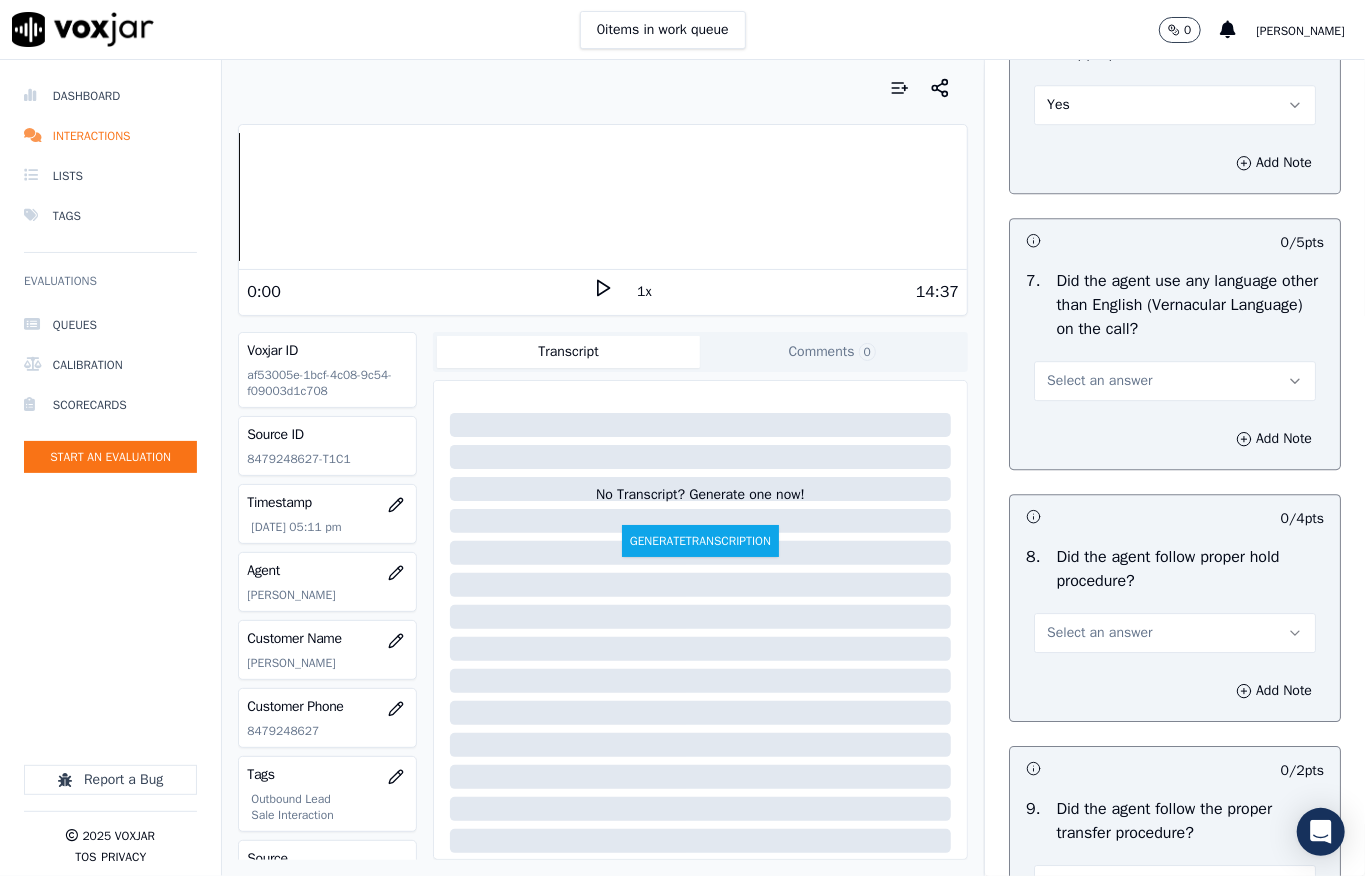 scroll, scrollTop: 3200, scrollLeft: 0, axis: vertical 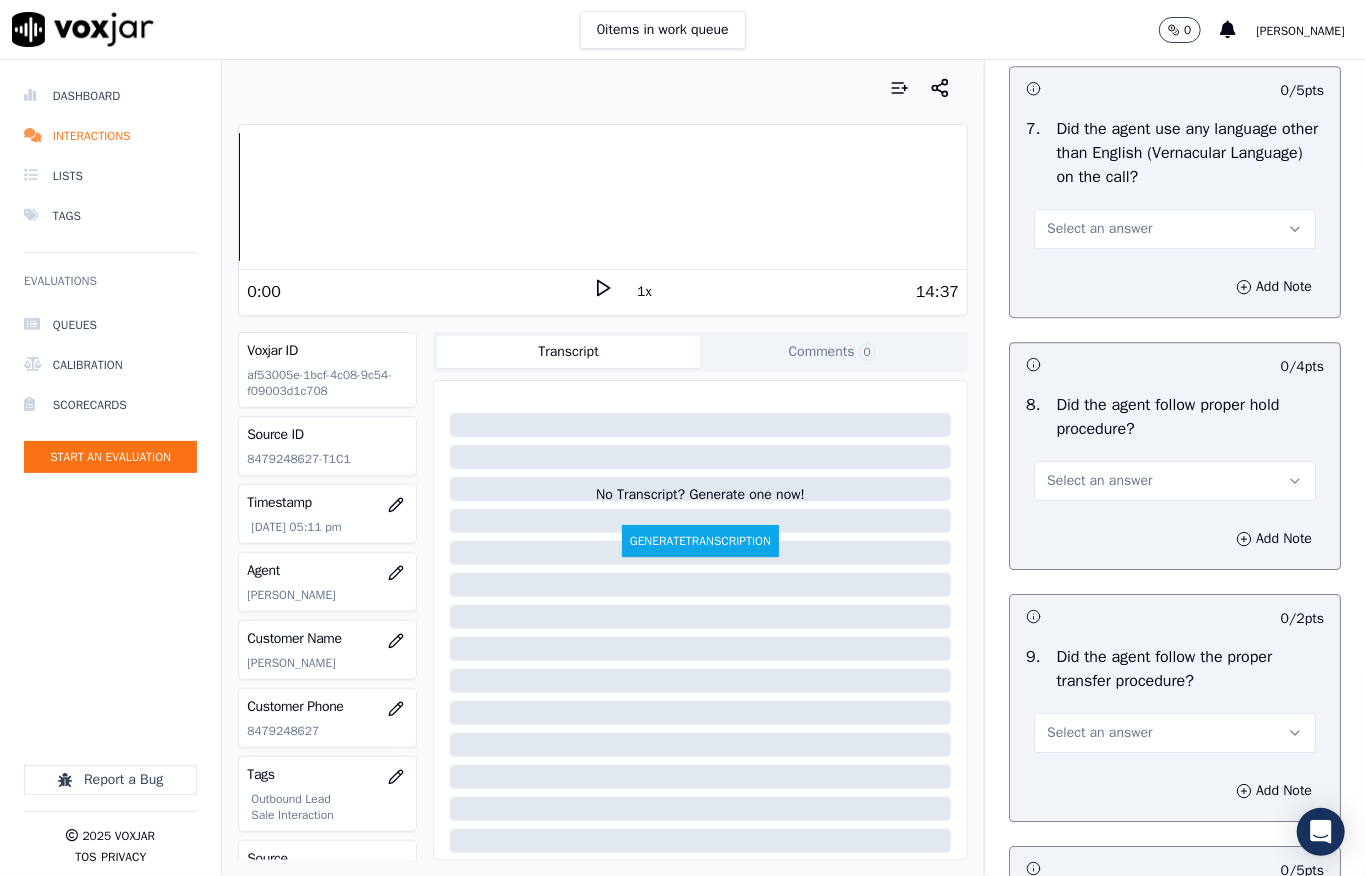 click on "Select an answer" at bounding box center [1099, 229] 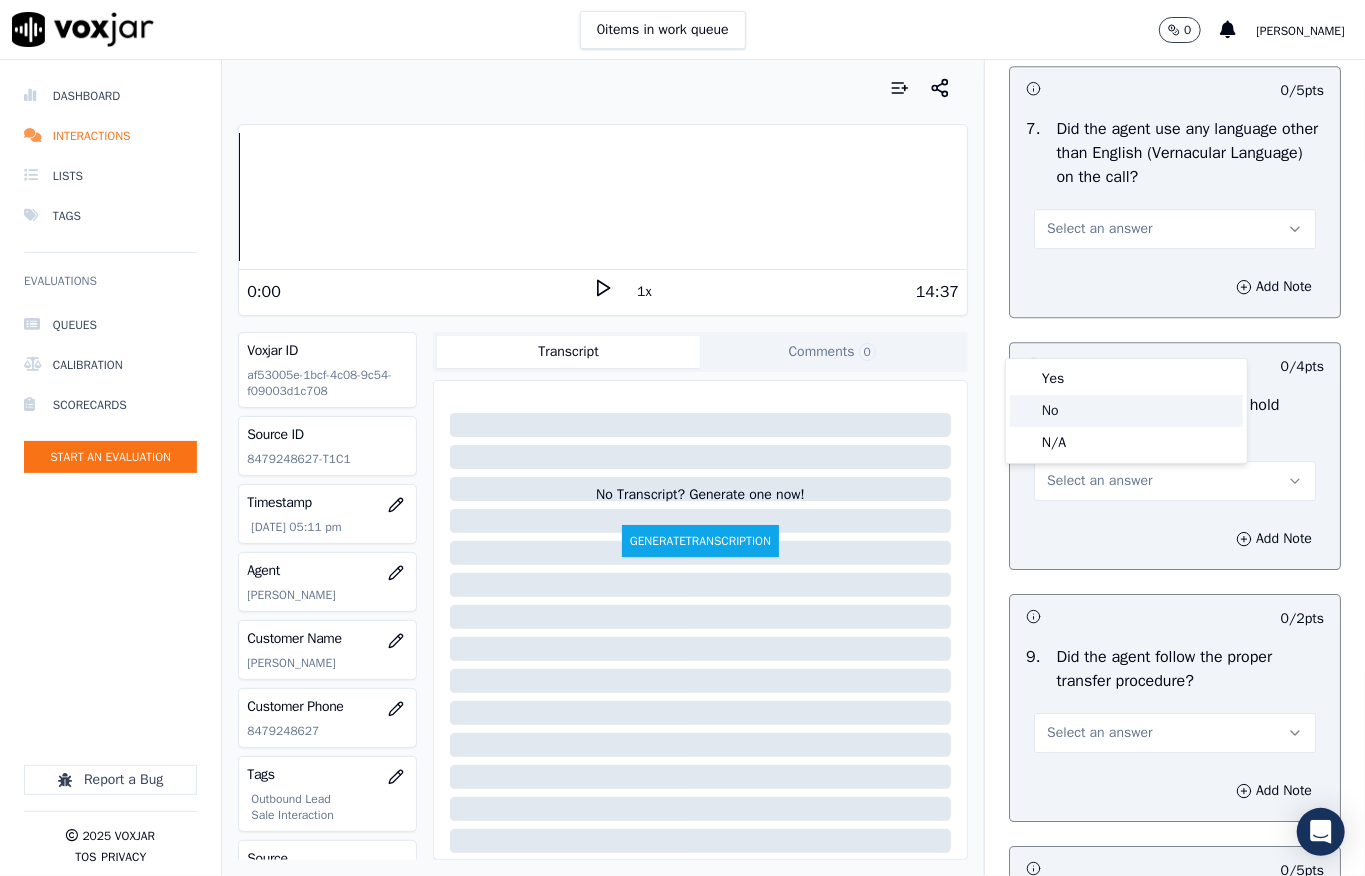 click on "No" 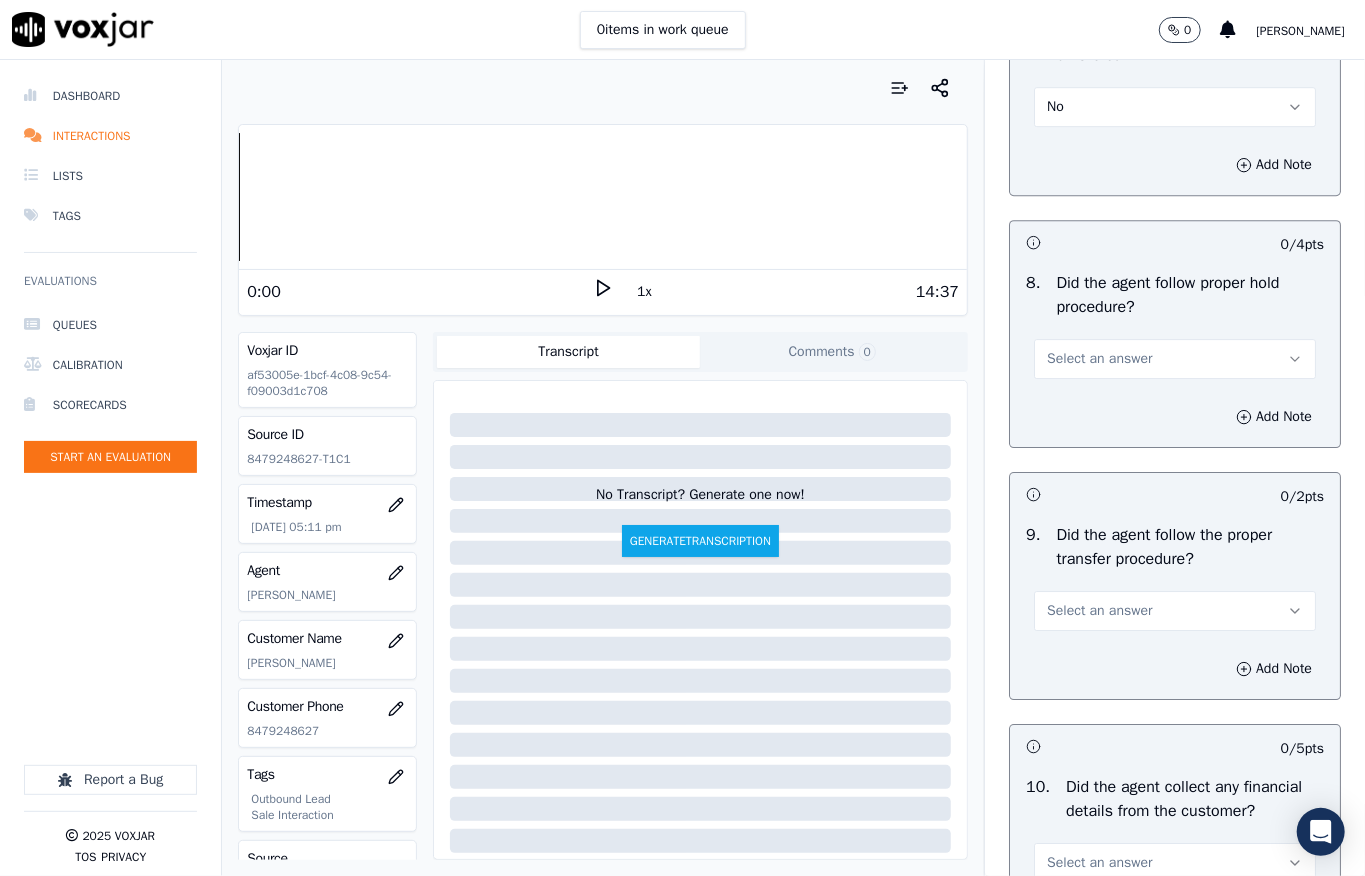scroll, scrollTop: 3466, scrollLeft: 0, axis: vertical 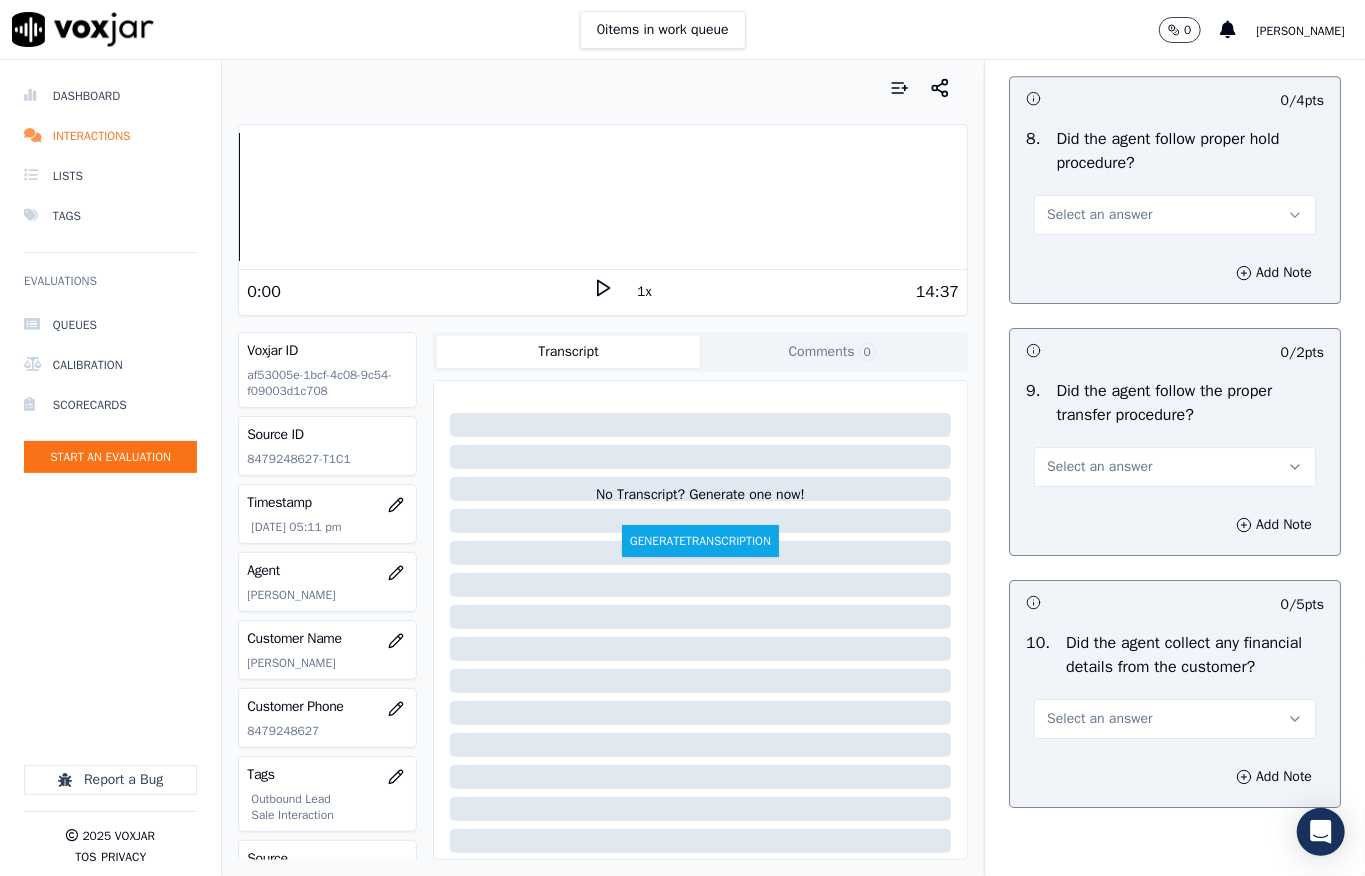 click on "Select an answer" at bounding box center [1099, 215] 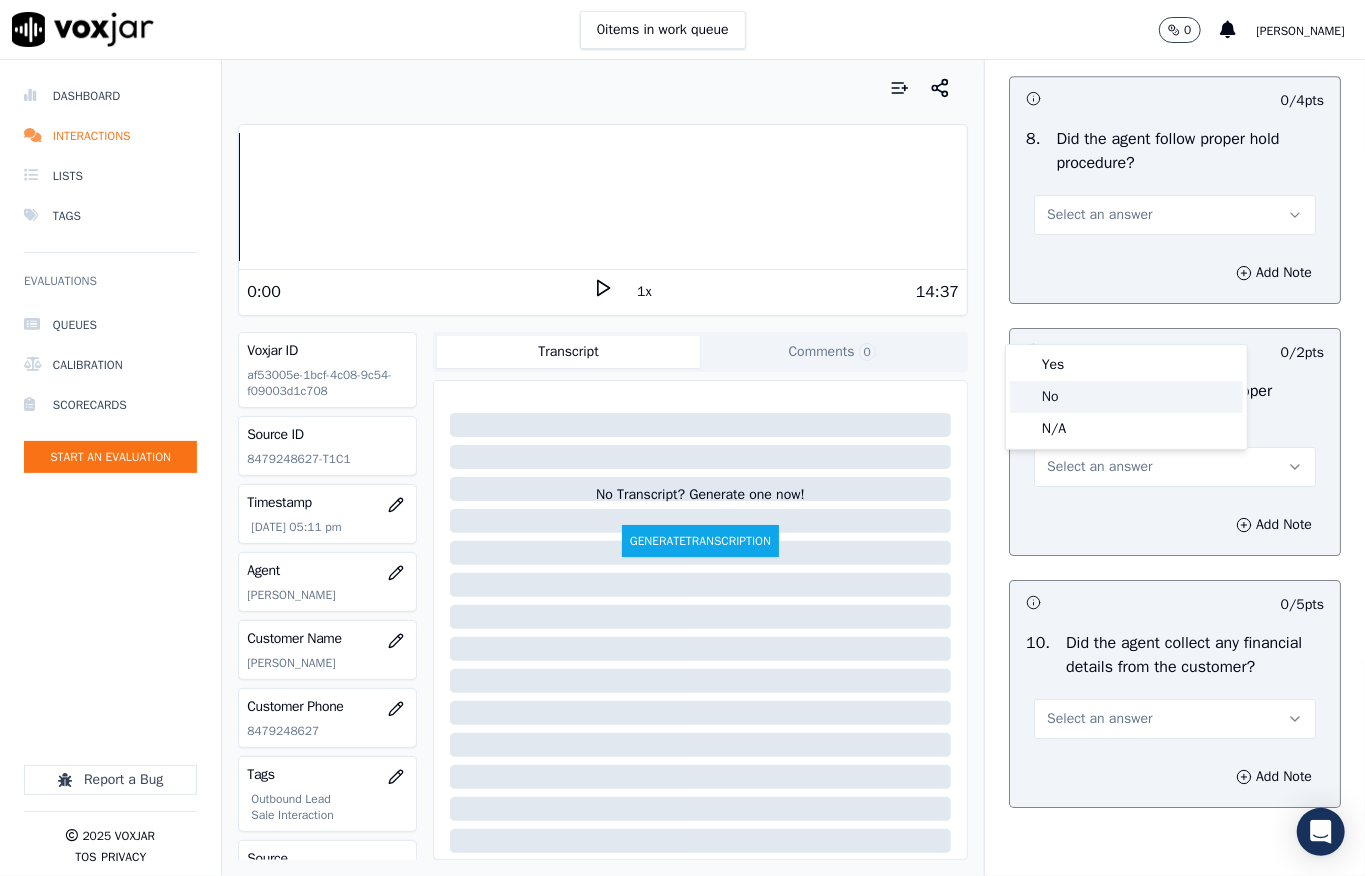 drag, startPoint x: 1052, startPoint y: 405, endPoint x: 1041, endPoint y: 393, distance: 16.27882 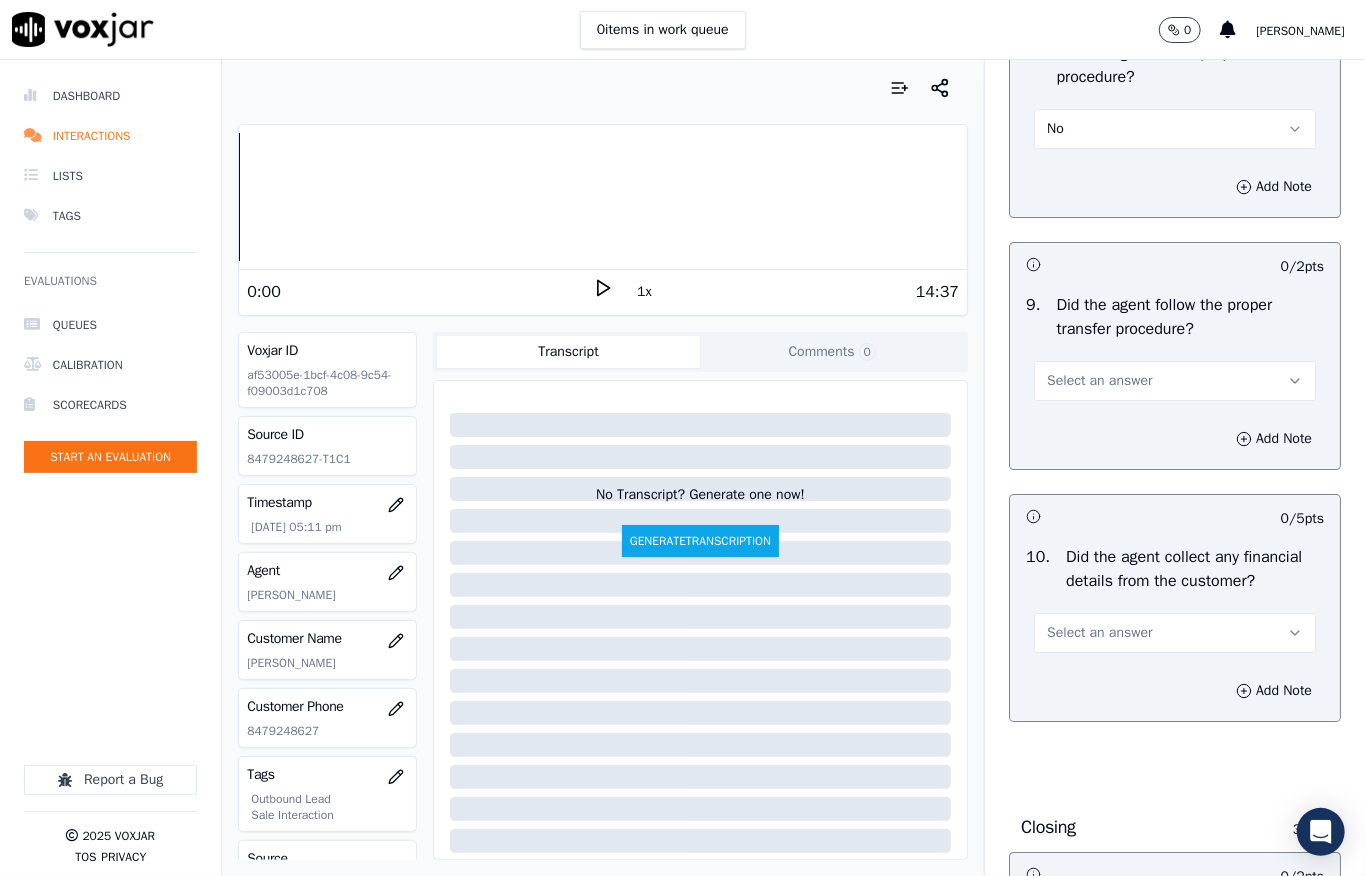 scroll, scrollTop: 3600, scrollLeft: 0, axis: vertical 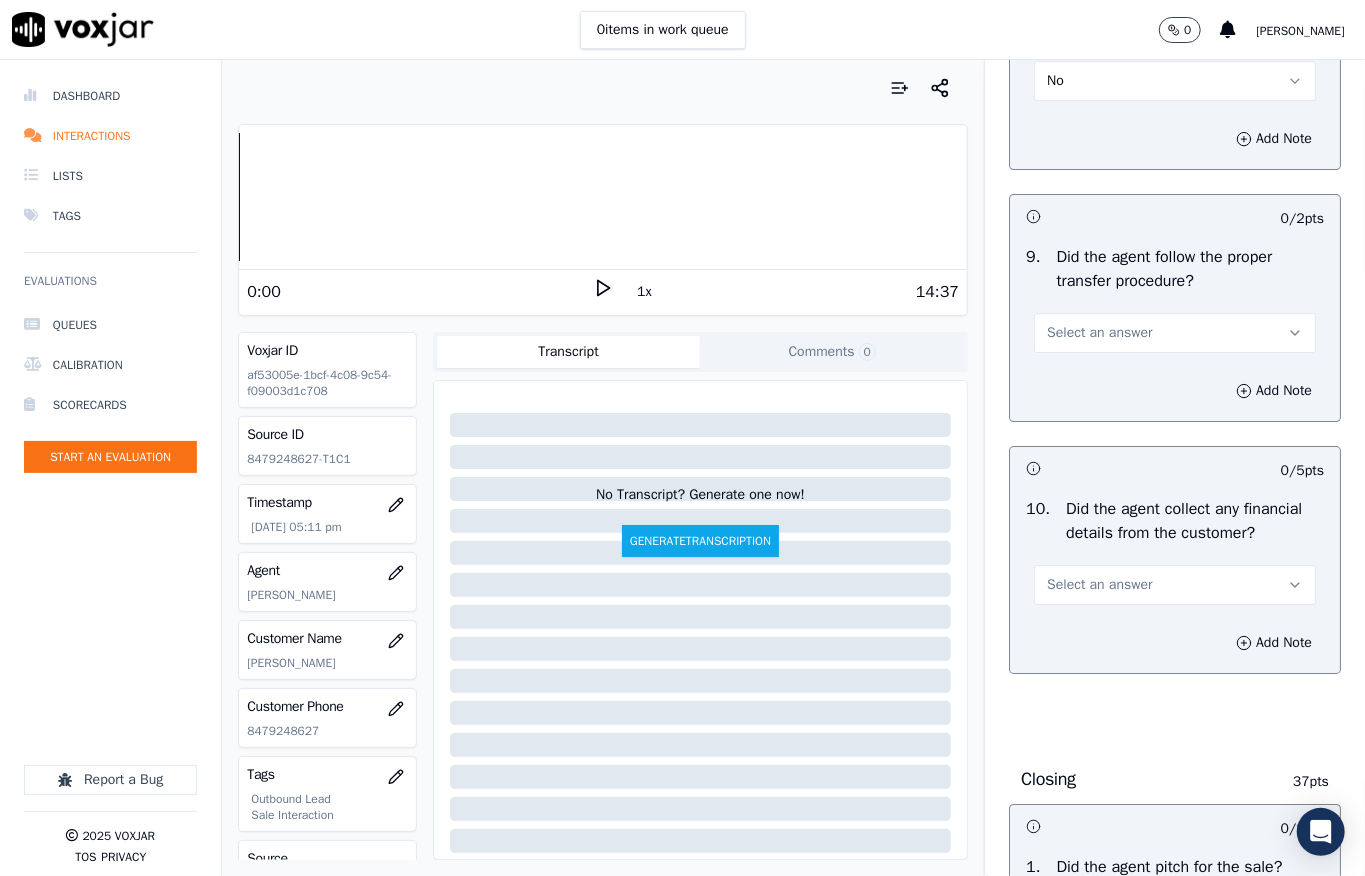 click on "Select an answer" at bounding box center (1099, 333) 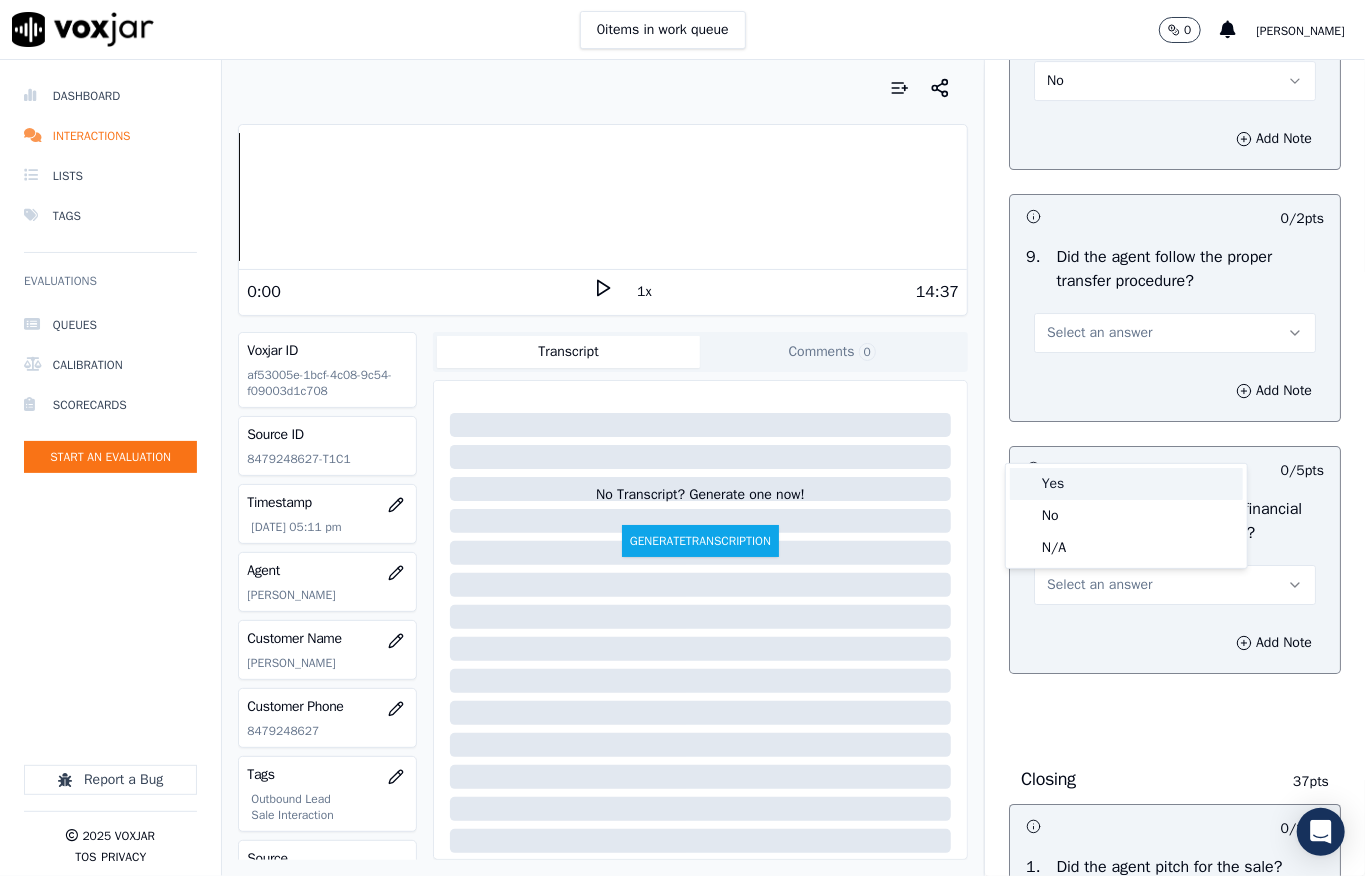 click on "Yes" at bounding box center [1126, 484] 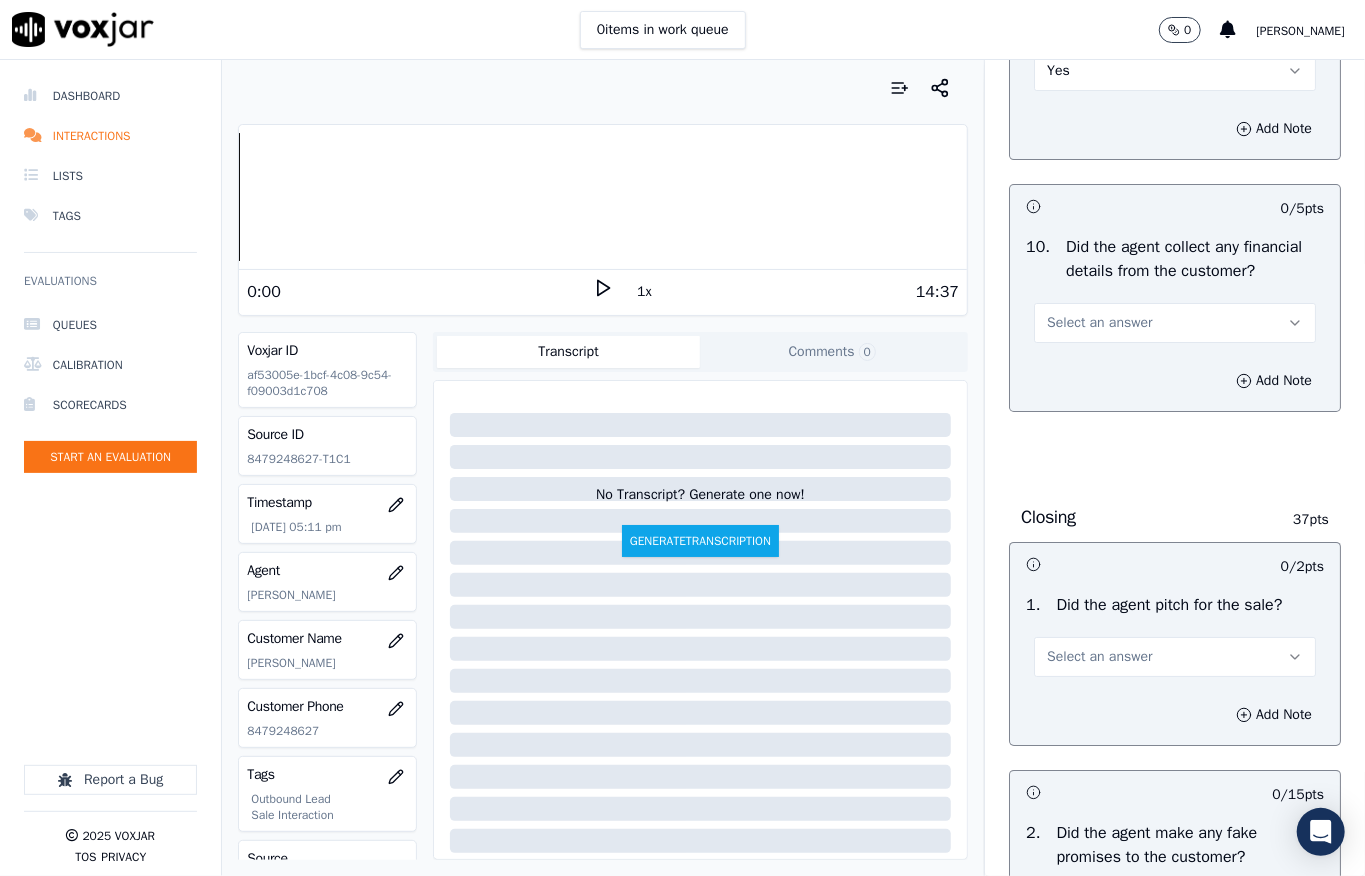 scroll, scrollTop: 3866, scrollLeft: 0, axis: vertical 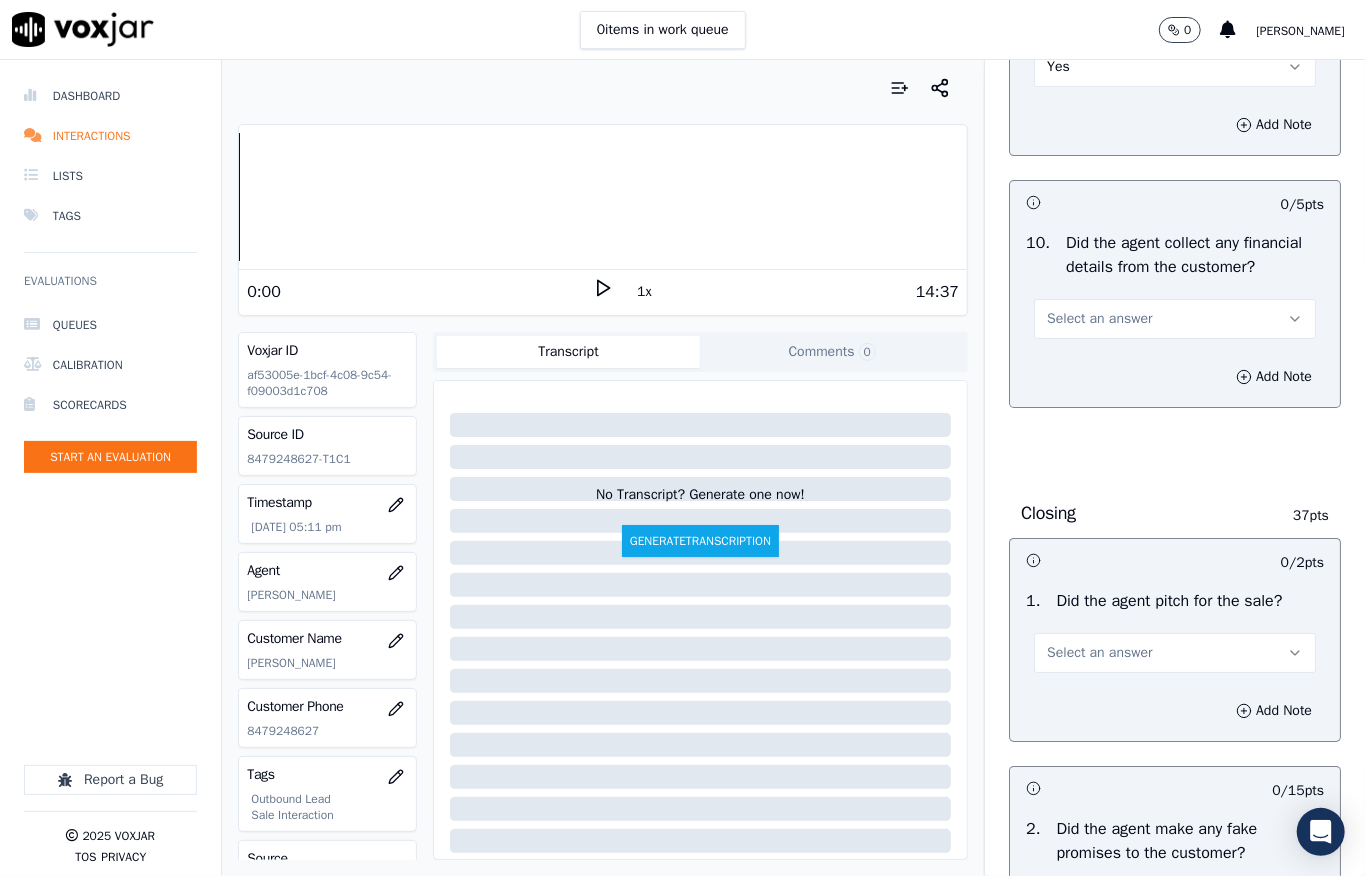 click on "Select an answer" at bounding box center (1099, 319) 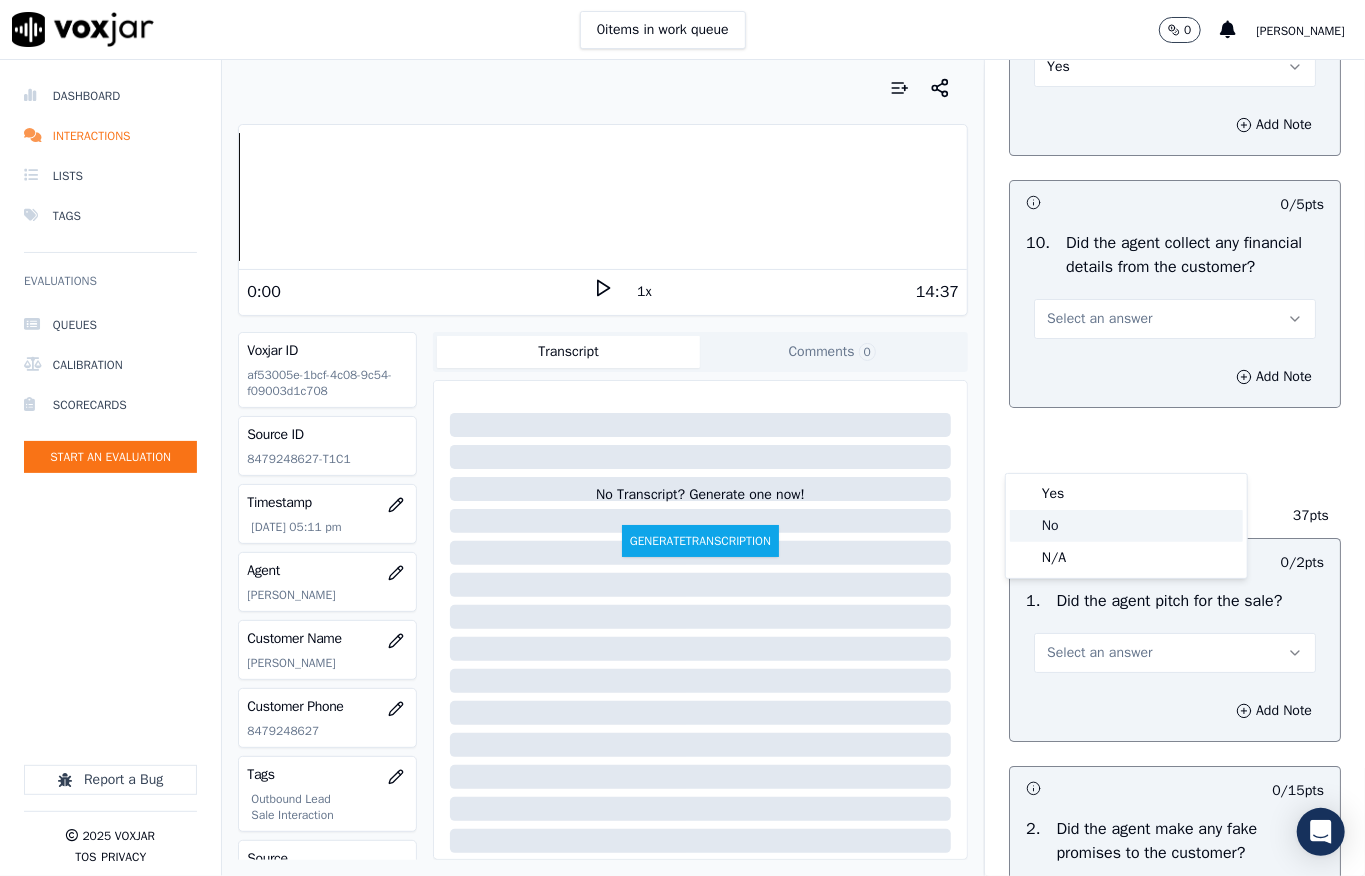 click on "No" 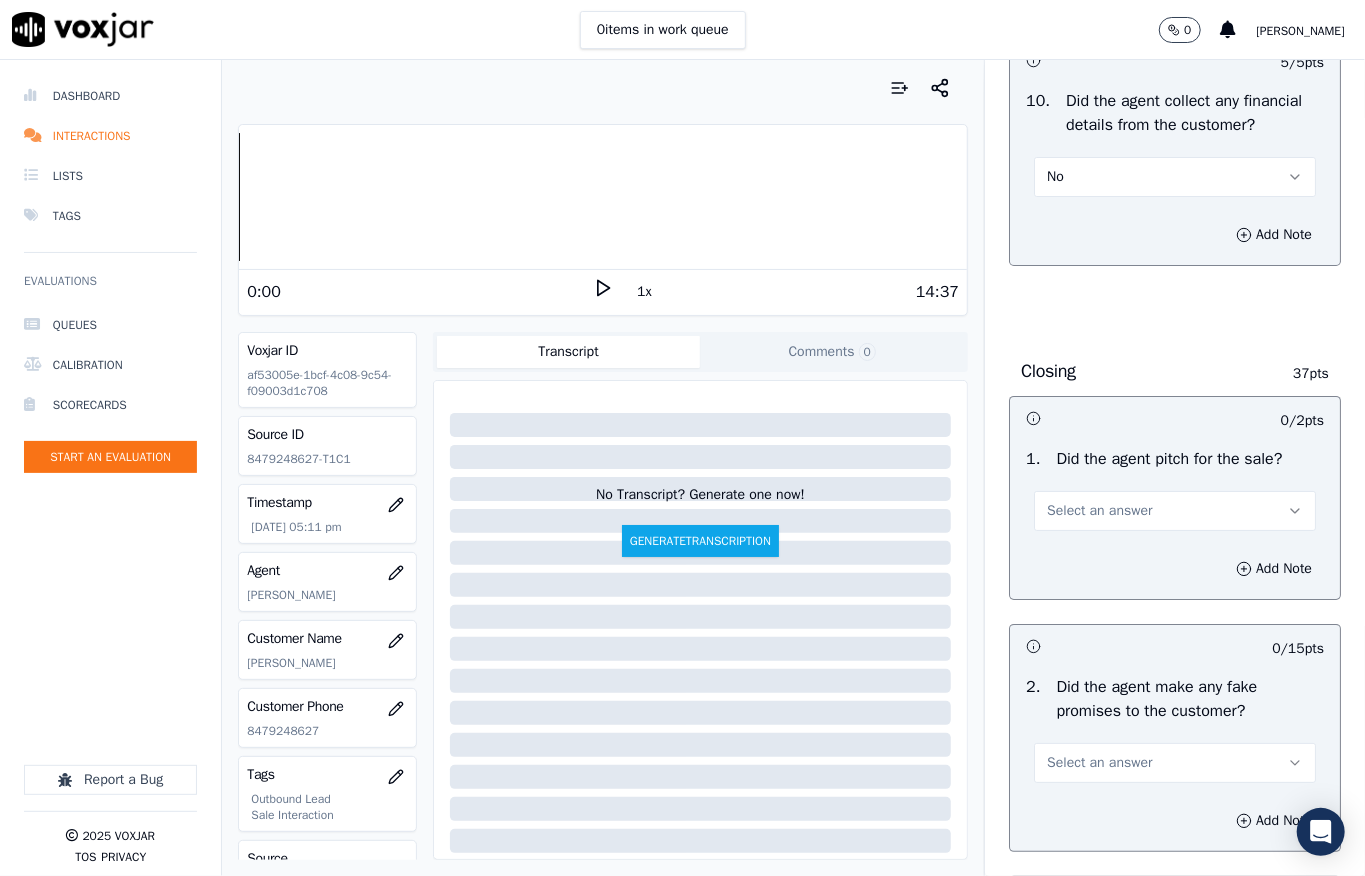 scroll, scrollTop: 4266, scrollLeft: 0, axis: vertical 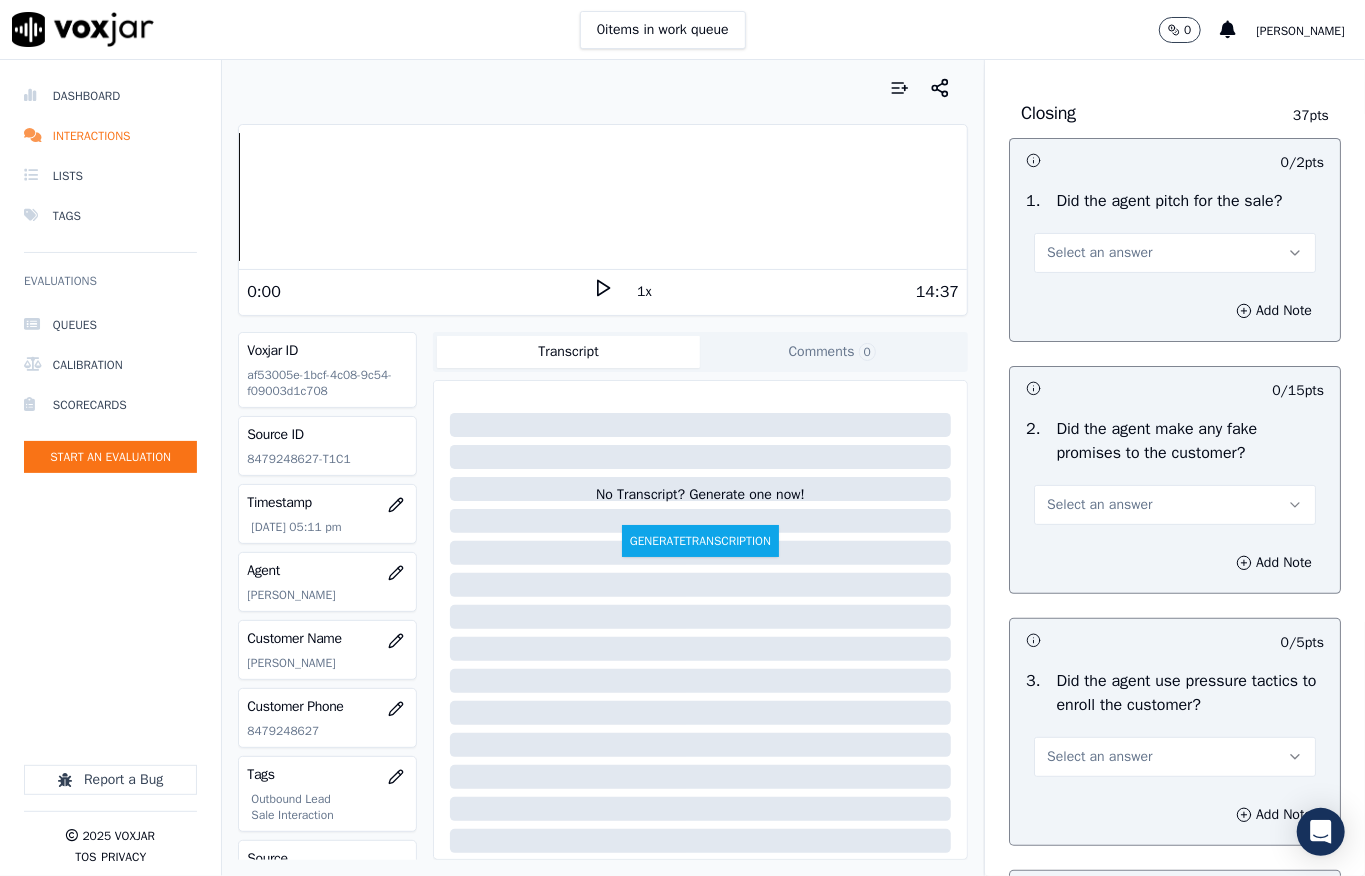 click on "Select an answer" at bounding box center (1099, 253) 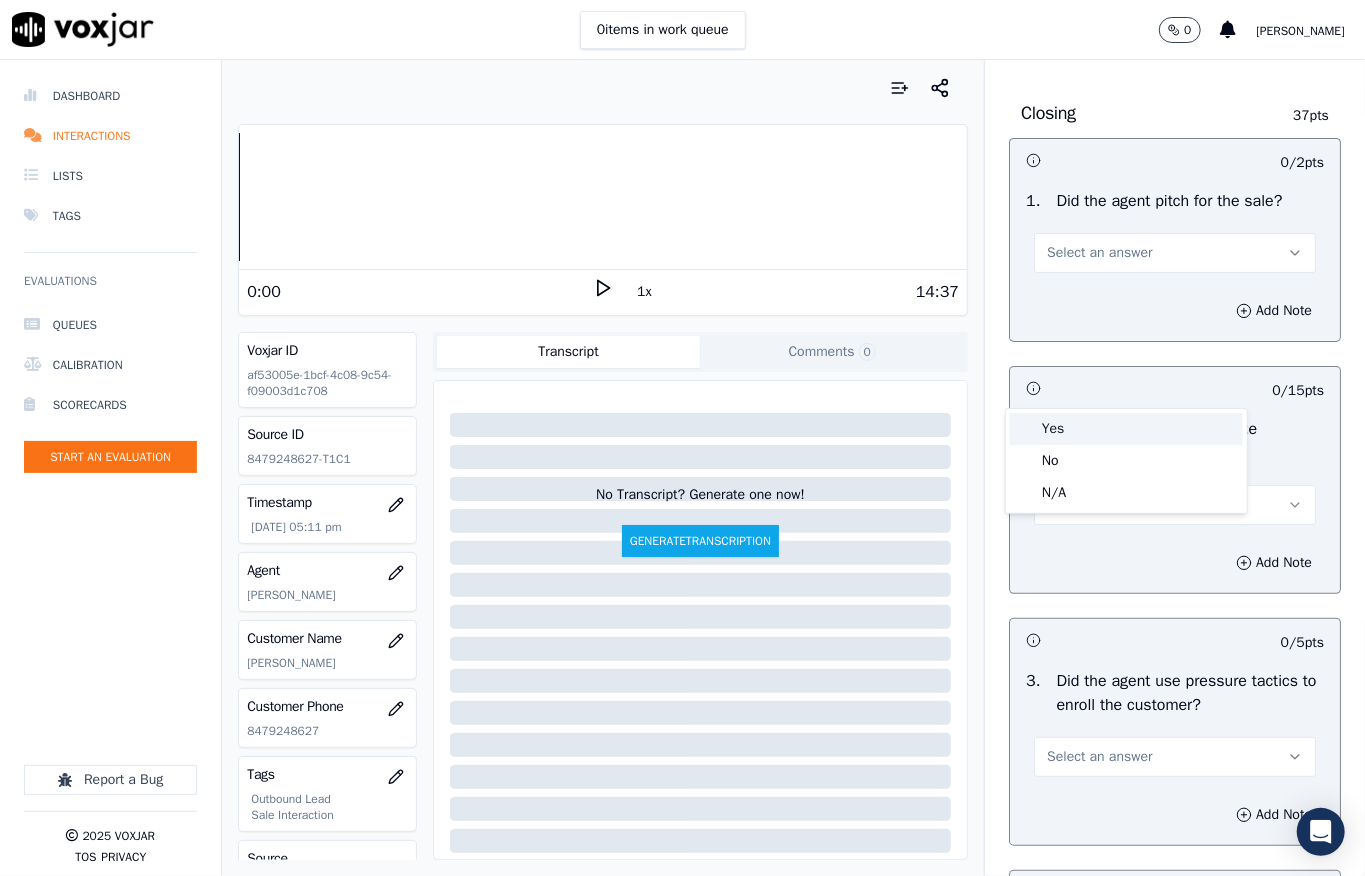 click on "Yes" at bounding box center (1126, 429) 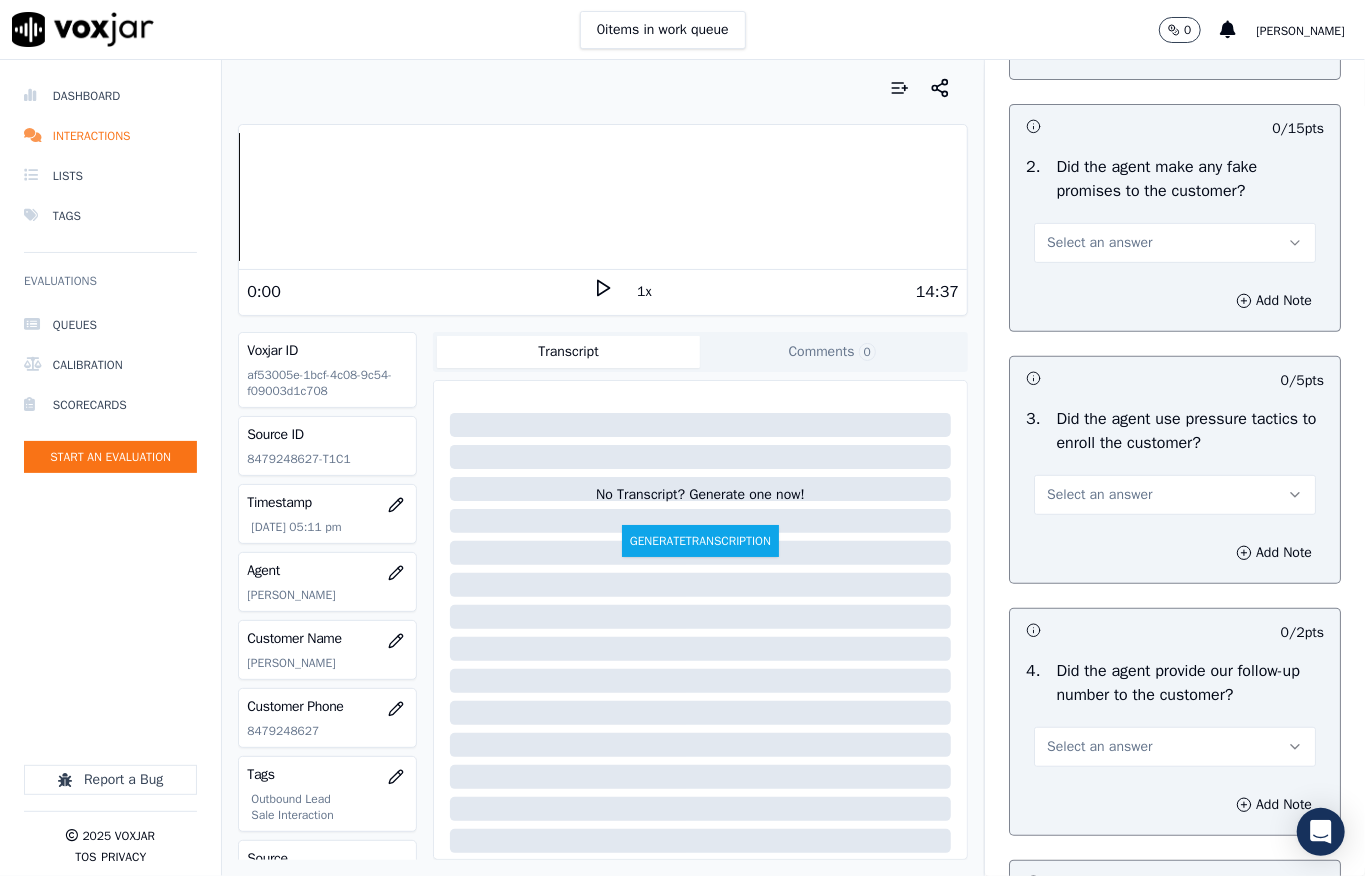 scroll, scrollTop: 4533, scrollLeft: 0, axis: vertical 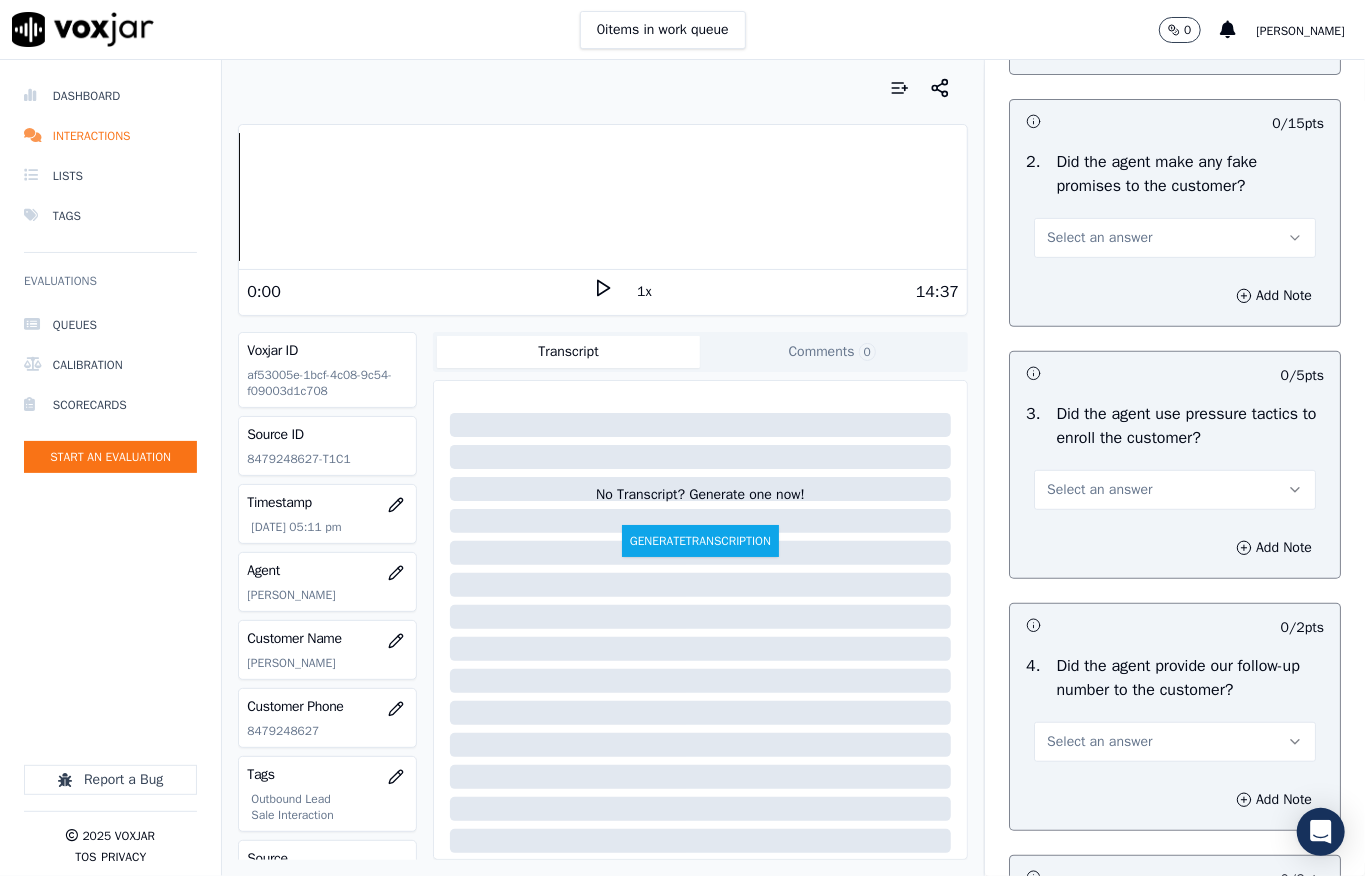click on "Select an answer" at bounding box center [1175, 238] 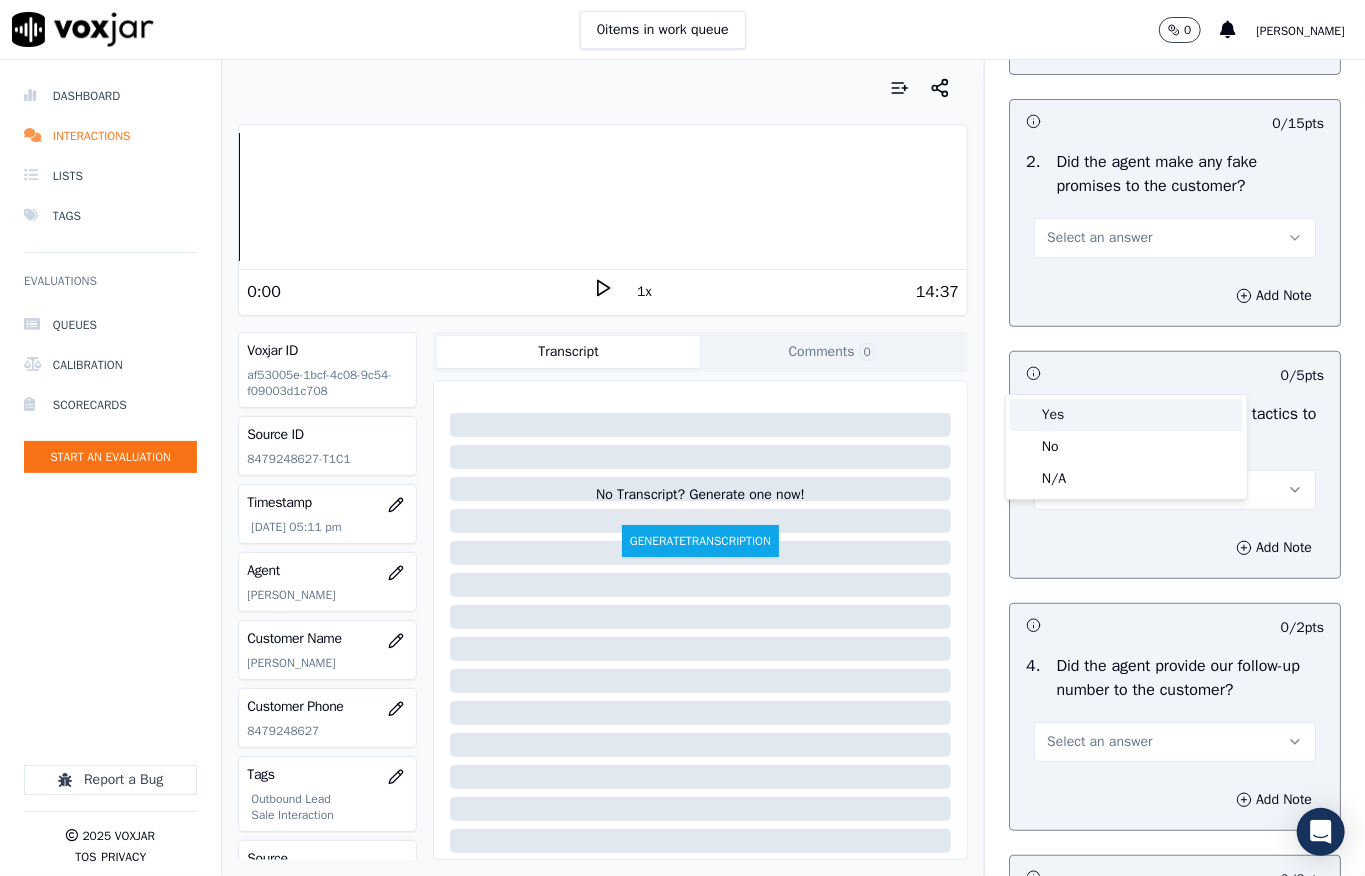 click on "No" 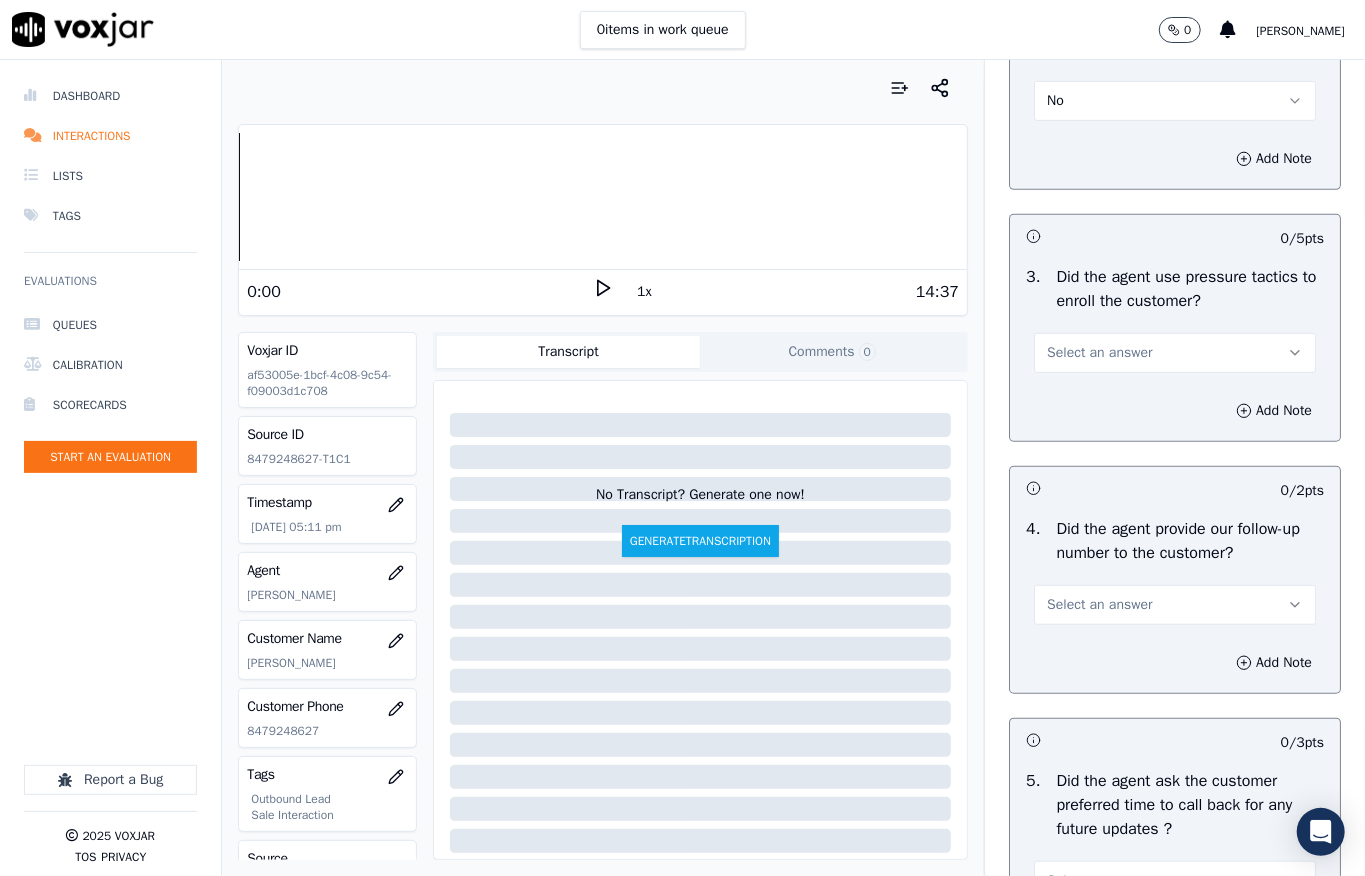 scroll, scrollTop: 4933, scrollLeft: 0, axis: vertical 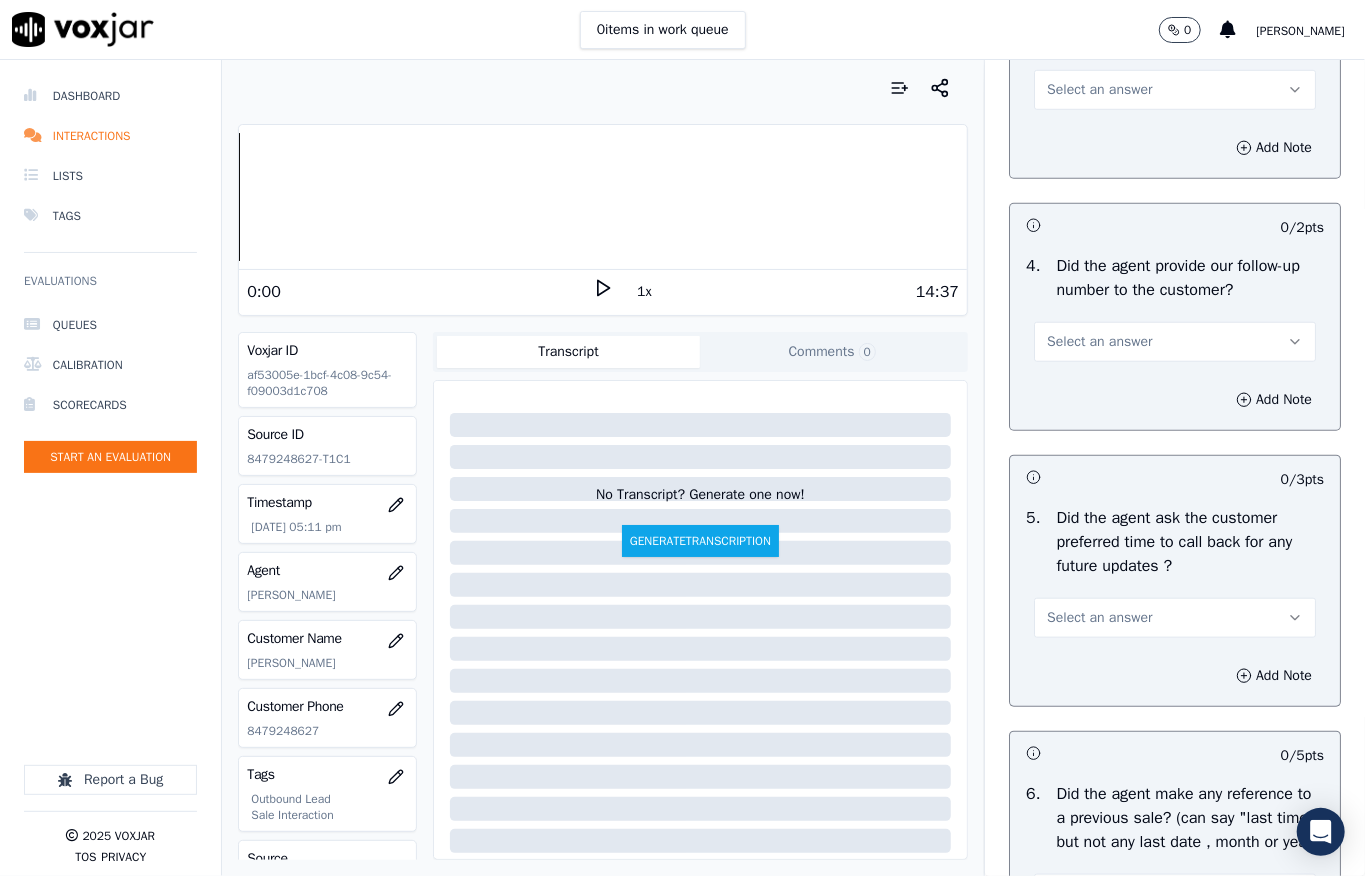 click on "Select an answer" at bounding box center (1175, 90) 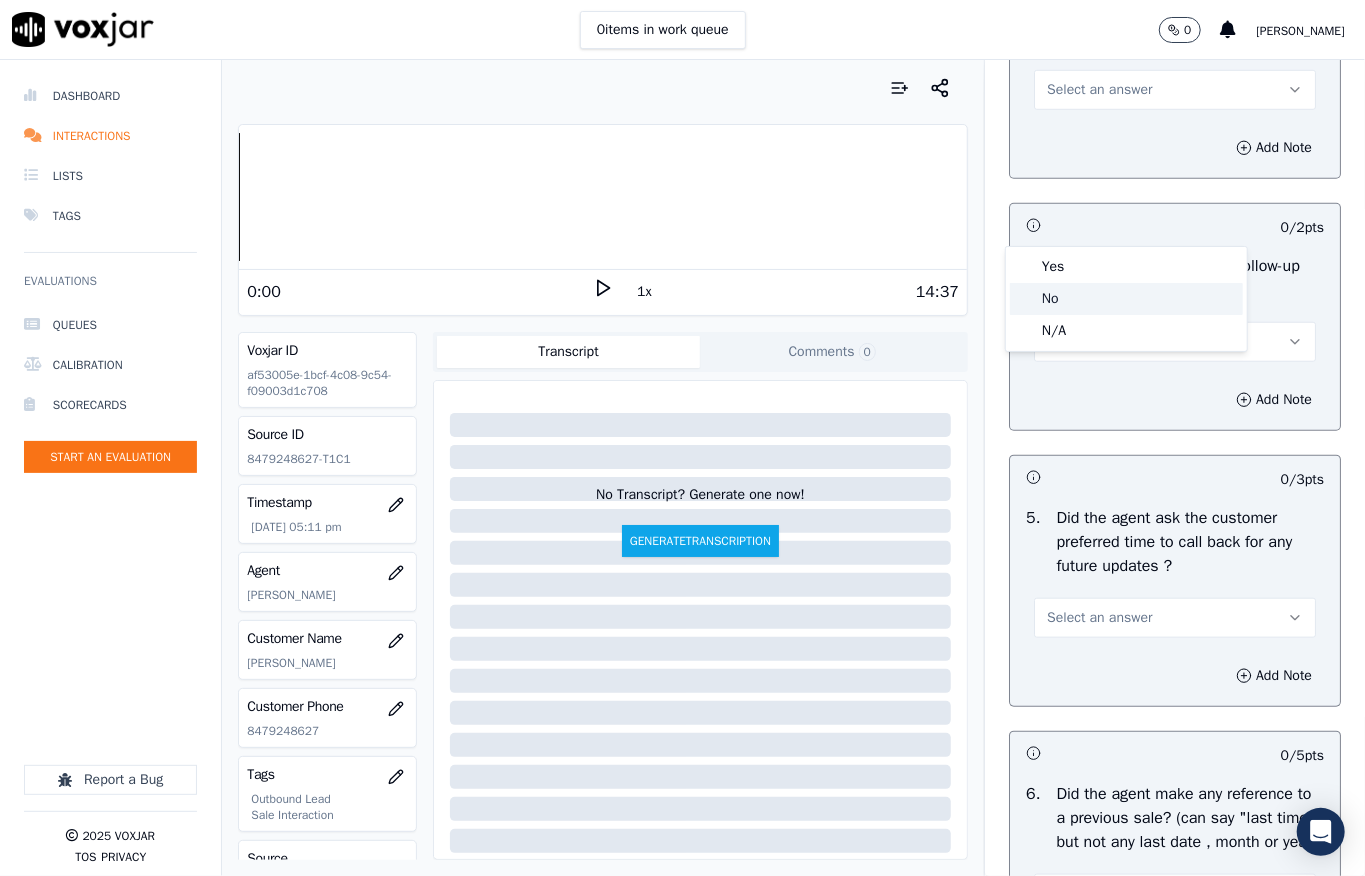 click on "No" 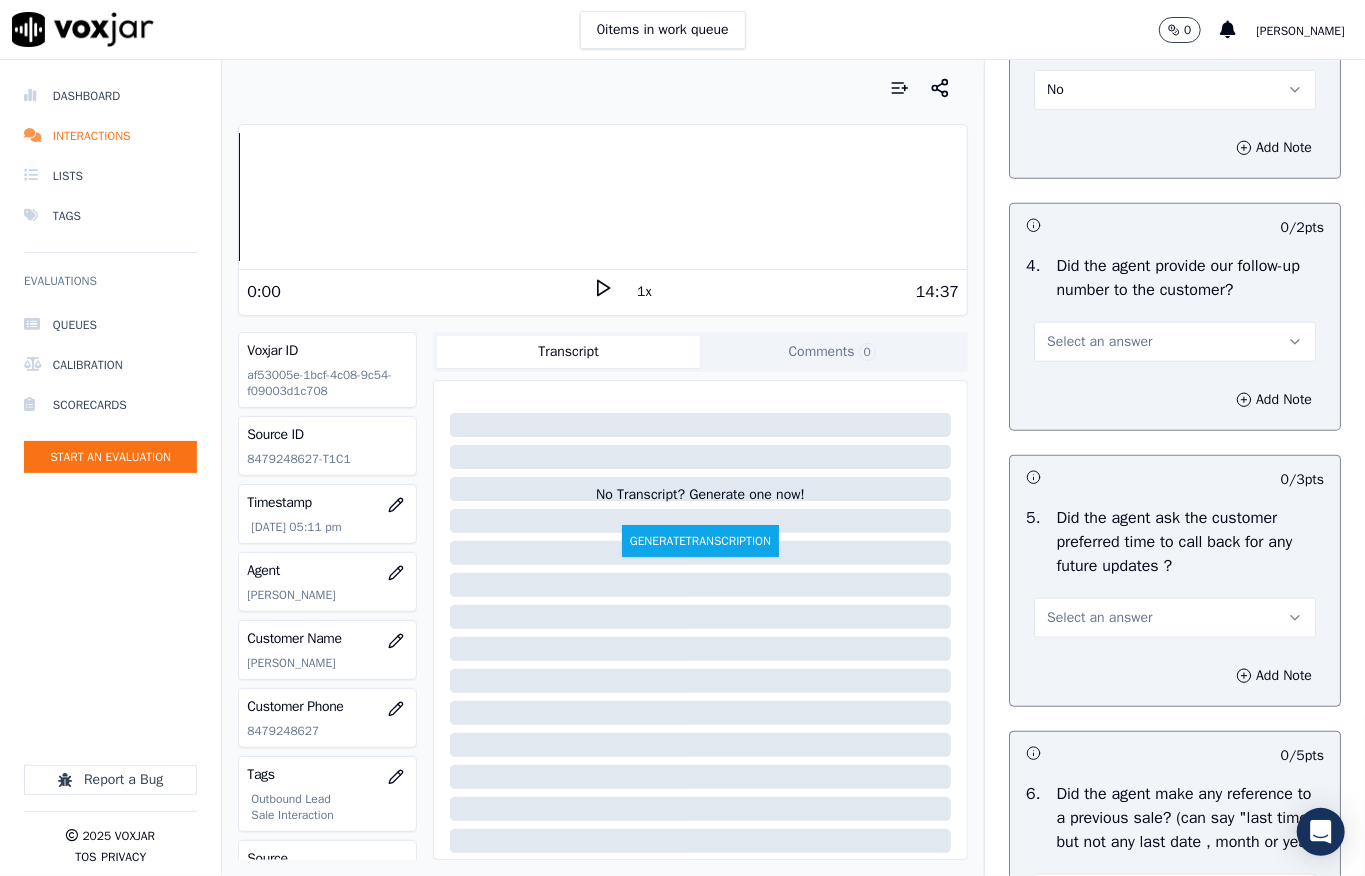 click on "Select an answer" at bounding box center [1099, 342] 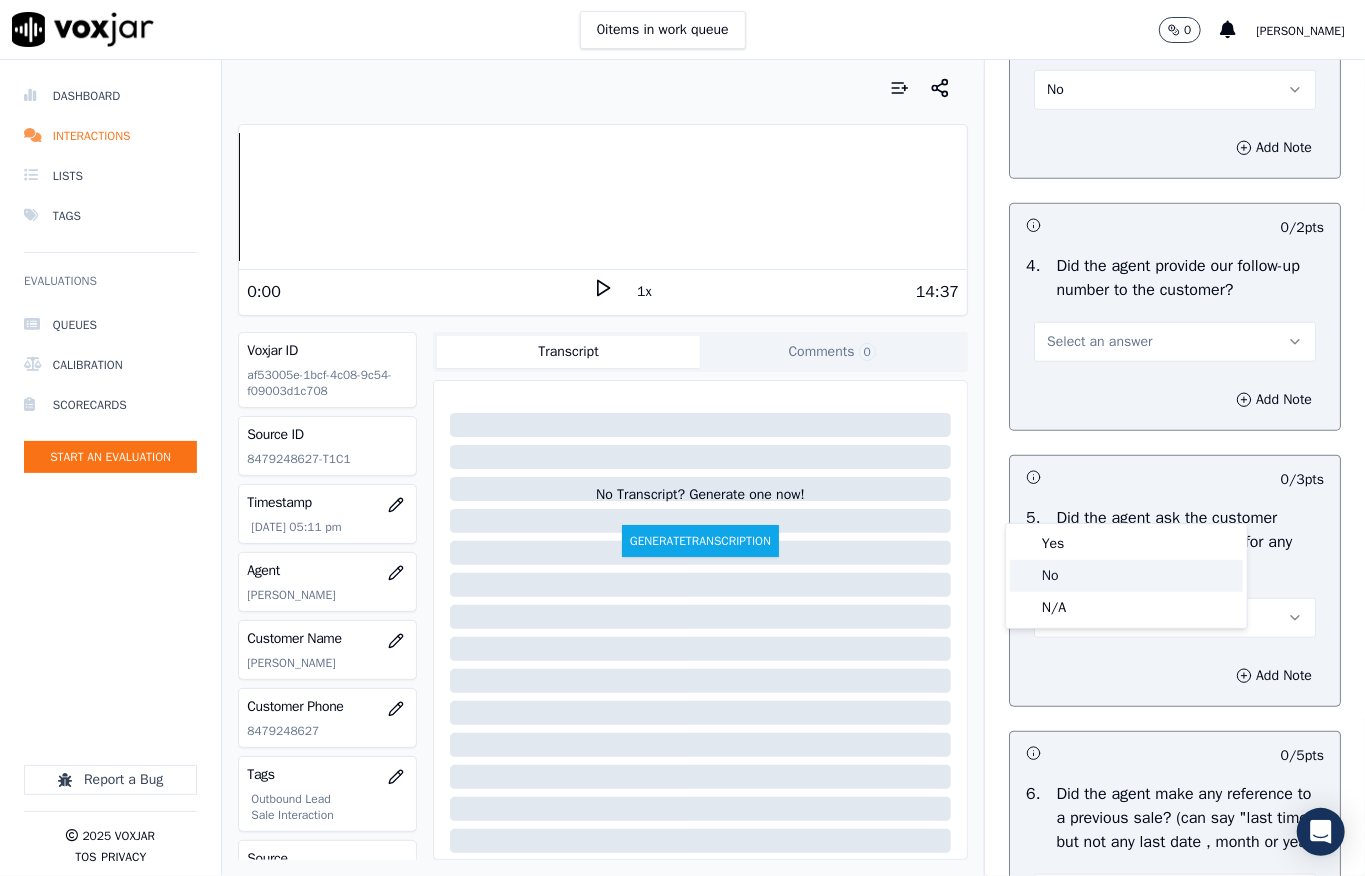 click on "No" 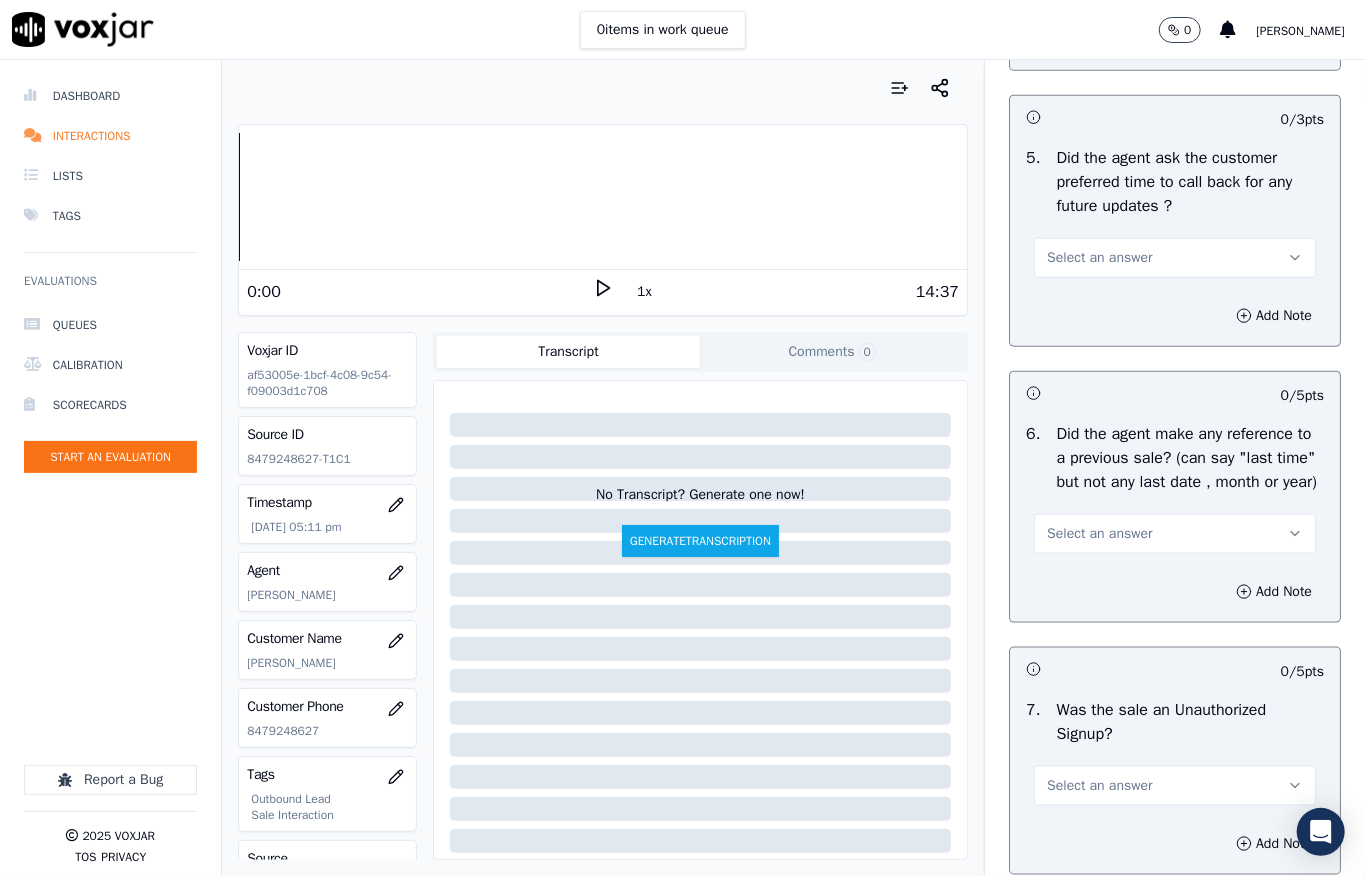 scroll, scrollTop: 5333, scrollLeft: 0, axis: vertical 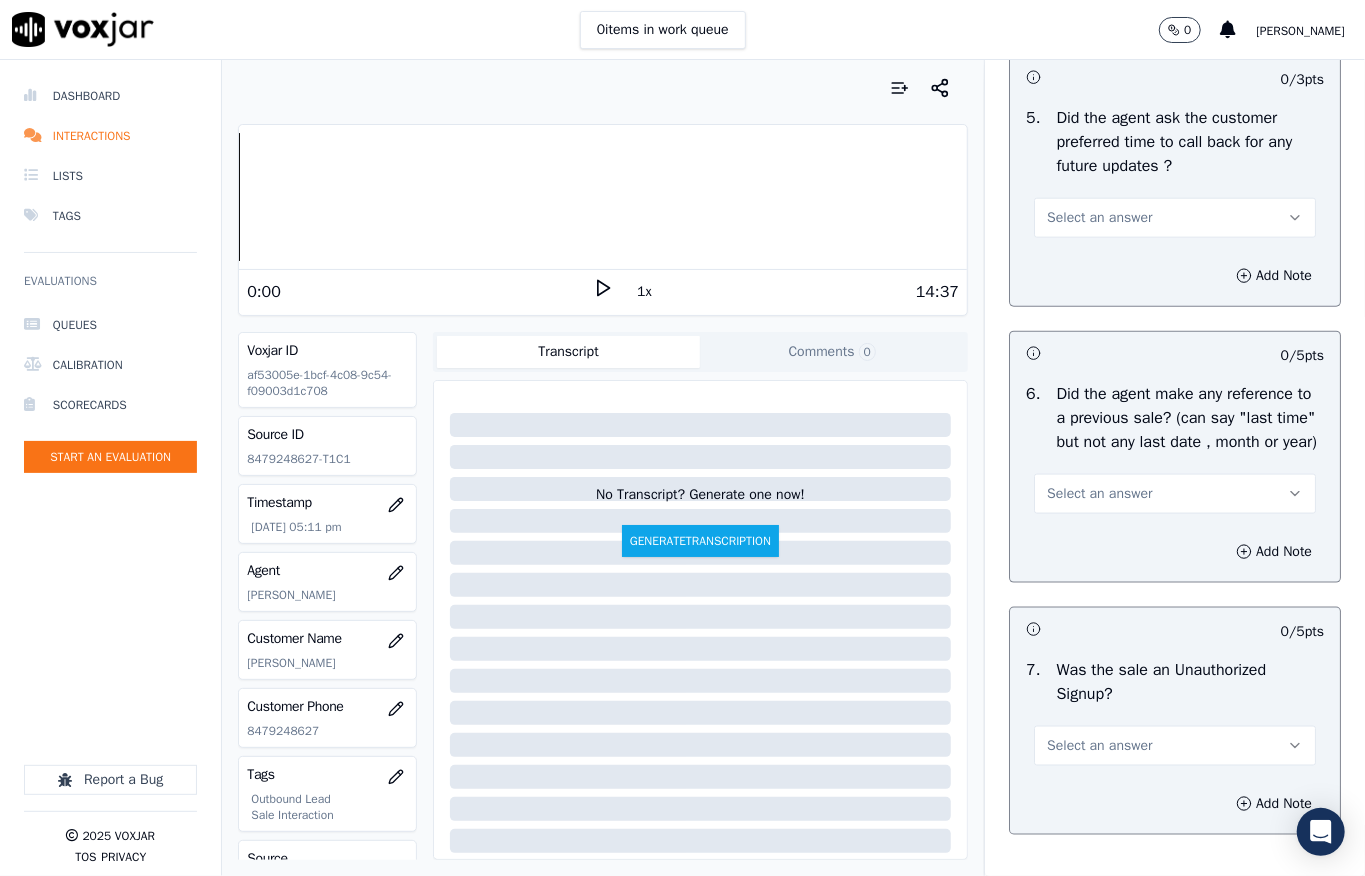 click on "Select an answer" at bounding box center [1099, 218] 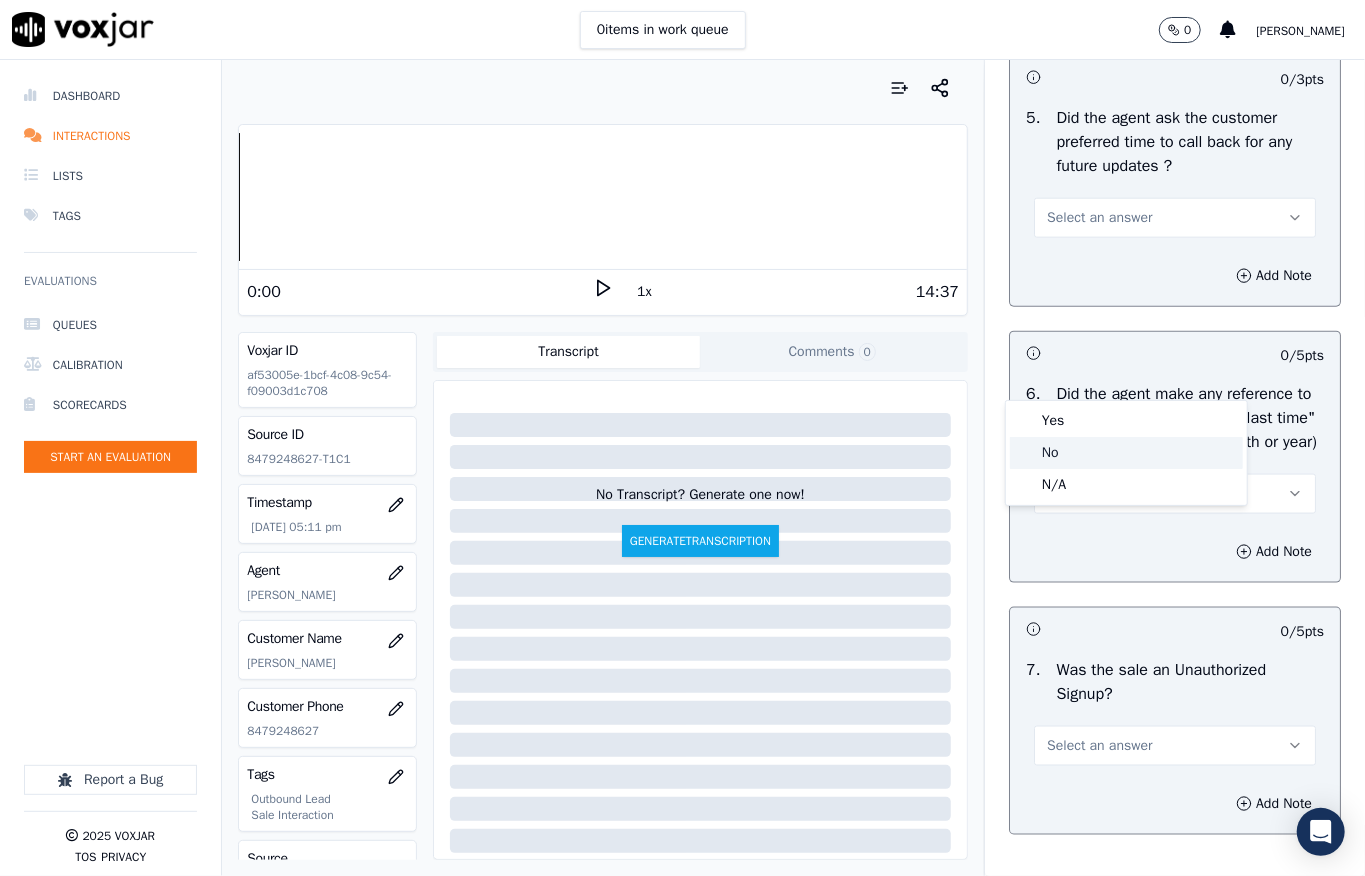 click on "No" 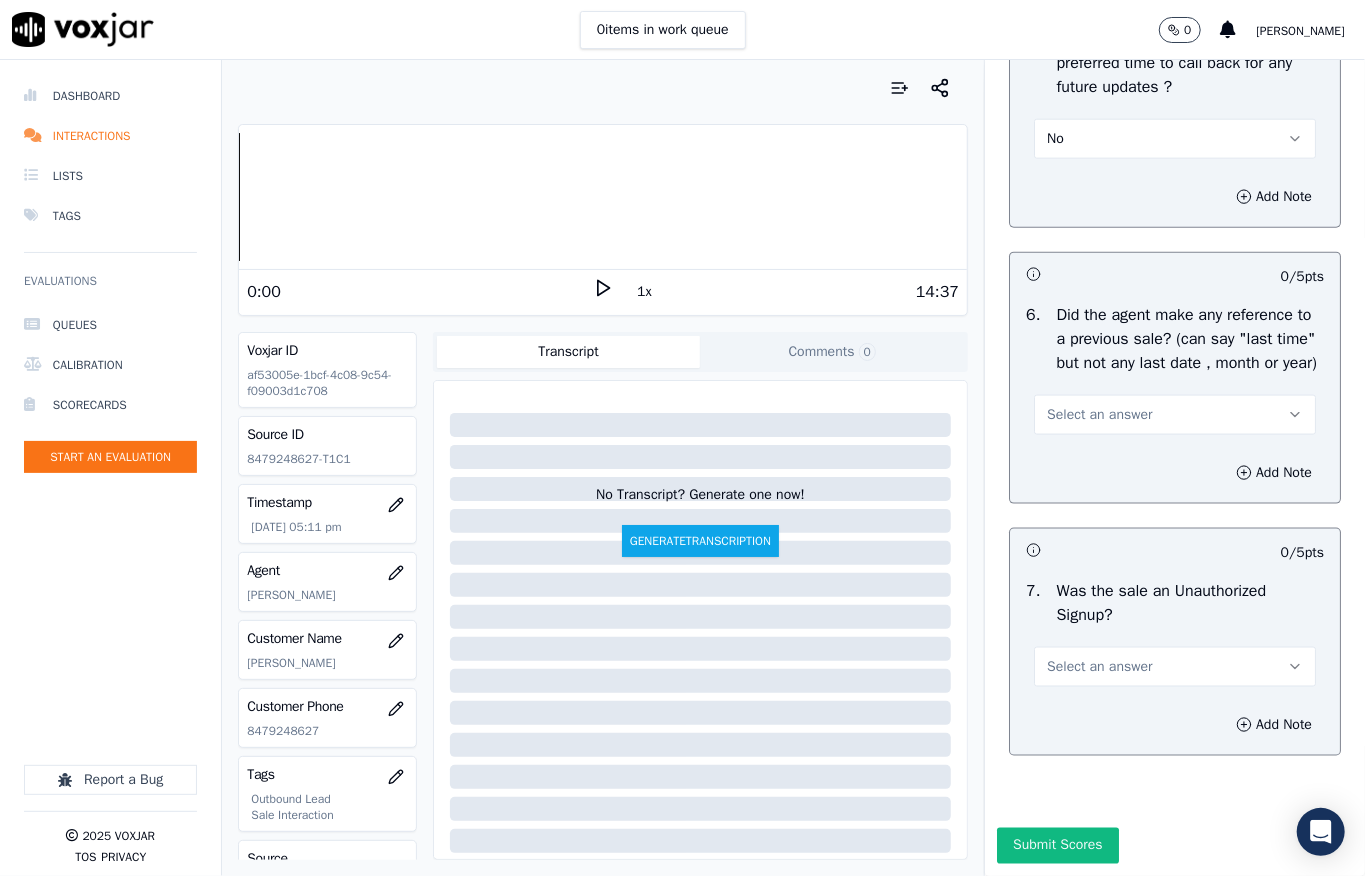 scroll, scrollTop: 5600, scrollLeft: 0, axis: vertical 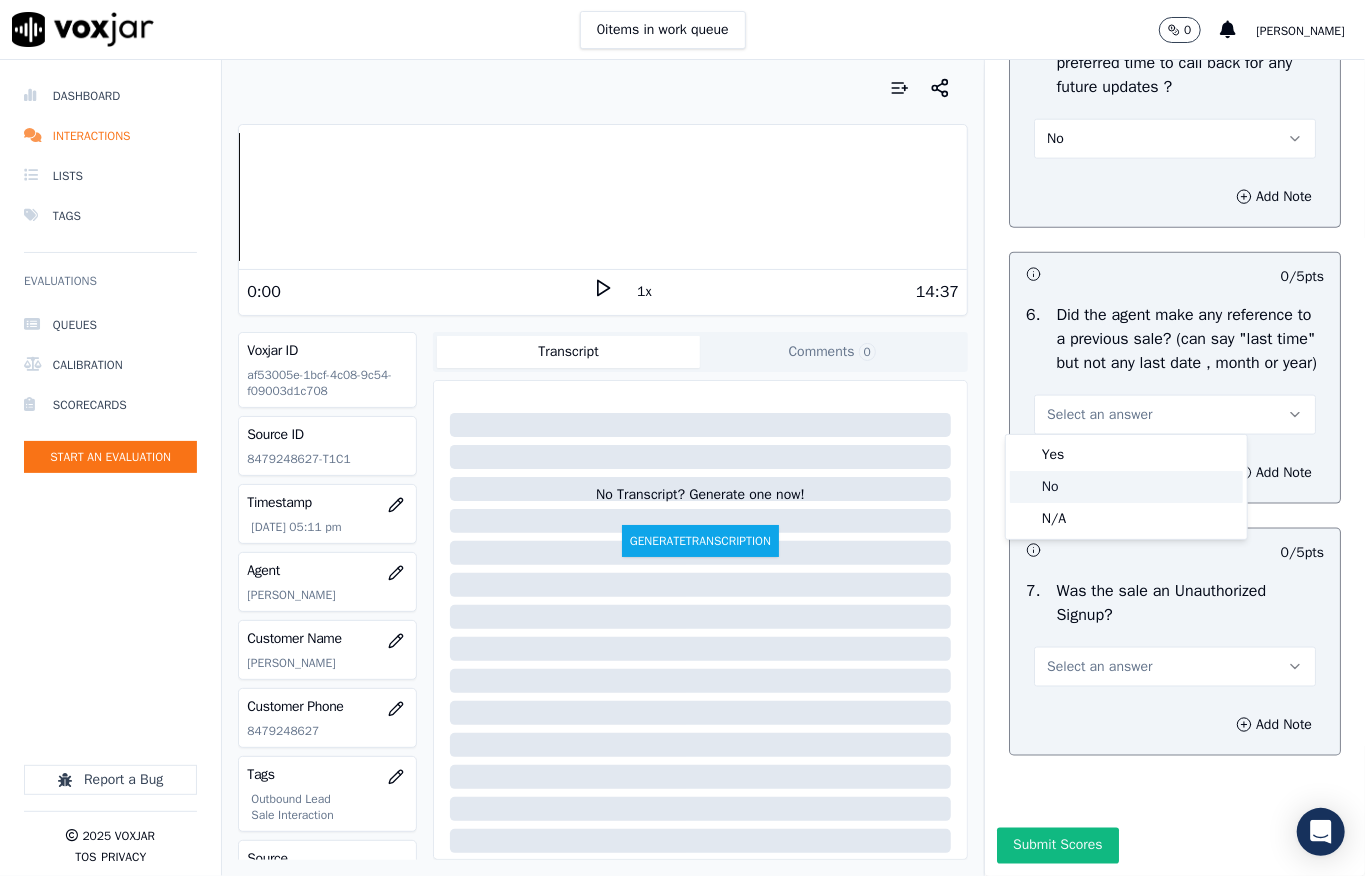 click on "No" 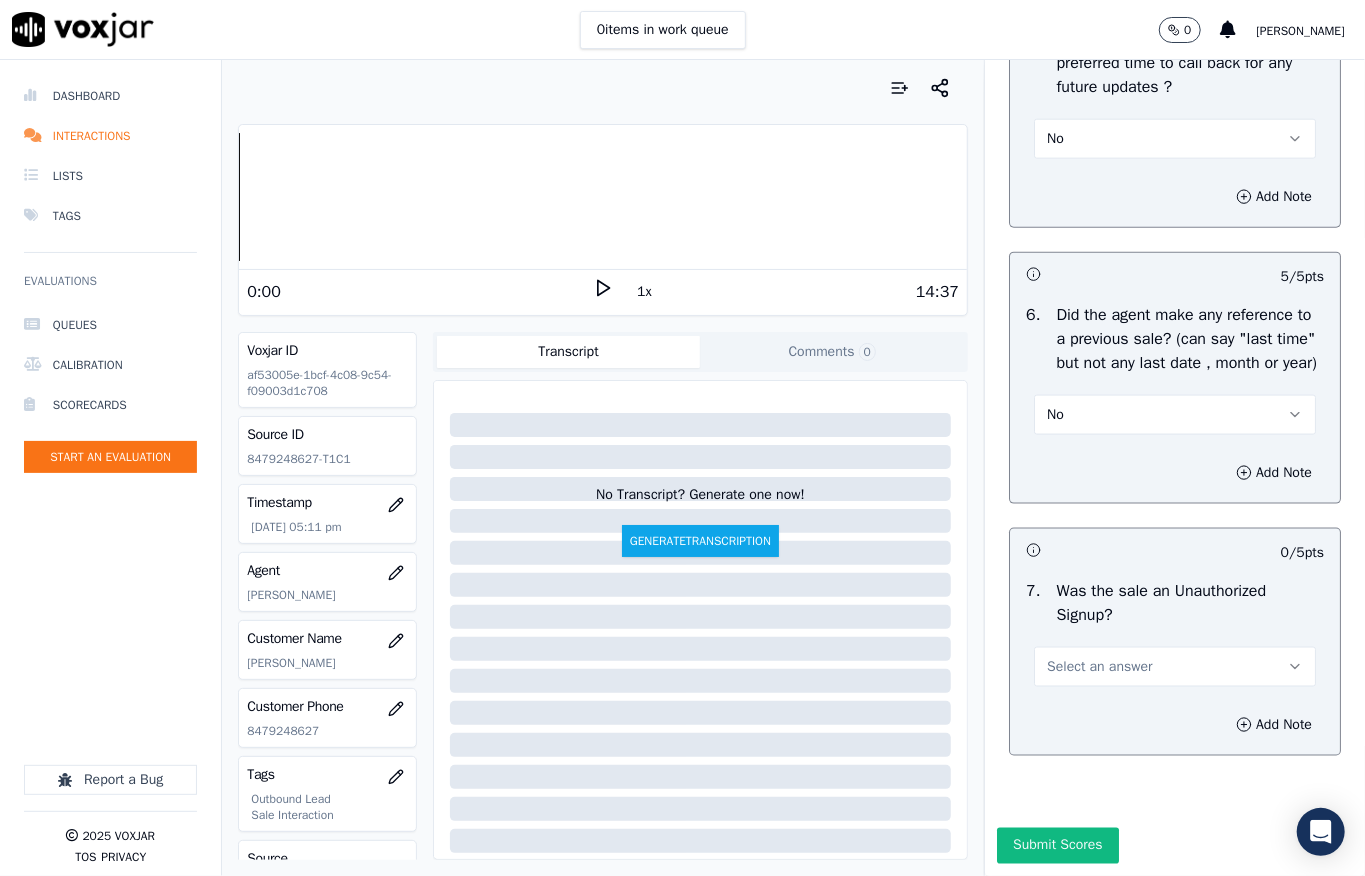 scroll, scrollTop: 5664, scrollLeft: 0, axis: vertical 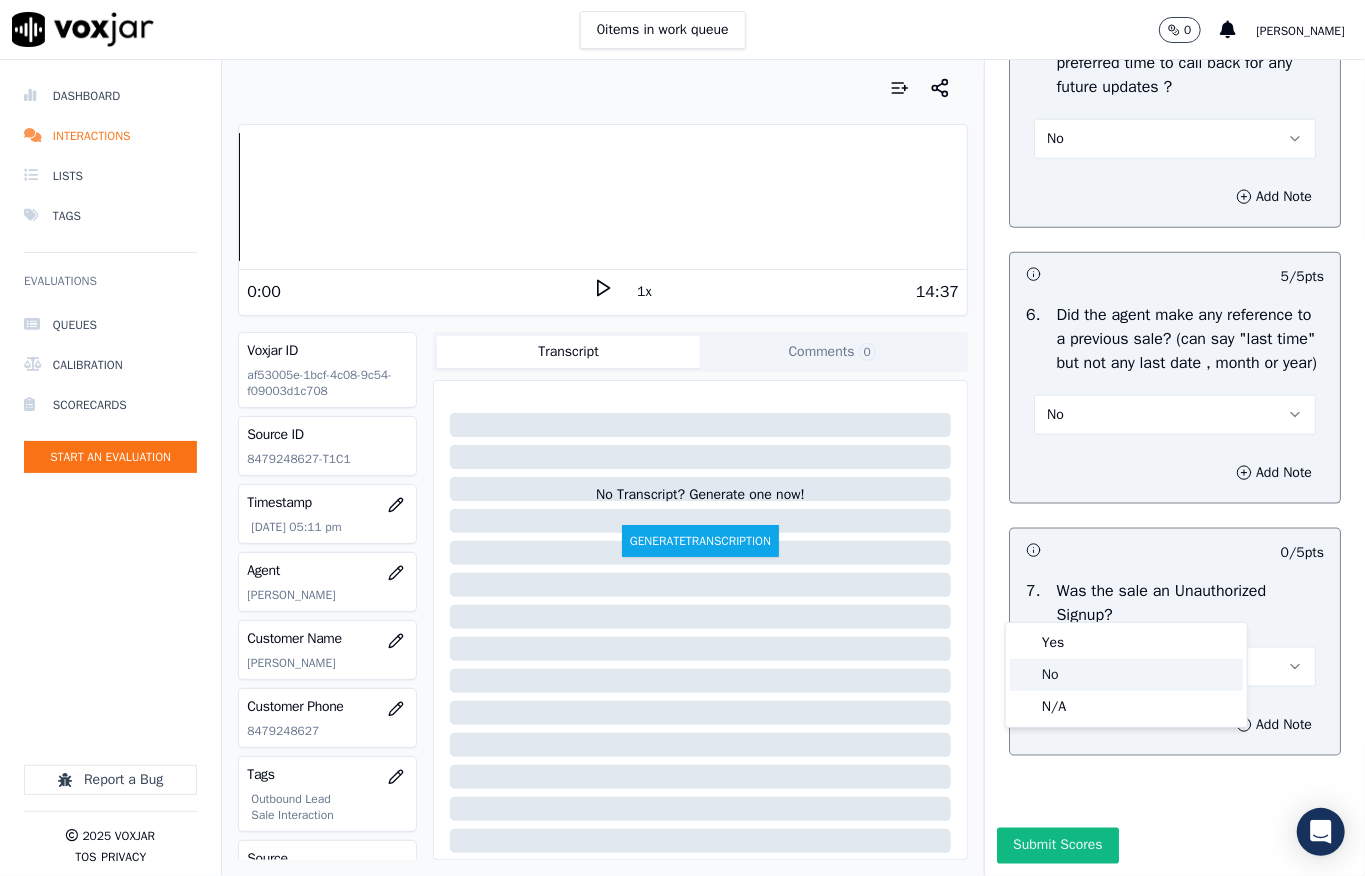 click on "No" 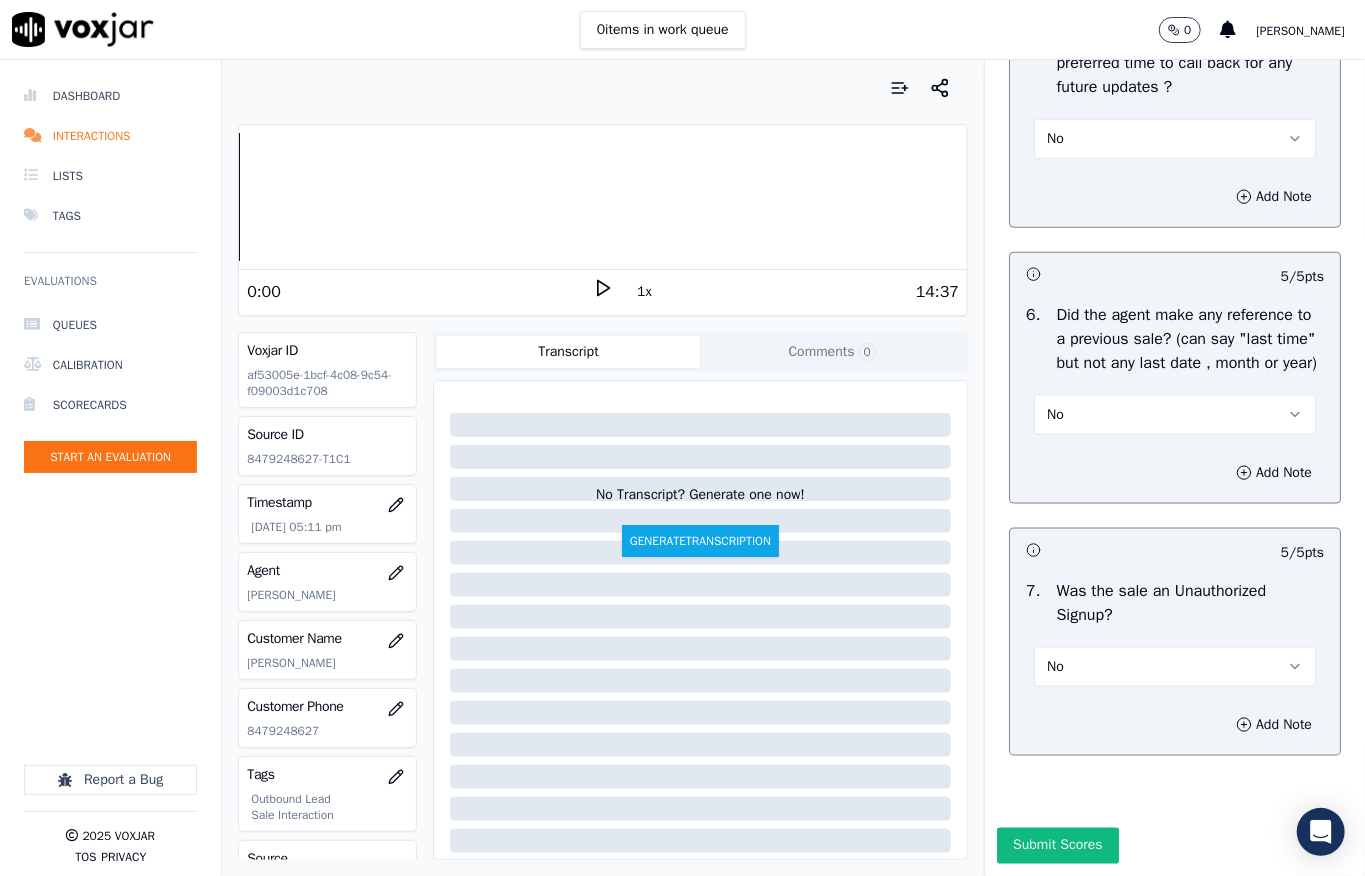 click on "Submit Scores" at bounding box center (1175, 852) 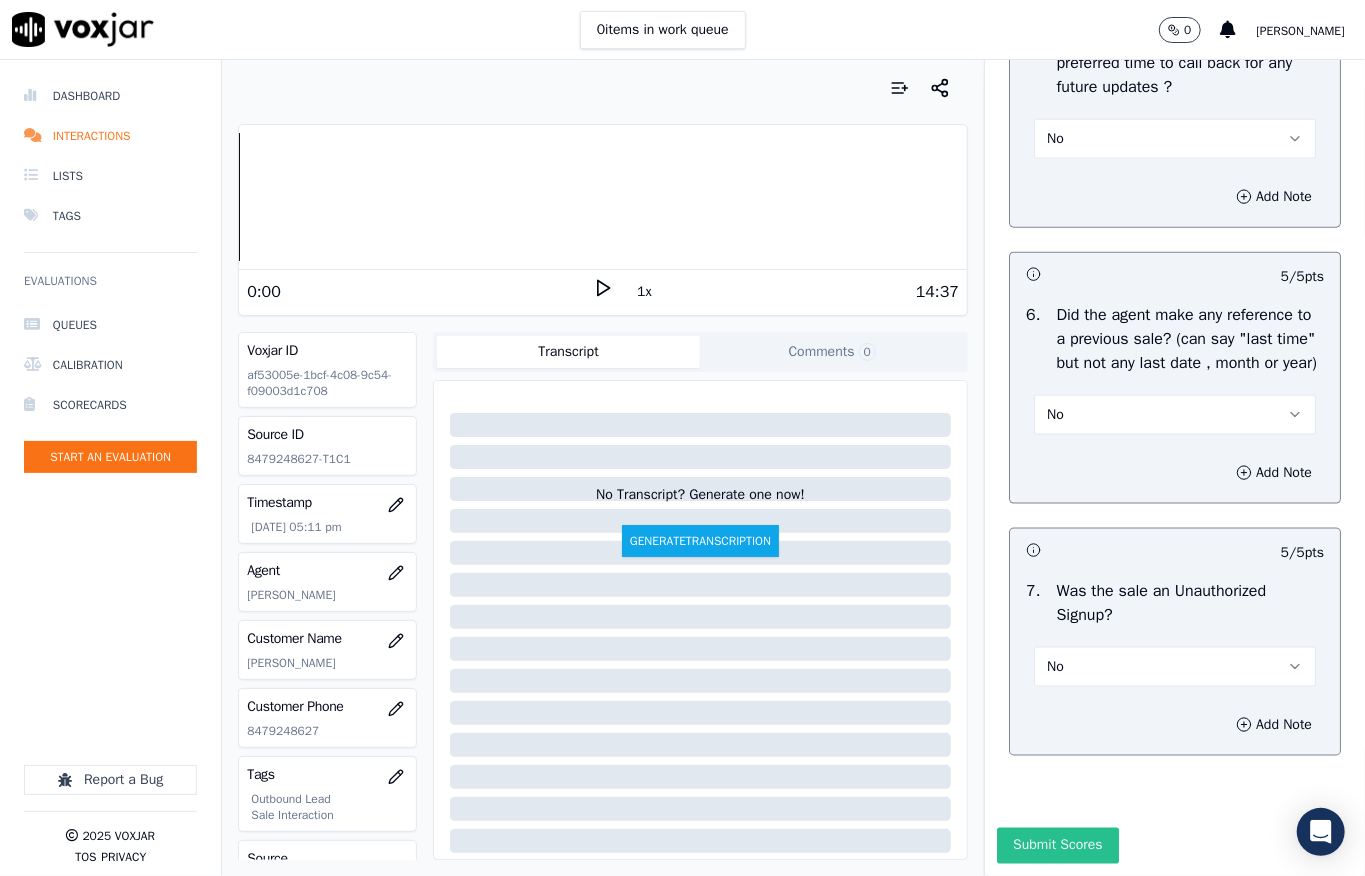 click on "Submit Scores" at bounding box center (1057, 846) 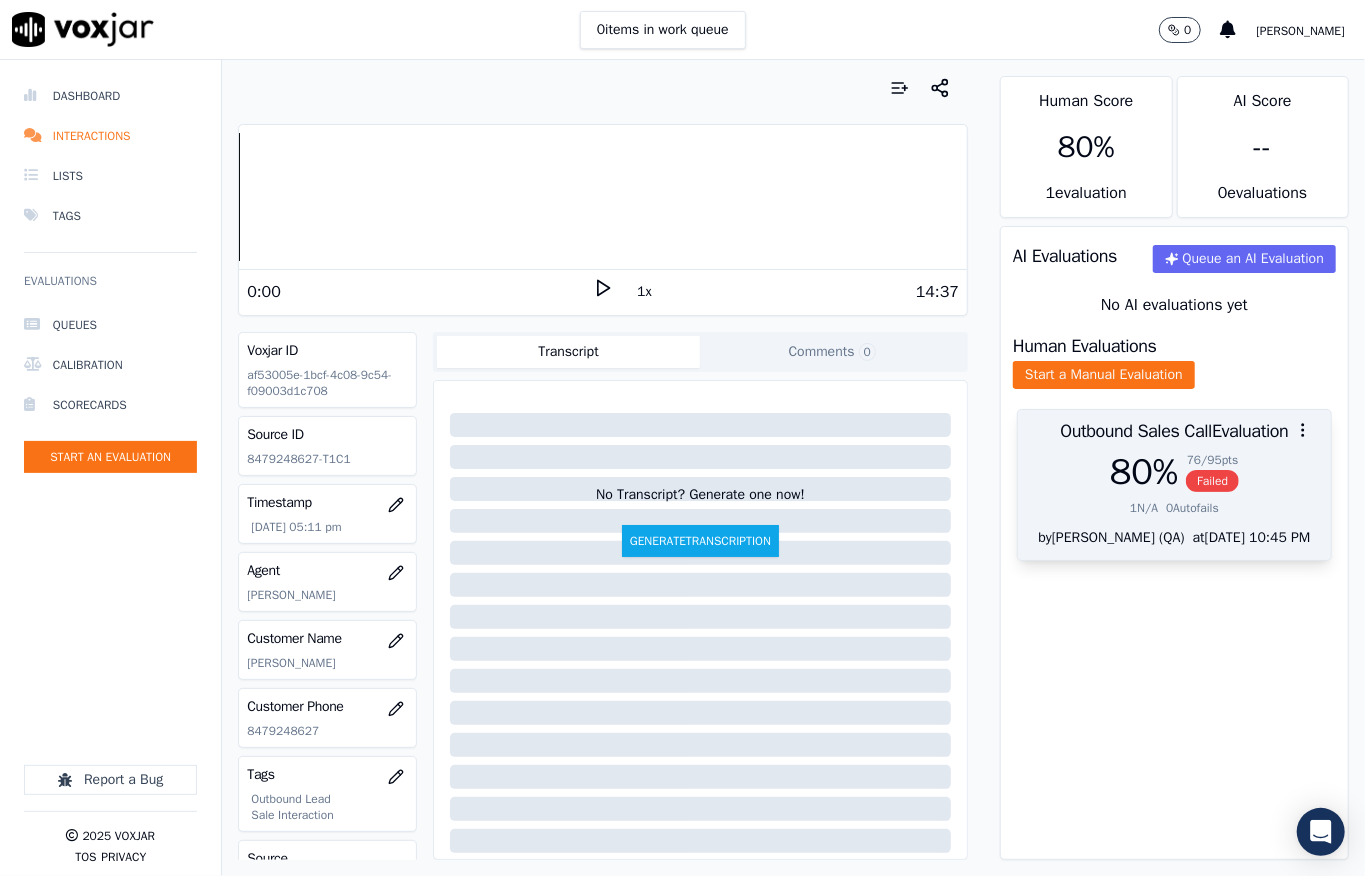 click on "1  N/A   0  Autofails" at bounding box center [1174, 508] 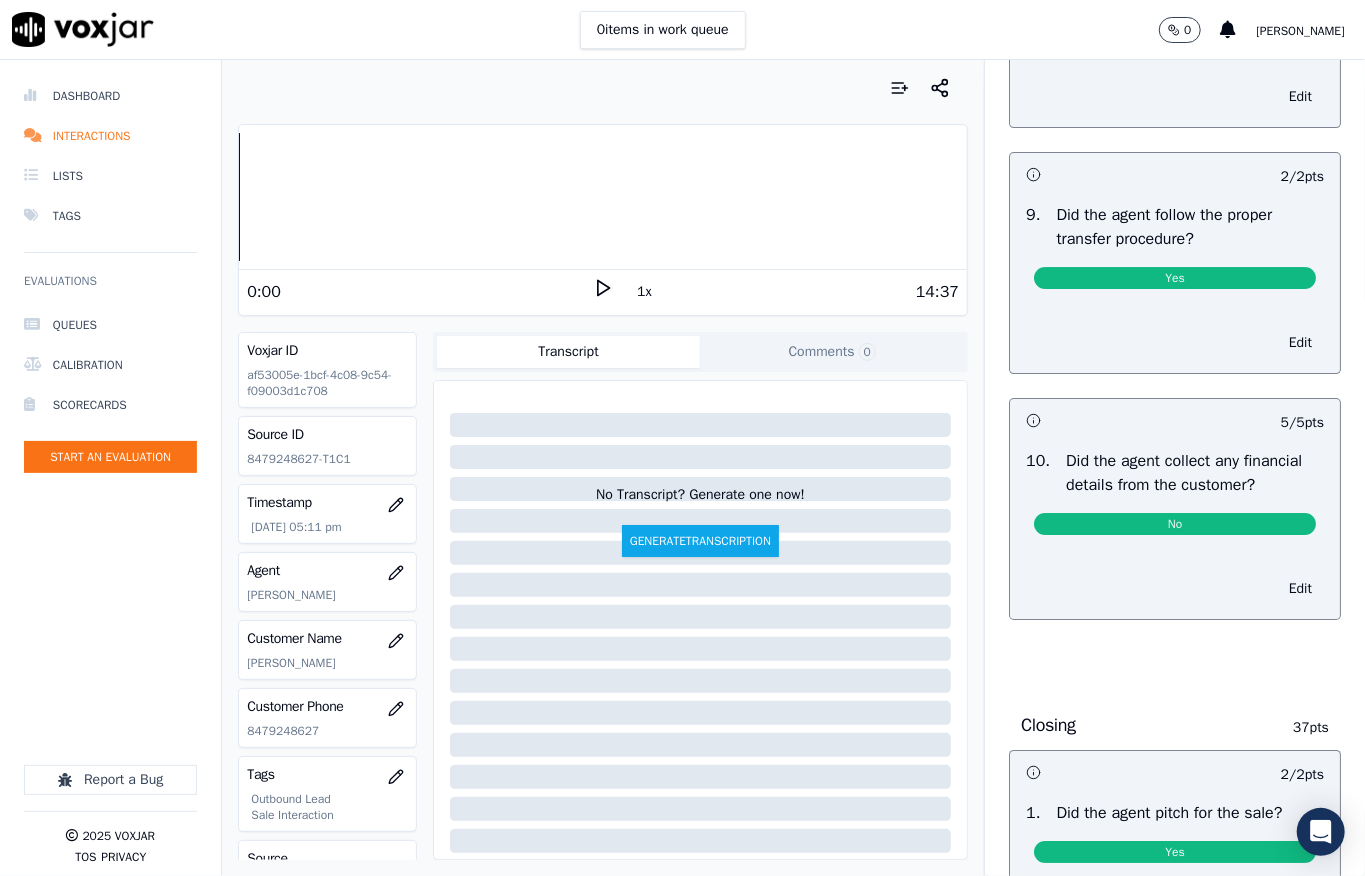 scroll, scrollTop: 3381, scrollLeft: 0, axis: vertical 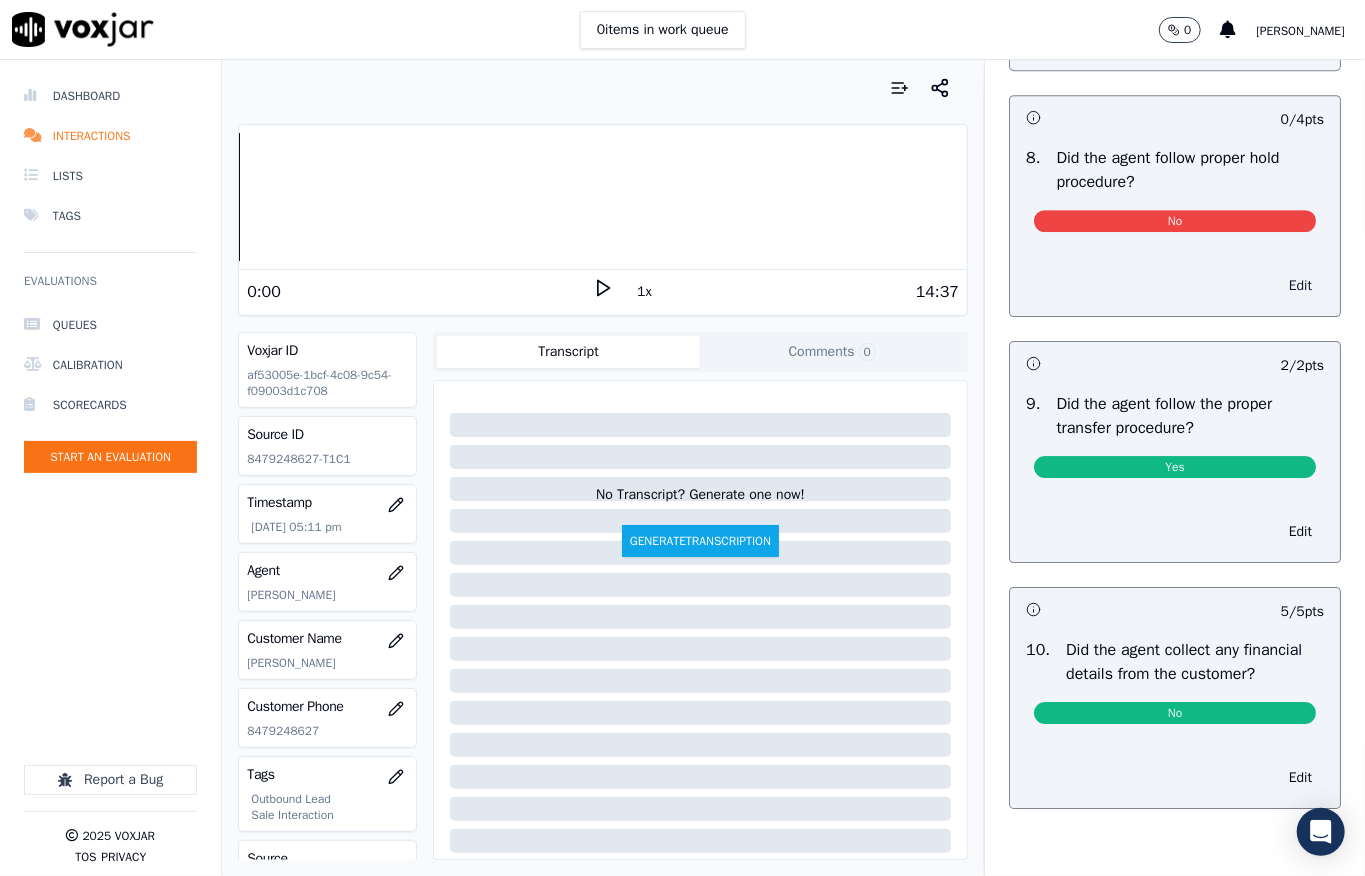 click on "Edit" at bounding box center (1300, 286) 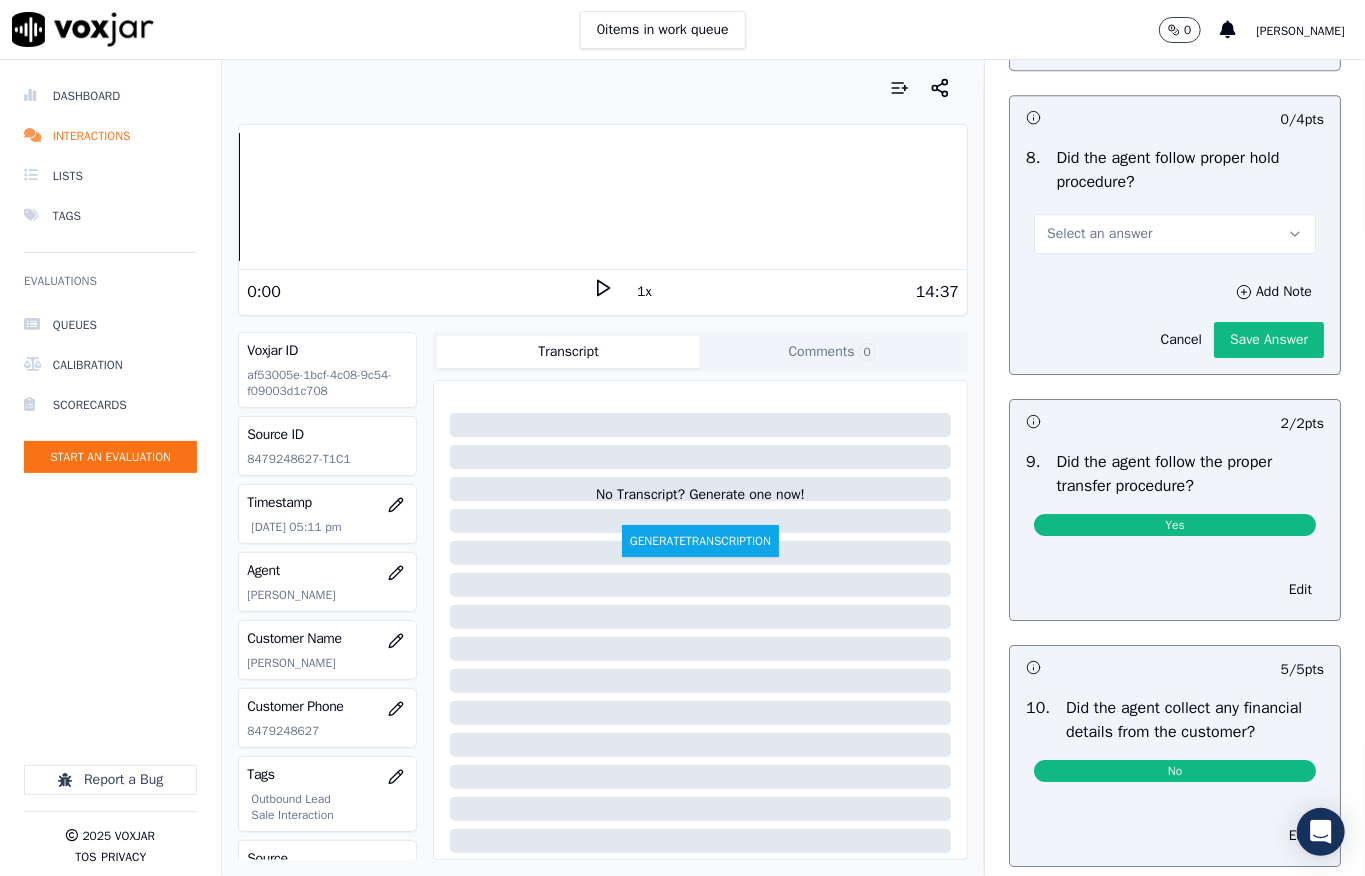 click on "Select an answer" at bounding box center [1175, 234] 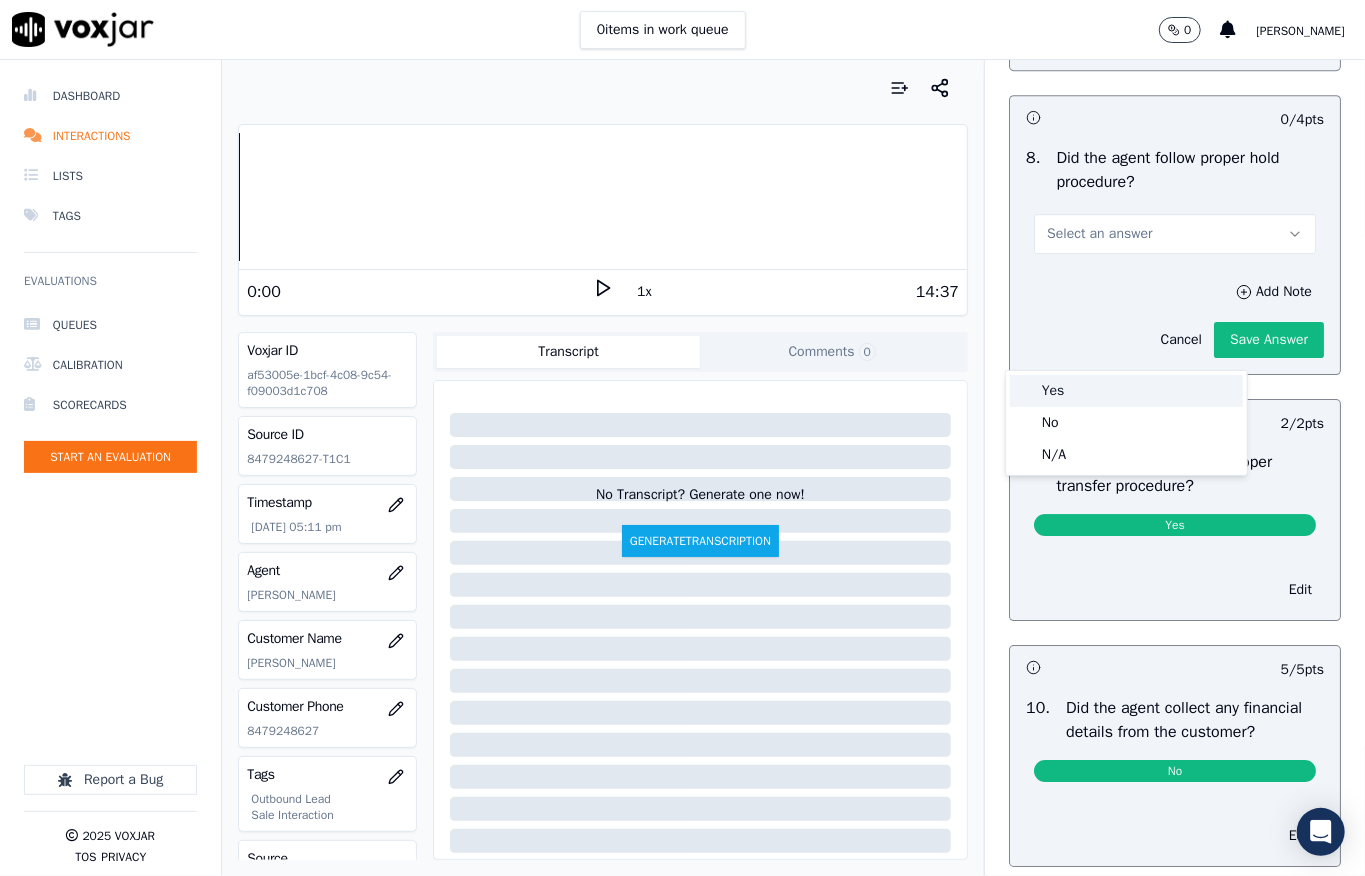 click on "Yes" at bounding box center [1126, 391] 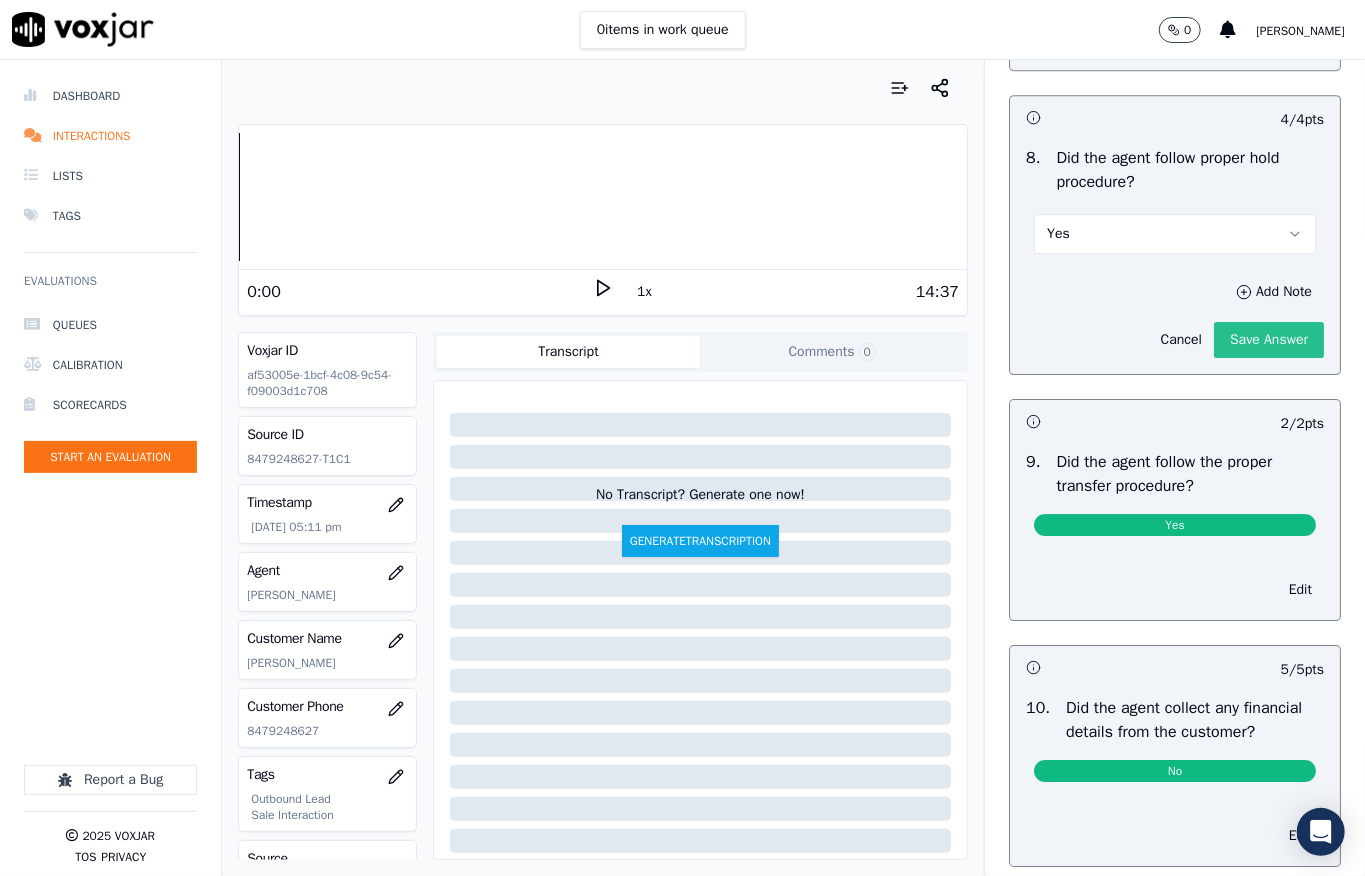 click on "Save Answer" 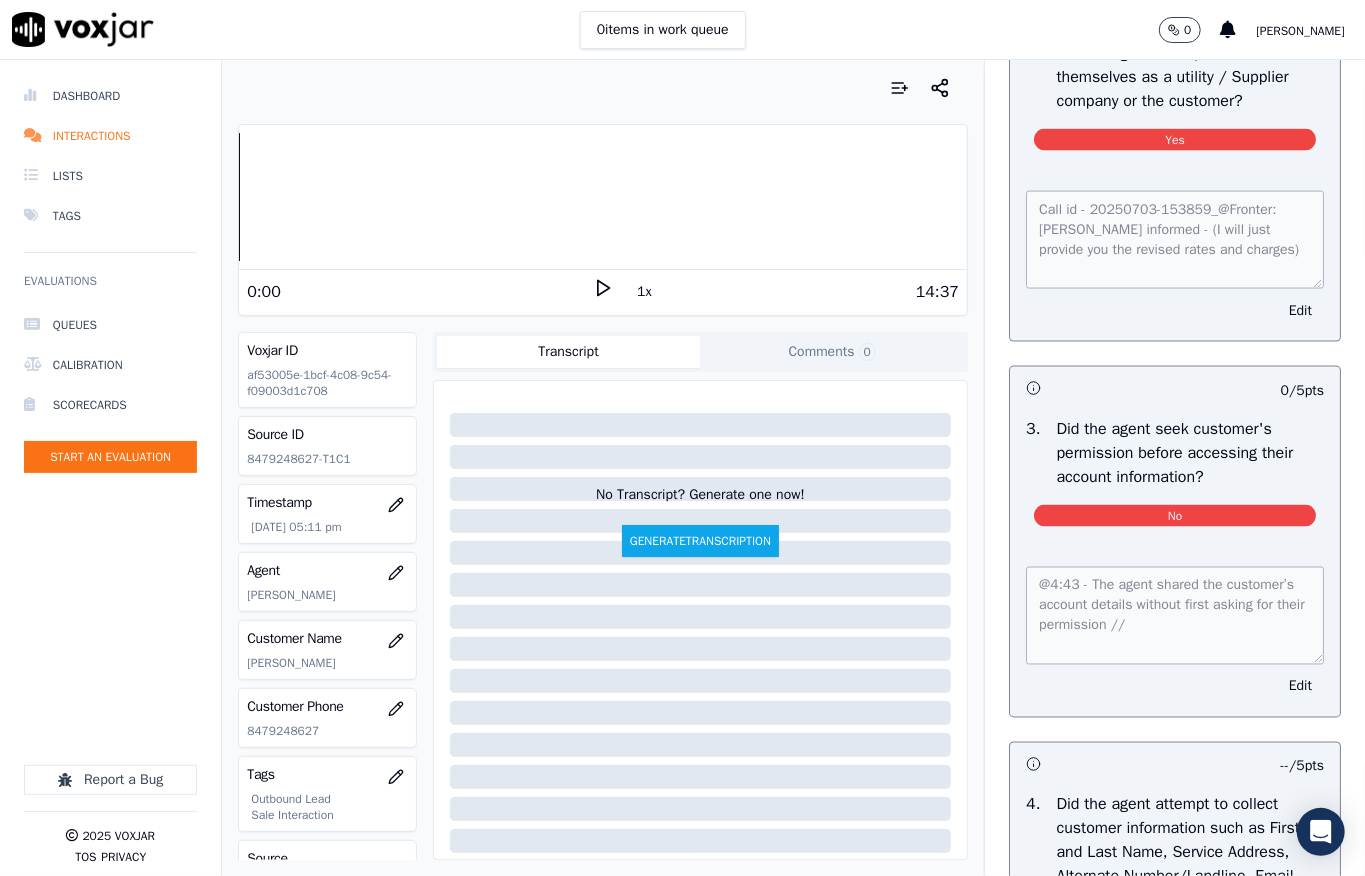 scroll, scrollTop: 0, scrollLeft: 0, axis: both 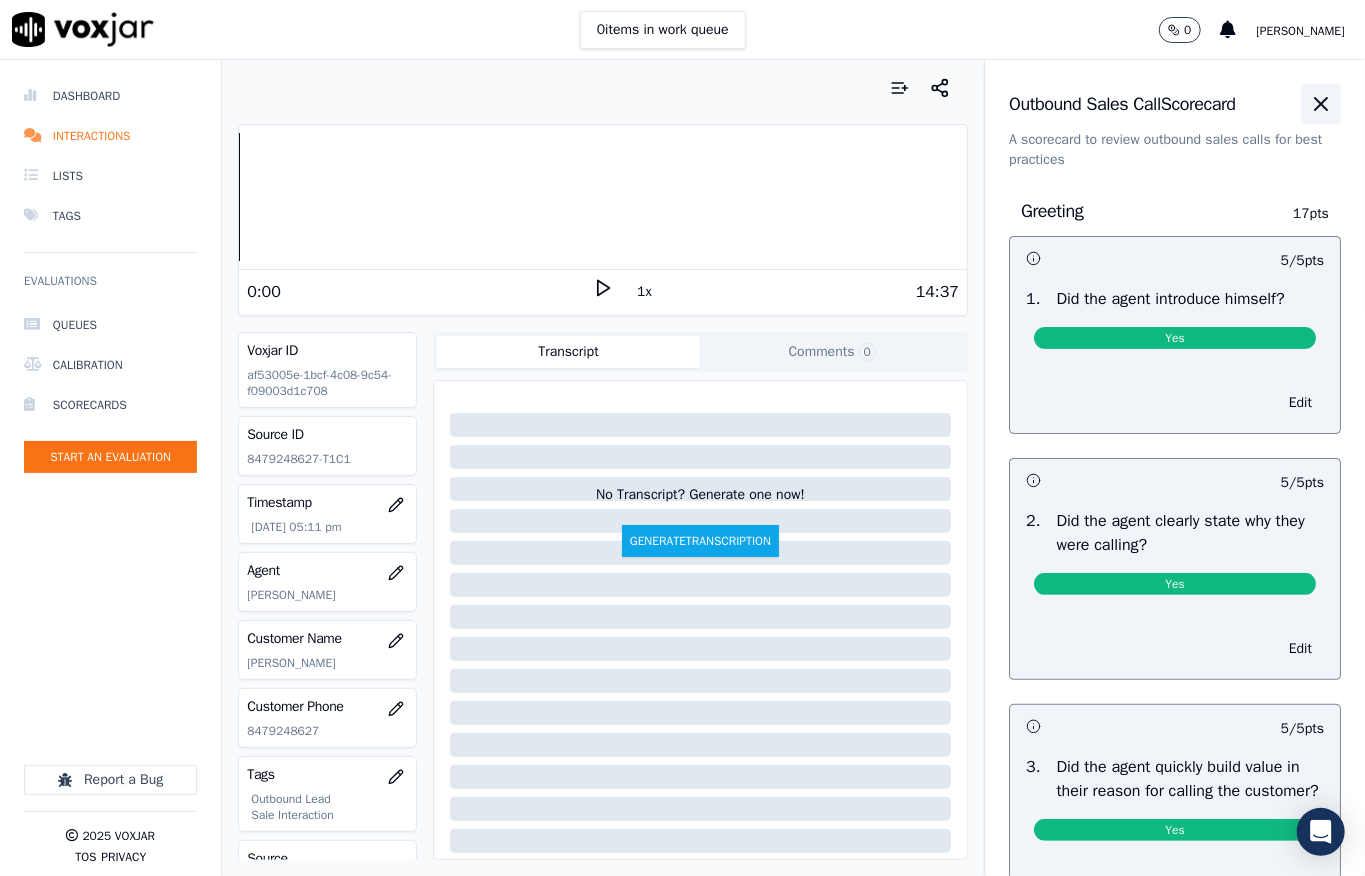 click 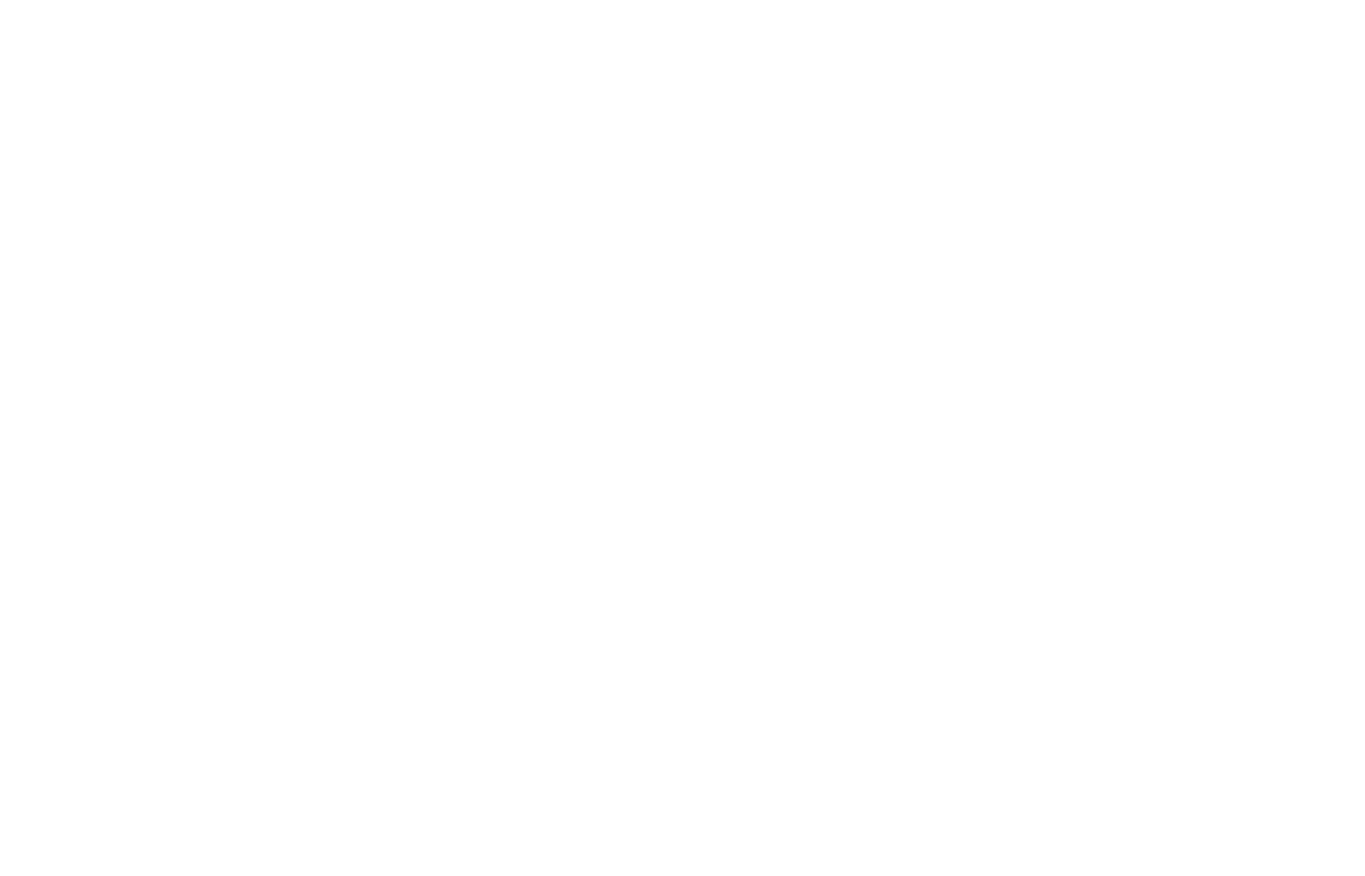 scroll, scrollTop: 0, scrollLeft: 0, axis: both 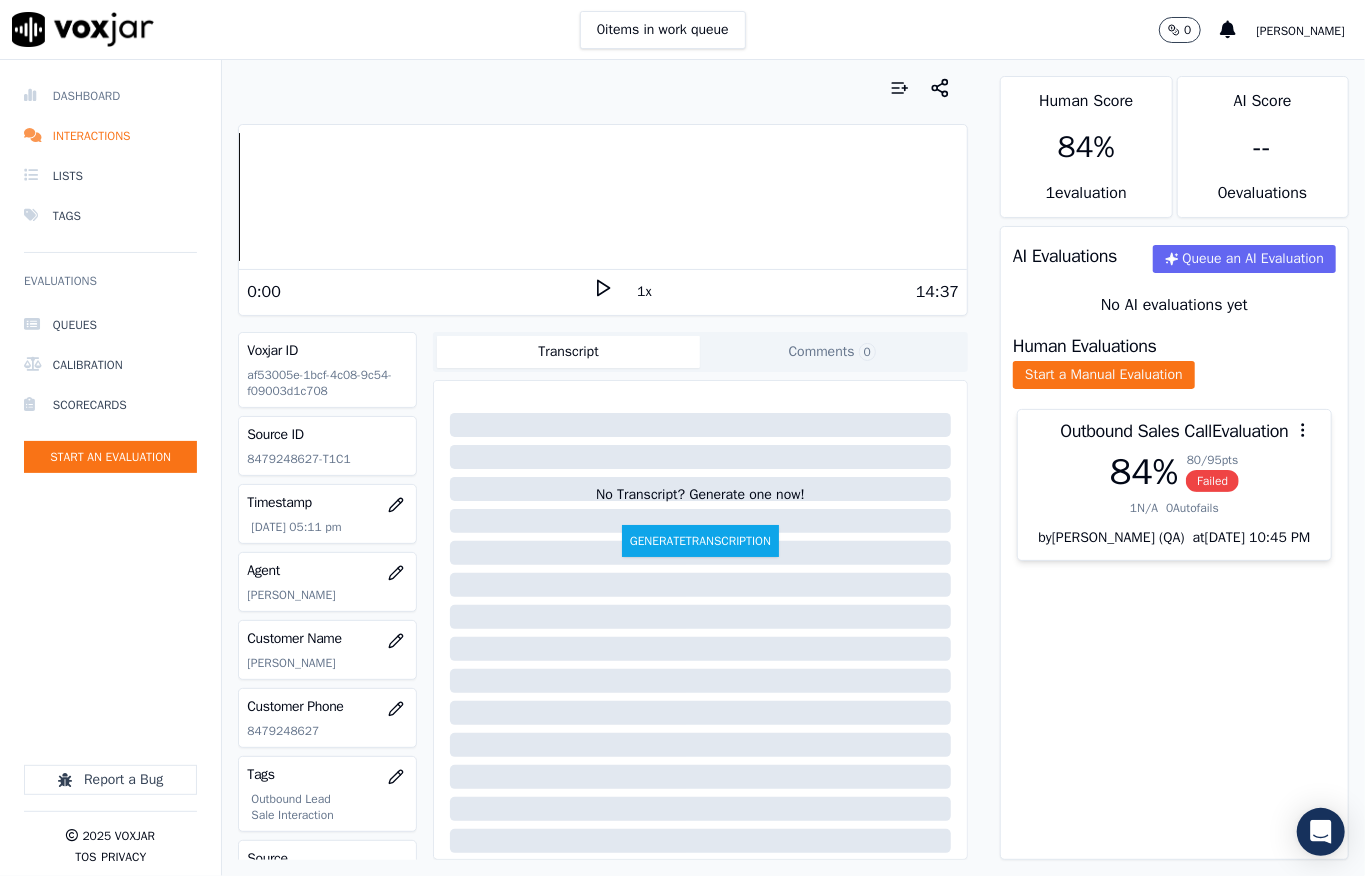 click on "Dashboard" at bounding box center [110, 96] 